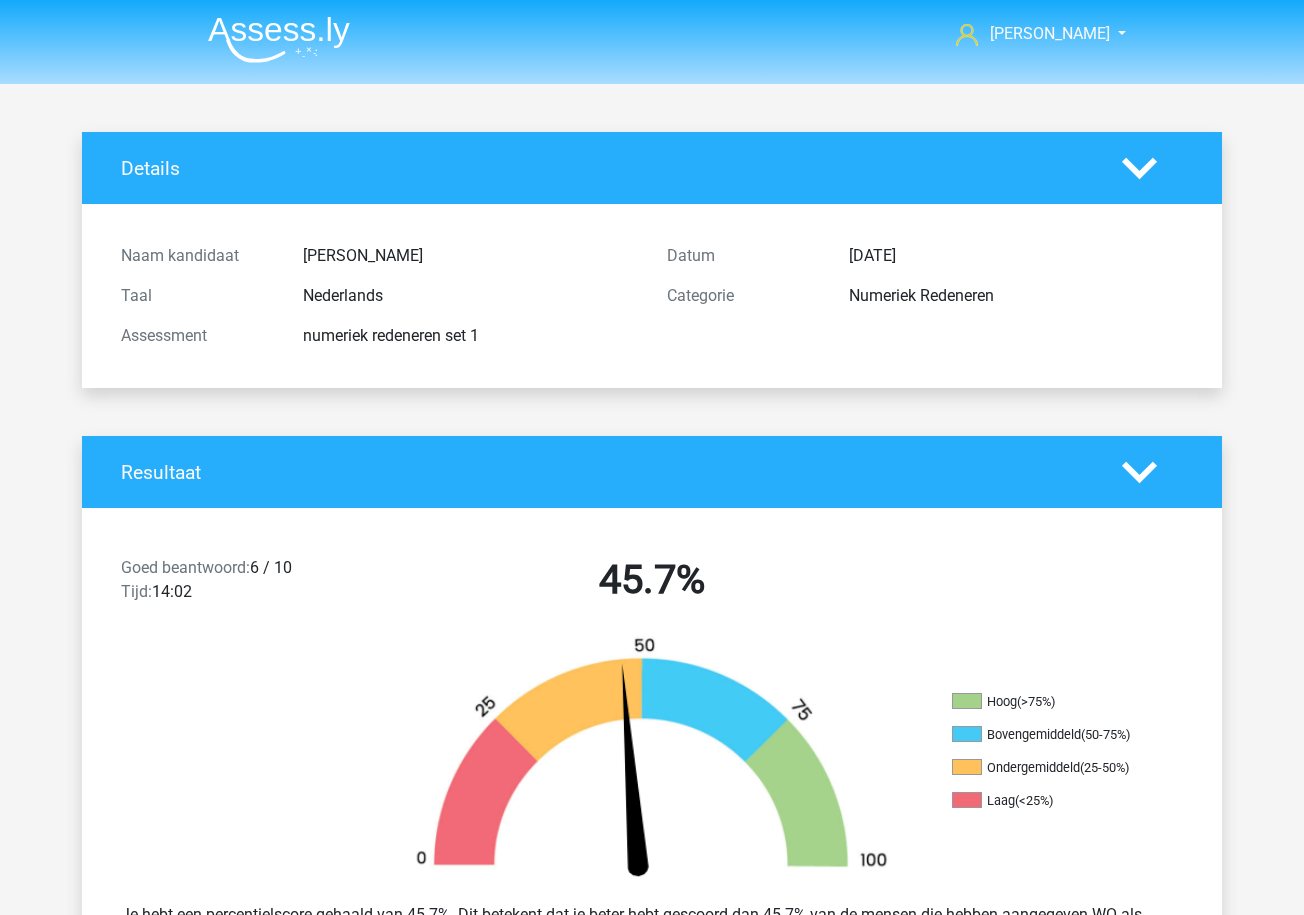 scroll, scrollTop: 0, scrollLeft: 0, axis: both 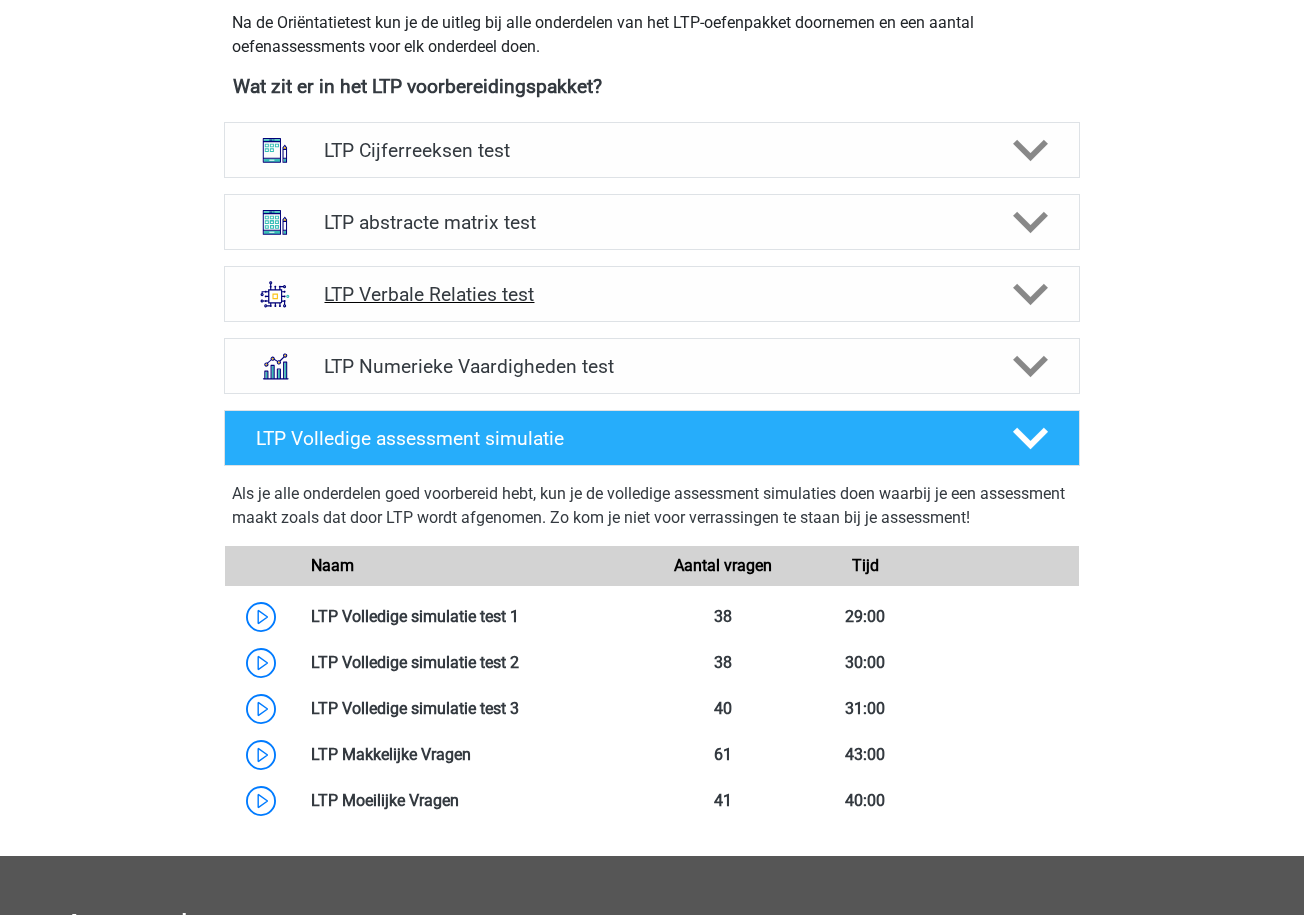 click on "LTP Verbale Relaties test" at bounding box center [651, 294] 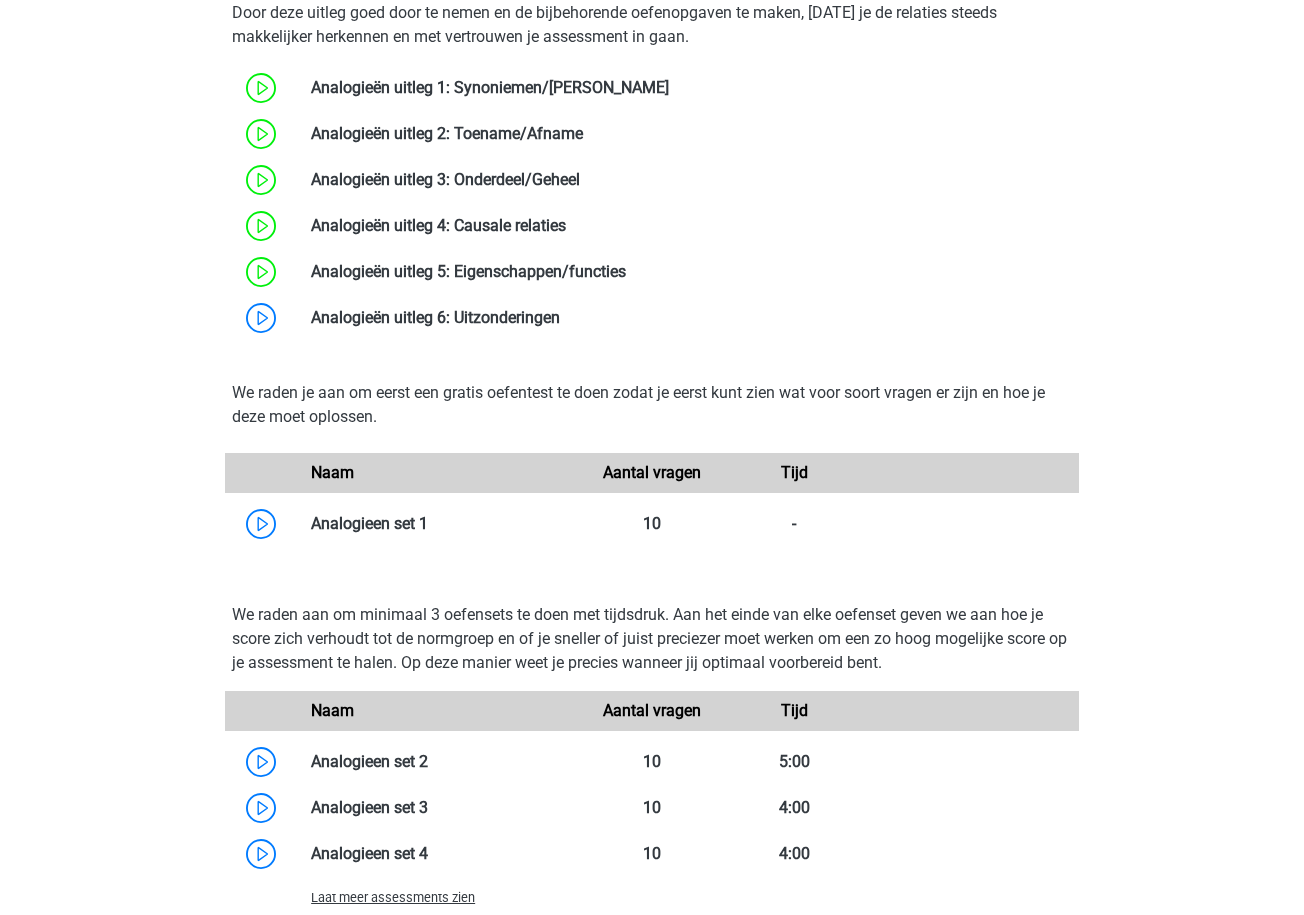 scroll, scrollTop: 1312, scrollLeft: 0, axis: vertical 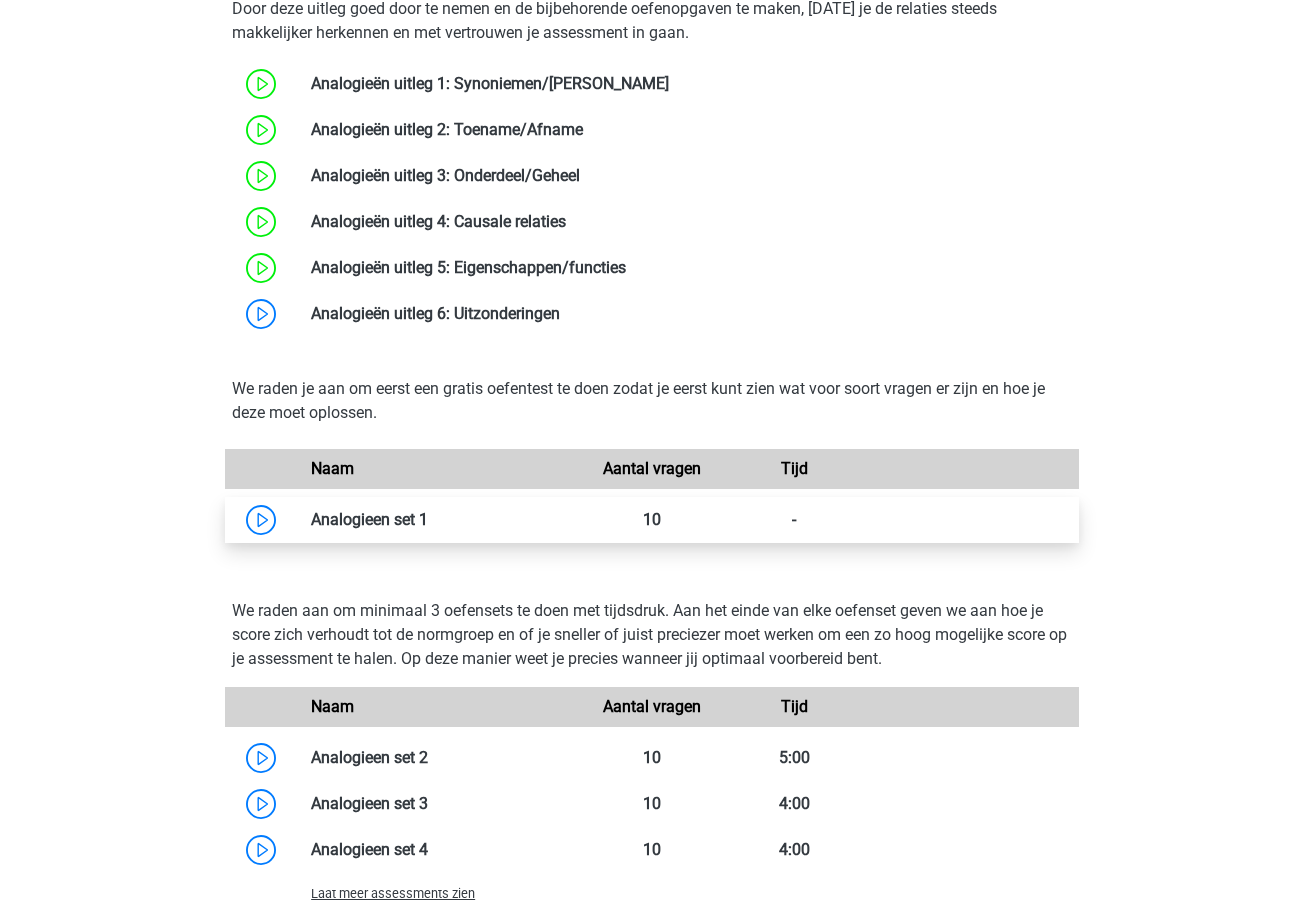 click at bounding box center [428, 519] 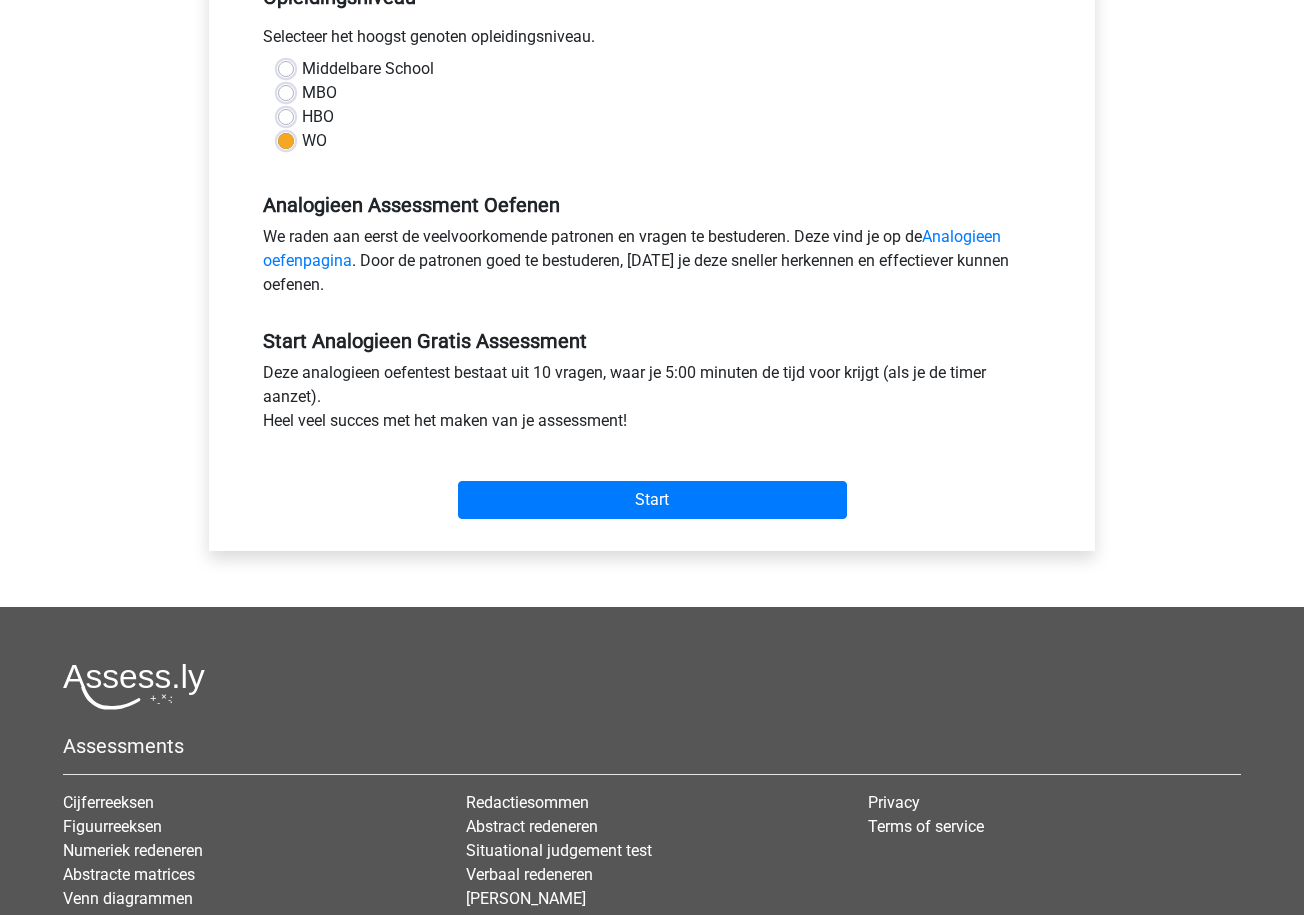 scroll, scrollTop: 452, scrollLeft: 0, axis: vertical 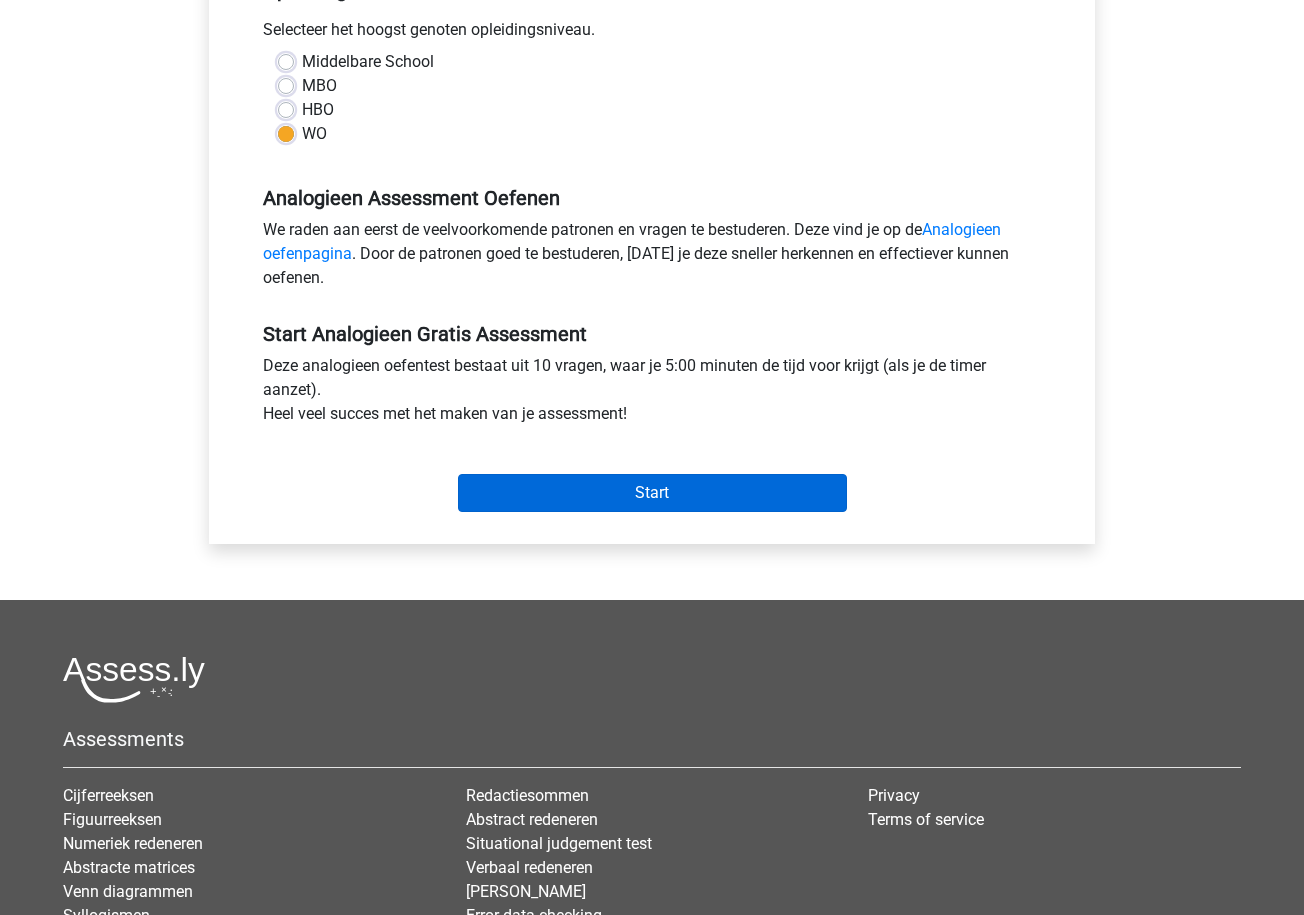 click on "Start" at bounding box center (652, 493) 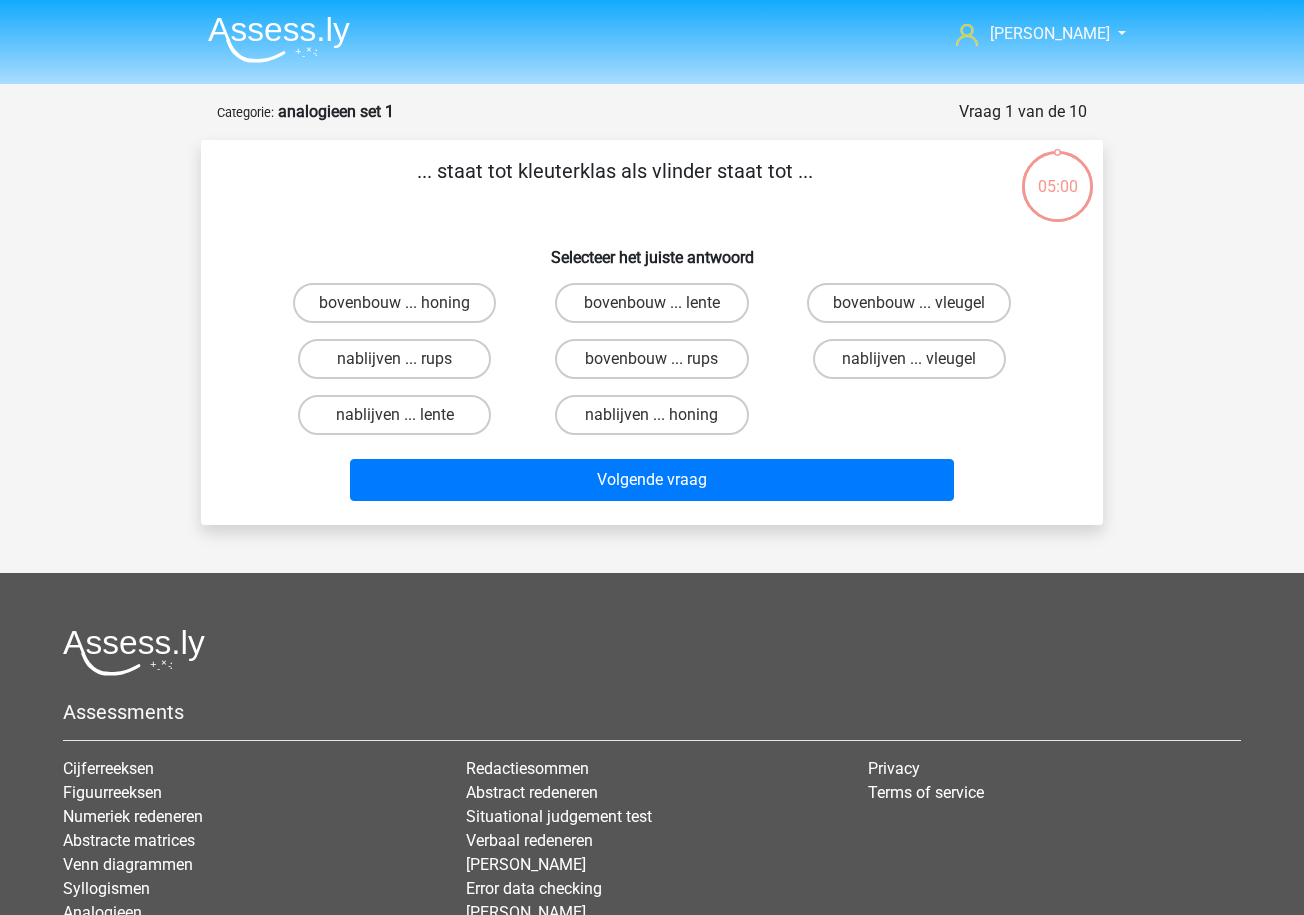 scroll, scrollTop: 0, scrollLeft: 0, axis: both 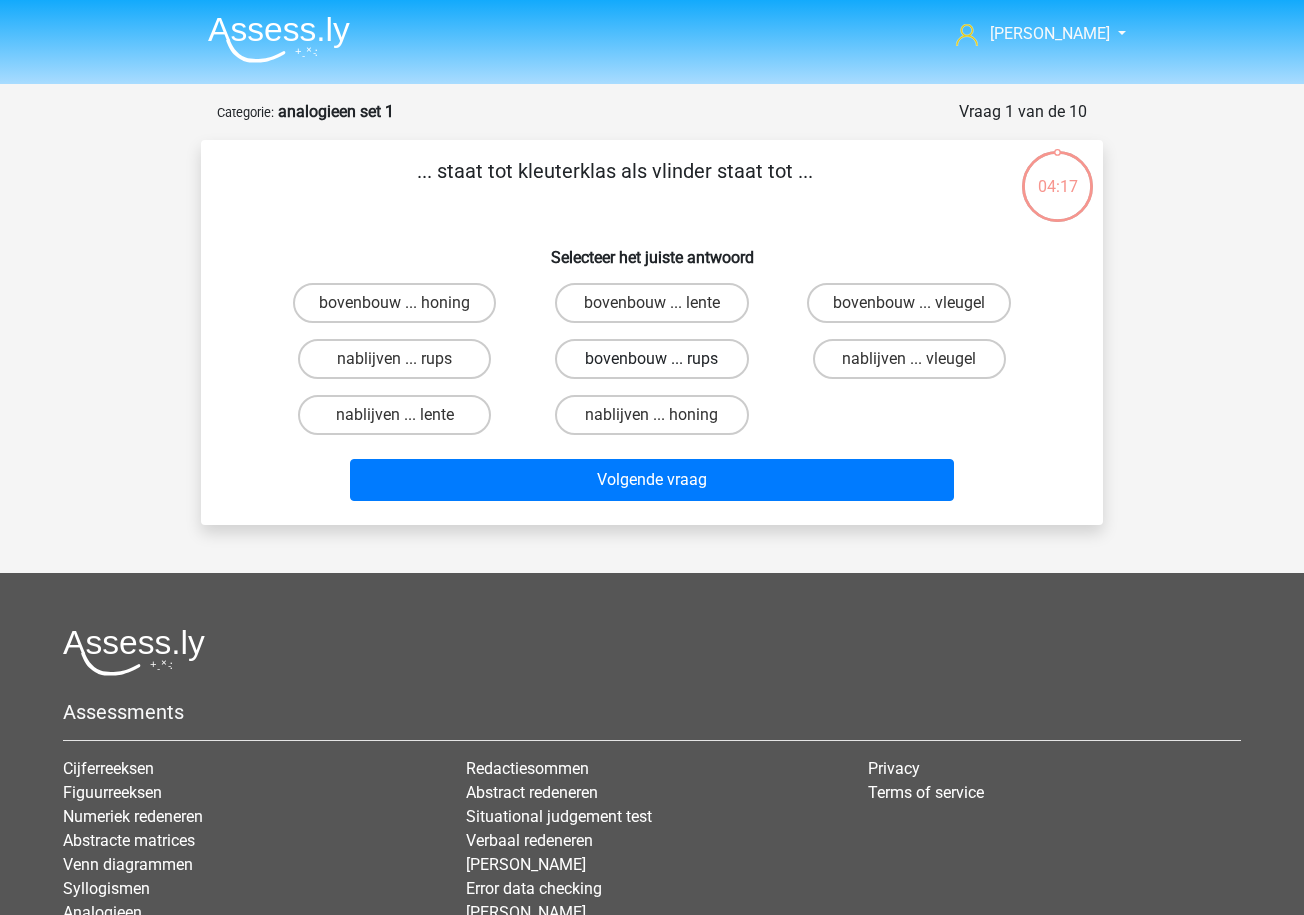click on "bovenbouw ... rups" at bounding box center (651, 359) 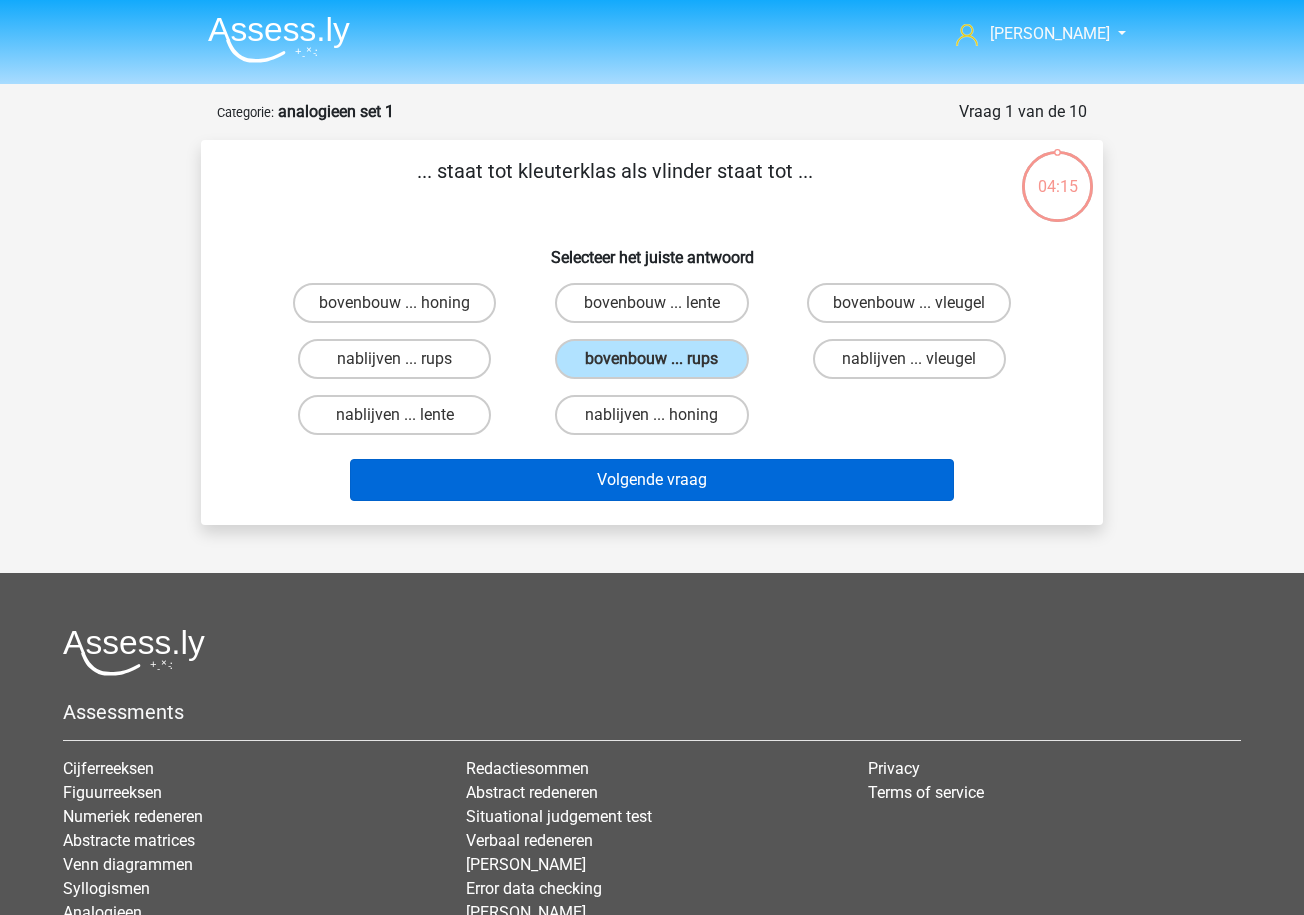 click on "Volgende vraag" at bounding box center (652, 480) 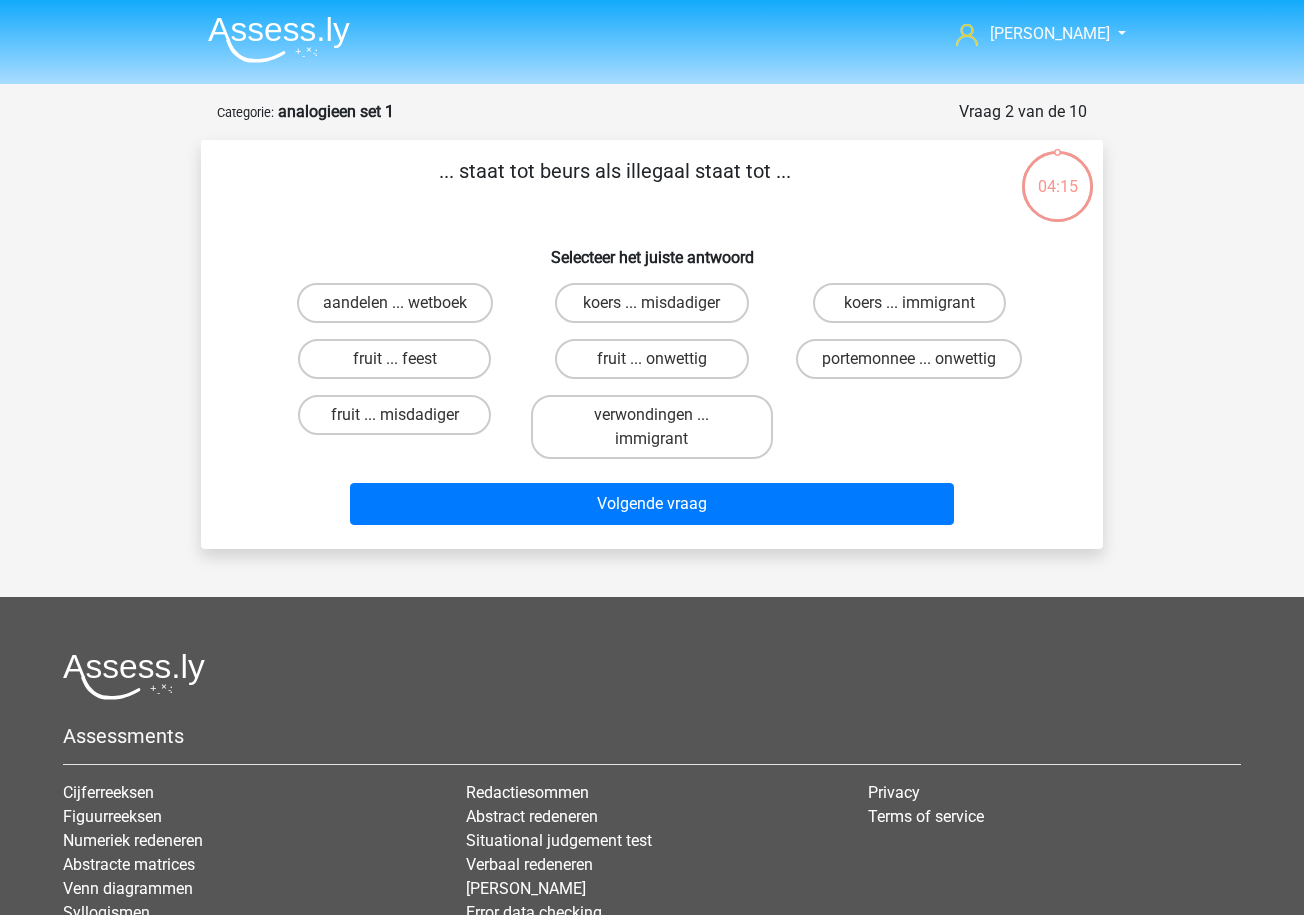 scroll, scrollTop: 100, scrollLeft: 0, axis: vertical 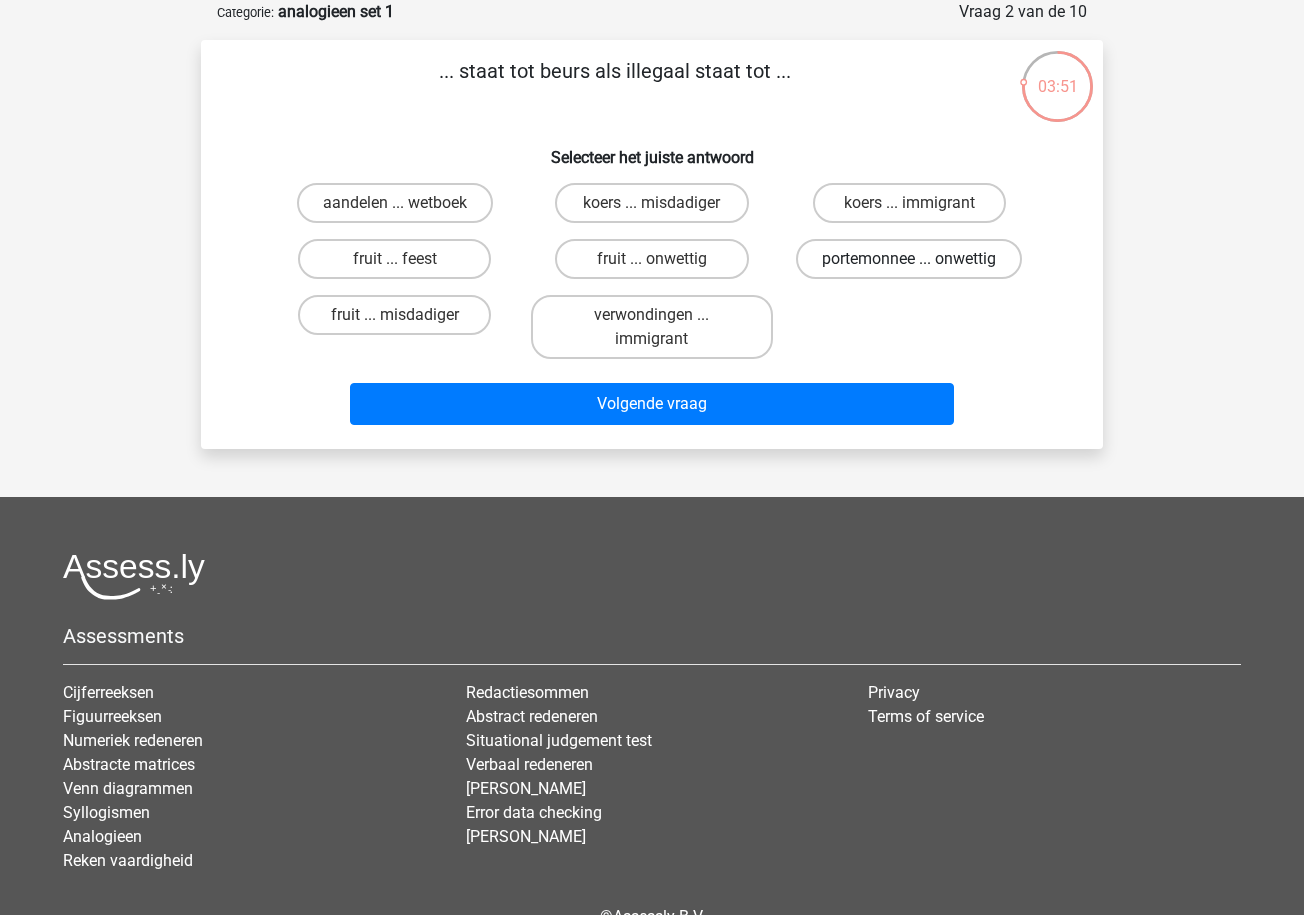 click on "portemonnee ... onwettig" at bounding box center (909, 259) 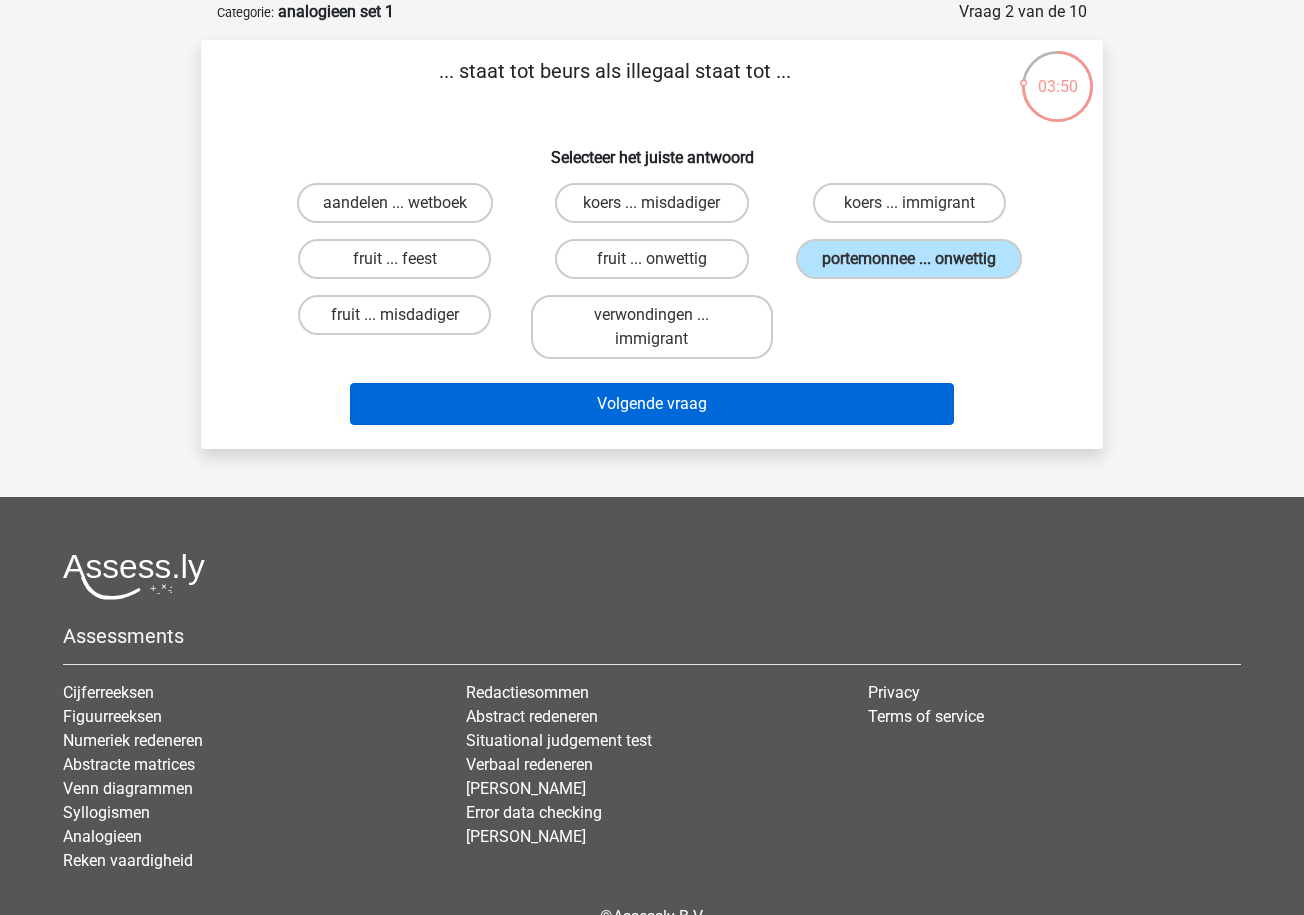 click on "Volgende vraag" at bounding box center [652, 404] 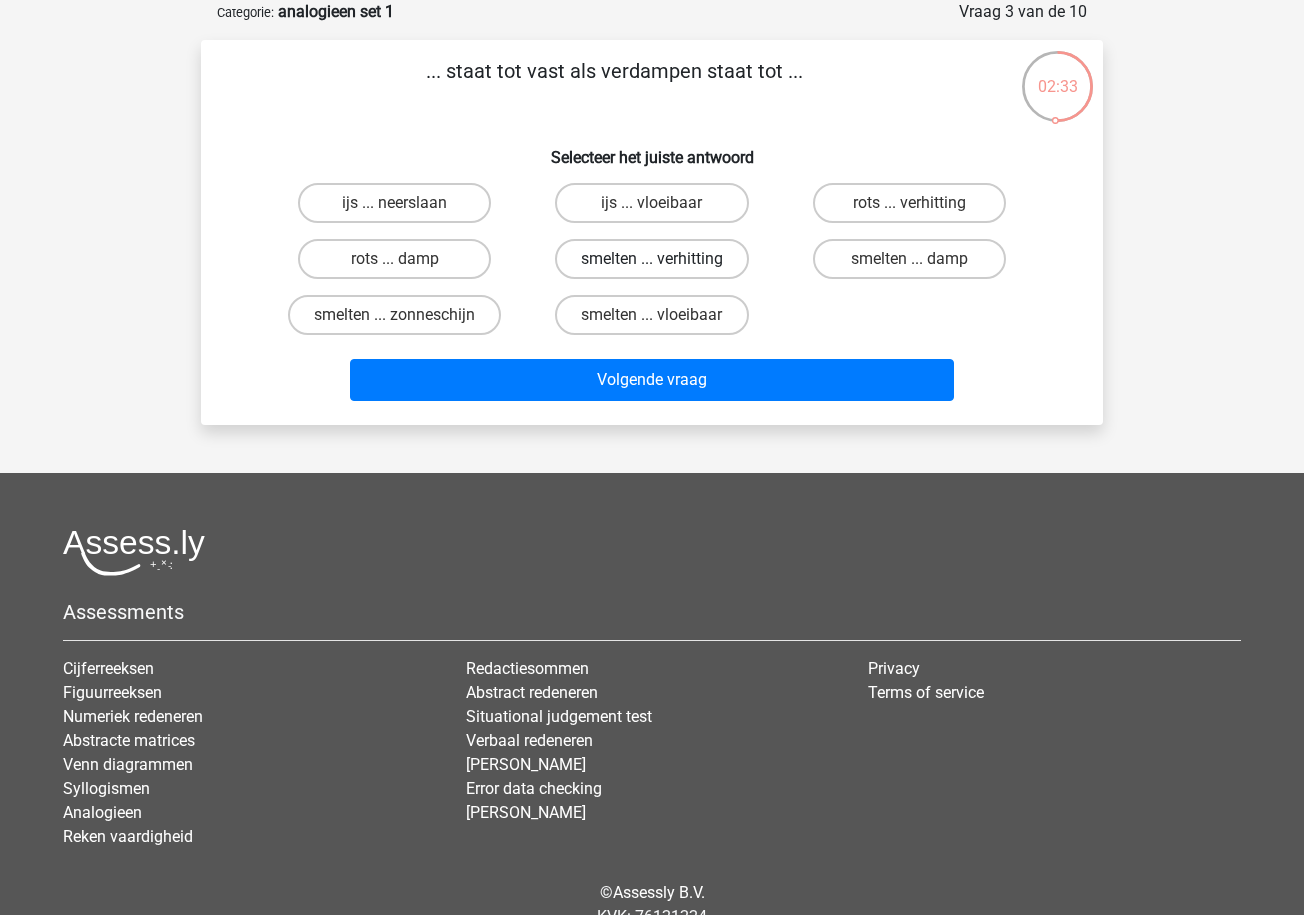 click on "smelten ... verhitting" at bounding box center (652, 259) 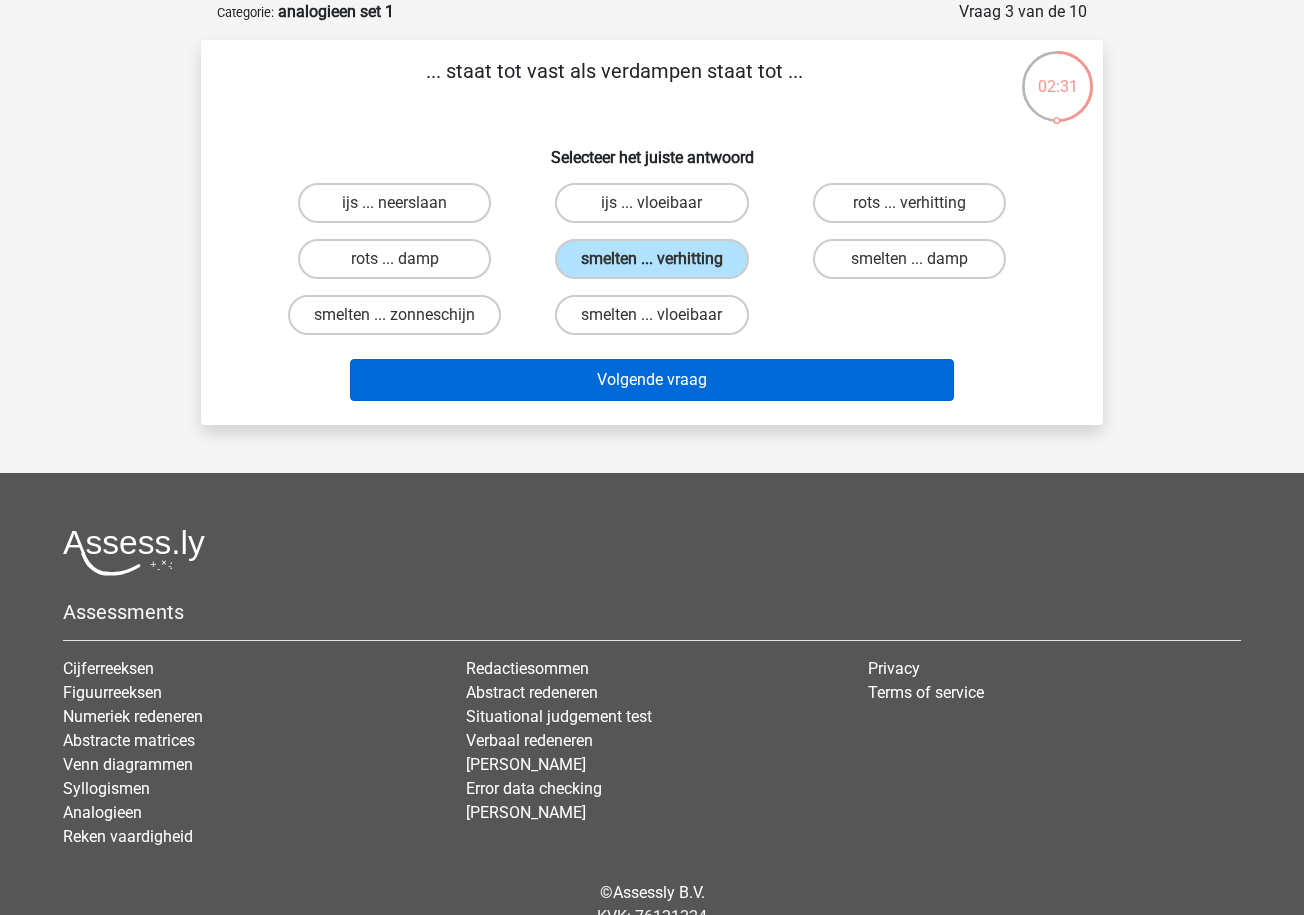 click on "Volgende vraag" at bounding box center (652, 380) 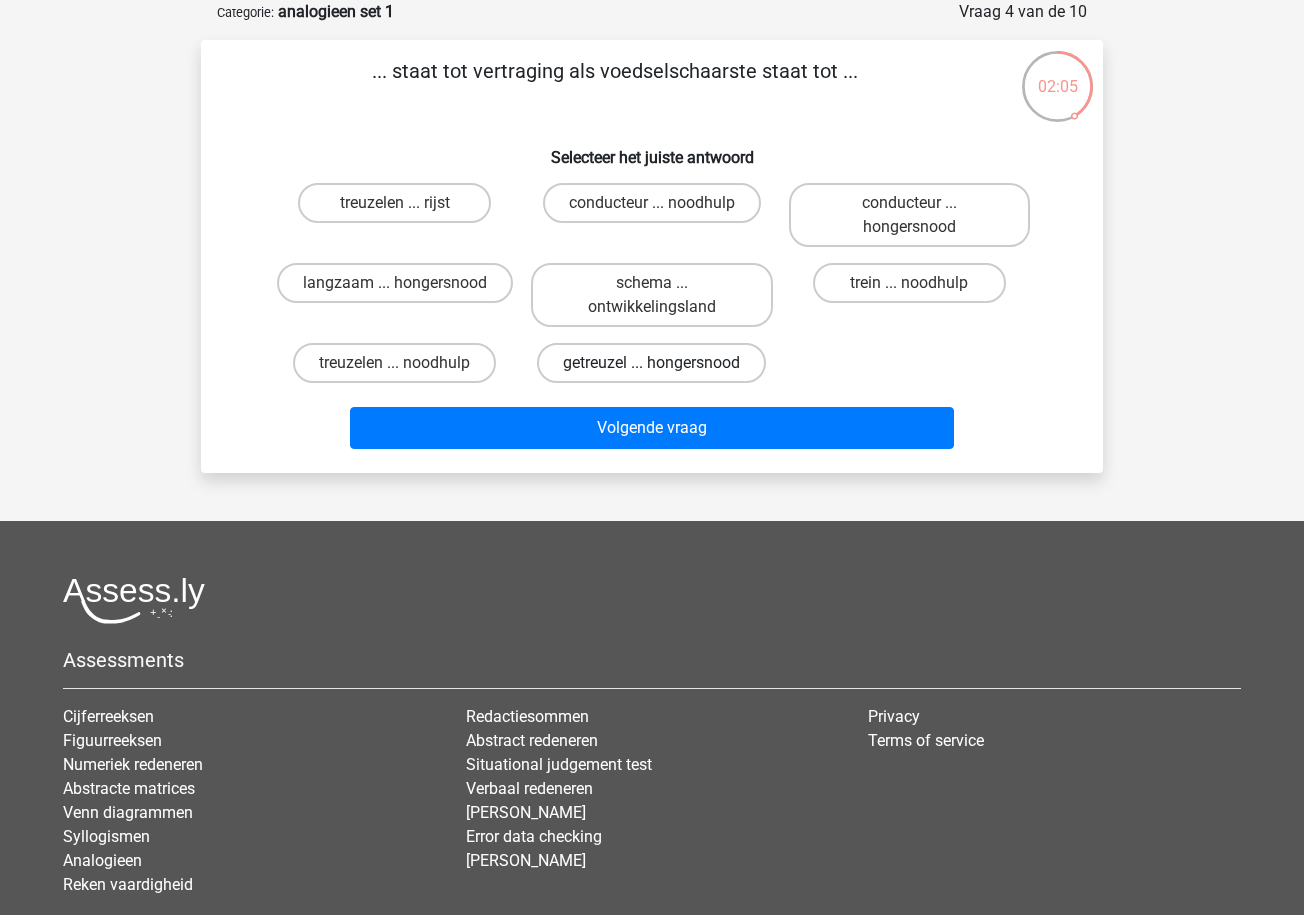 click on "getreuzel ... hongersnood" at bounding box center (651, 363) 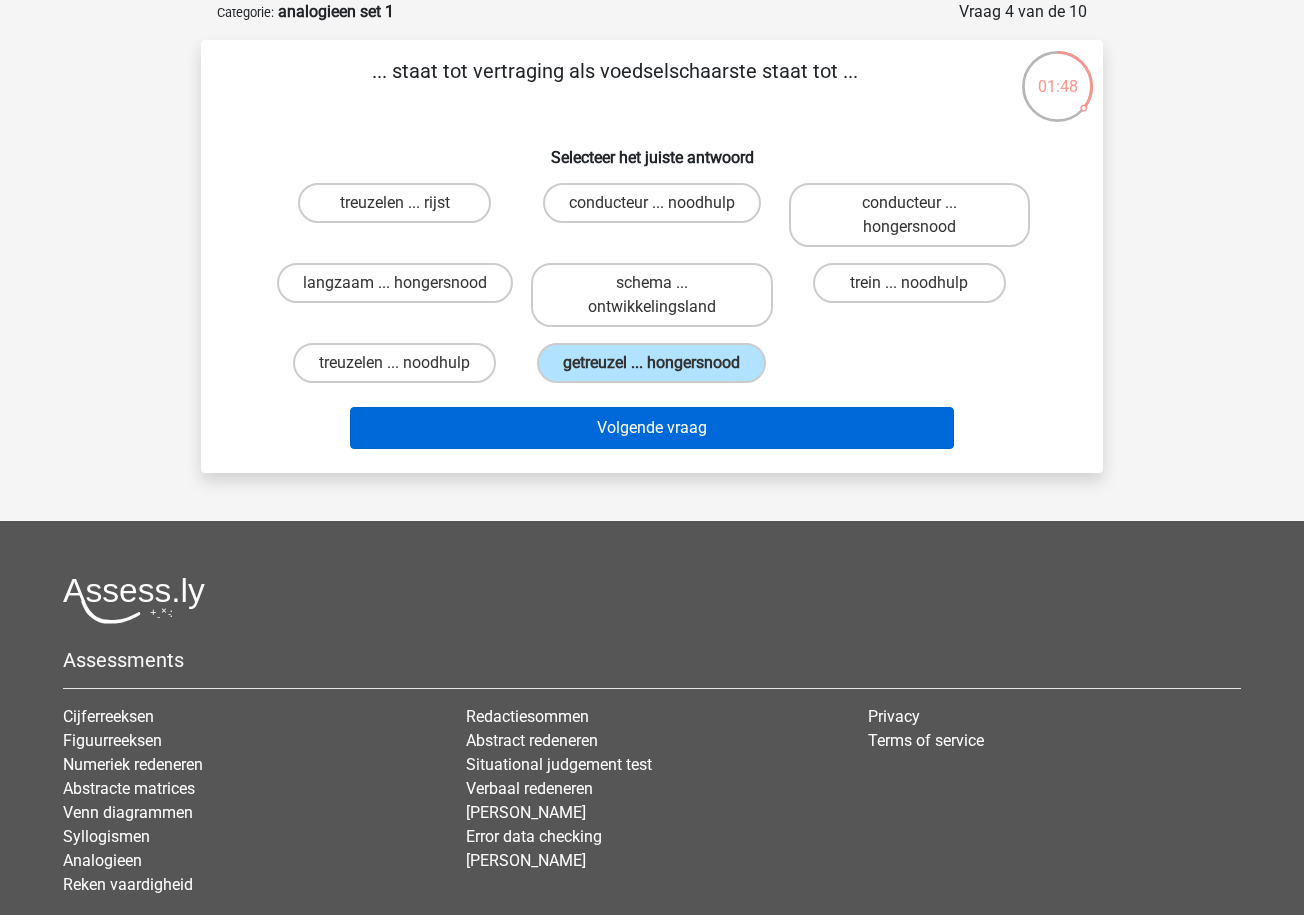 click on "Volgende vraag" at bounding box center [652, 428] 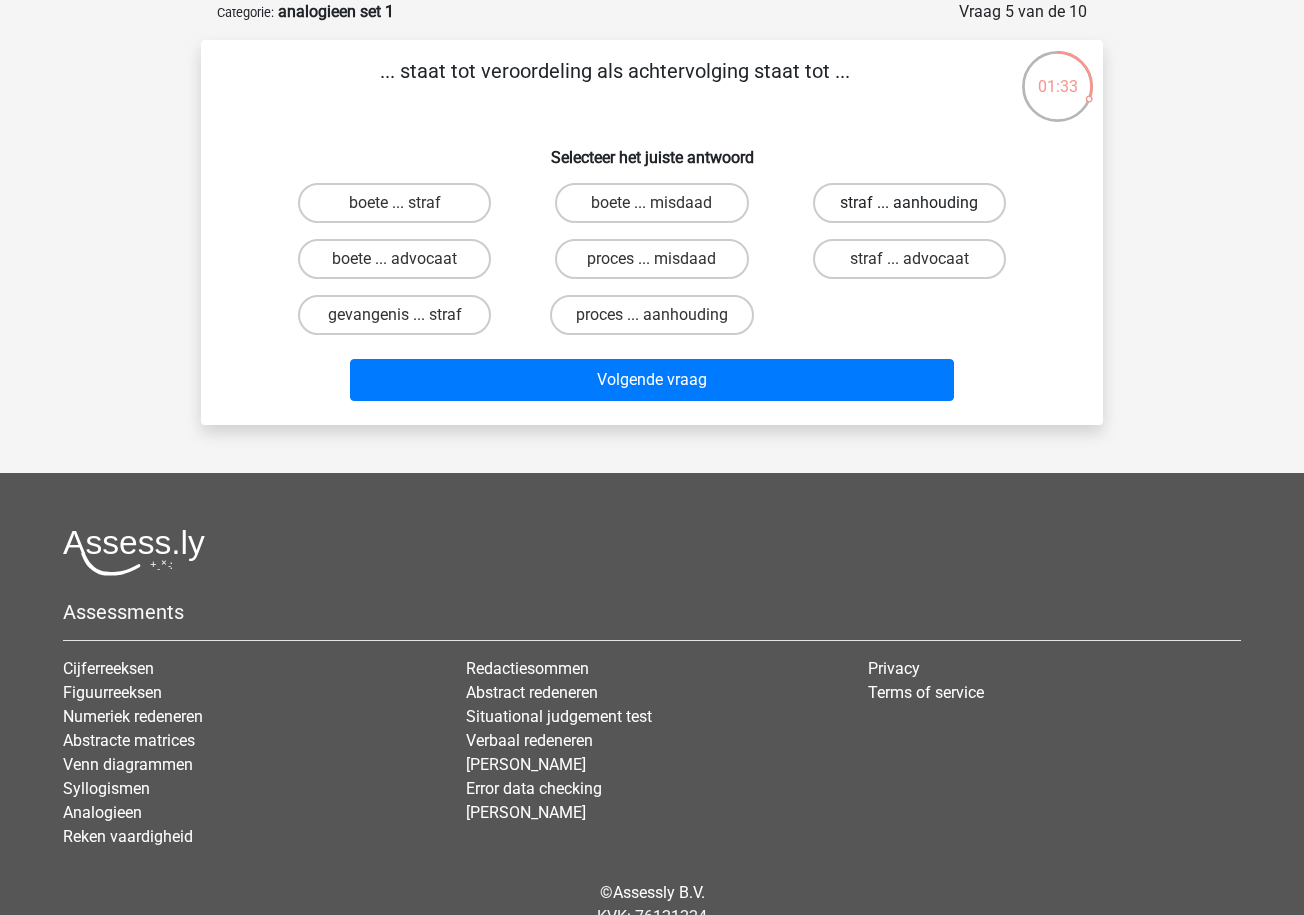 click on "straf ... aanhouding" at bounding box center (909, 203) 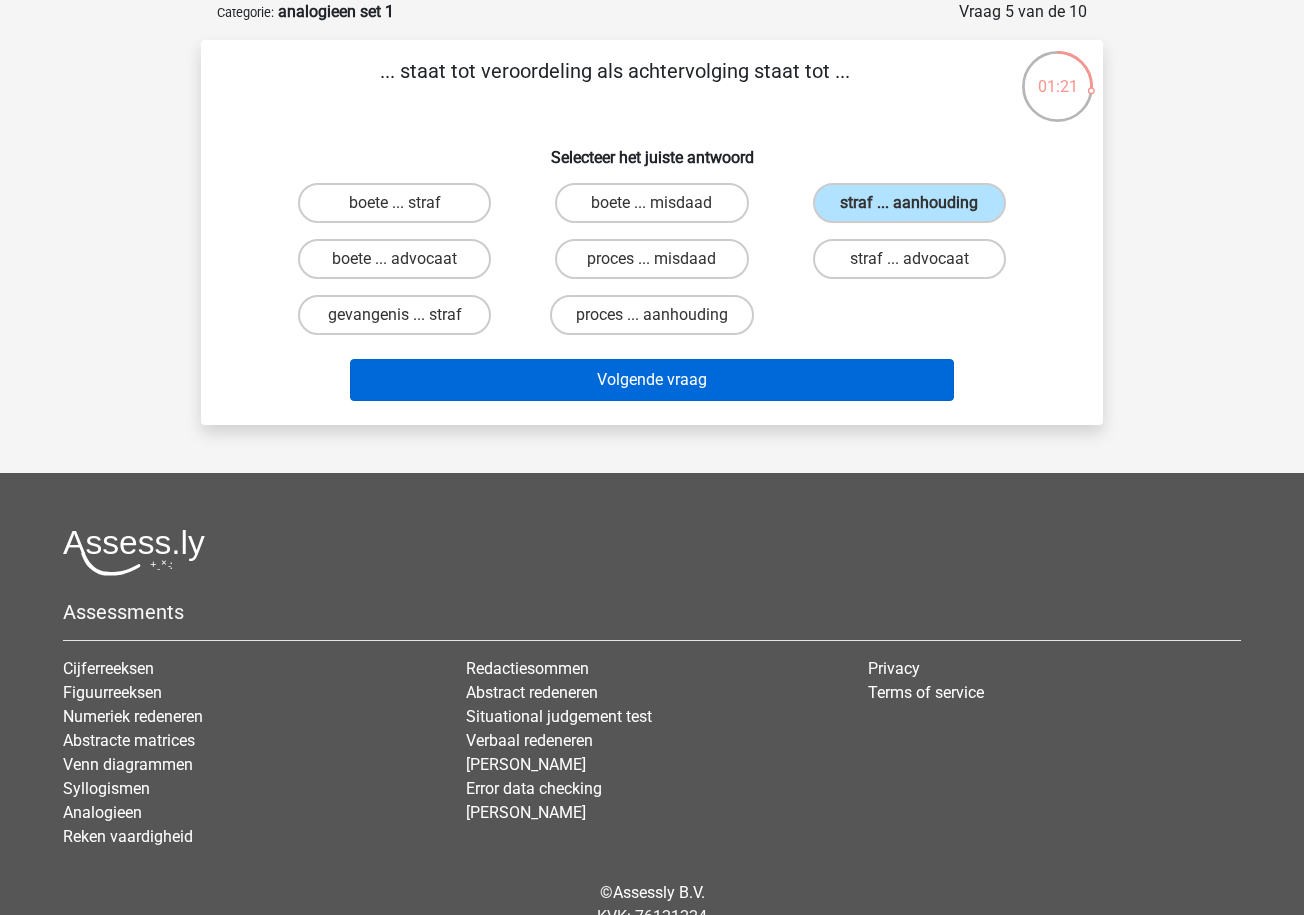 click on "Volgende vraag" at bounding box center [652, 380] 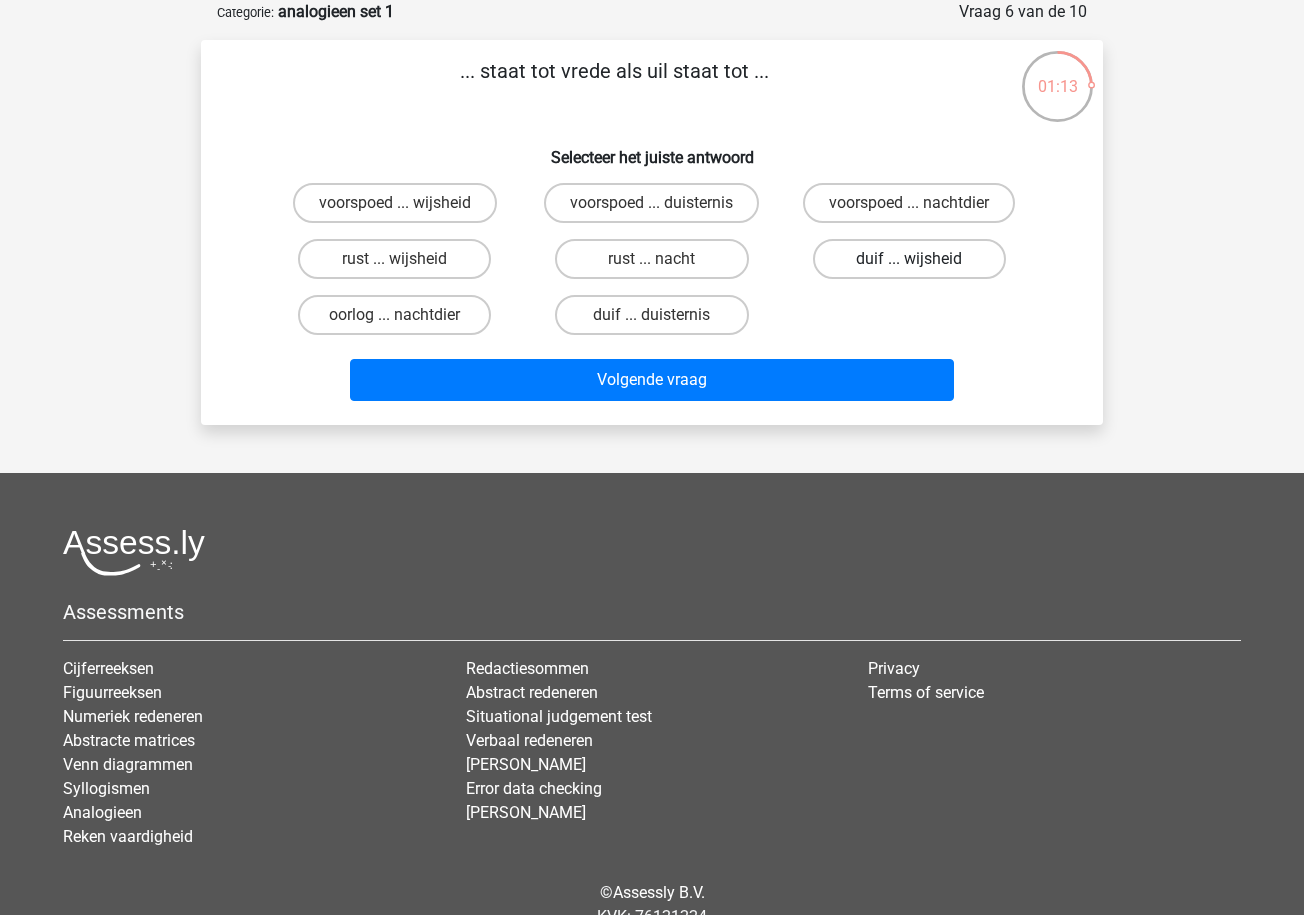 click on "duif ... wijsheid" at bounding box center (909, 259) 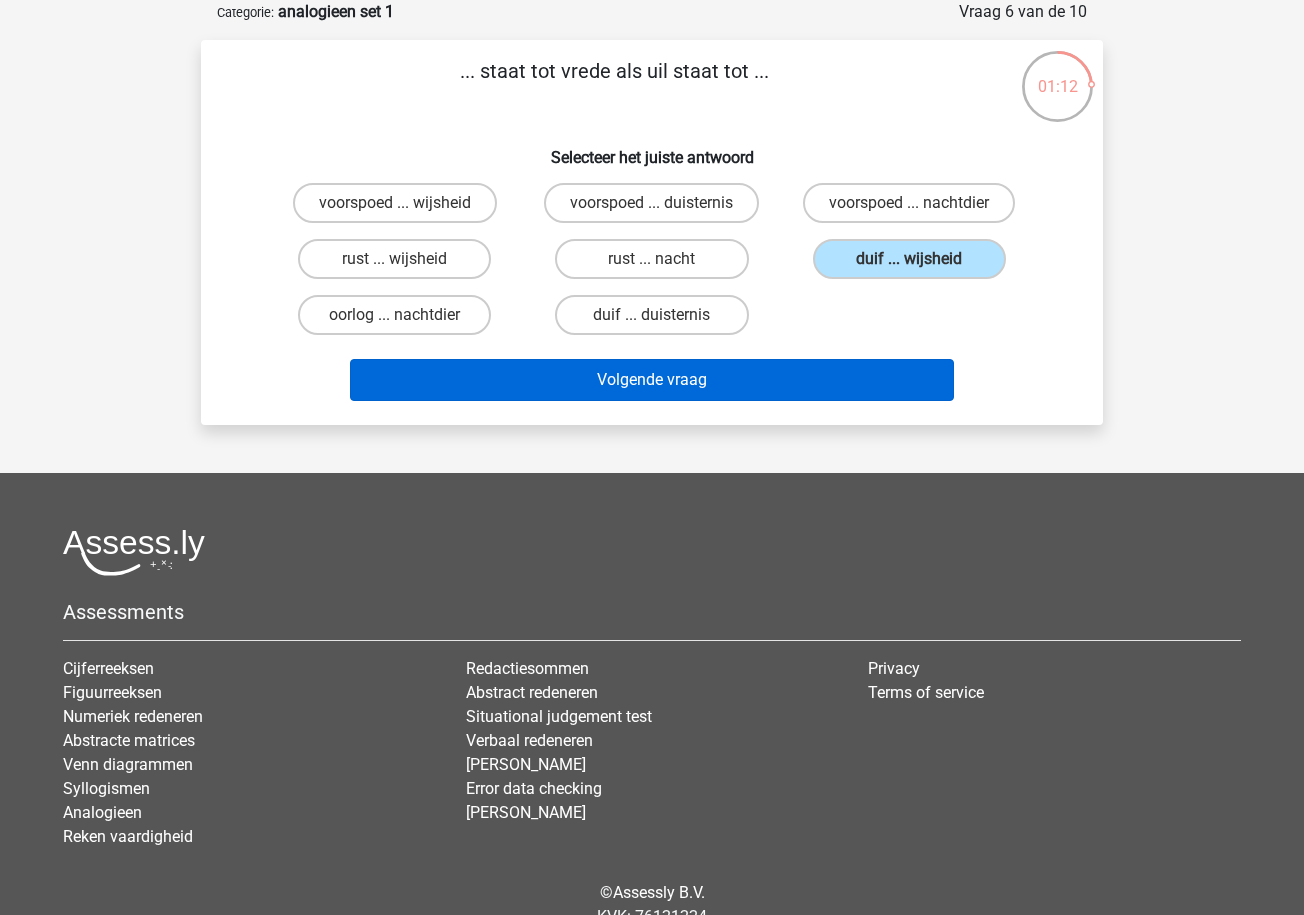 click on "Volgende vraag" at bounding box center [652, 380] 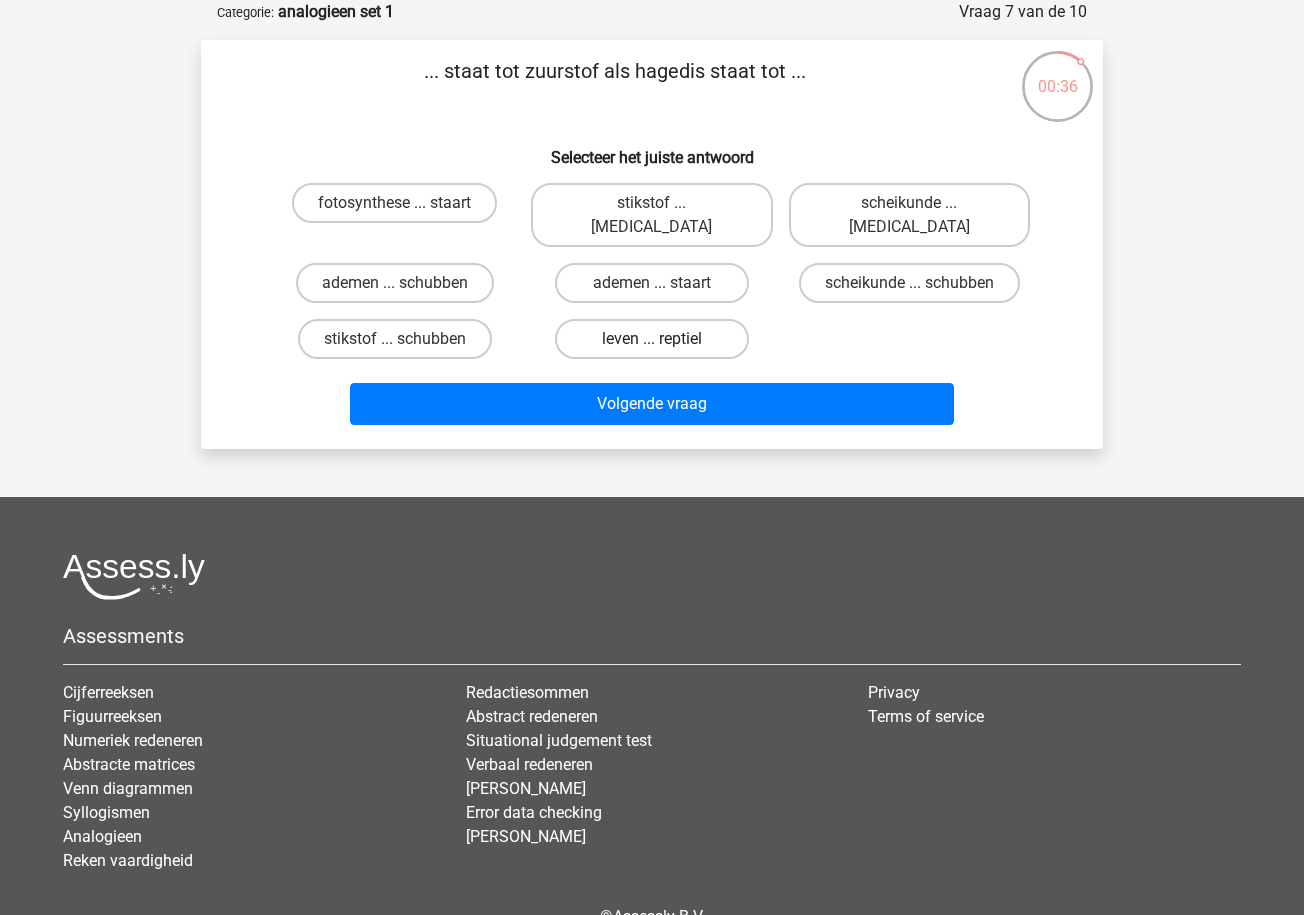 click on "leven ... reptiel" at bounding box center (651, 339) 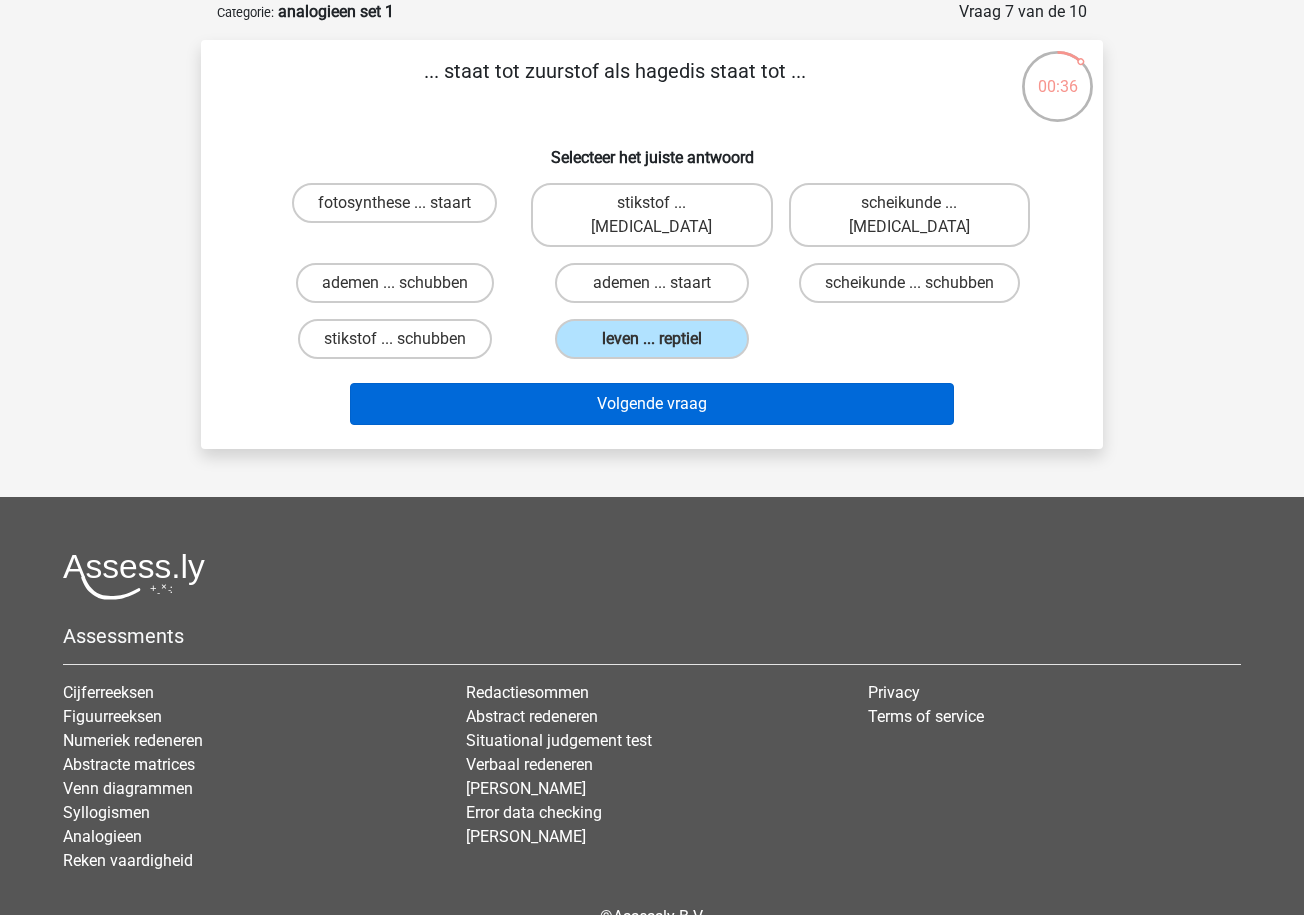 click on "Volgende vraag" at bounding box center [652, 404] 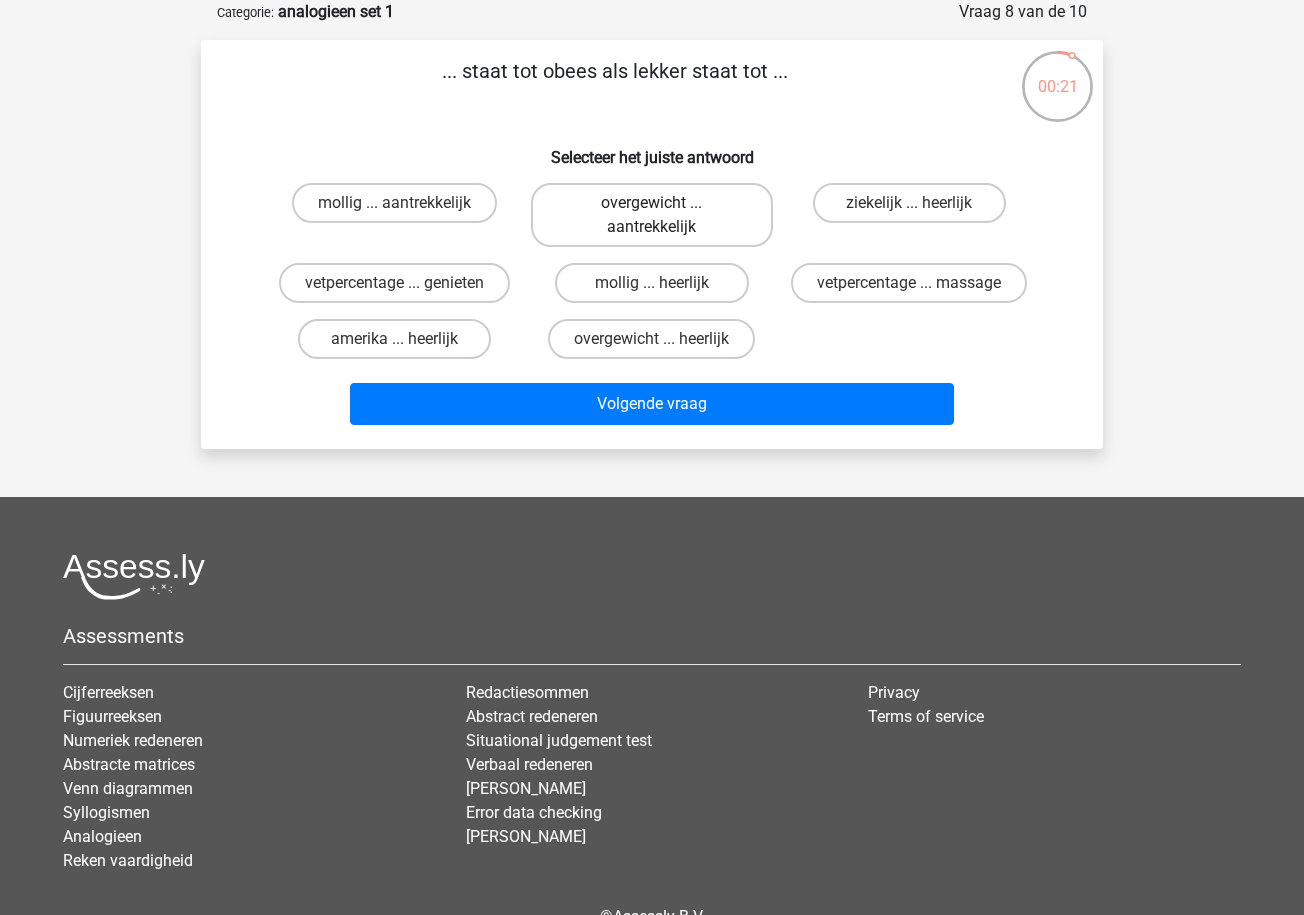 click on "overgewicht ... aantrekkelijk" at bounding box center [651, 215] 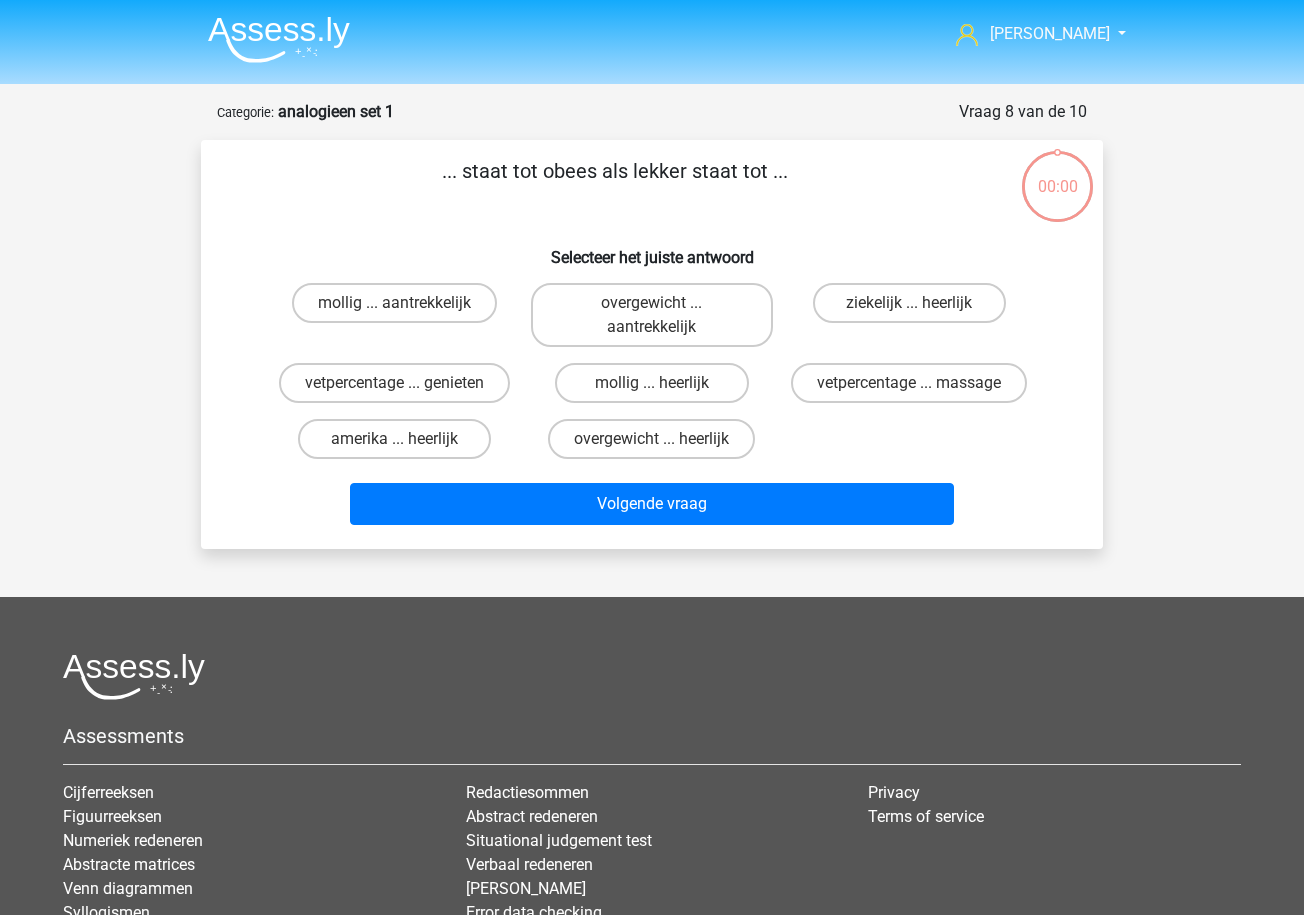 scroll, scrollTop: 100, scrollLeft: 0, axis: vertical 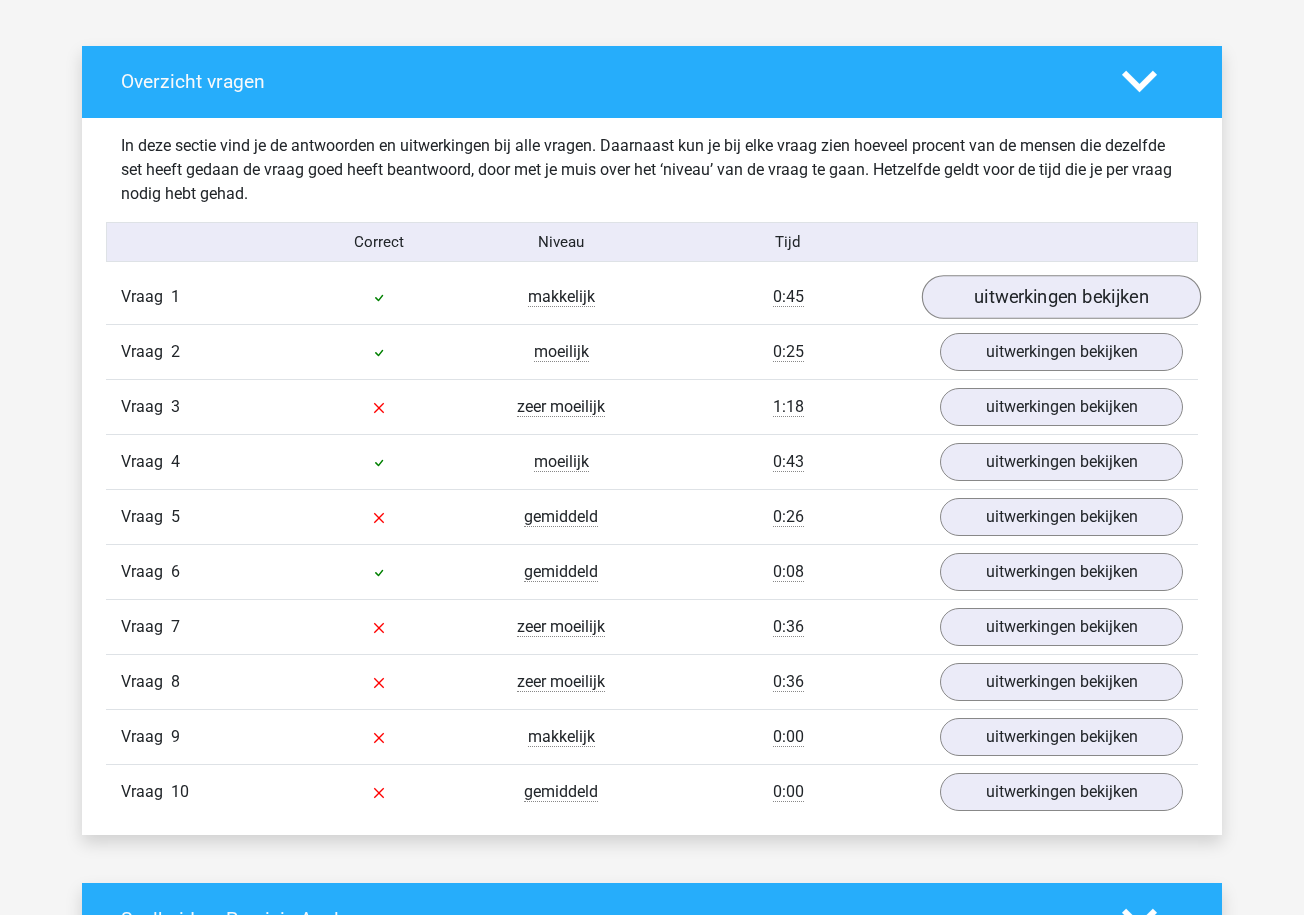 click on "uitwerkingen bekijken" at bounding box center (1061, 298) 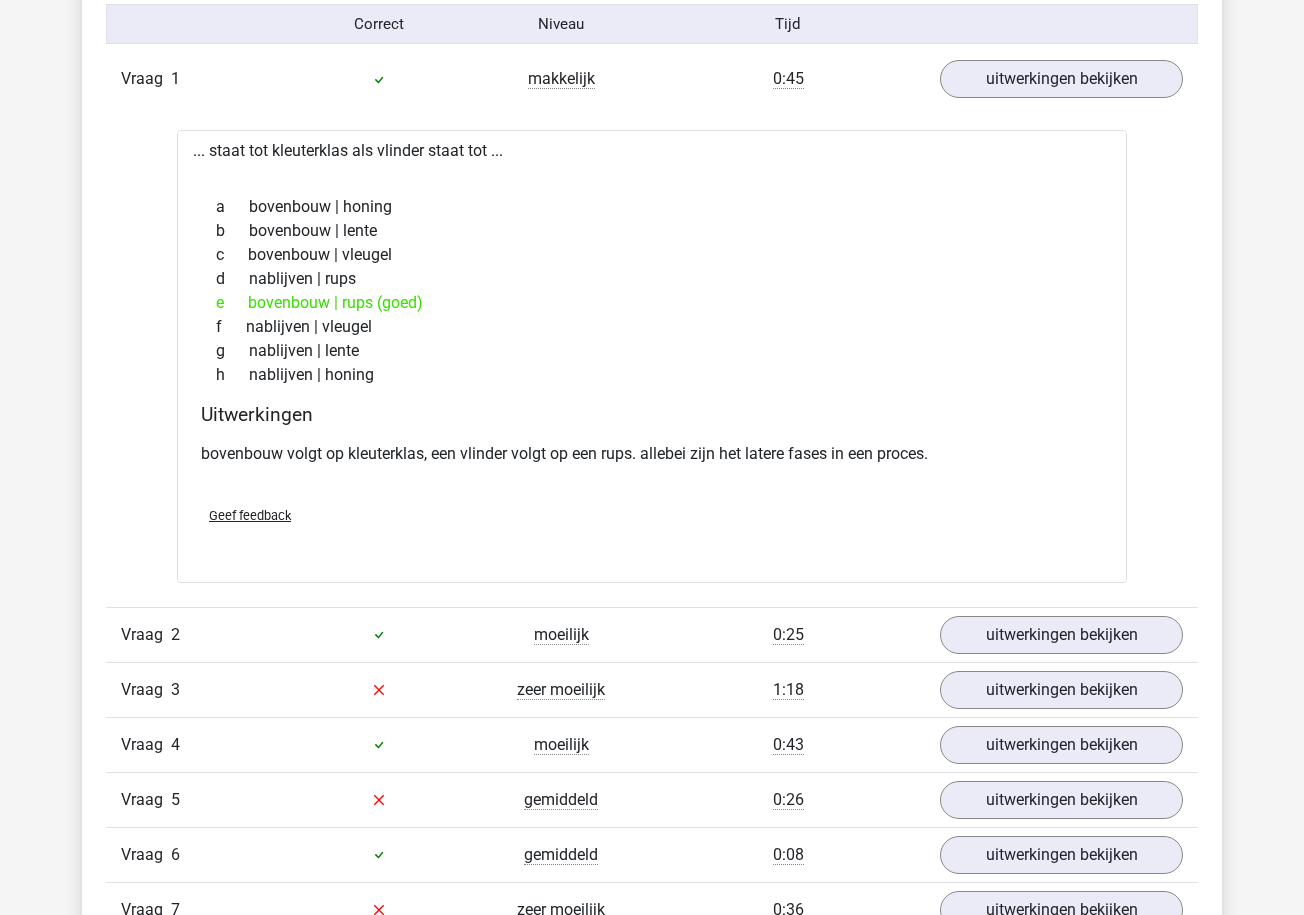 scroll, scrollTop: 1282, scrollLeft: 0, axis: vertical 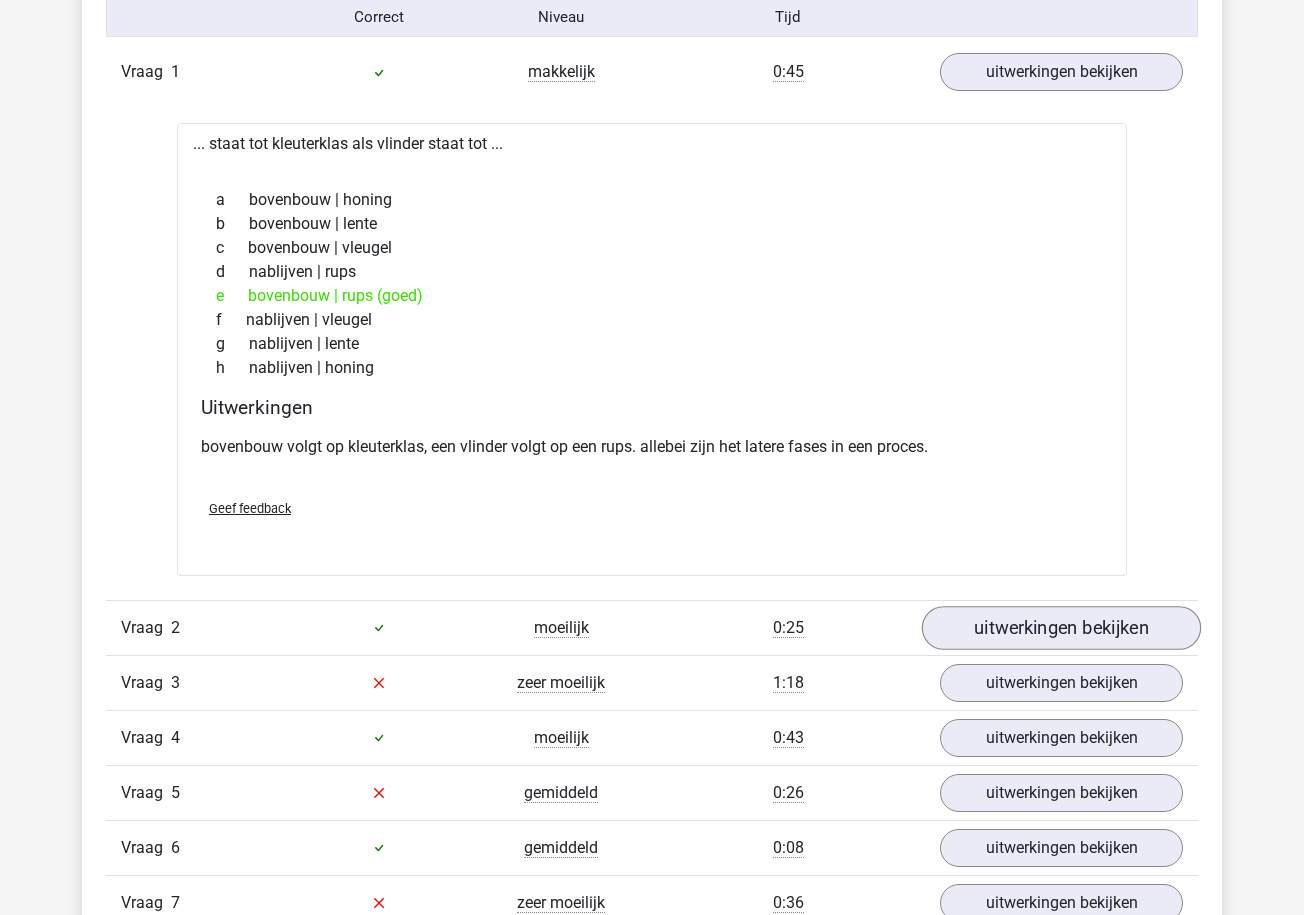 click on "uitwerkingen bekijken" at bounding box center (1061, 628) 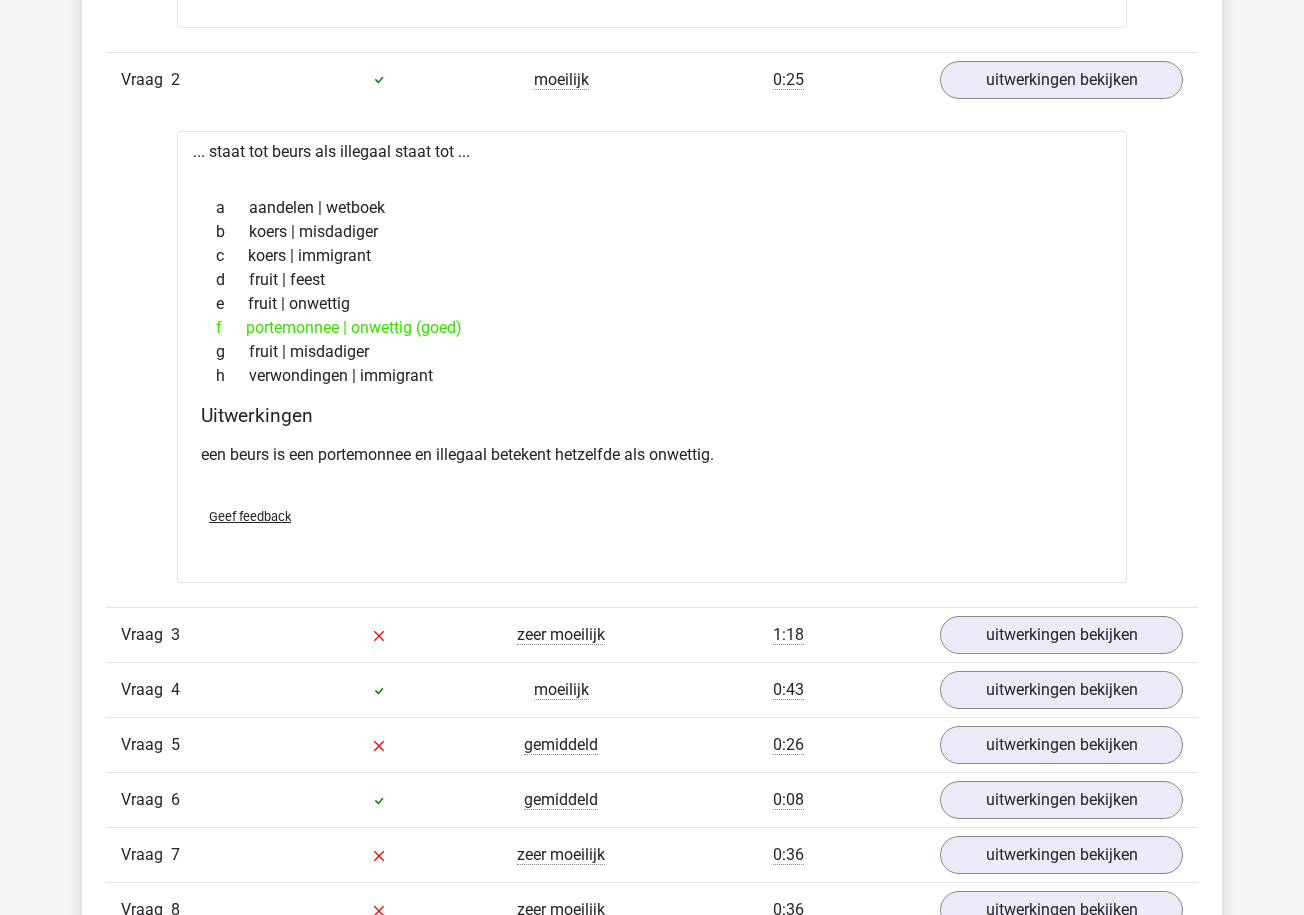 scroll, scrollTop: 1837, scrollLeft: 0, axis: vertical 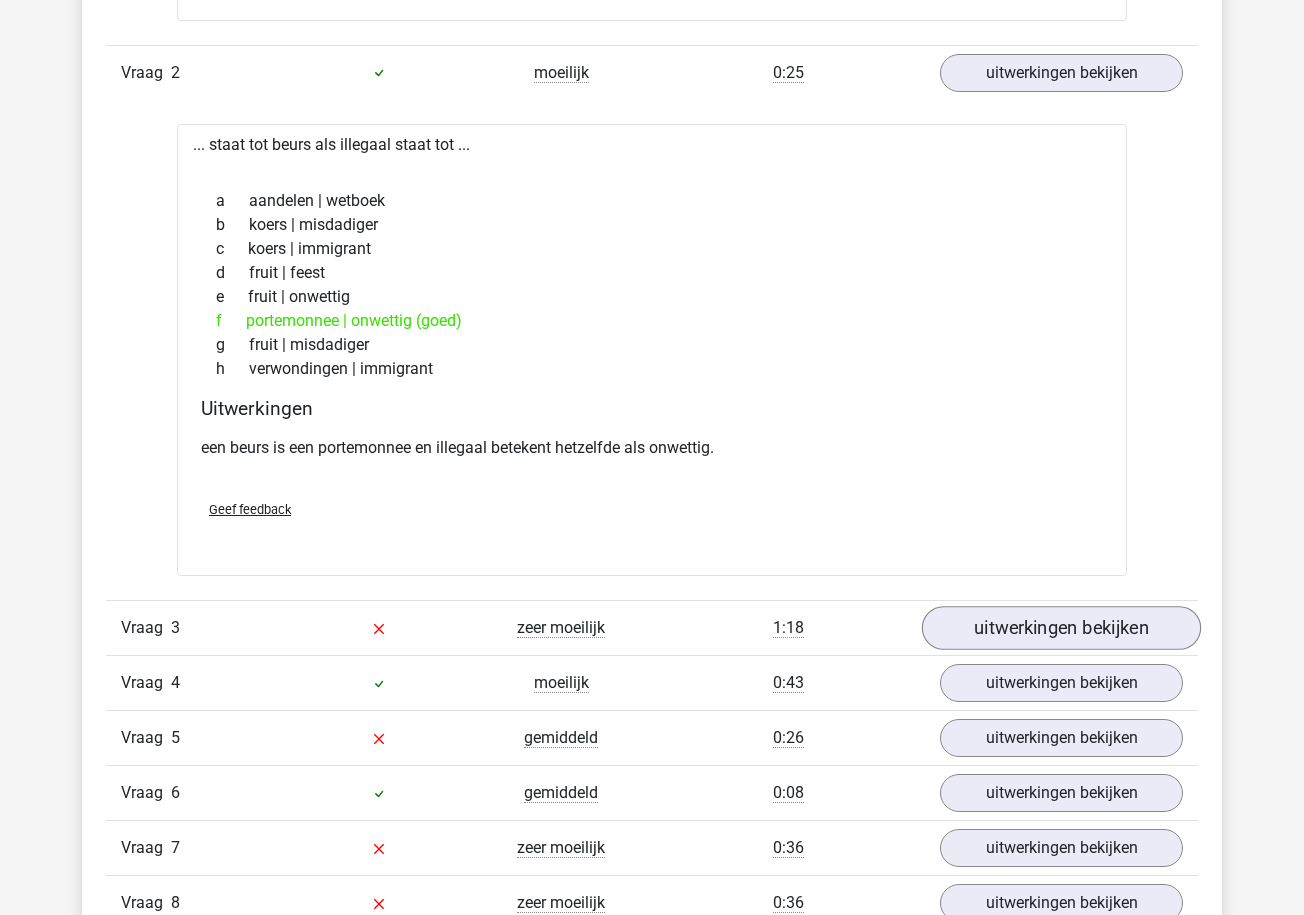 click on "uitwerkingen bekijken" at bounding box center (1061, 628) 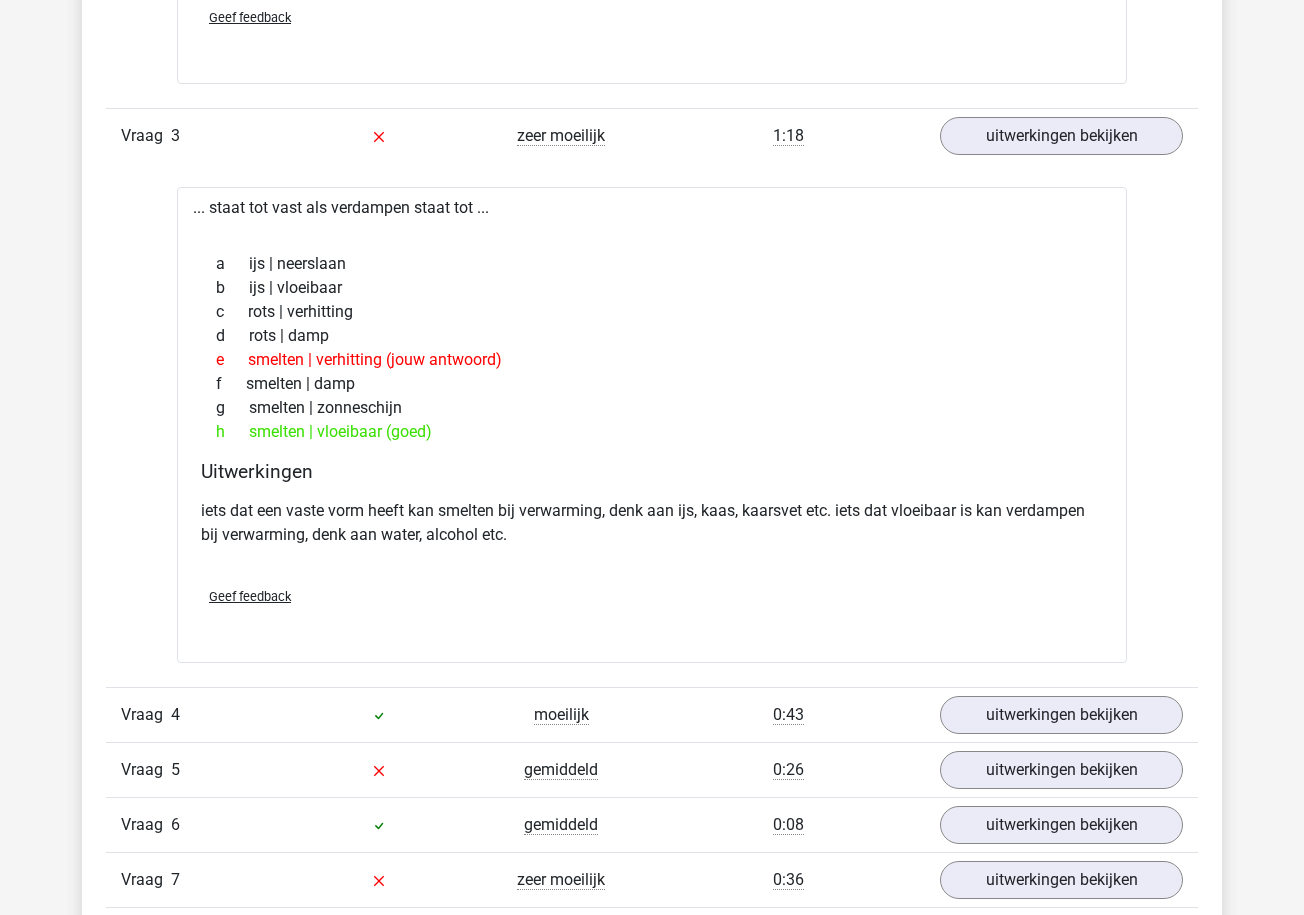 scroll, scrollTop: 2330, scrollLeft: 0, axis: vertical 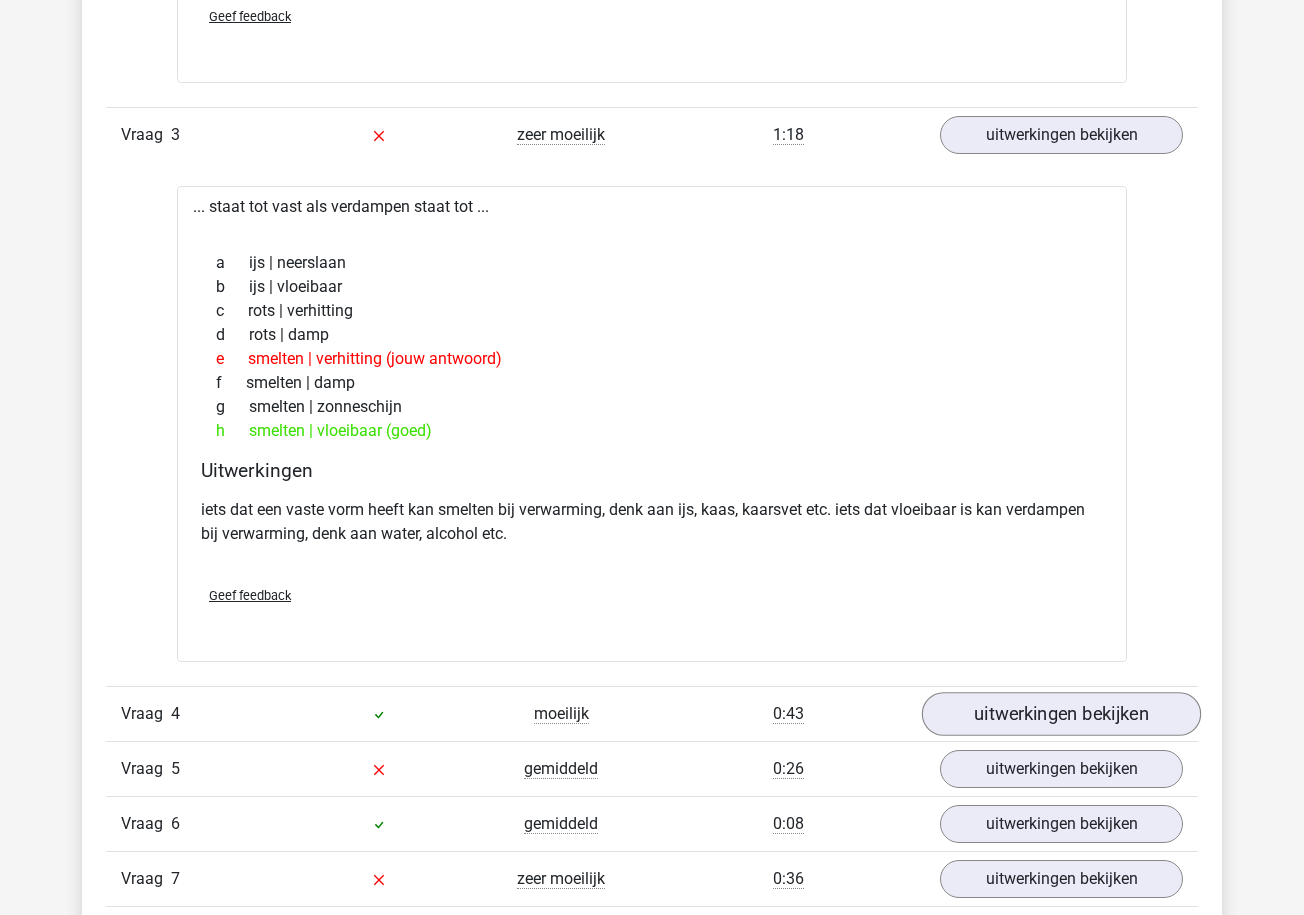 click on "uitwerkingen bekijken" at bounding box center [1061, 714] 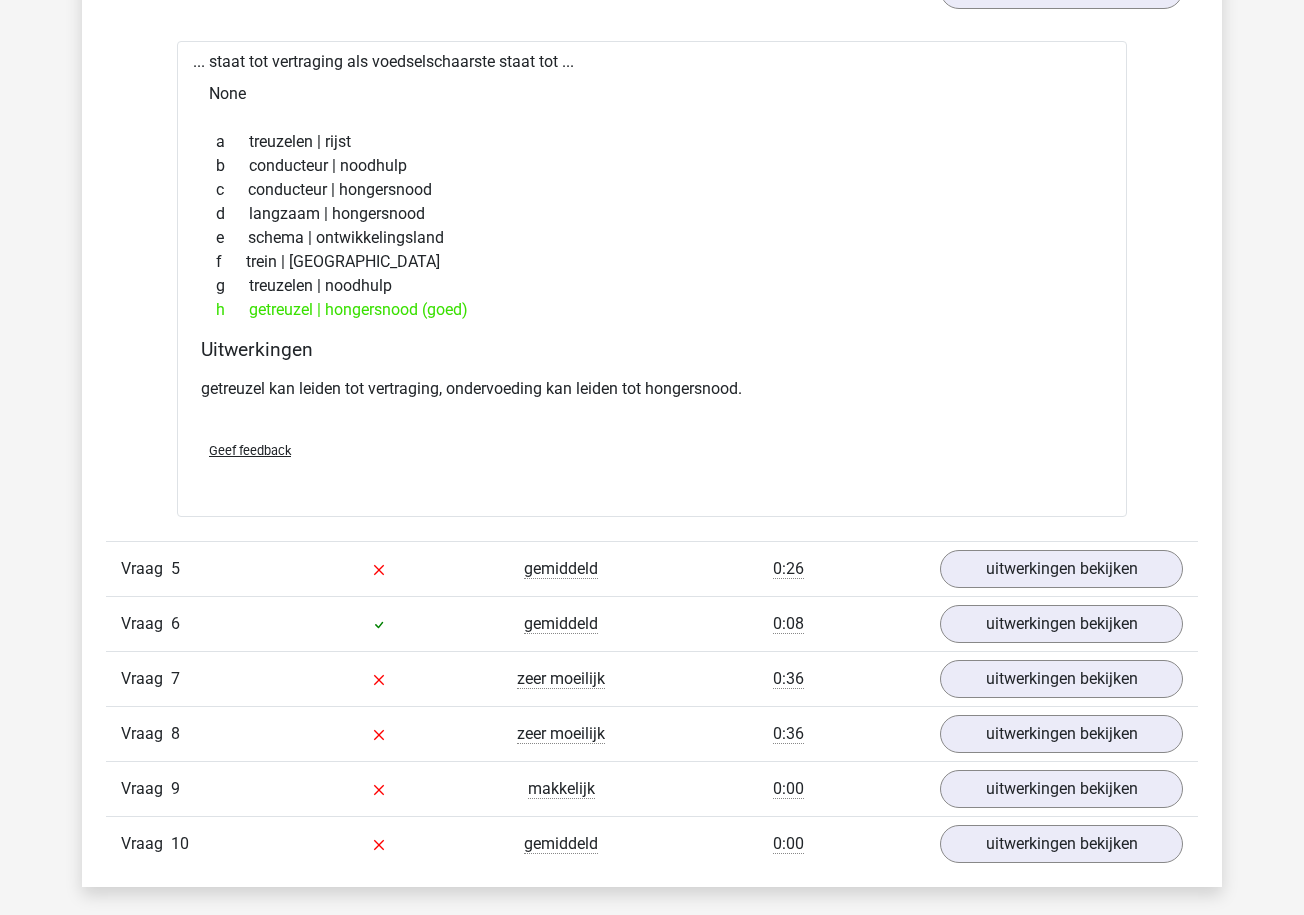 scroll, scrollTop: 3072, scrollLeft: 0, axis: vertical 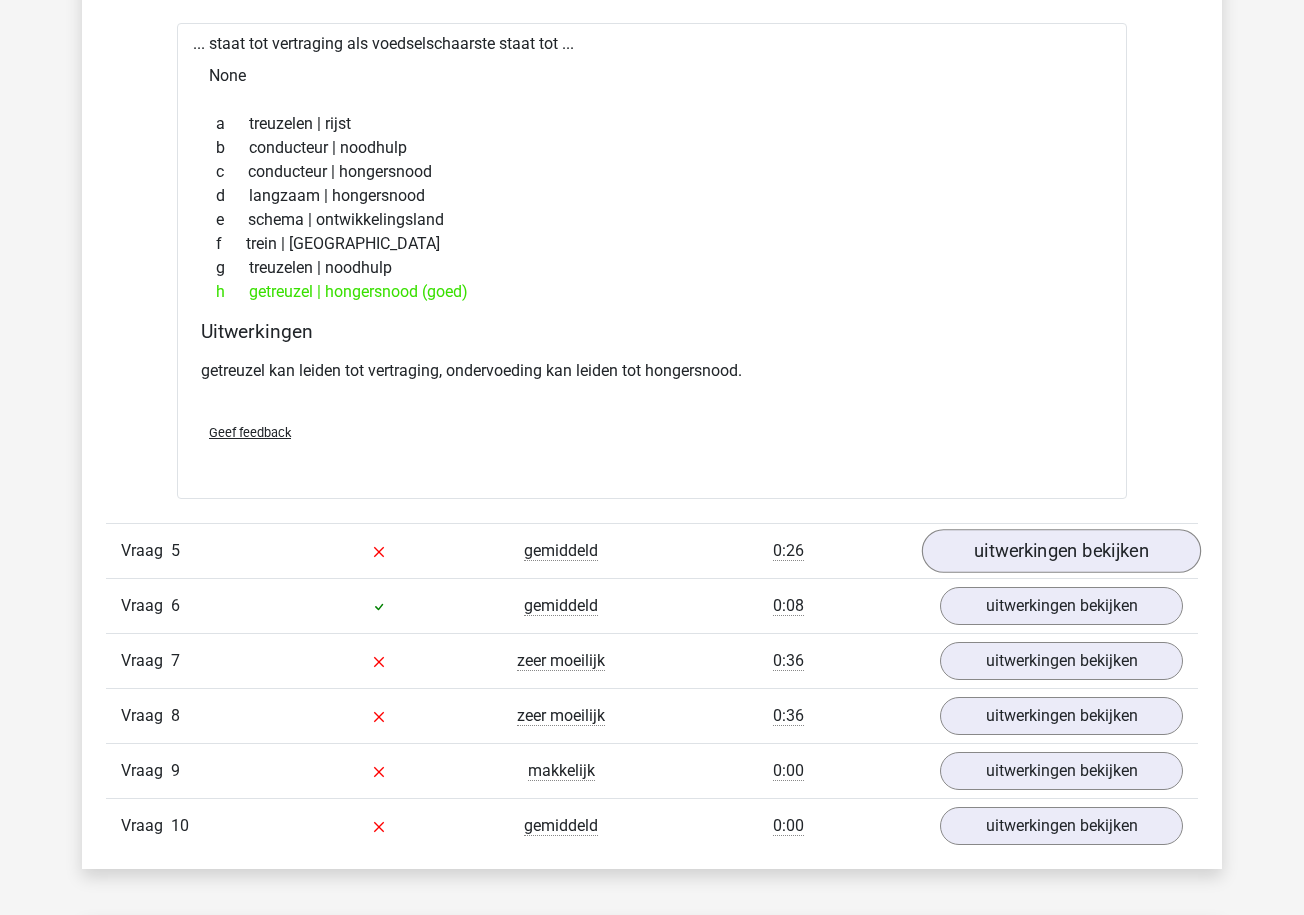 click on "uitwerkingen bekijken" at bounding box center (1061, 551) 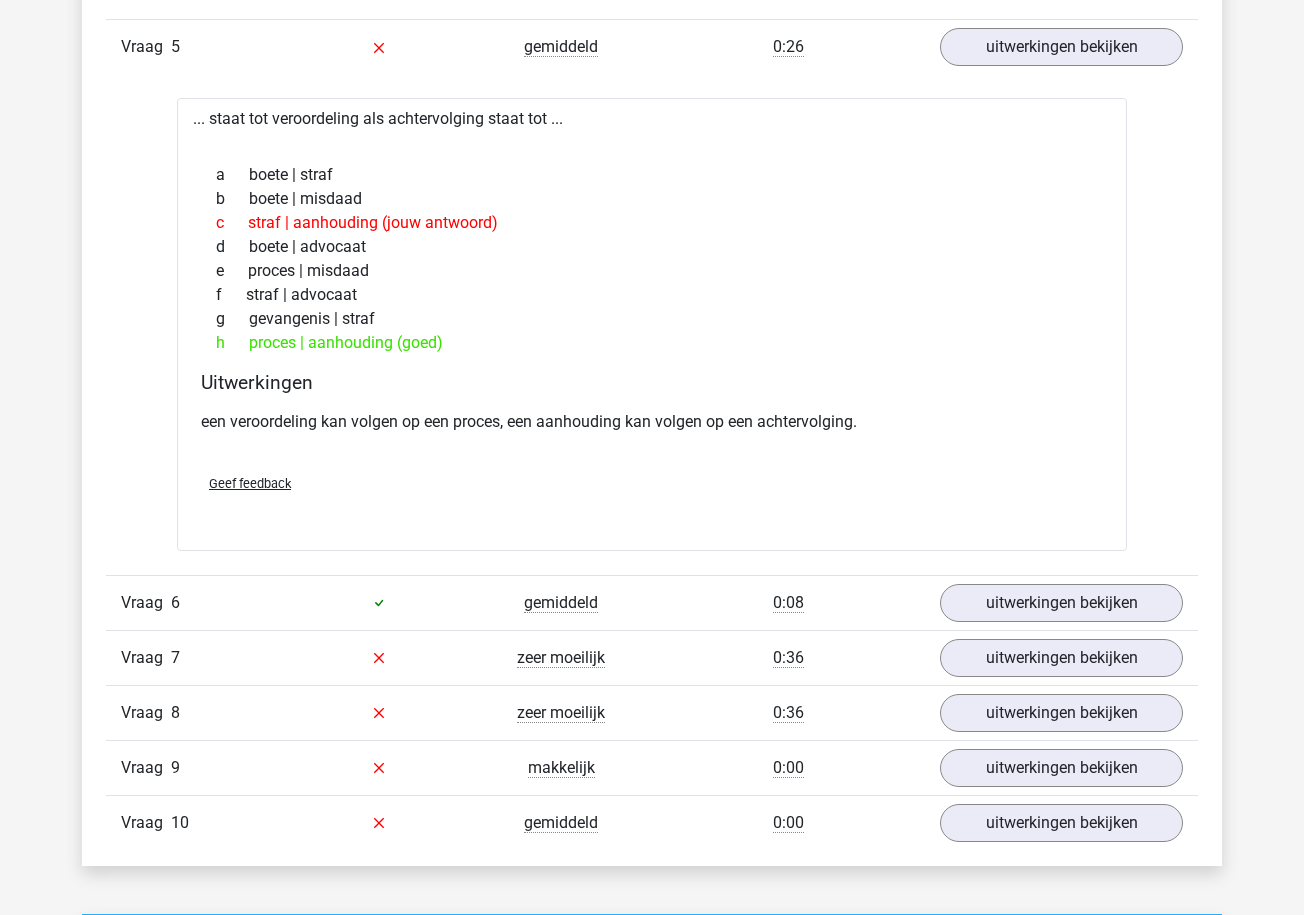 scroll, scrollTop: 3580, scrollLeft: 0, axis: vertical 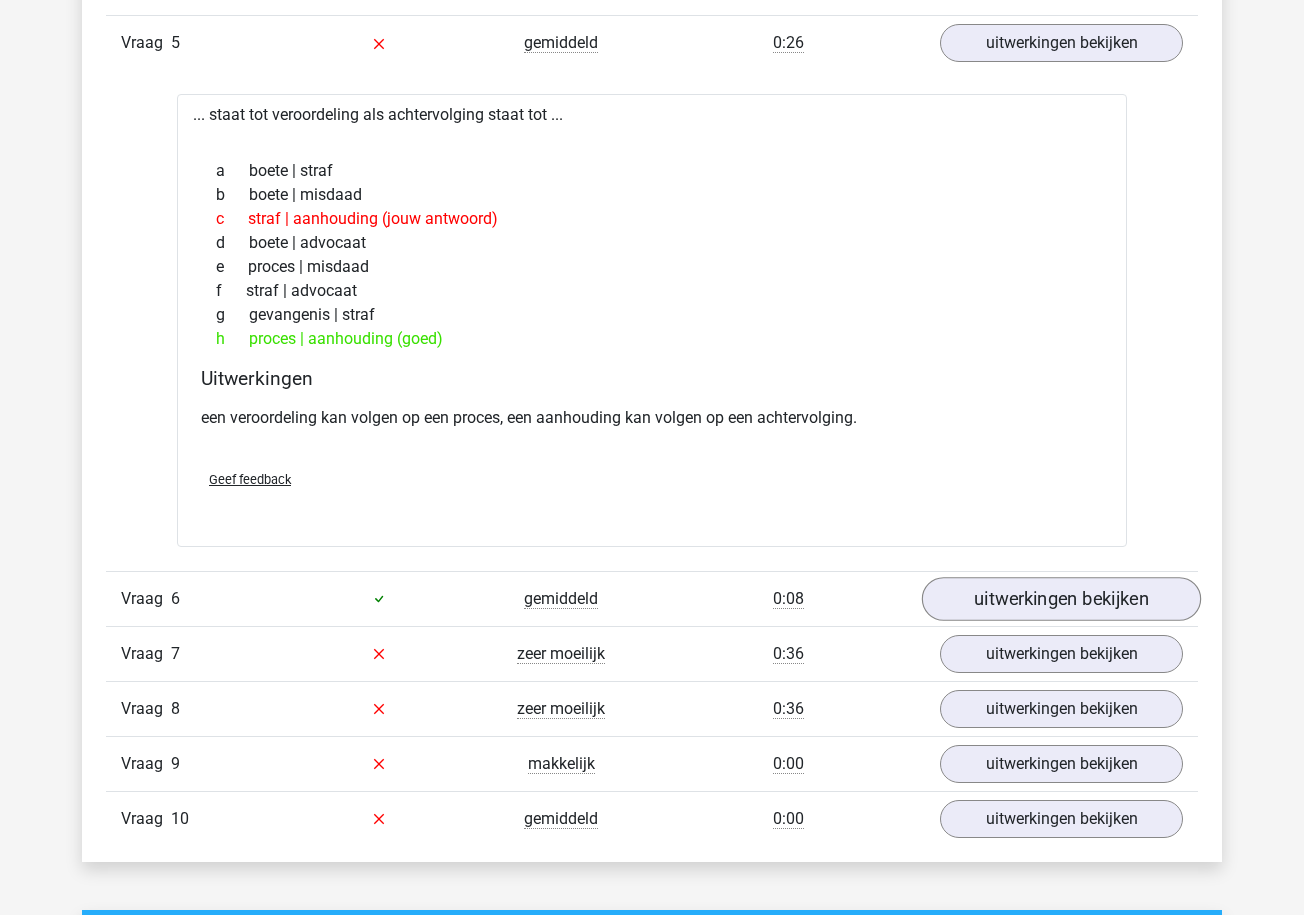 click on "uitwerkingen bekijken" at bounding box center (1061, 599) 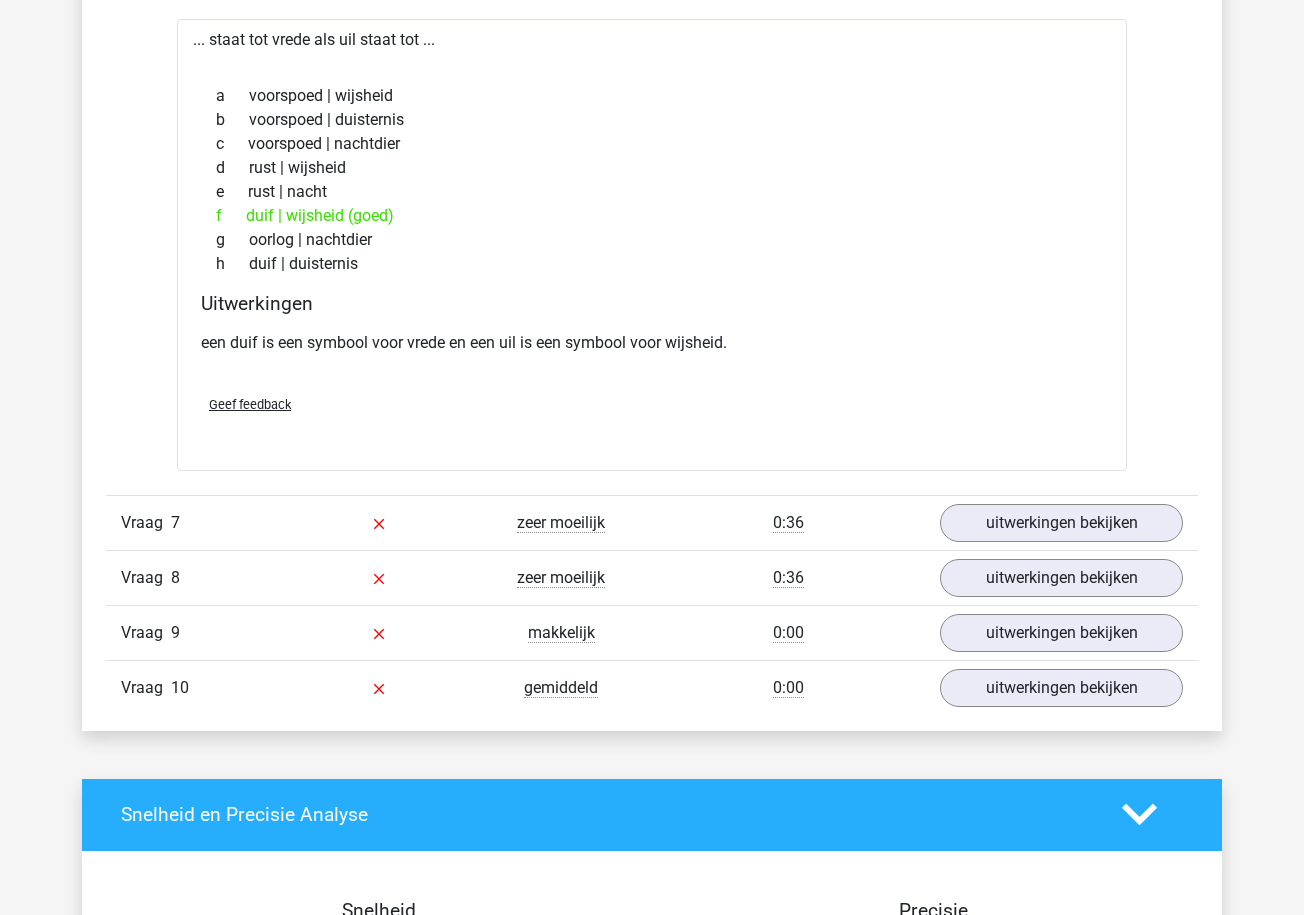 scroll, scrollTop: 4211, scrollLeft: 0, axis: vertical 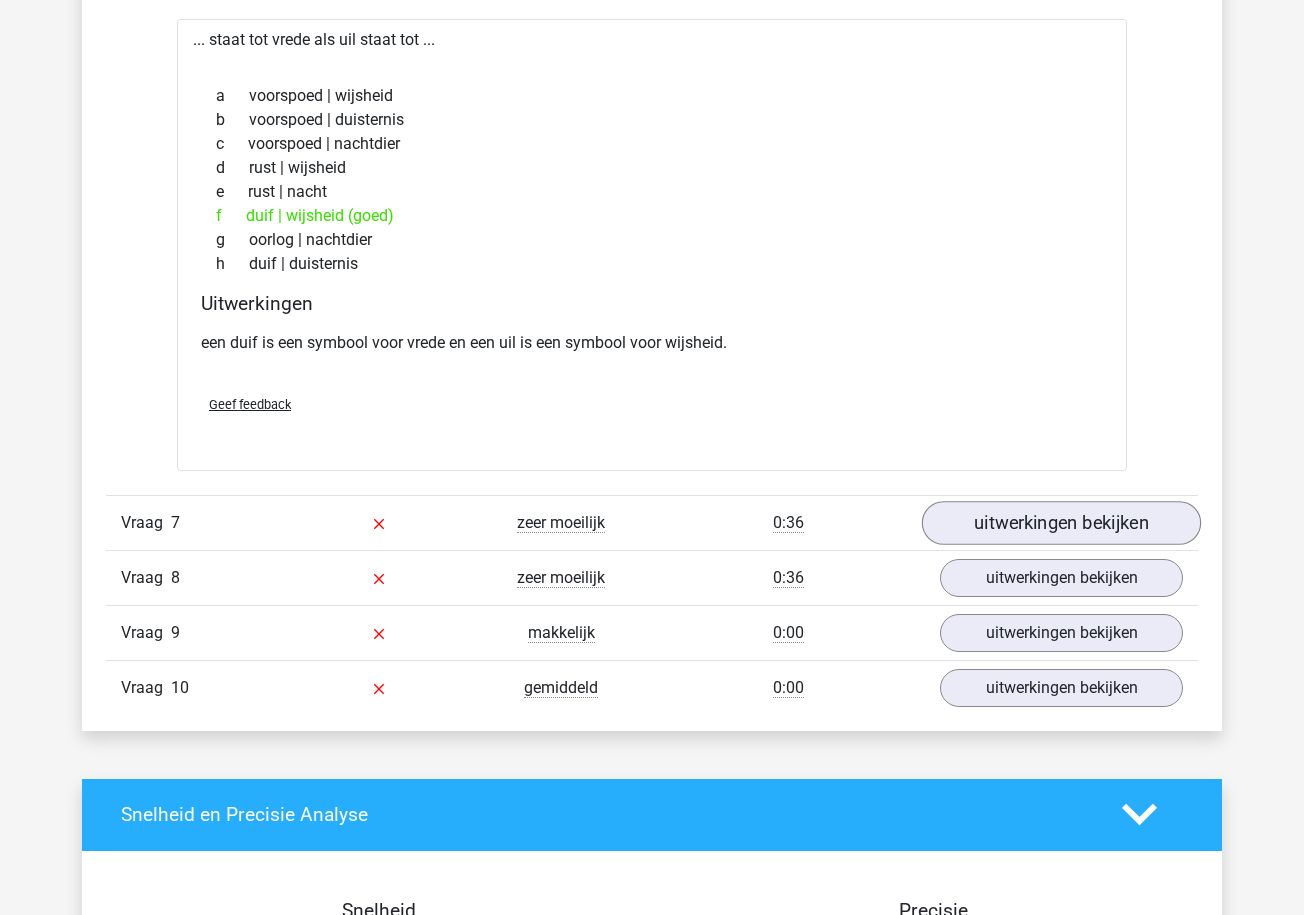 click on "uitwerkingen bekijken" at bounding box center [1061, 523] 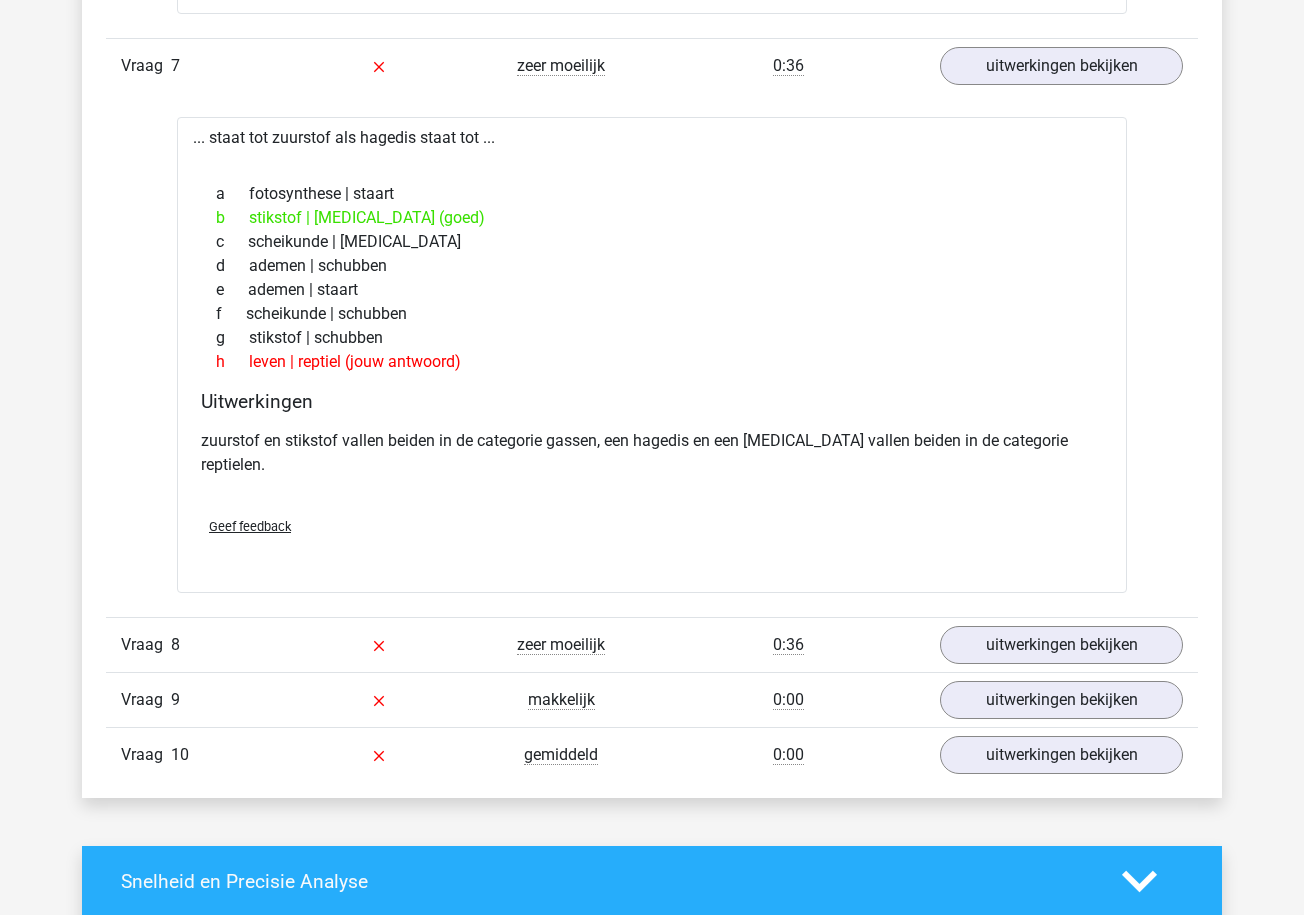 scroll, scrollTop: 4686, scrollLeft: 0, axis: vertical 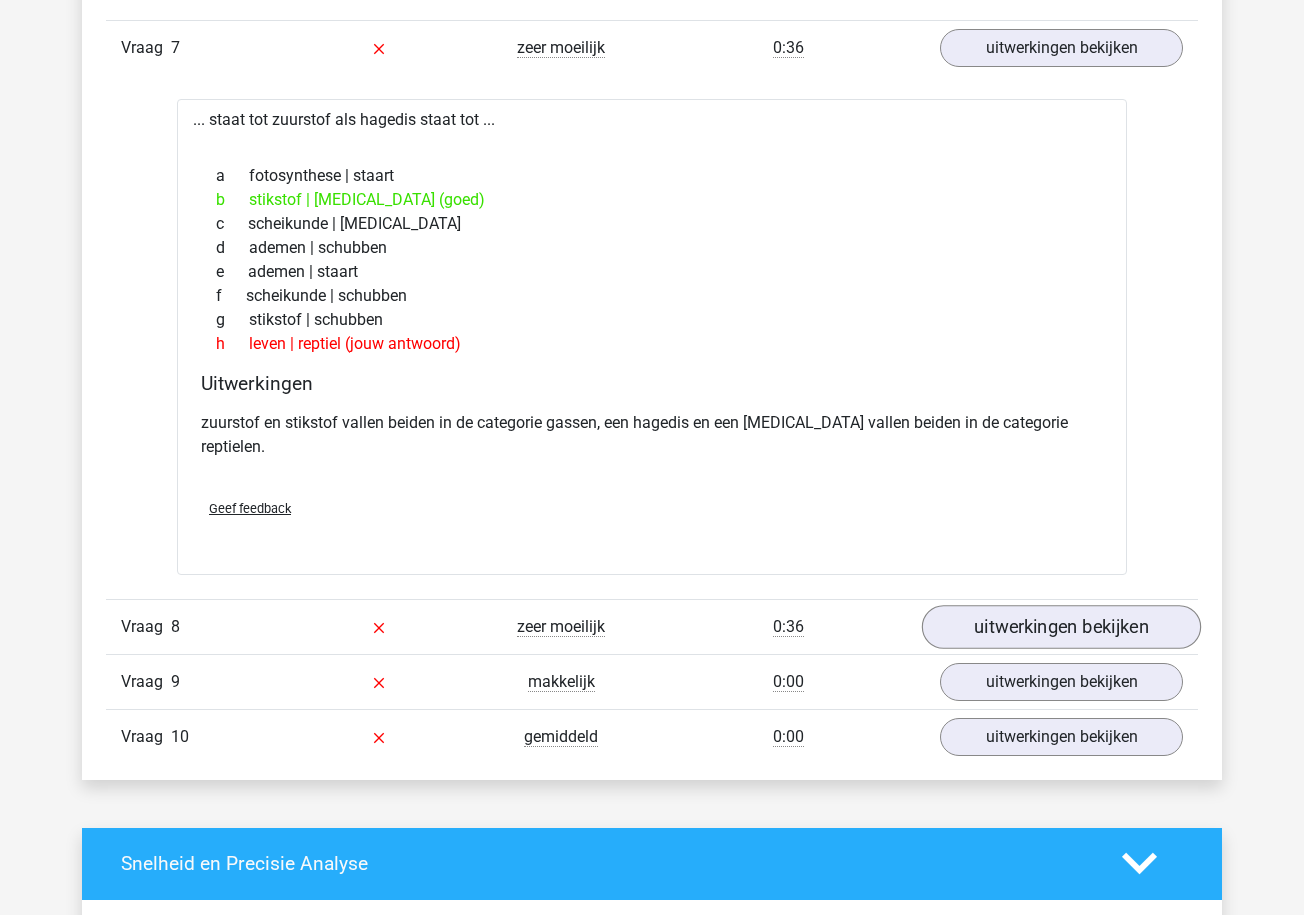 click on "uitwerkingen bekijken" at bounding box center [1061, 627] 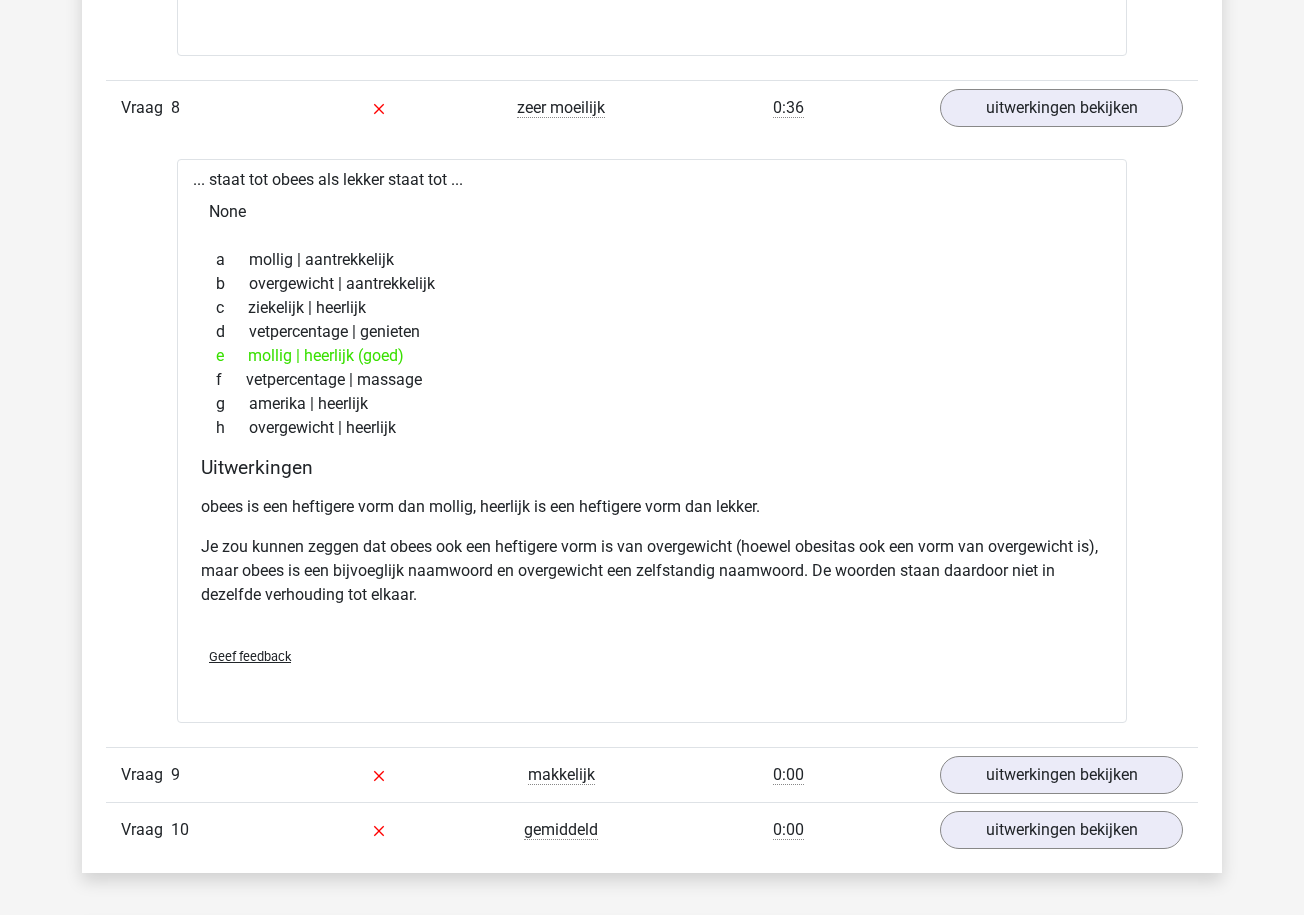 scroll, scrollTop: 5206, scrollLeft: 0, axis: vertical 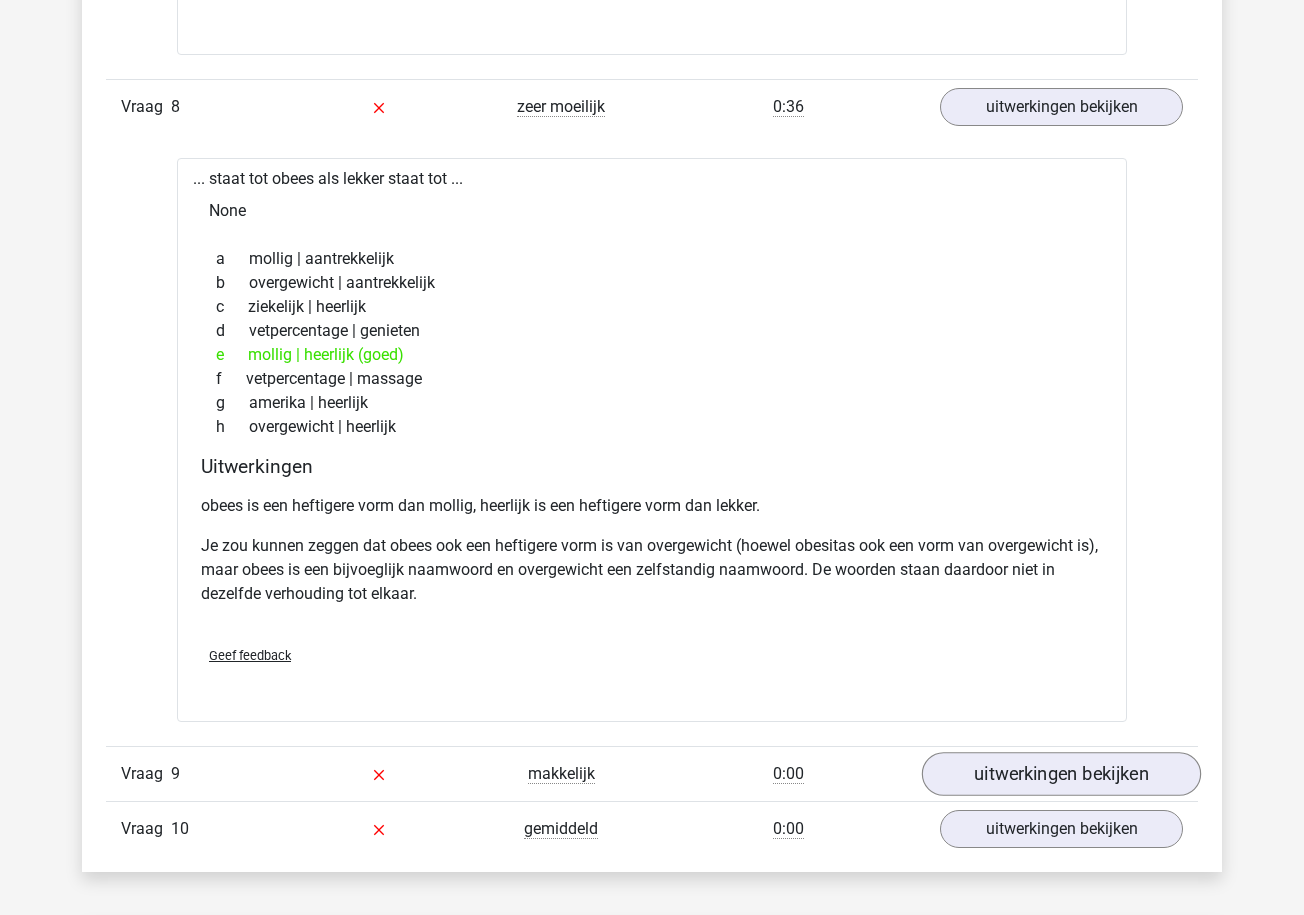 click on "uitwerkingen bekijken" at bounding box center (1061, 774) 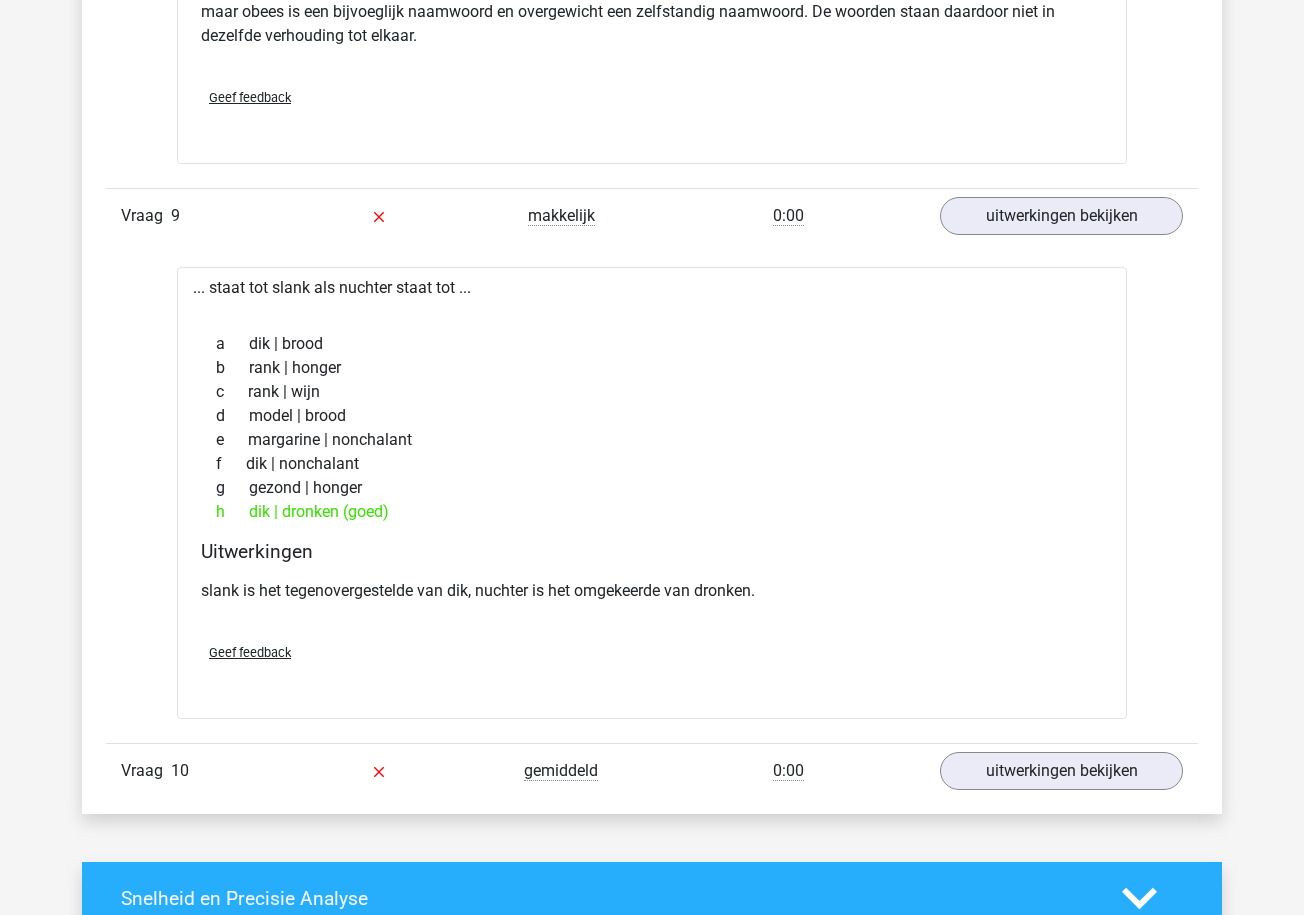 scroll, scrollTop: 5769, scrollLeft: 0, axis: vertical 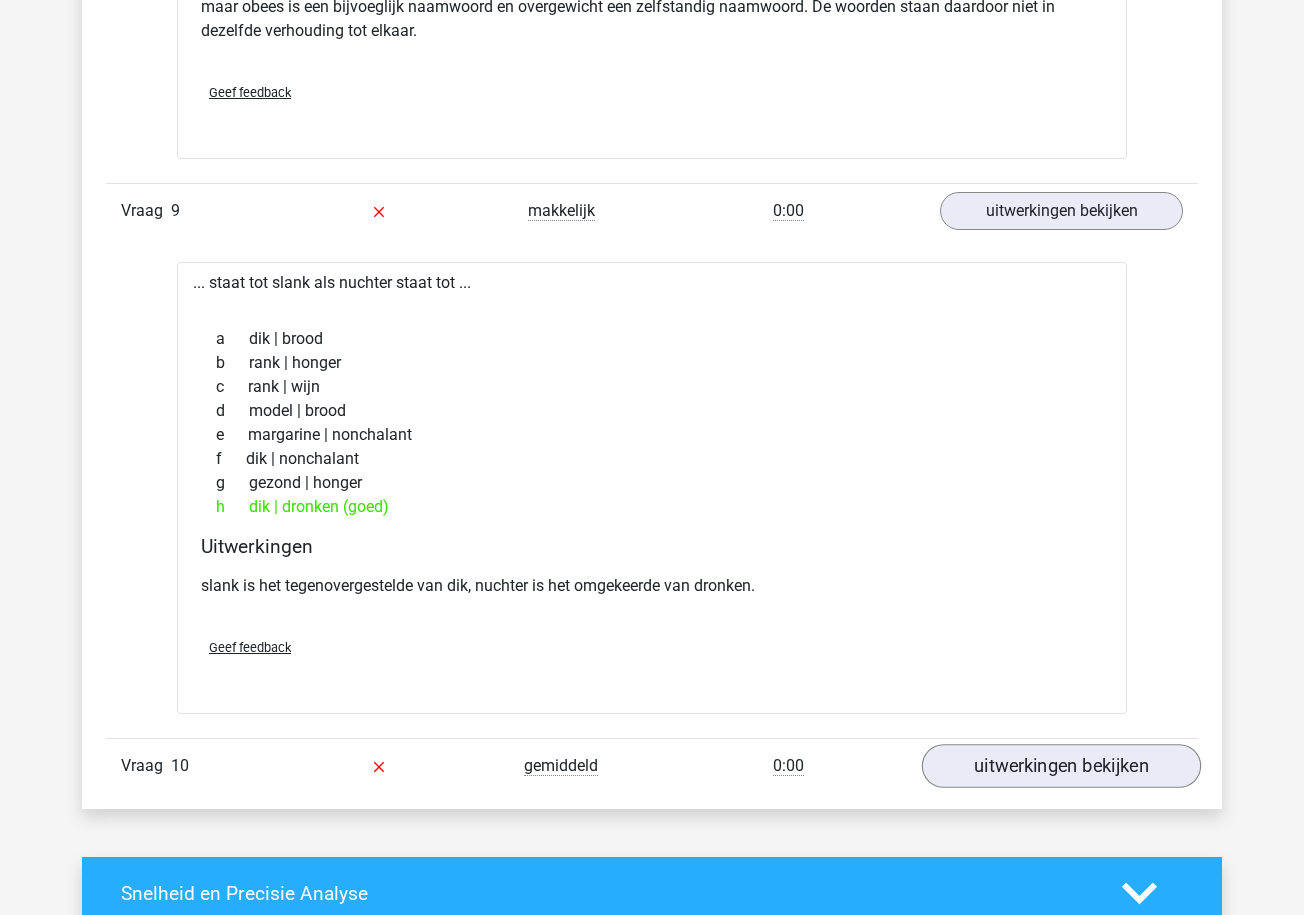 click on "uitwerkingen bekijken" at bounding box center (1061, 767) 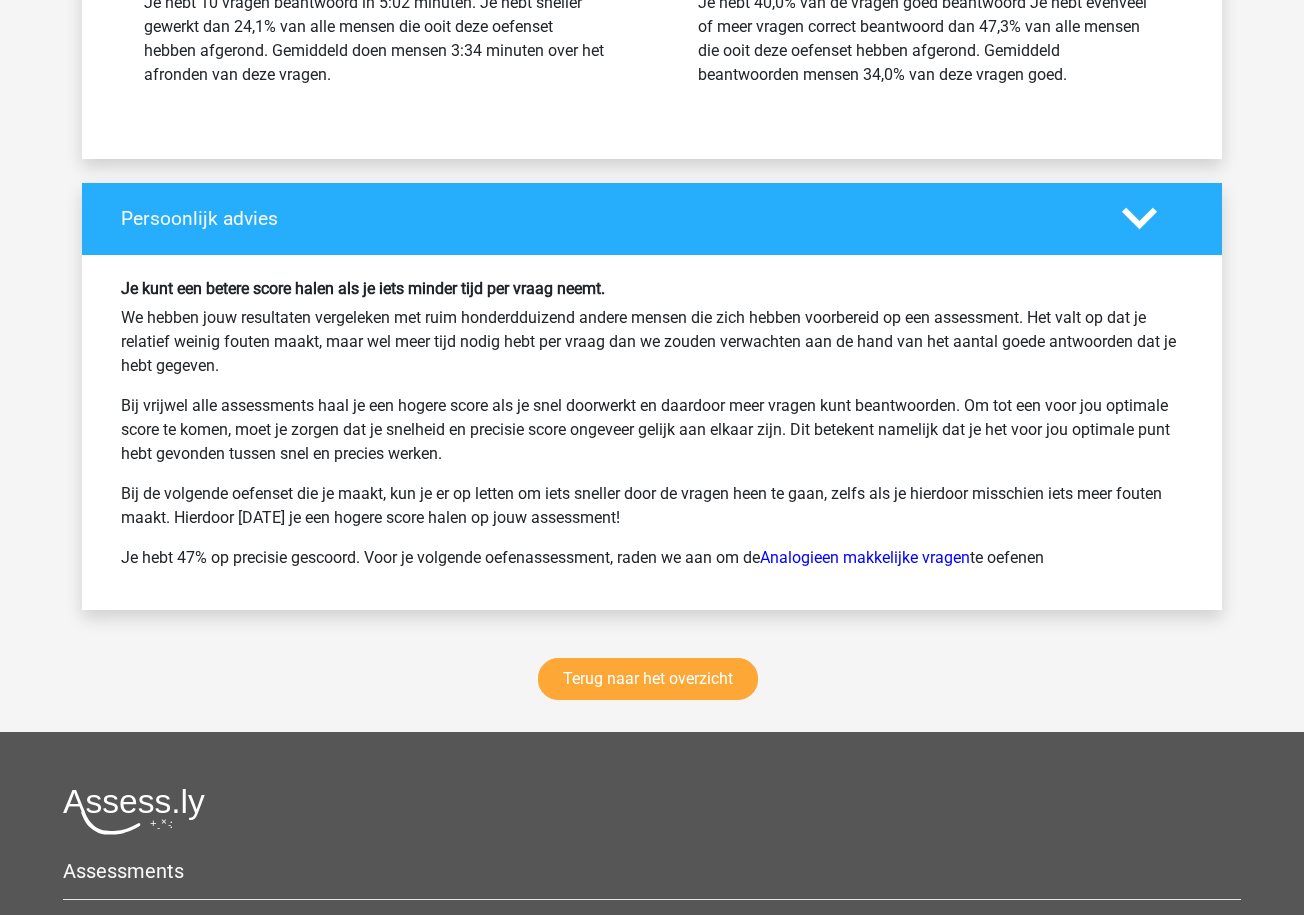 scroll, scrollTop: 7729, scrollLeft: 0, axis: vertical 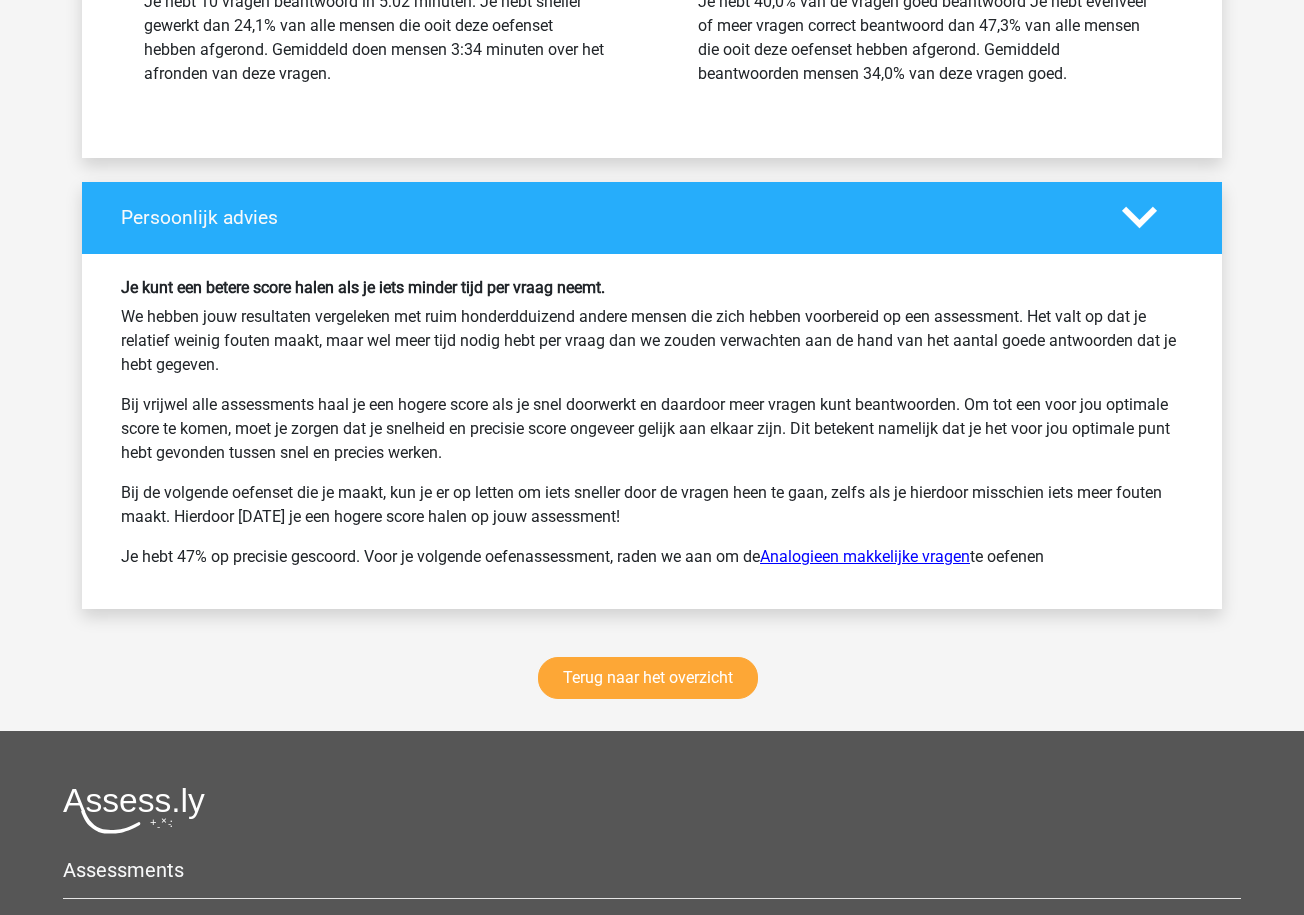 click on "Analogieen makkelijke vragen" at bounding box center [865, 556] 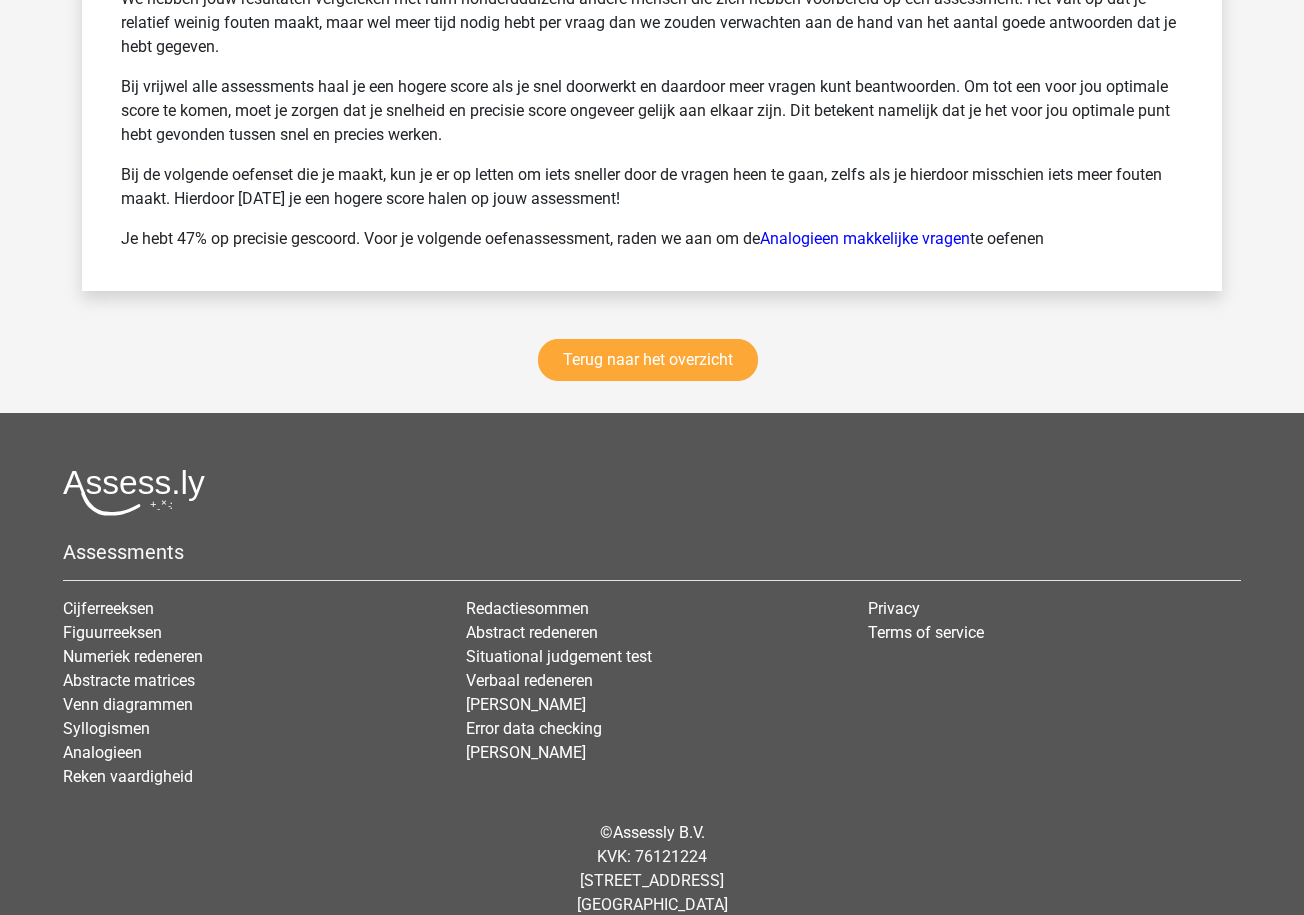 scroll, scrollTop: 8046, scrollLeft: 0, axis: vertical 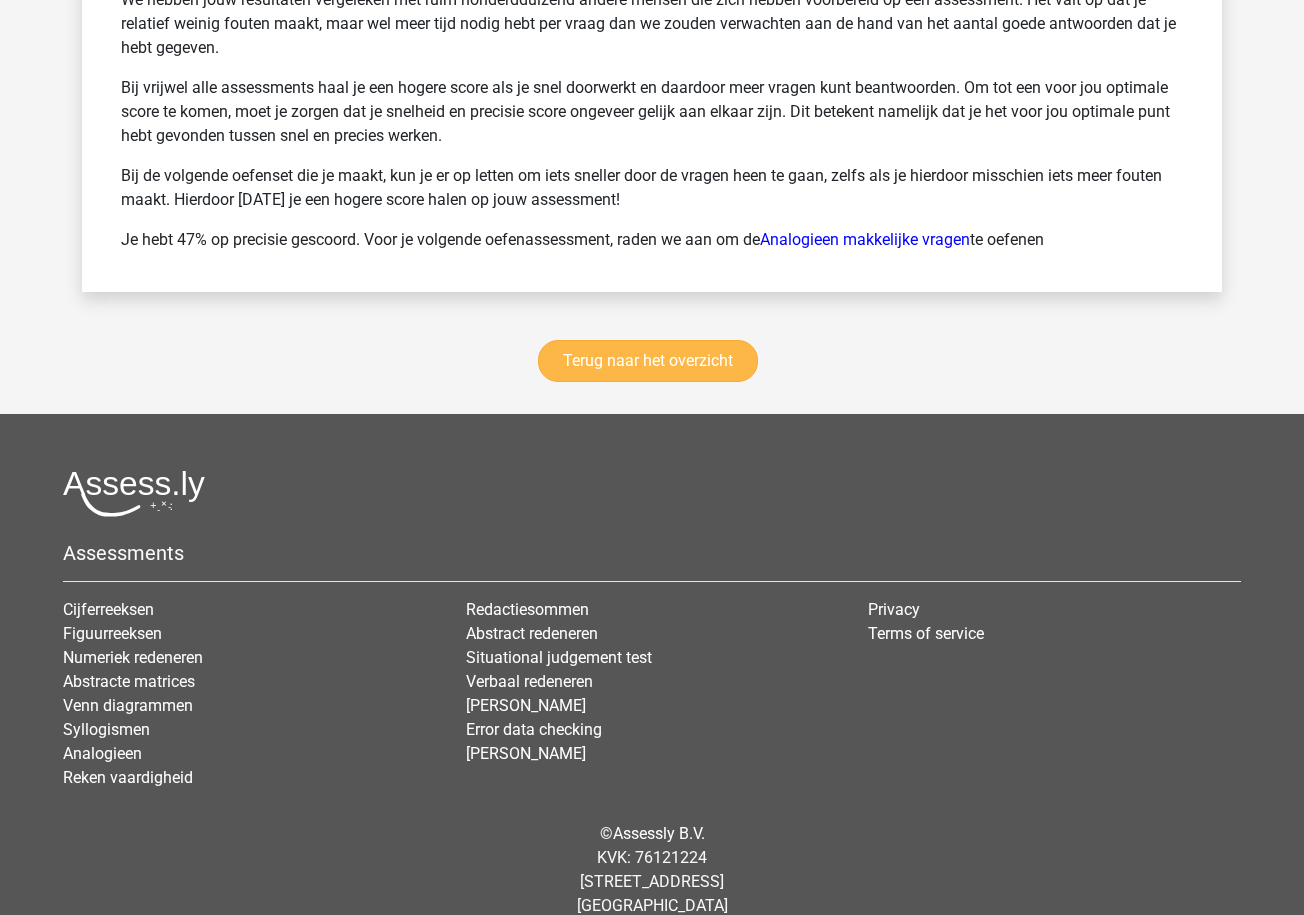 click on "Terug naar het overzicht" at bounding box center [648, 361] 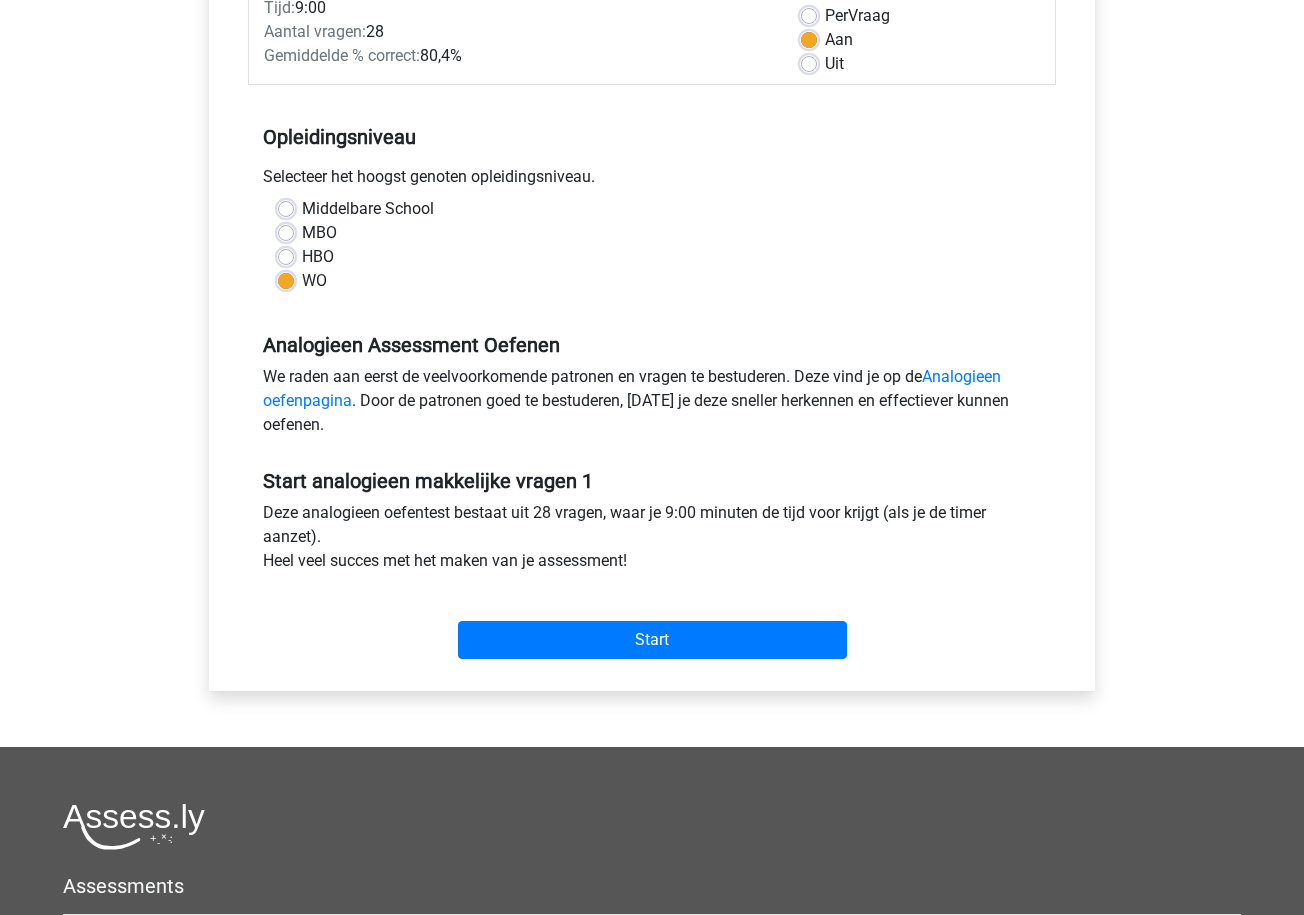 scroll, scrollTop: 525, scrollLeft: 0, axis: vertical 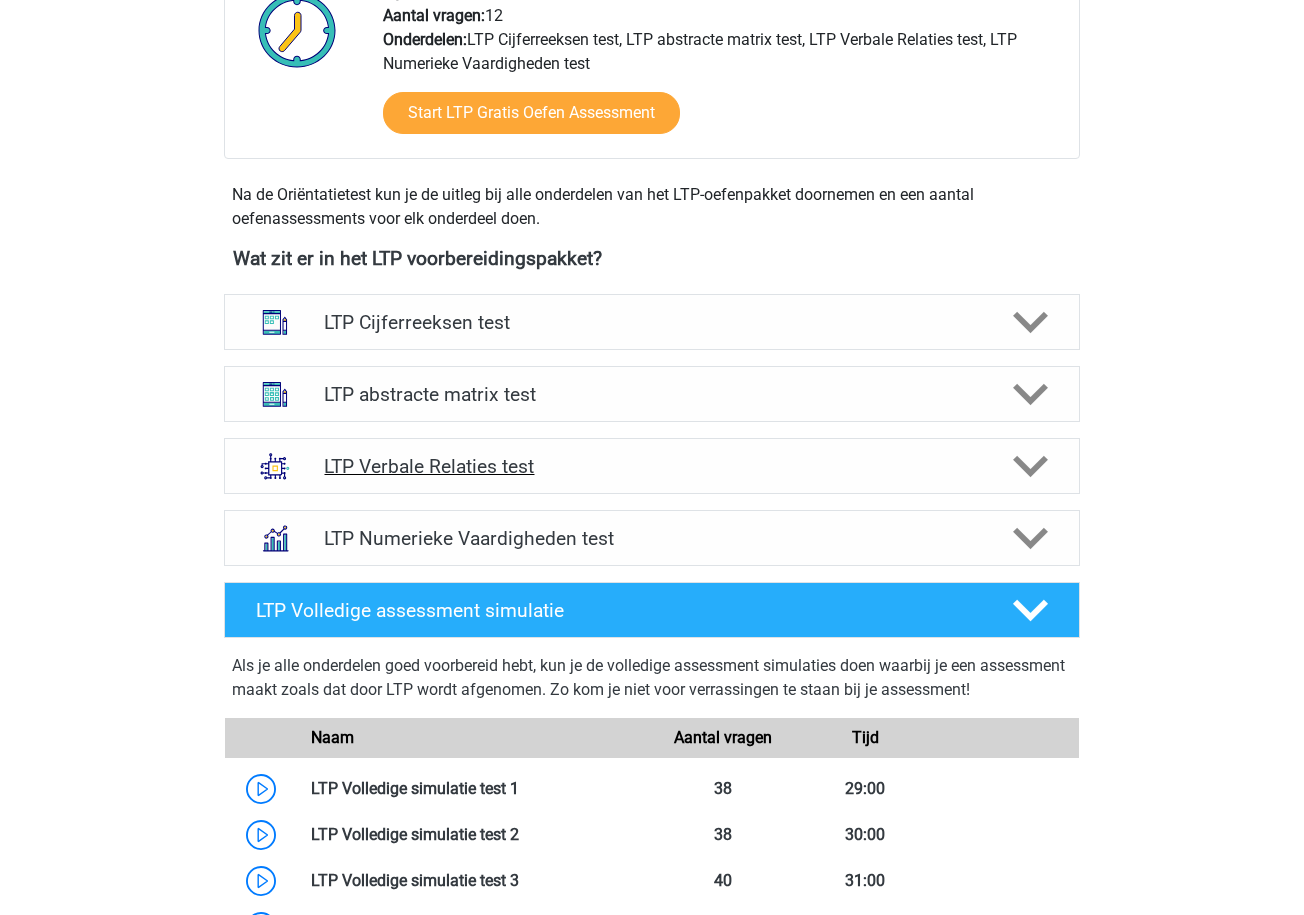 click 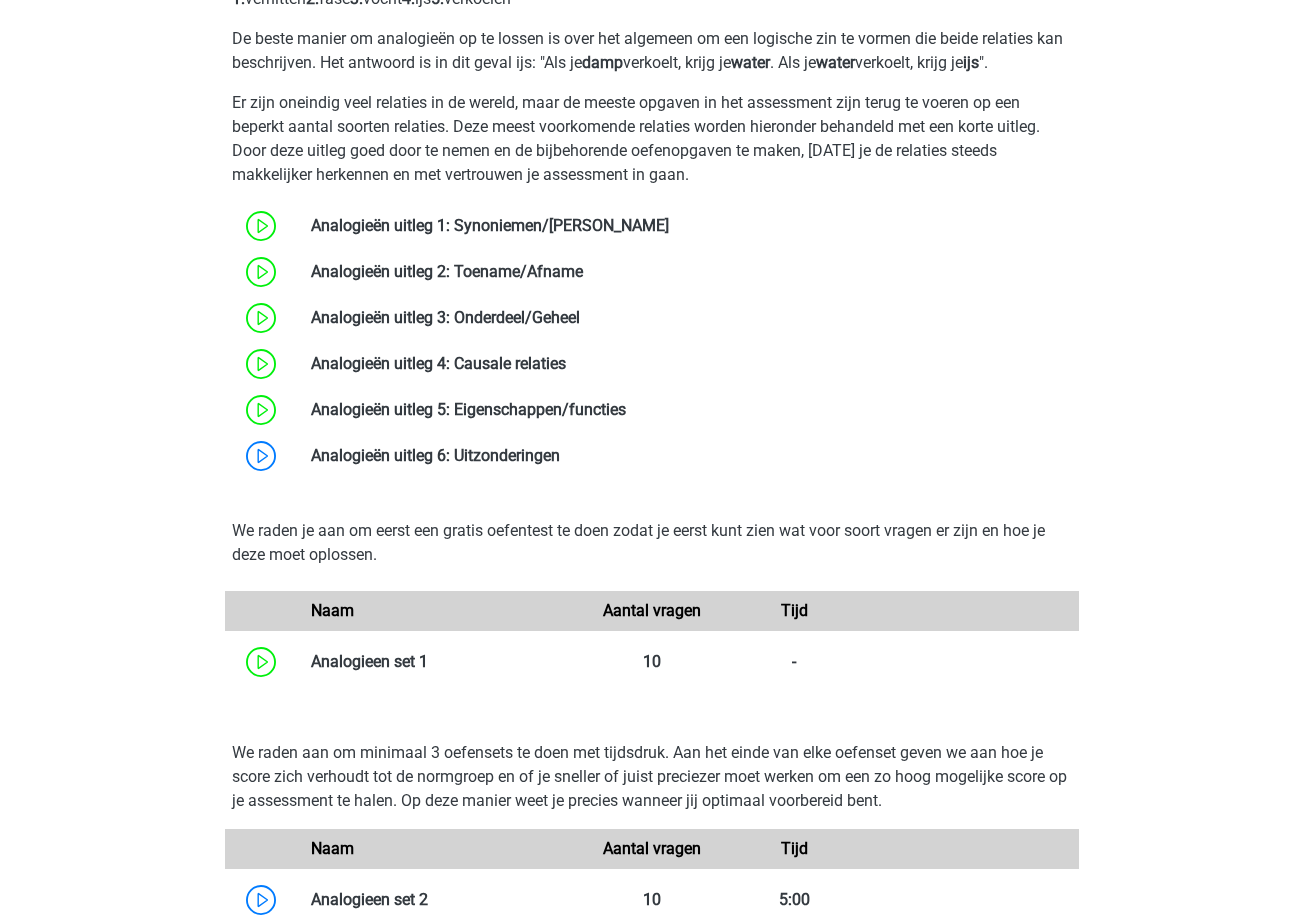 scroll, scrollTop: 1170, scrollLeft: 0, axis: vertical 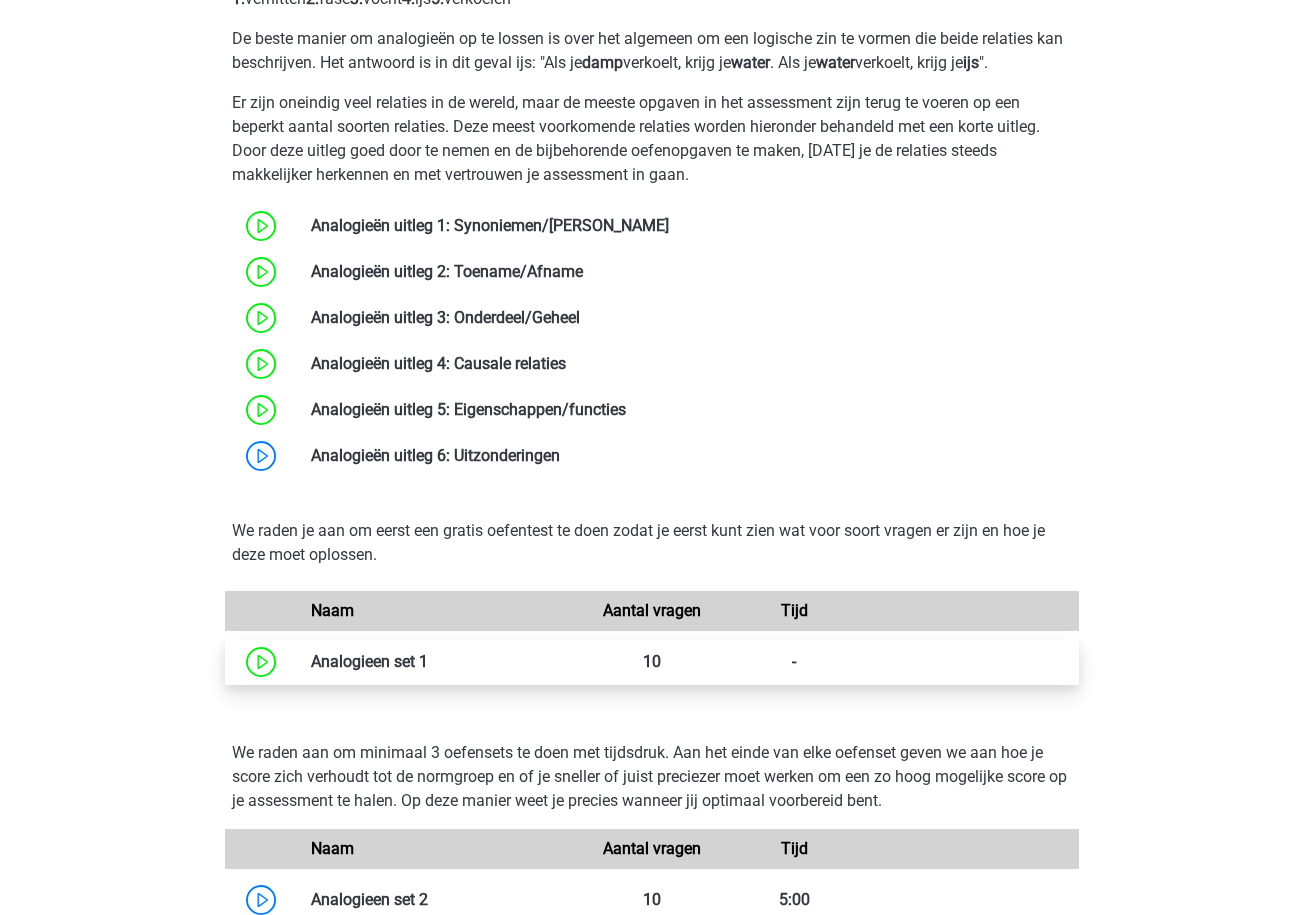 click at bounding box center [428, 661] 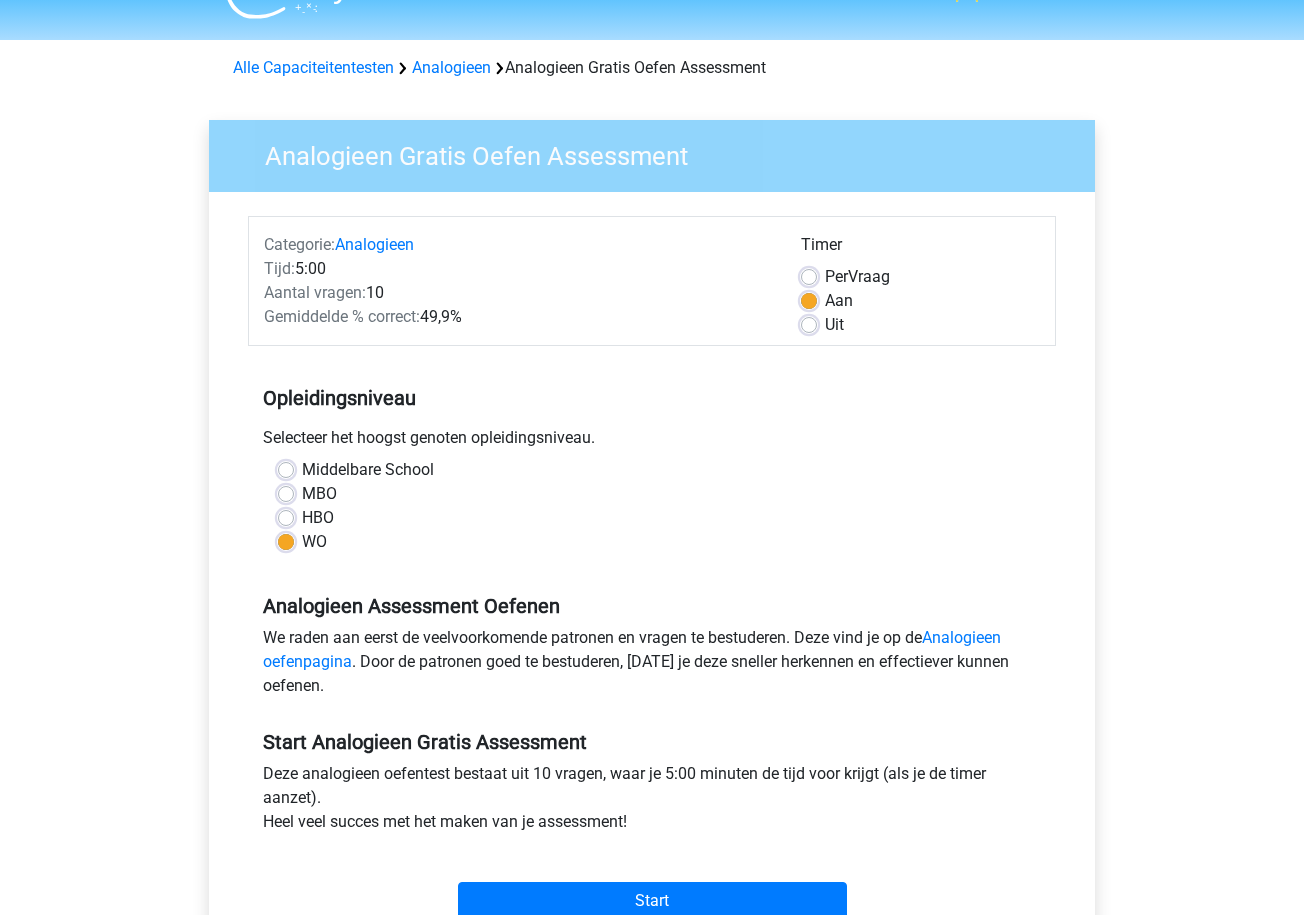scroll, scrollTop: 50, scrollLeft: 0, axis: vertical 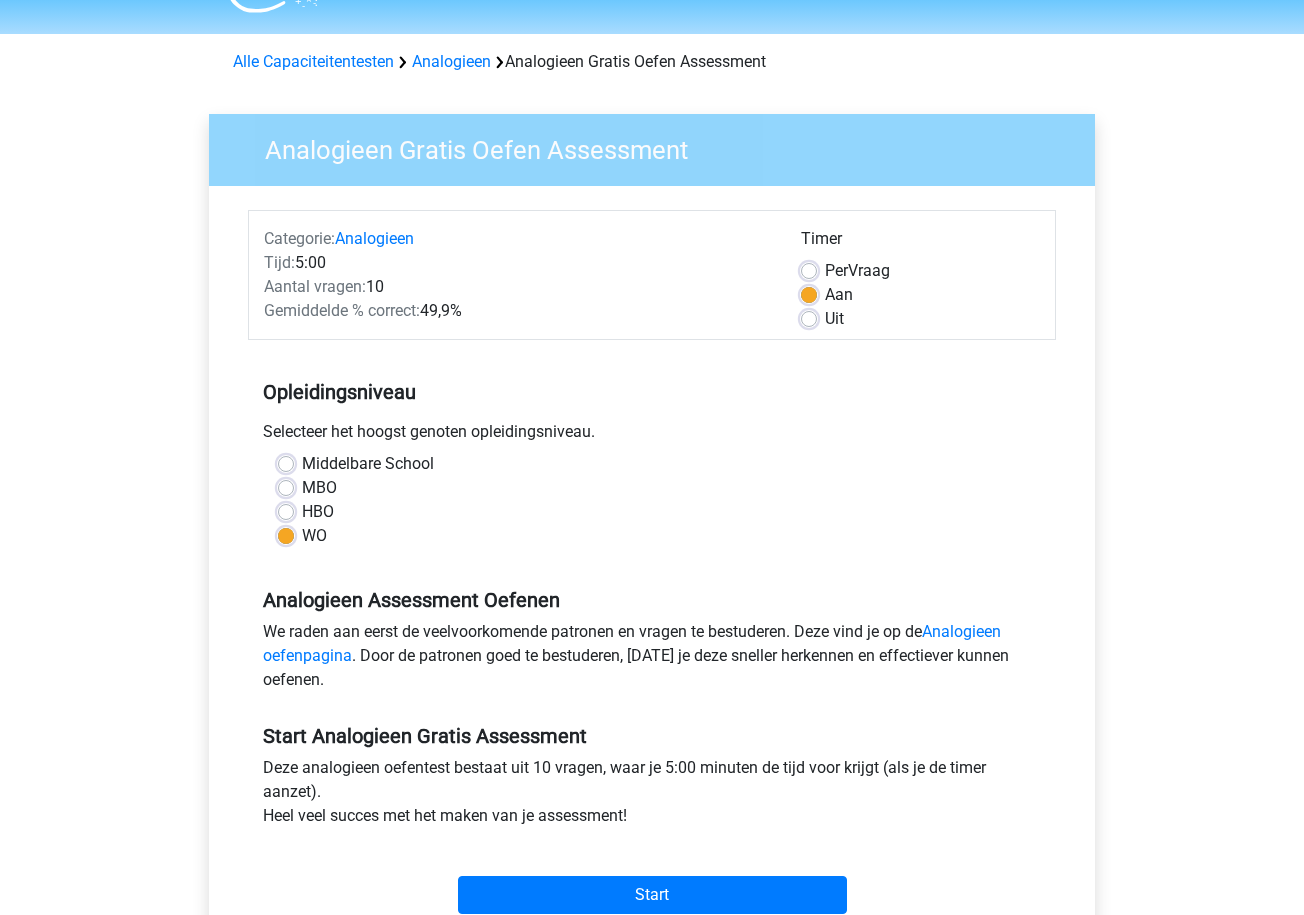 click on "Middelbare School" at bounding box center (368, 464) 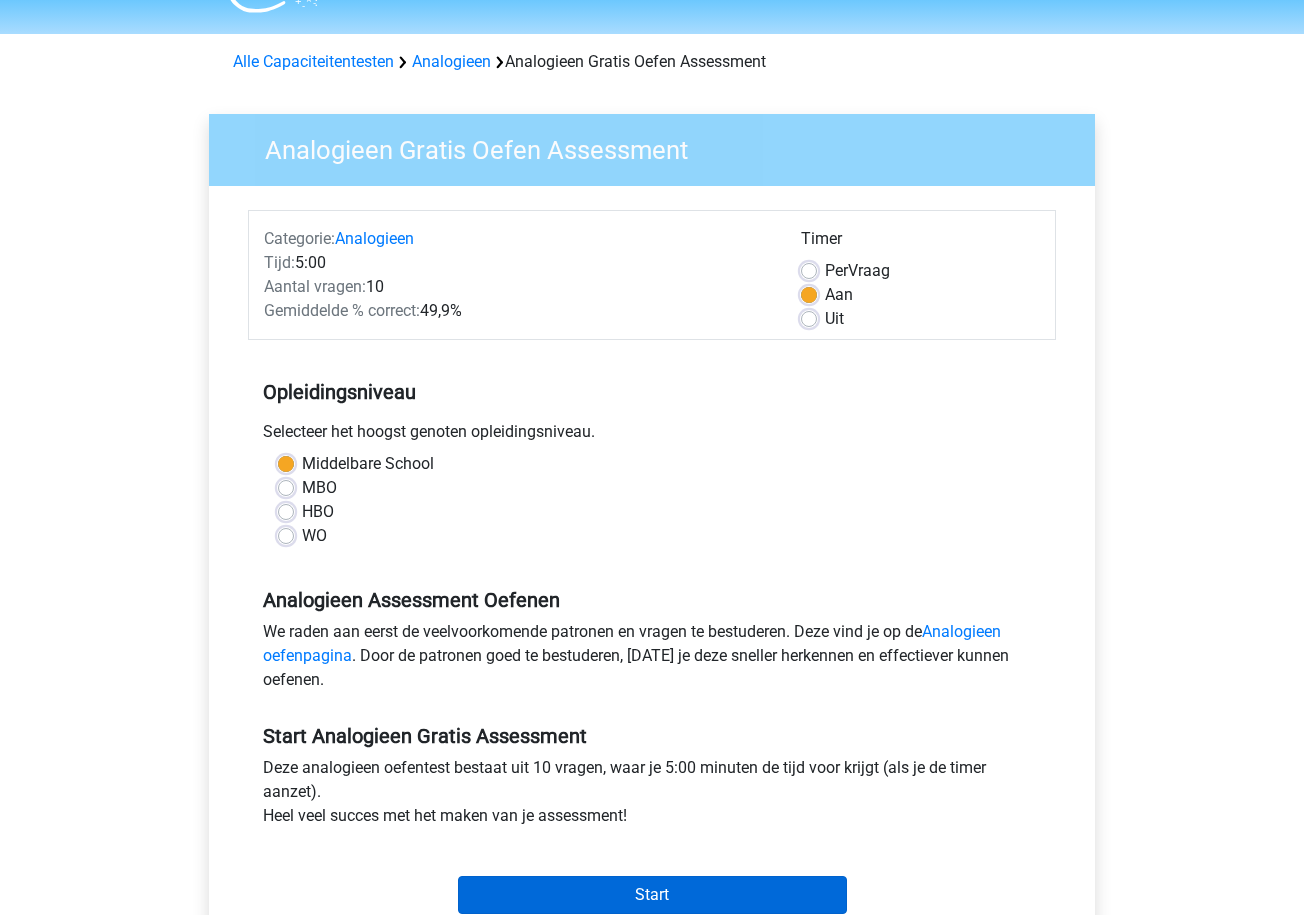 click on "Start" at bounding box center [652, 895] 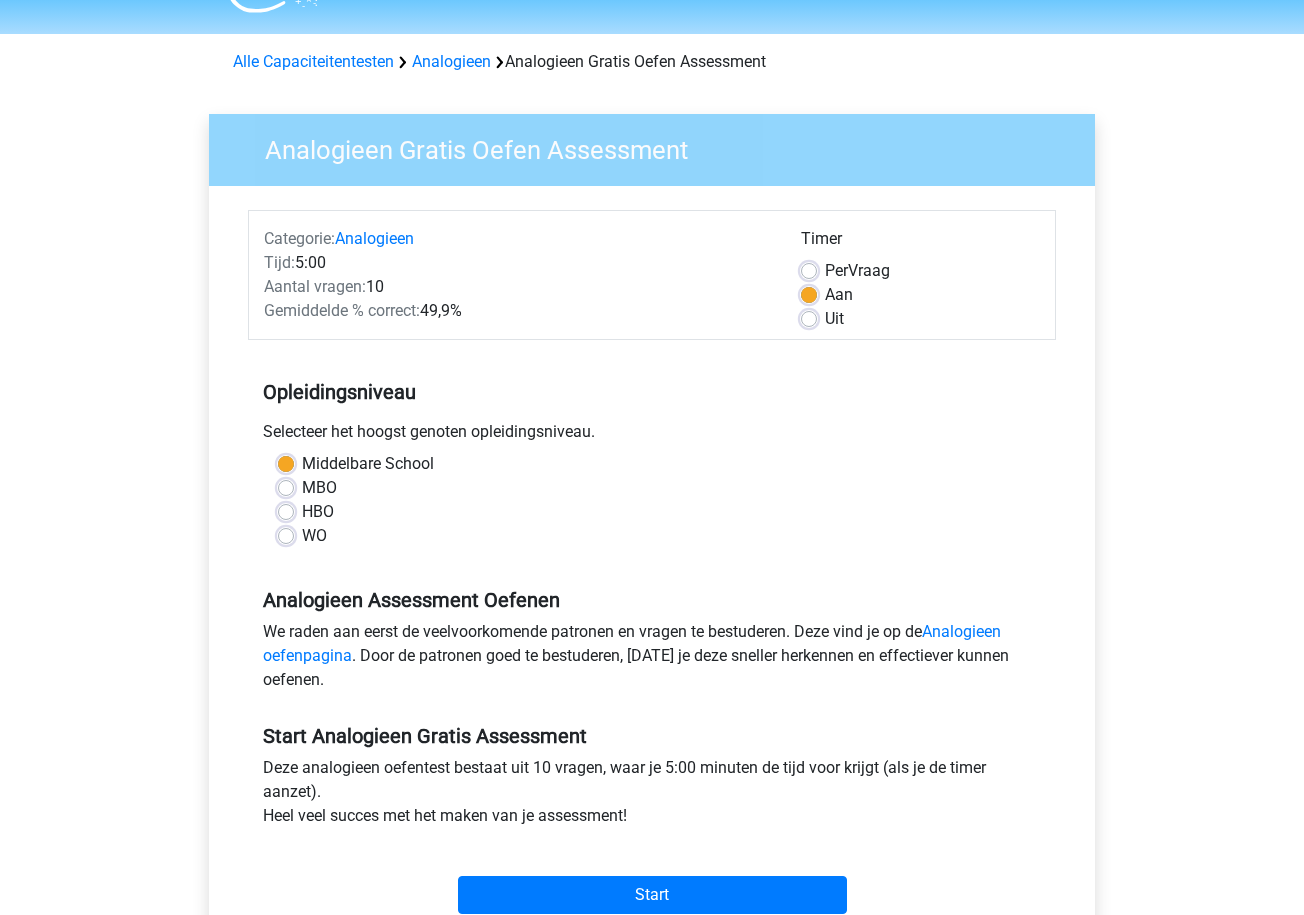 click on "WO" at bounding box center [314, 536] 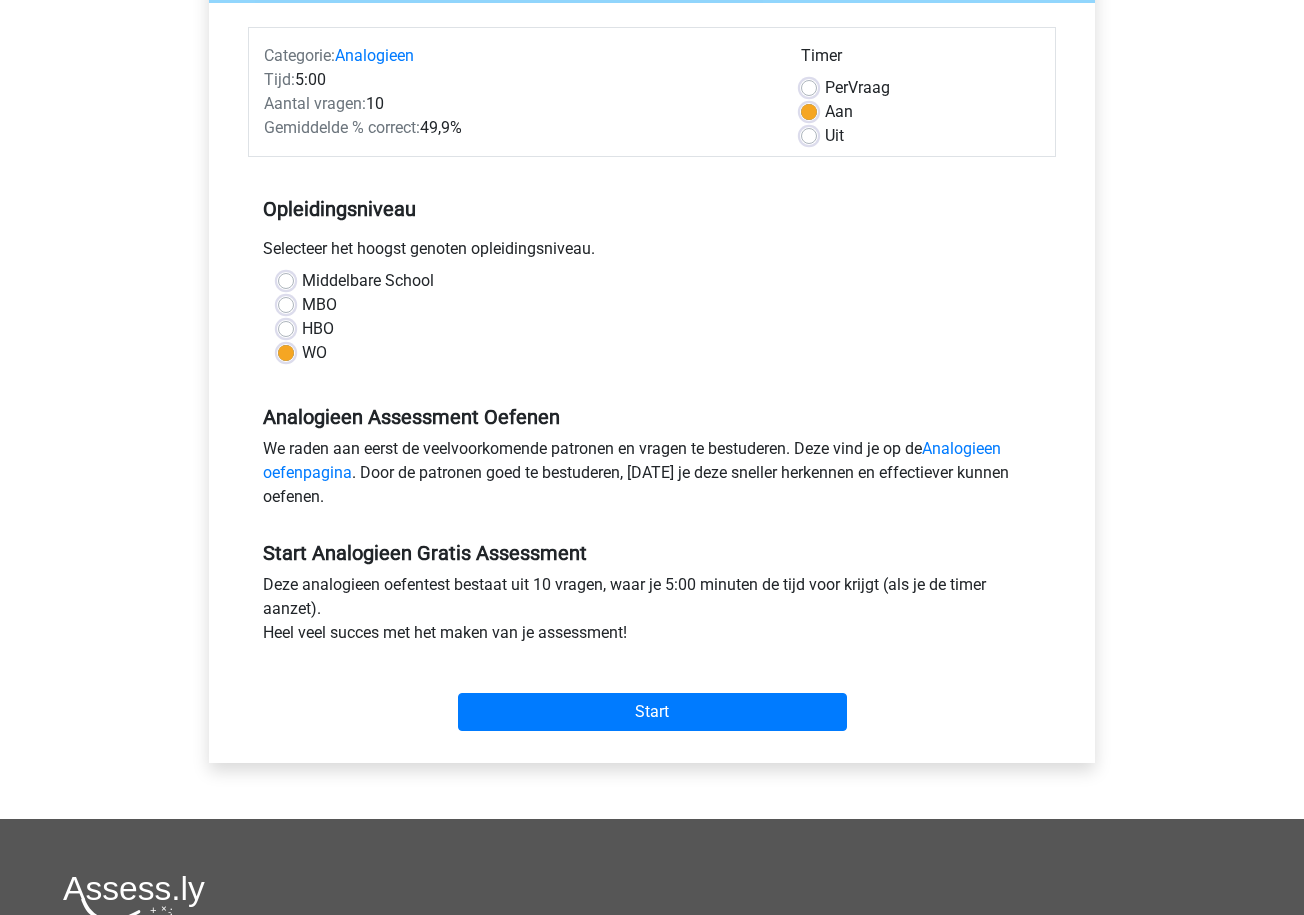 scroll, scrollTop: 250, scrollLeft: 0, axis: vertical 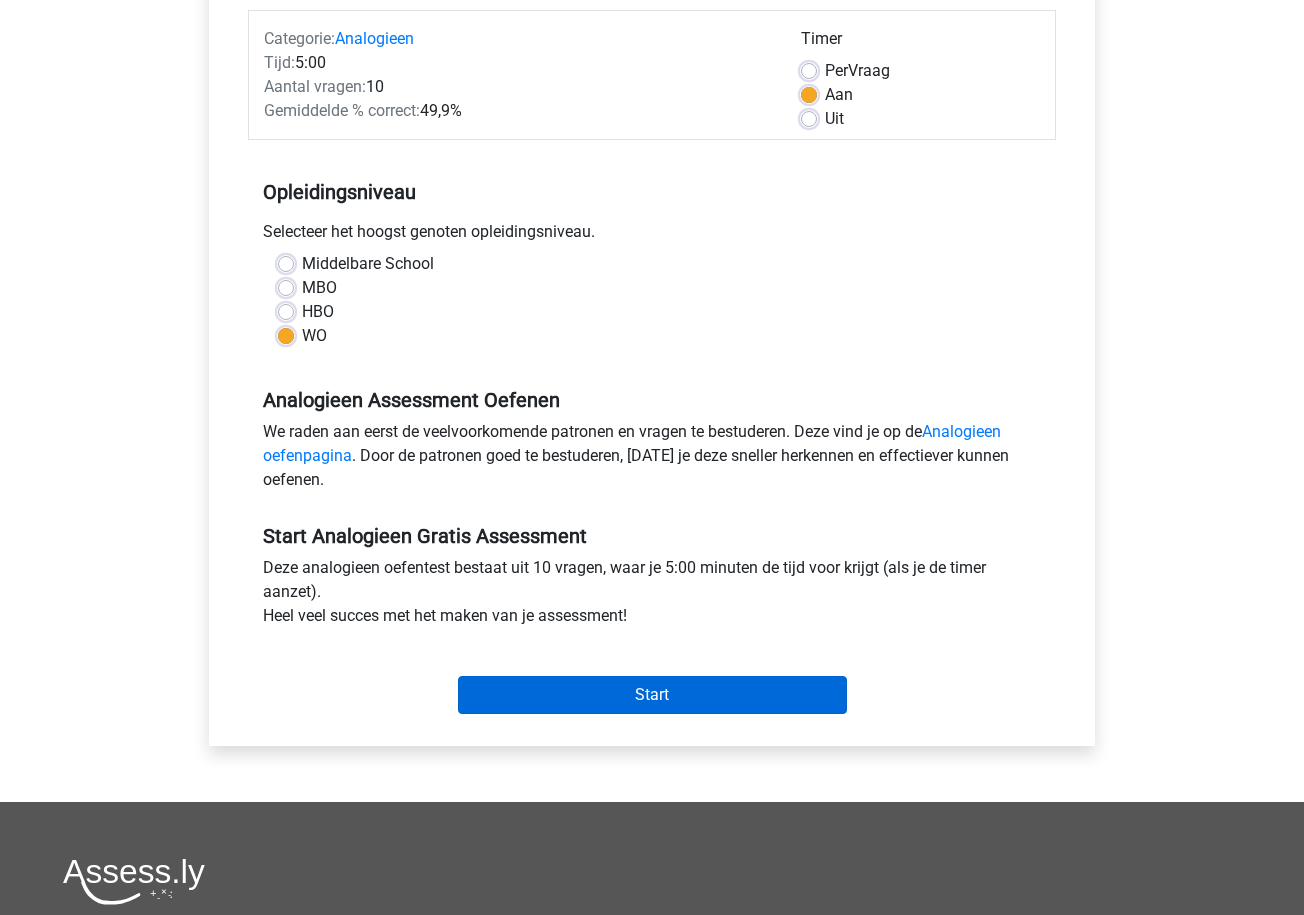 click on "Start" at bounding box center (652, 695) 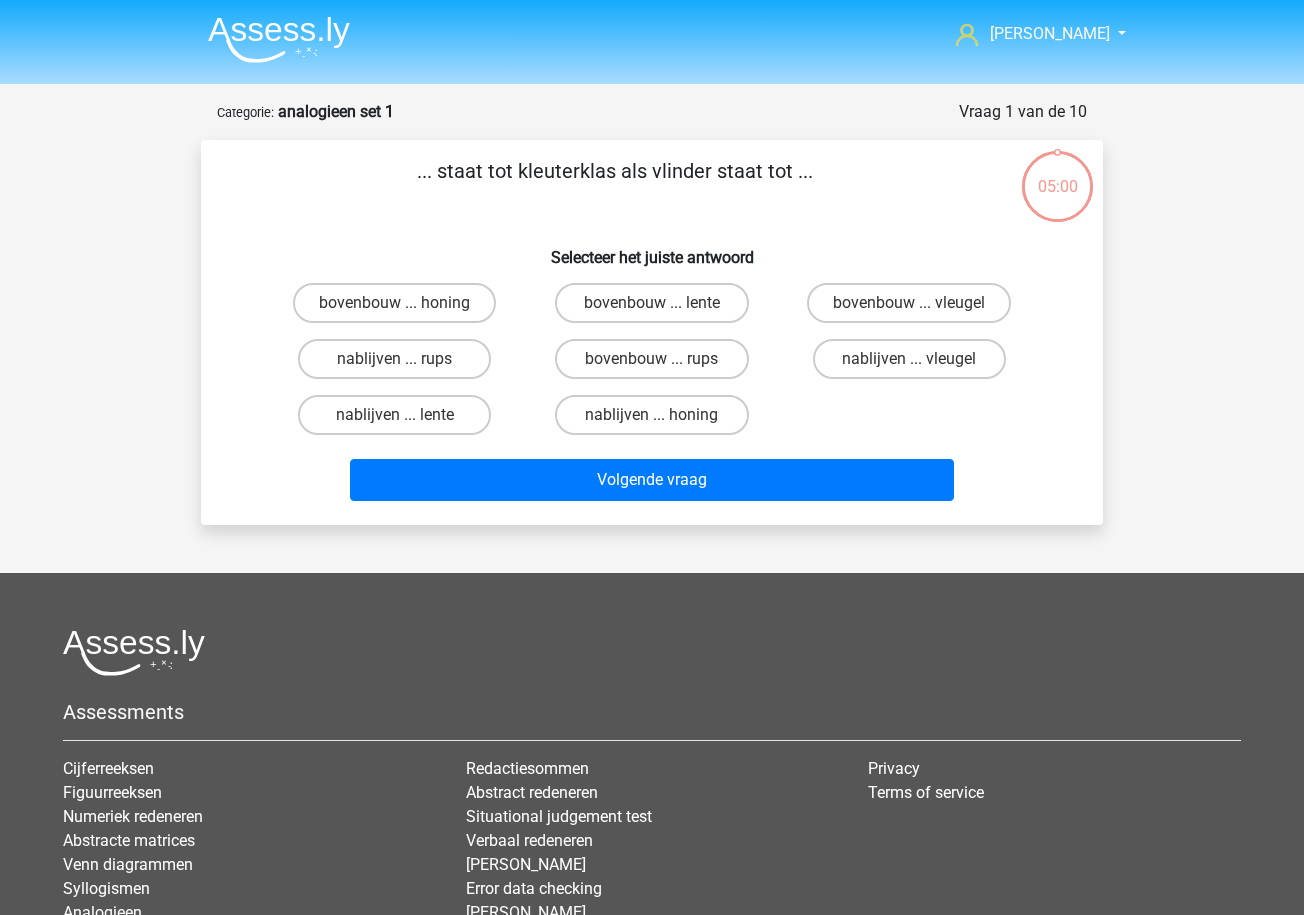 scroll, scrollTop: 0, scrollLeft: 0, axis: both 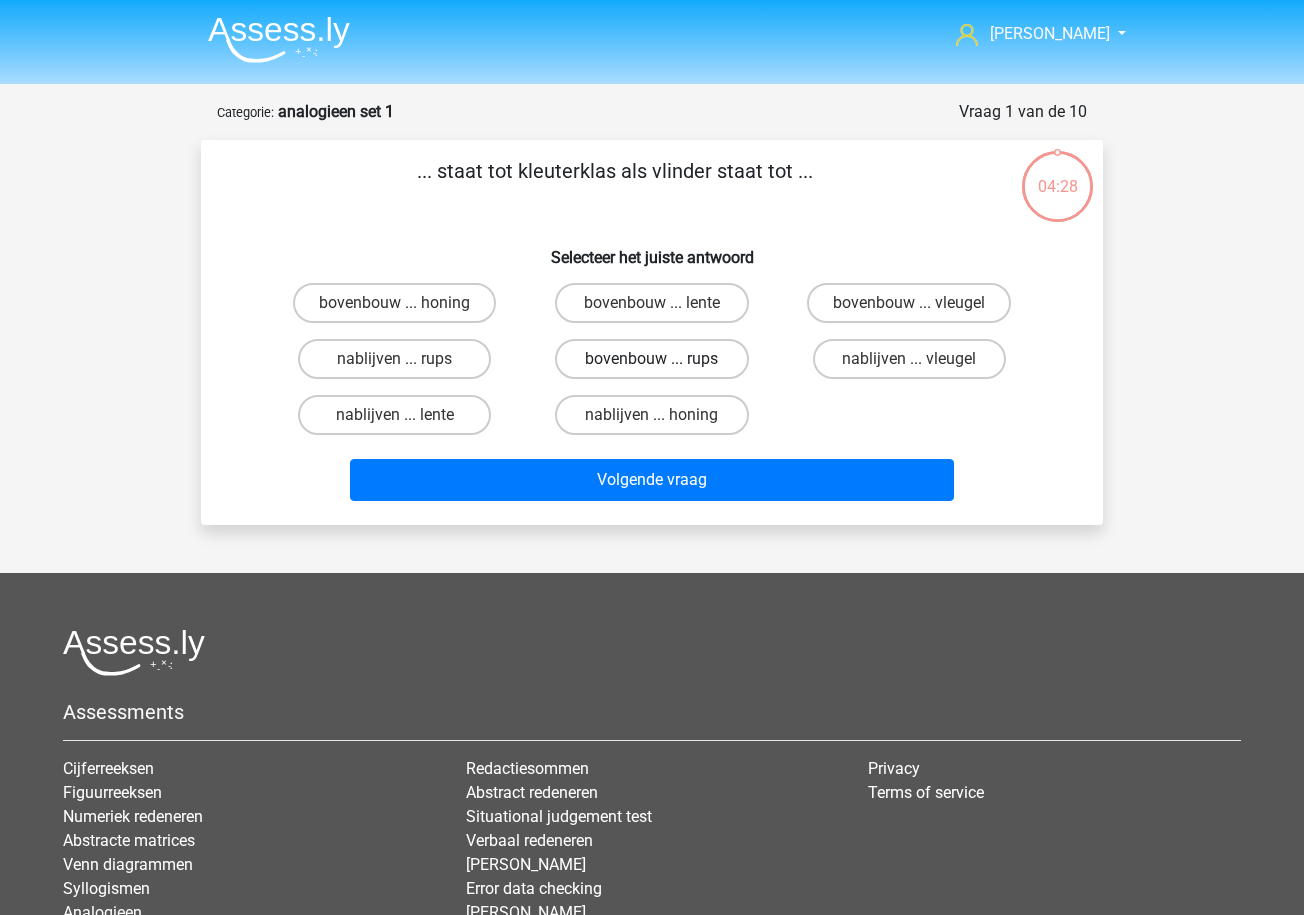 click on "bovenbouw ... rups" at bounding box center (651, 359) 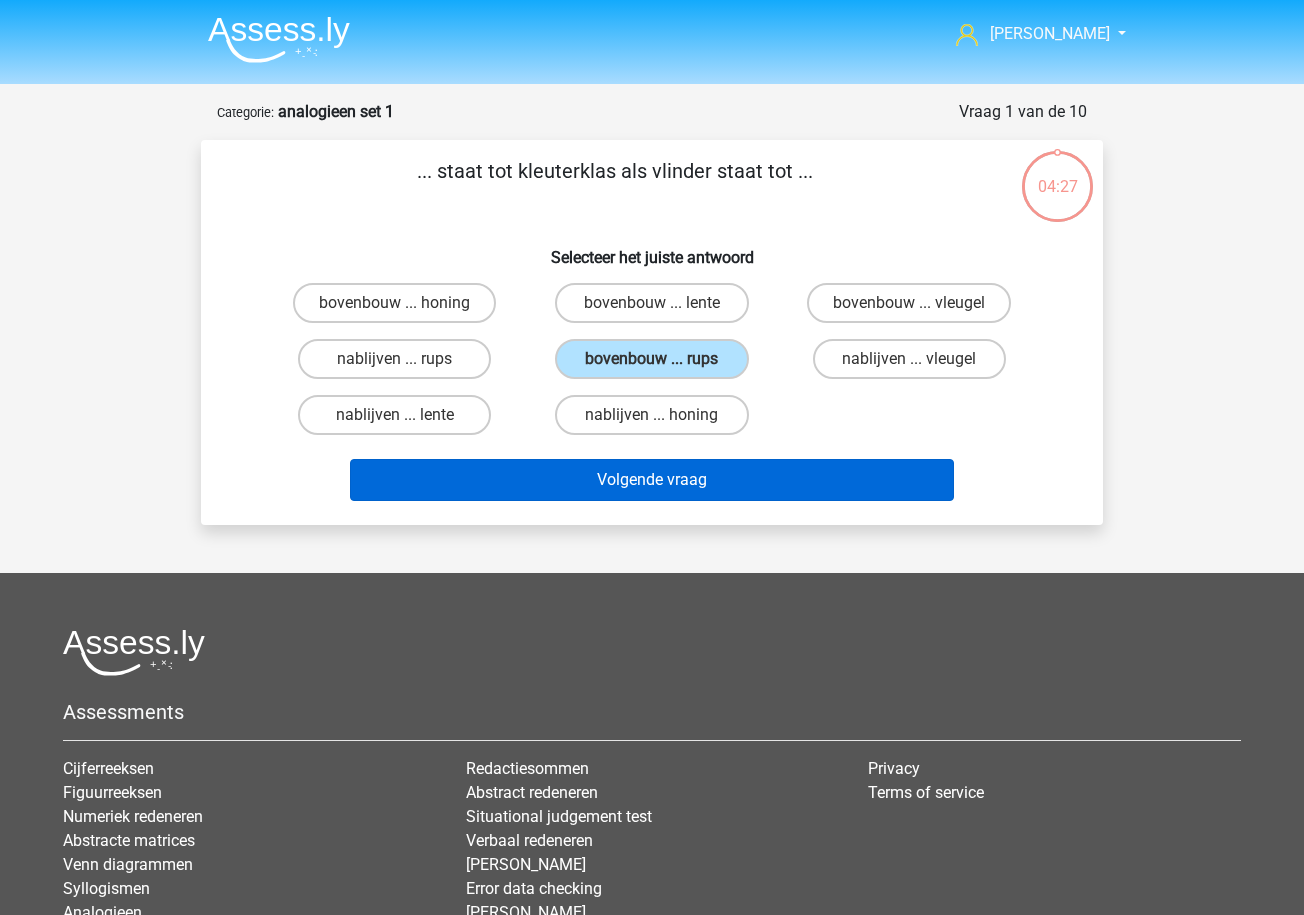 click on "Volgende vraag" at bounding box center (652, 480) 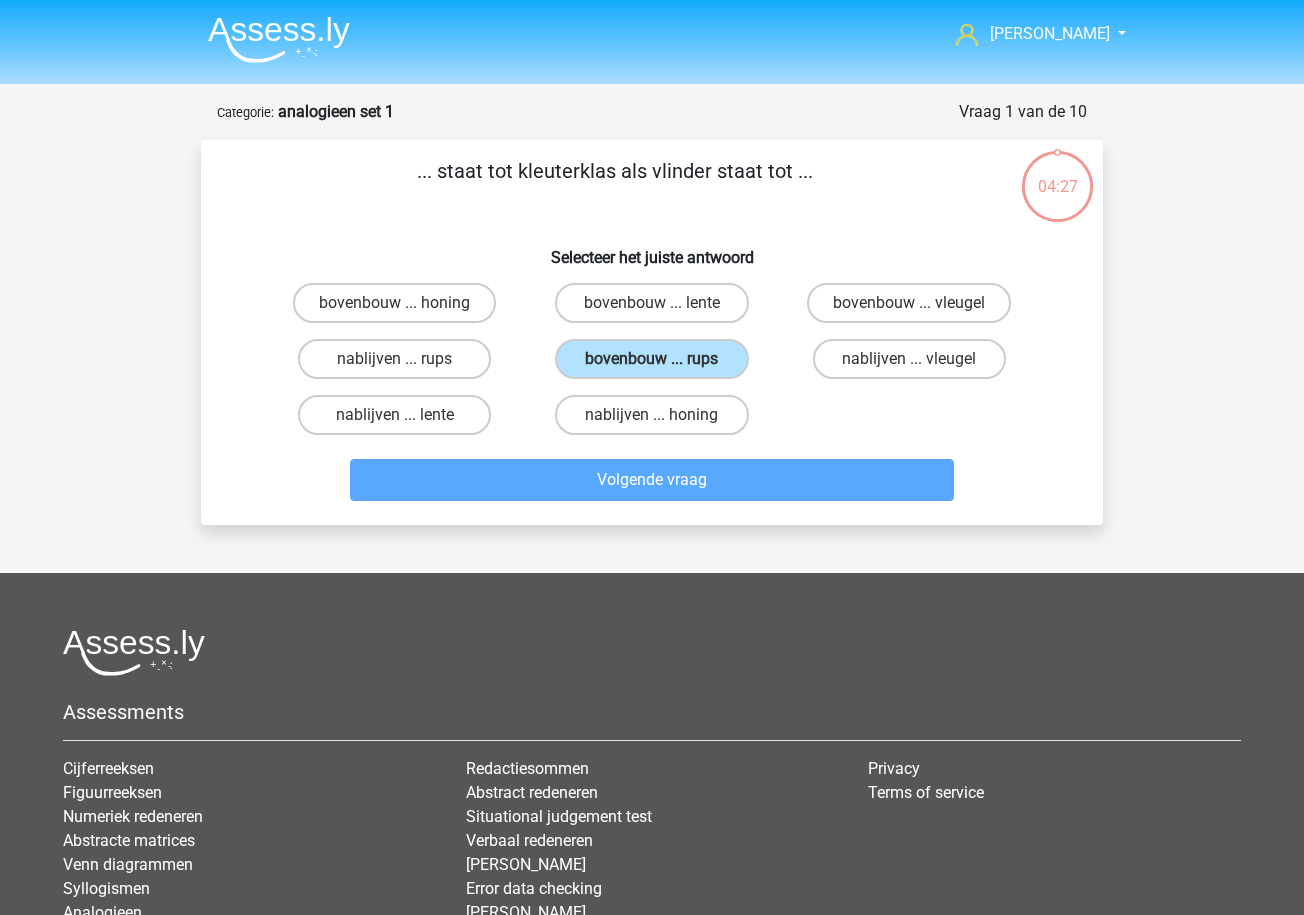 scroll, scrollTop: 100, scrollLeft: 0, axis: vertical 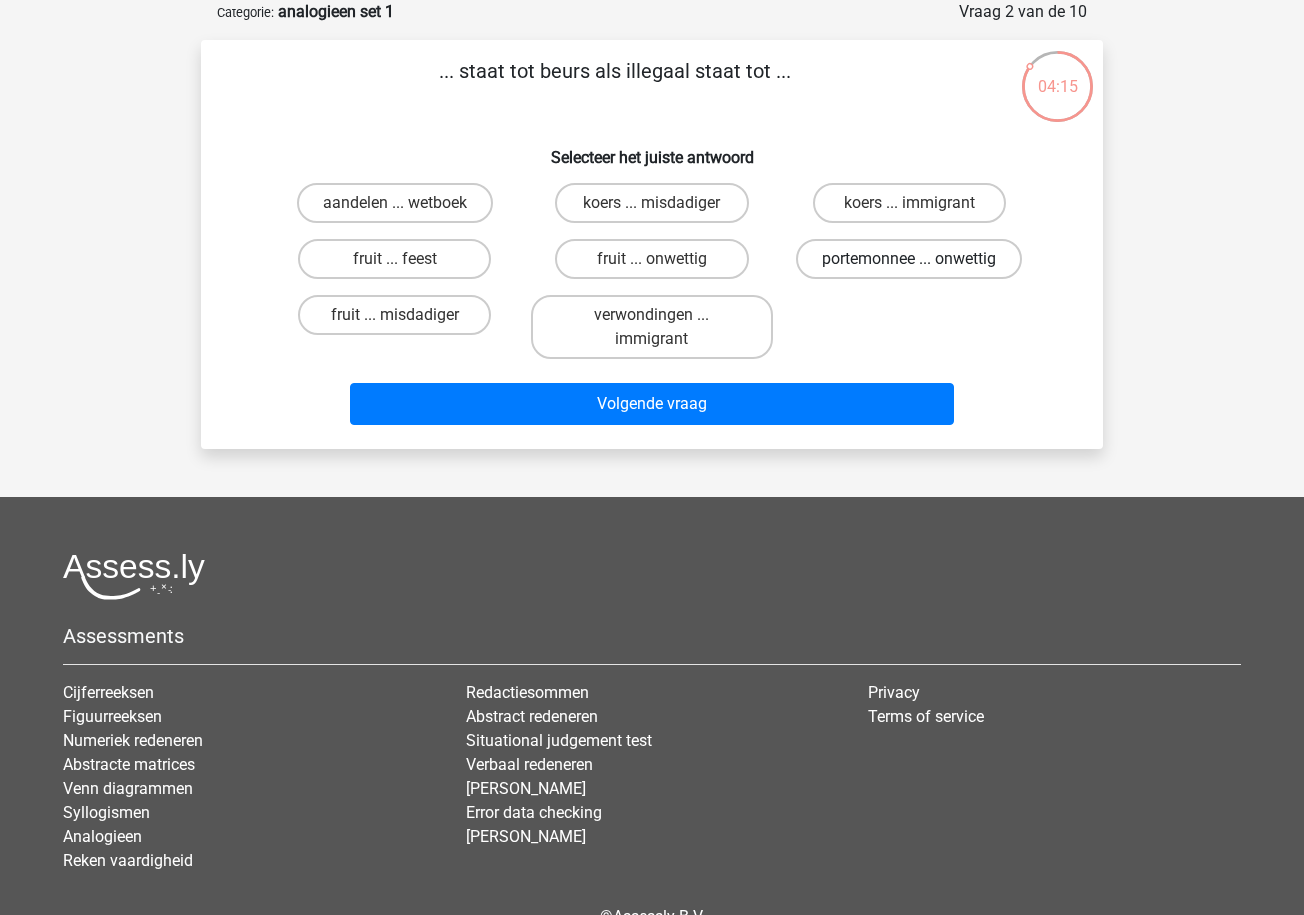 click on "portemonnee ... onwettig" at bounding box center [909, 259] 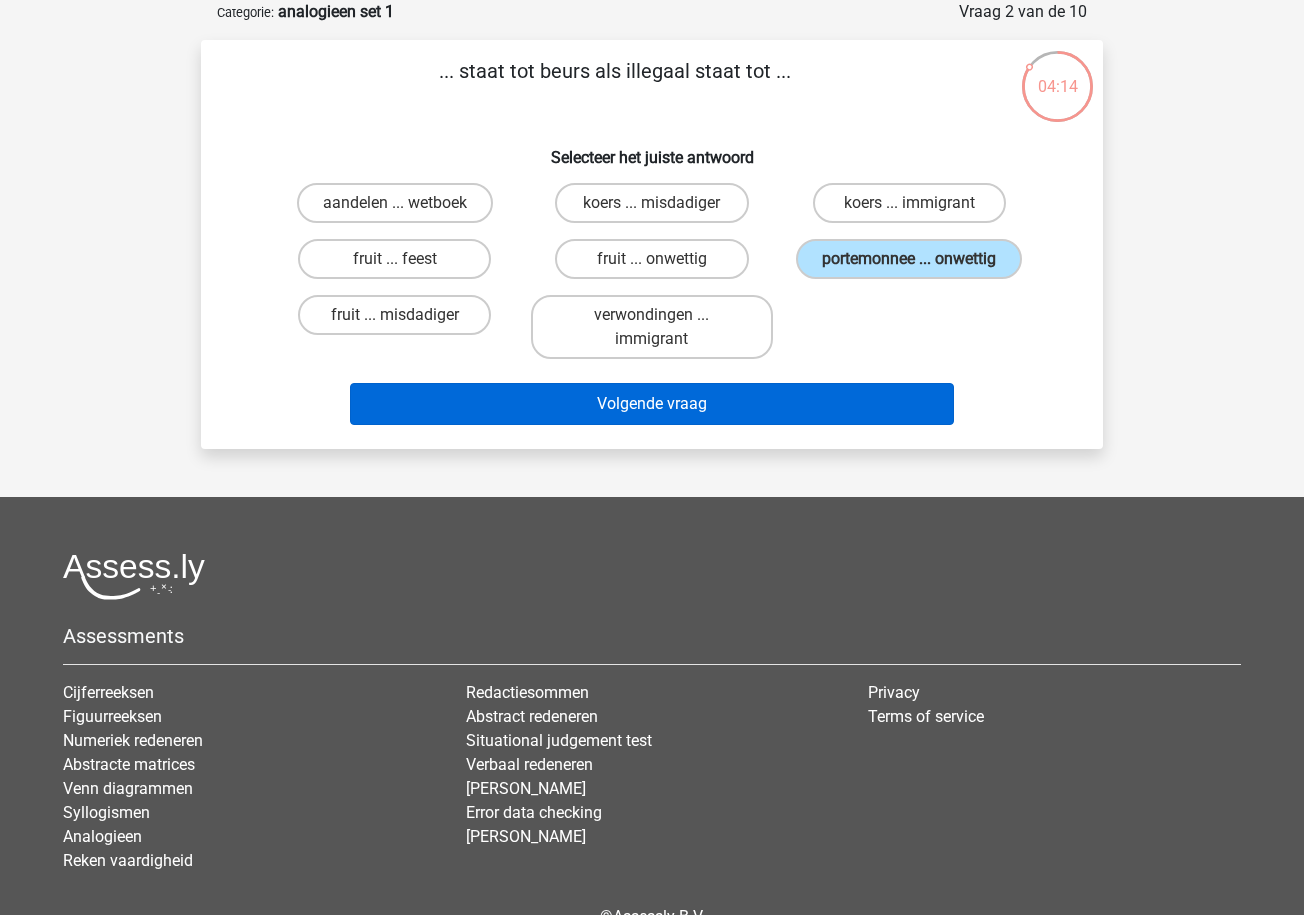 click on "Volgende vraag" at bounding box center (652, 404) 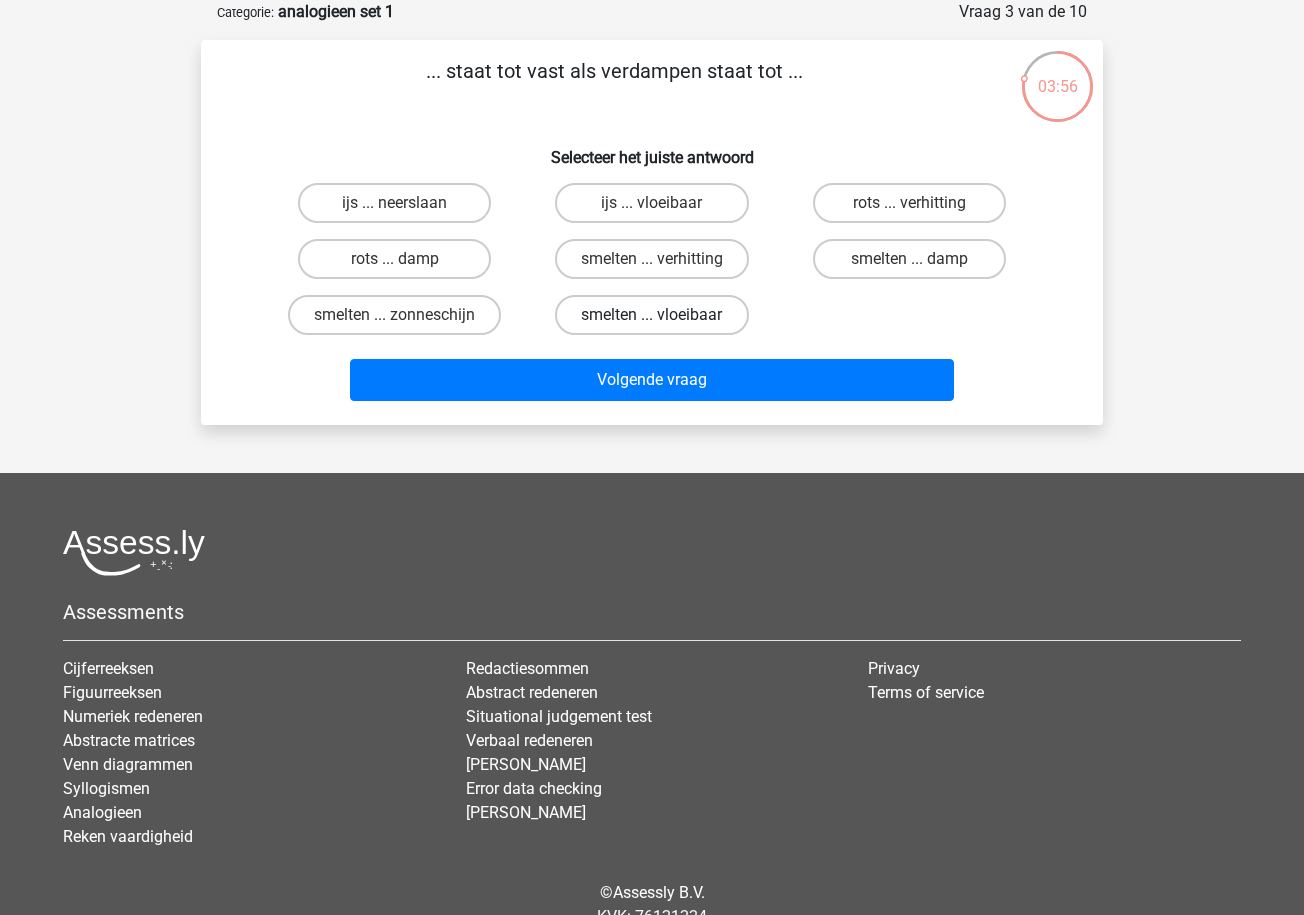 click on "smelten ... vloeibaar" at bounding box center [651, 315] 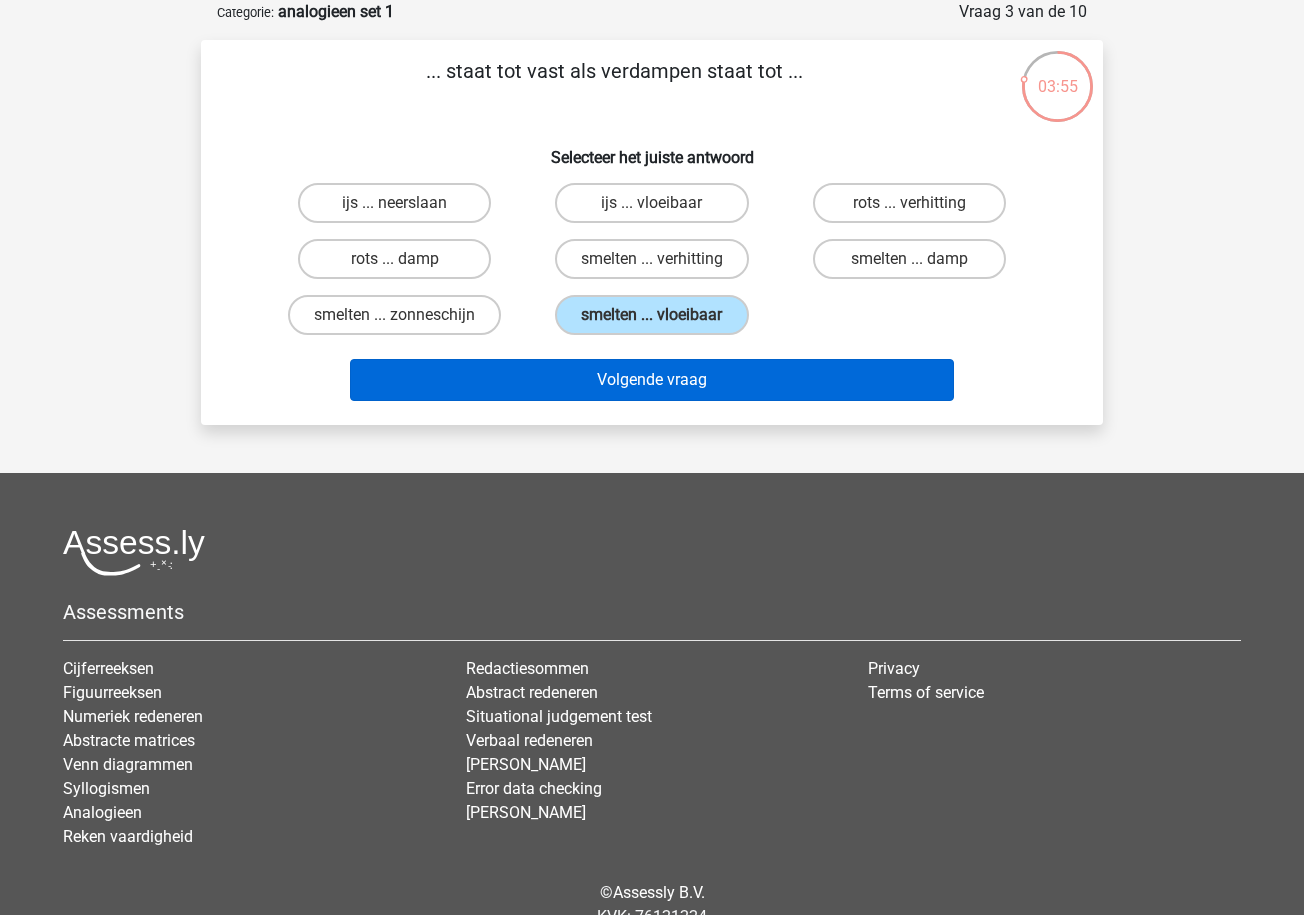 click on "Volgende vraag" at bounding box center [652, 380] 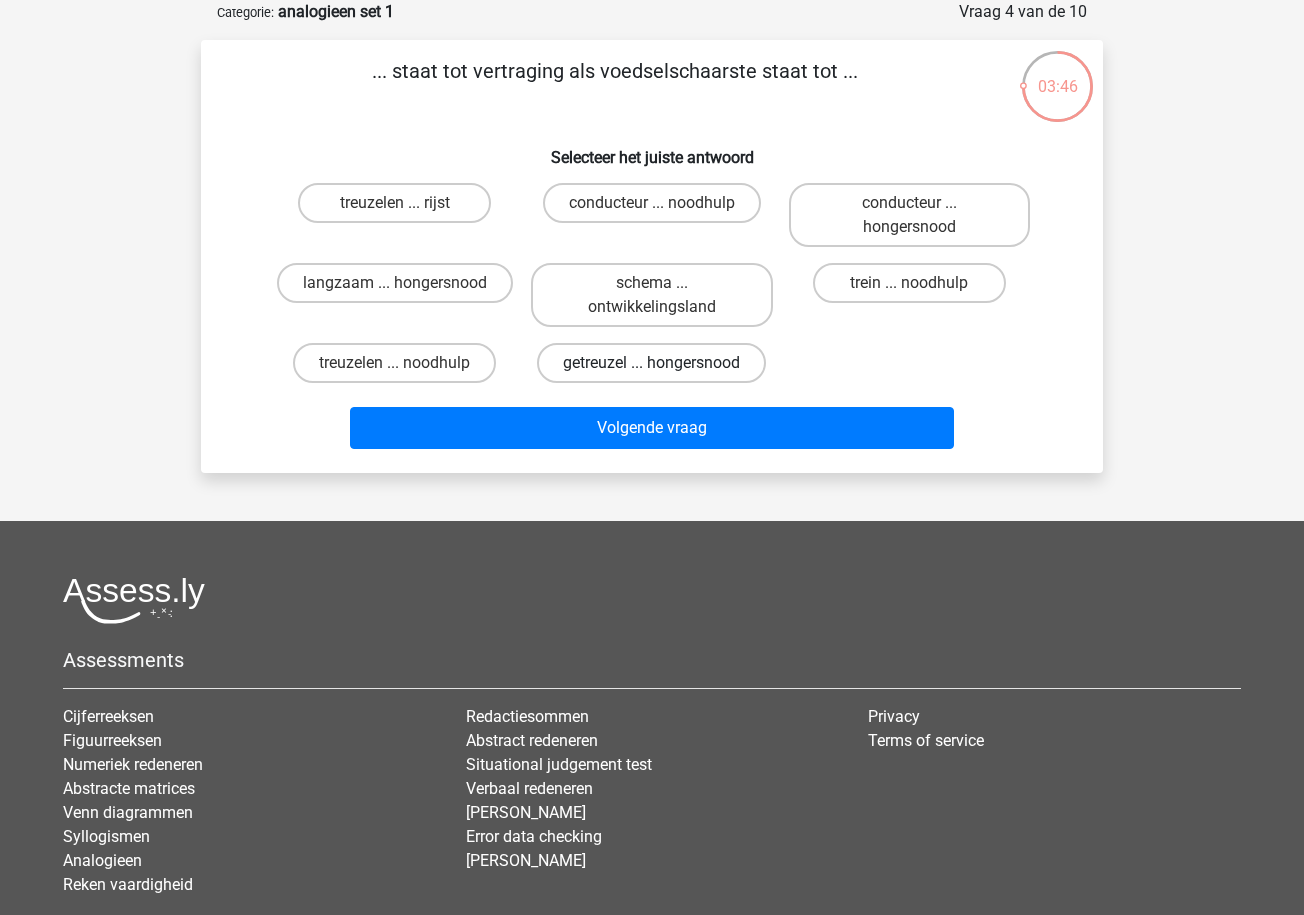 click on "getreuzel ... hongersnood" at bounding box center [651, 363] 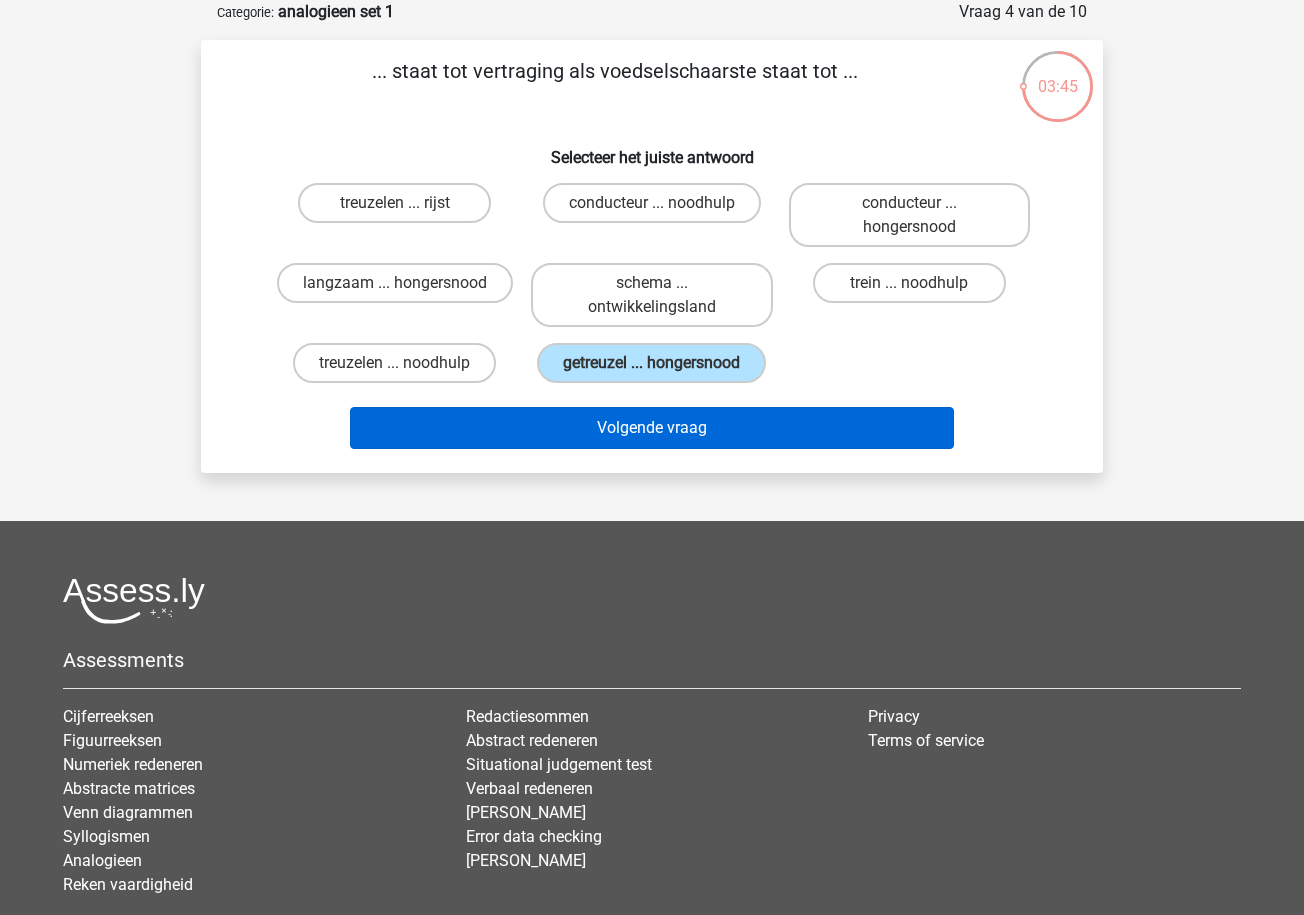 click on "Volgende vraag" at bounding box center [652, 428] 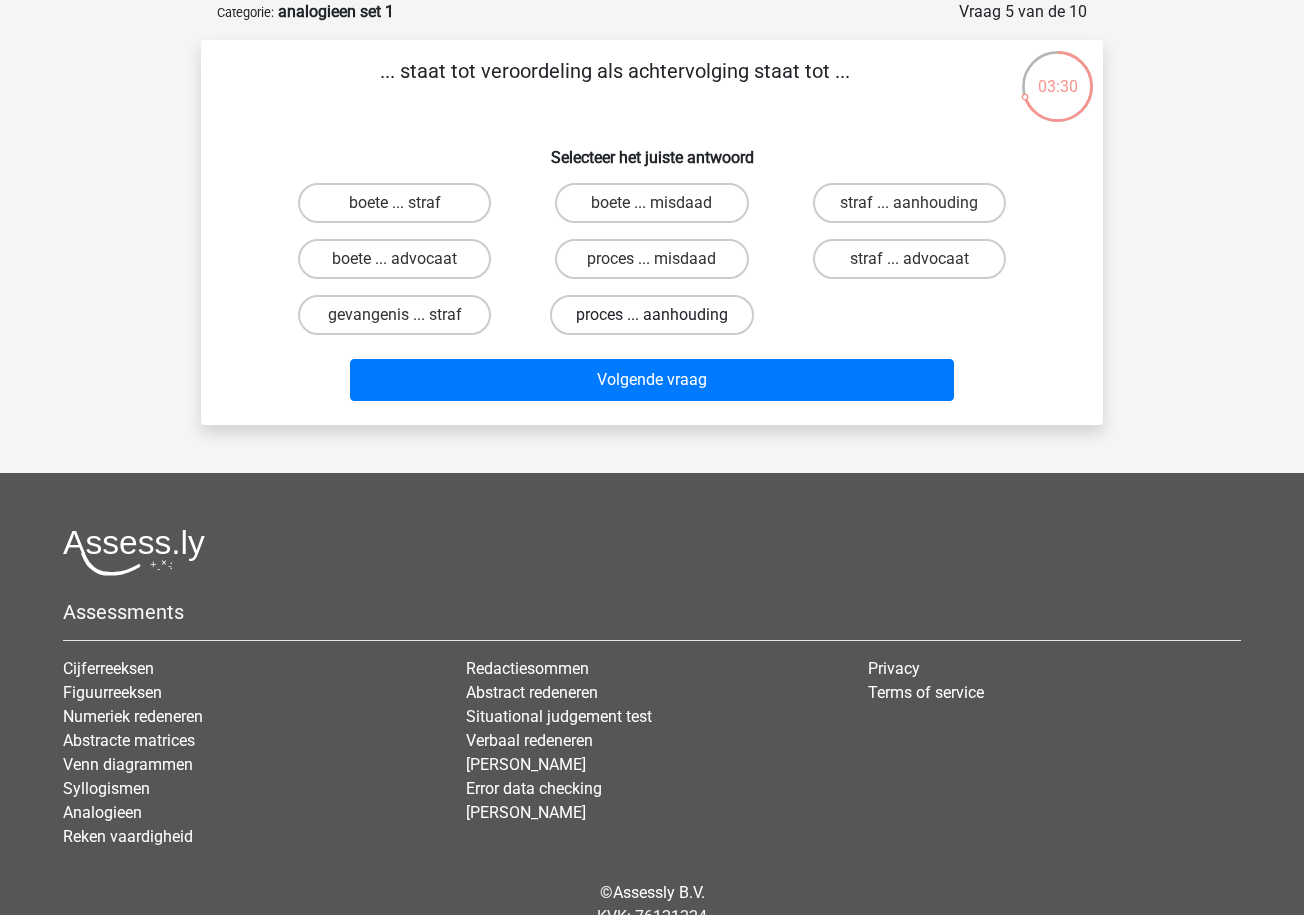 click on "proces ... aanhouding" at bounding box center [652, 315] 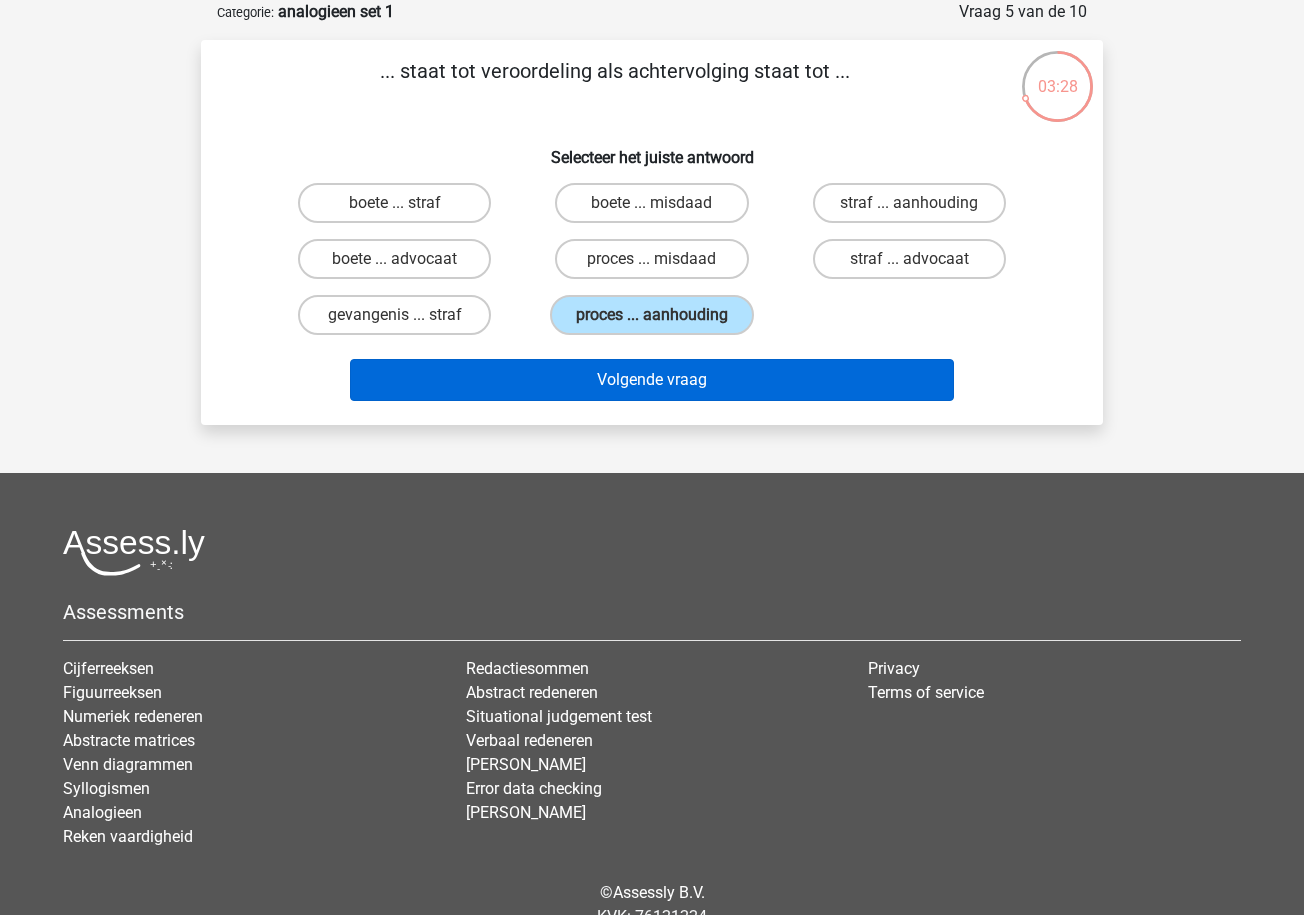 click on "Volgende vraag" at bounding box center [652, 380] 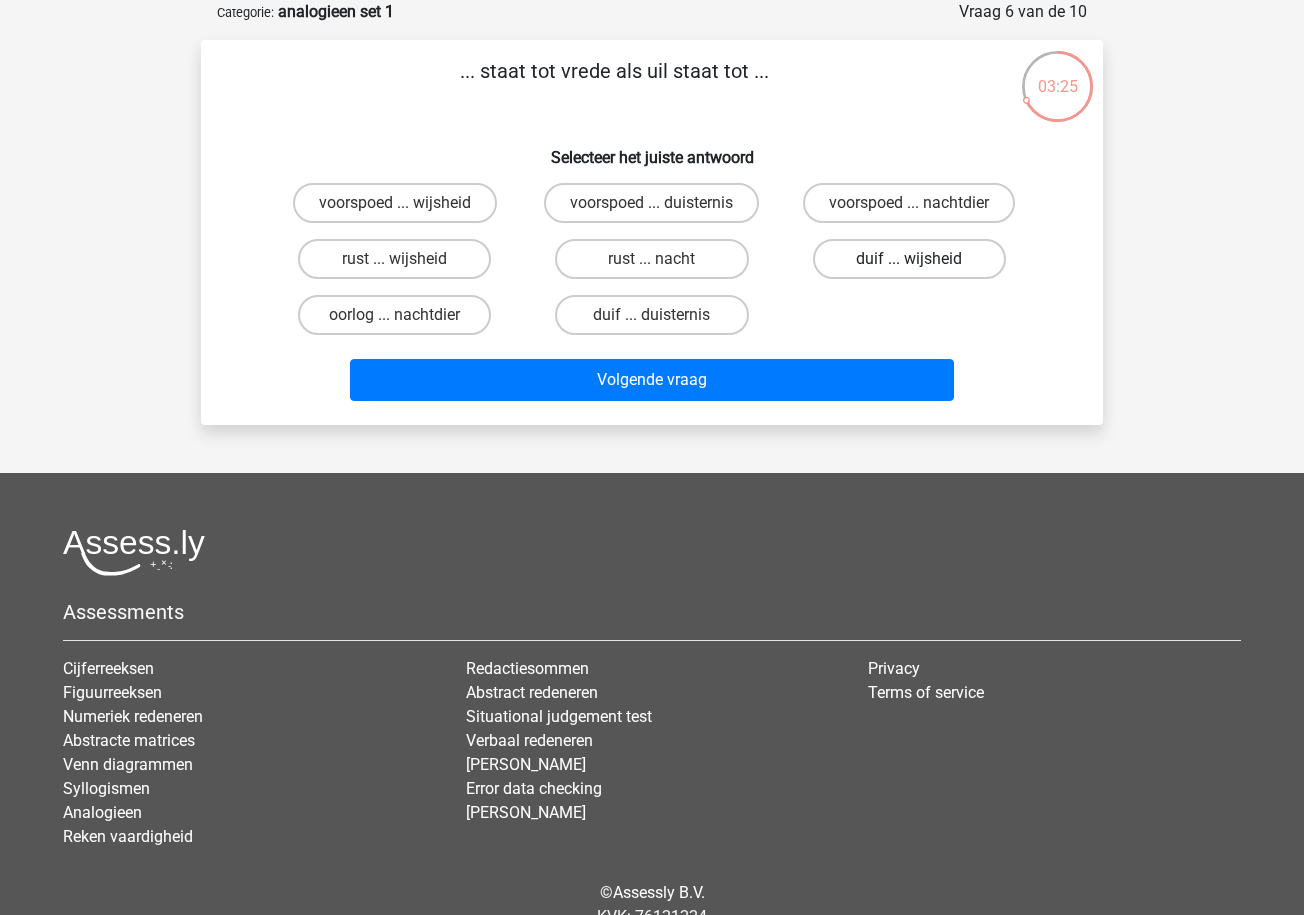 click on "duif ... wijsheid" at bounding box center (909, 259) 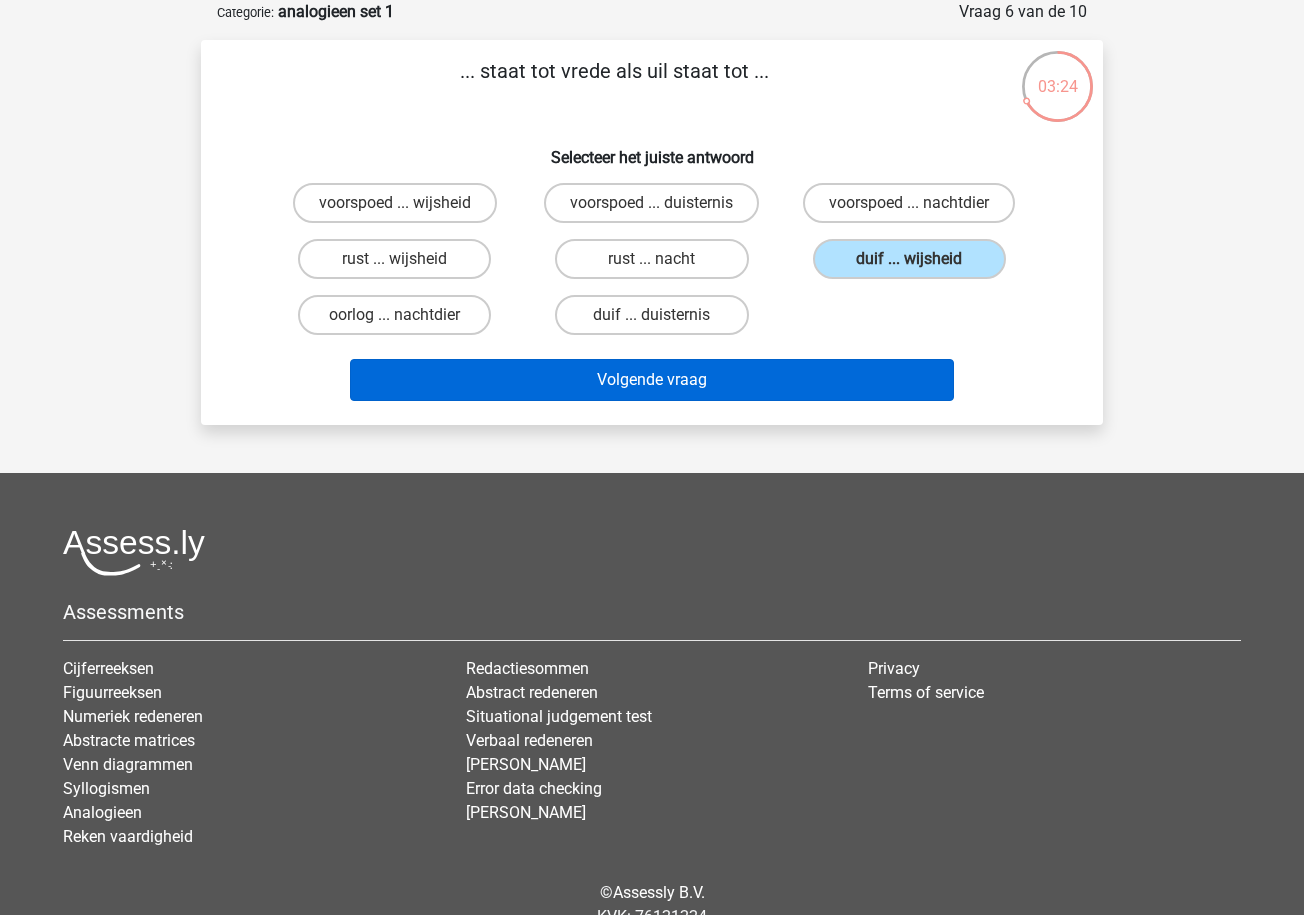 click on "Volgende vraag" at bounding box center [652, 380] 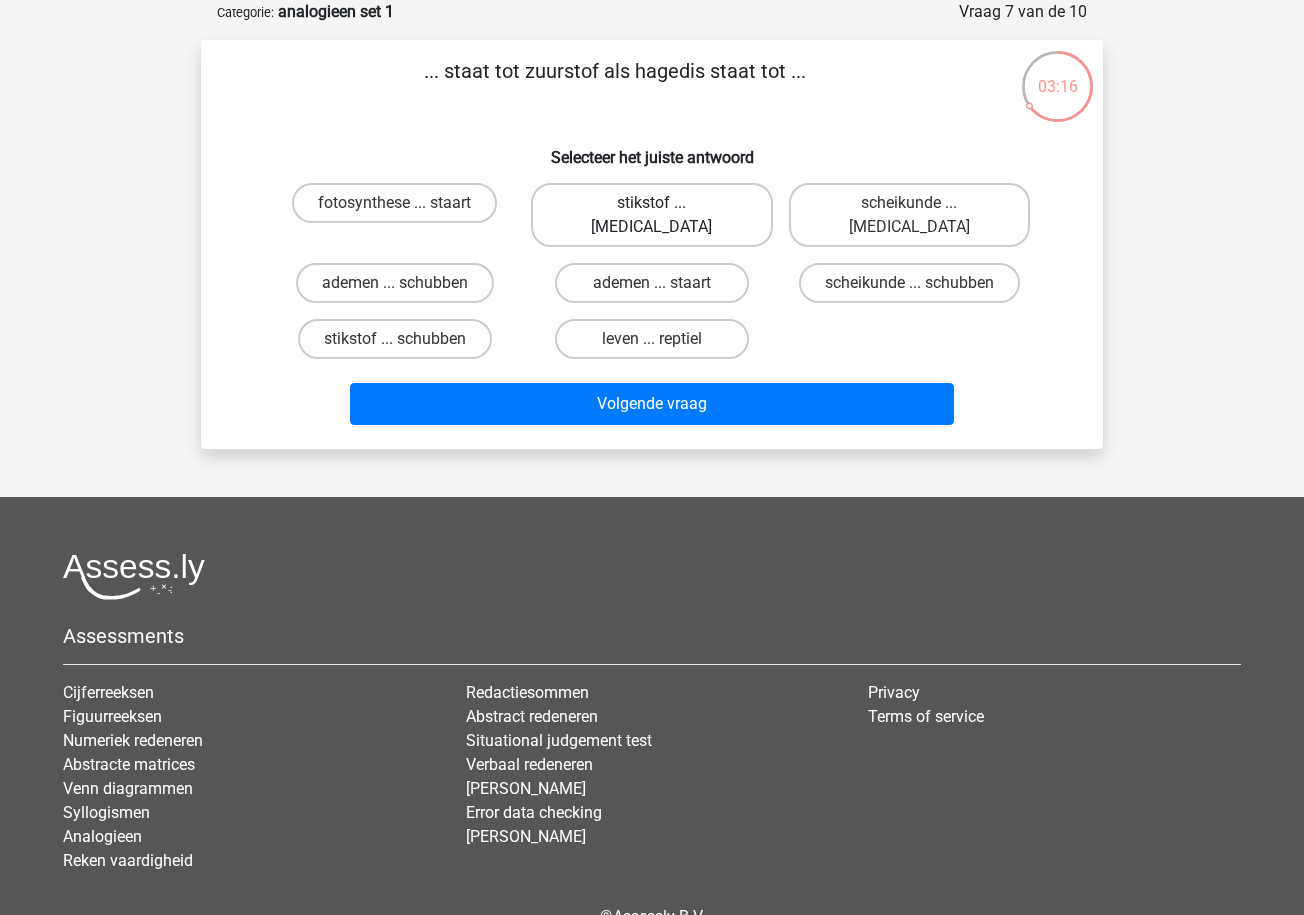 click on "stikstof ... krokodil" at bounding box center [651, 215] 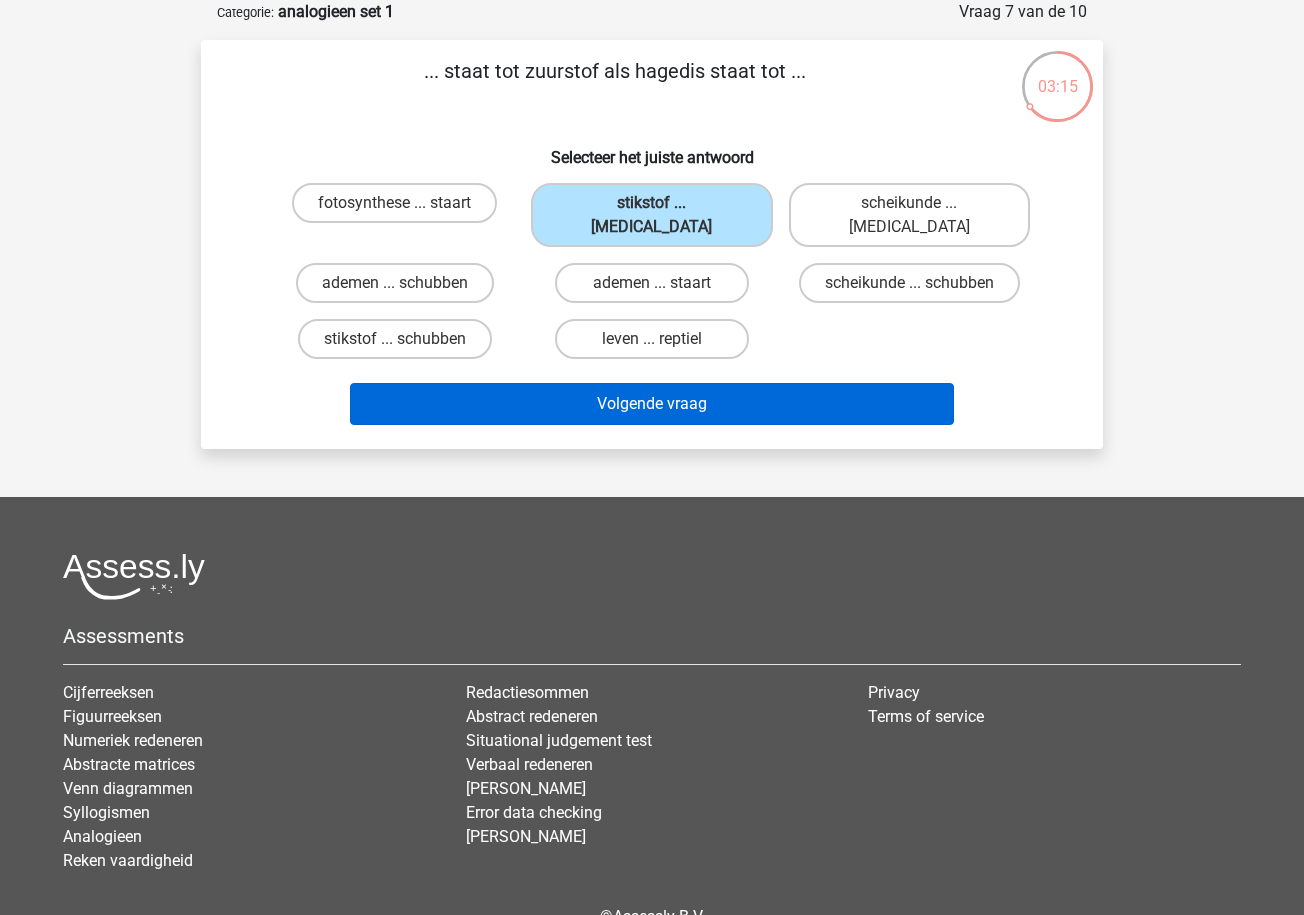 click on "Volgende vraag" at bounding box center (652, 404) 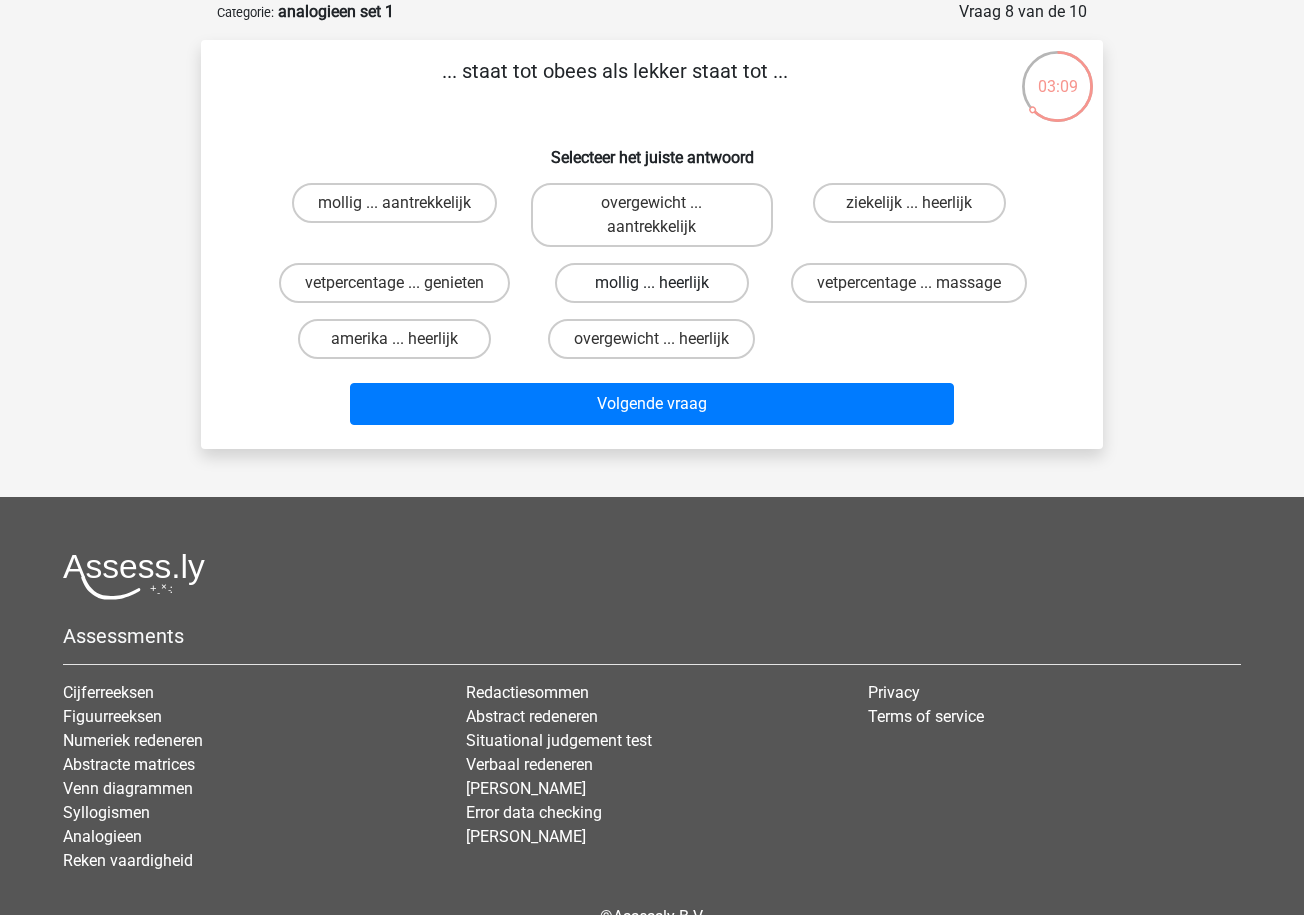 click on "mollig ... heerlijk" at bounding box center (651, 283) 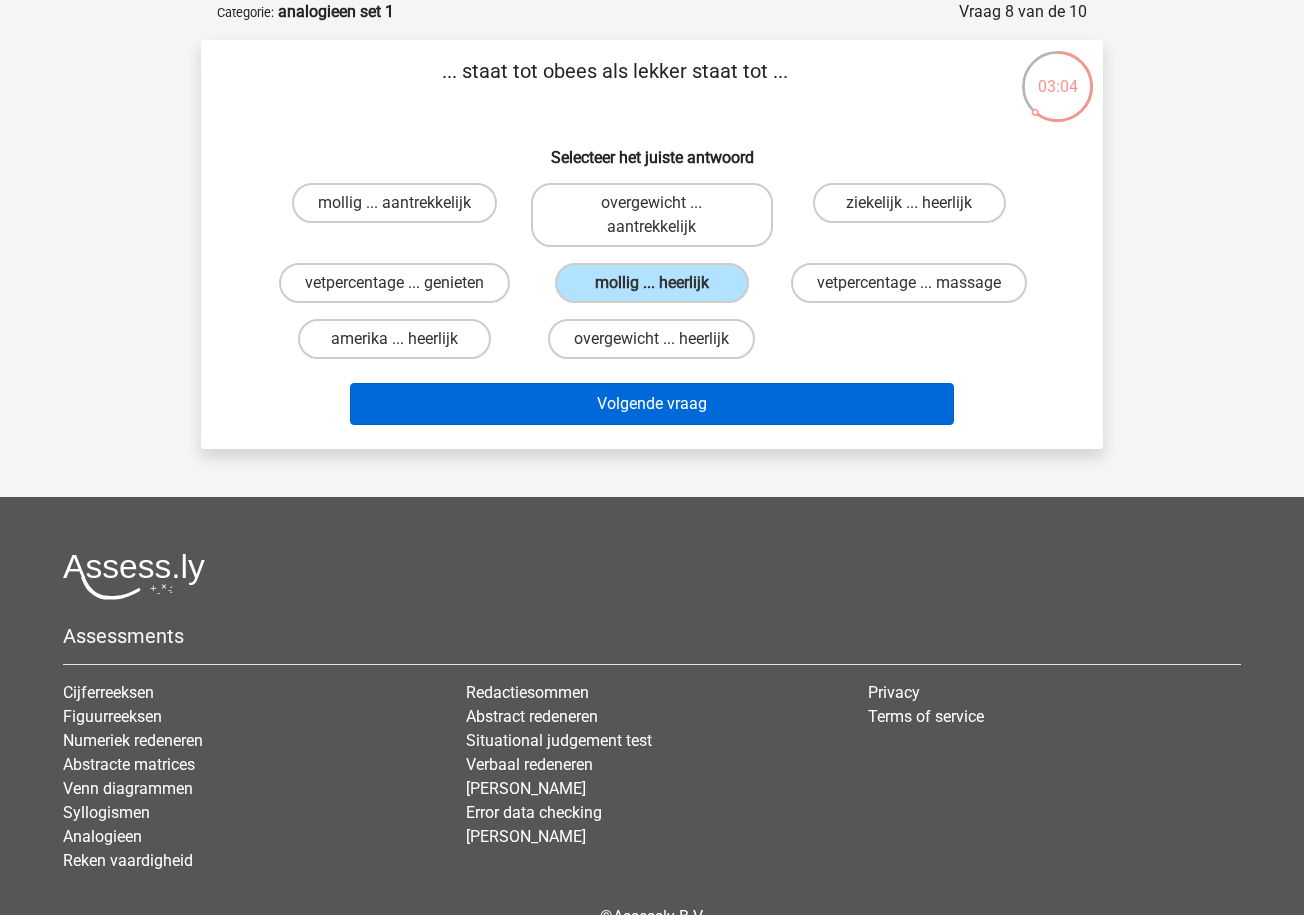 click on "Volgende vraag" at bounding box center [652, 404] 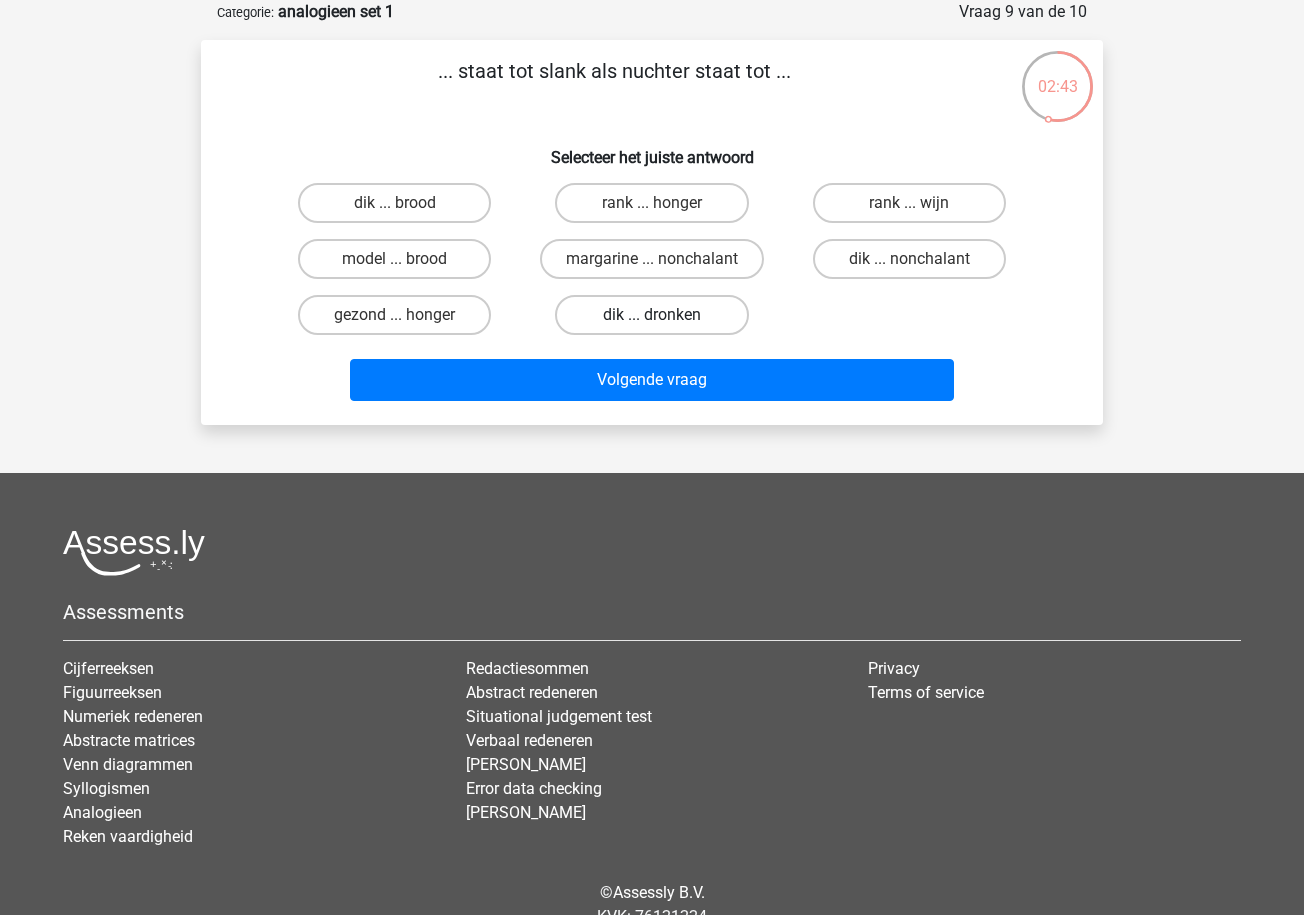 click on "dik ... dronken" at bounding box center (651, 315) 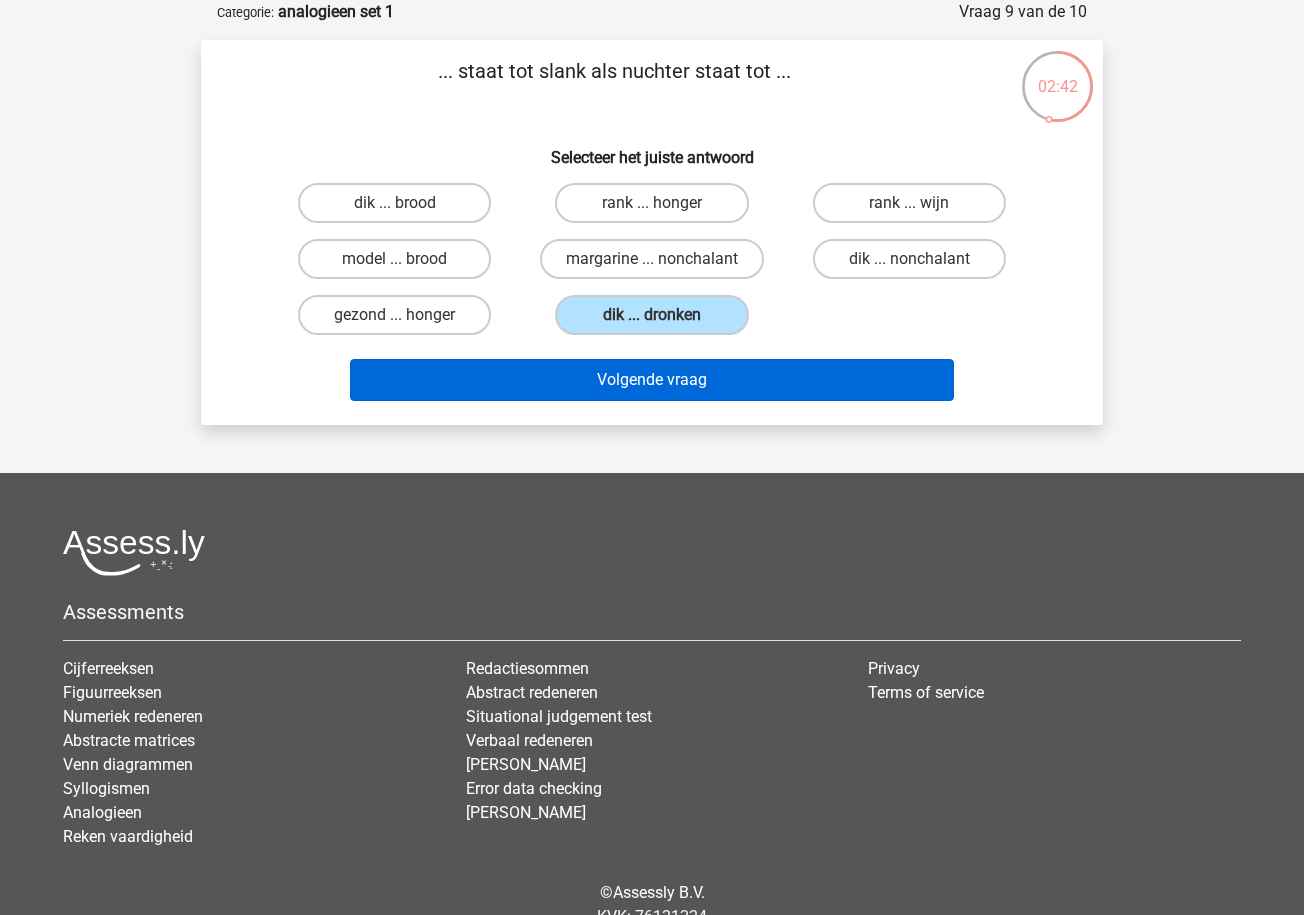 click on "Volgende vraag" at bounding box center [652, 380] 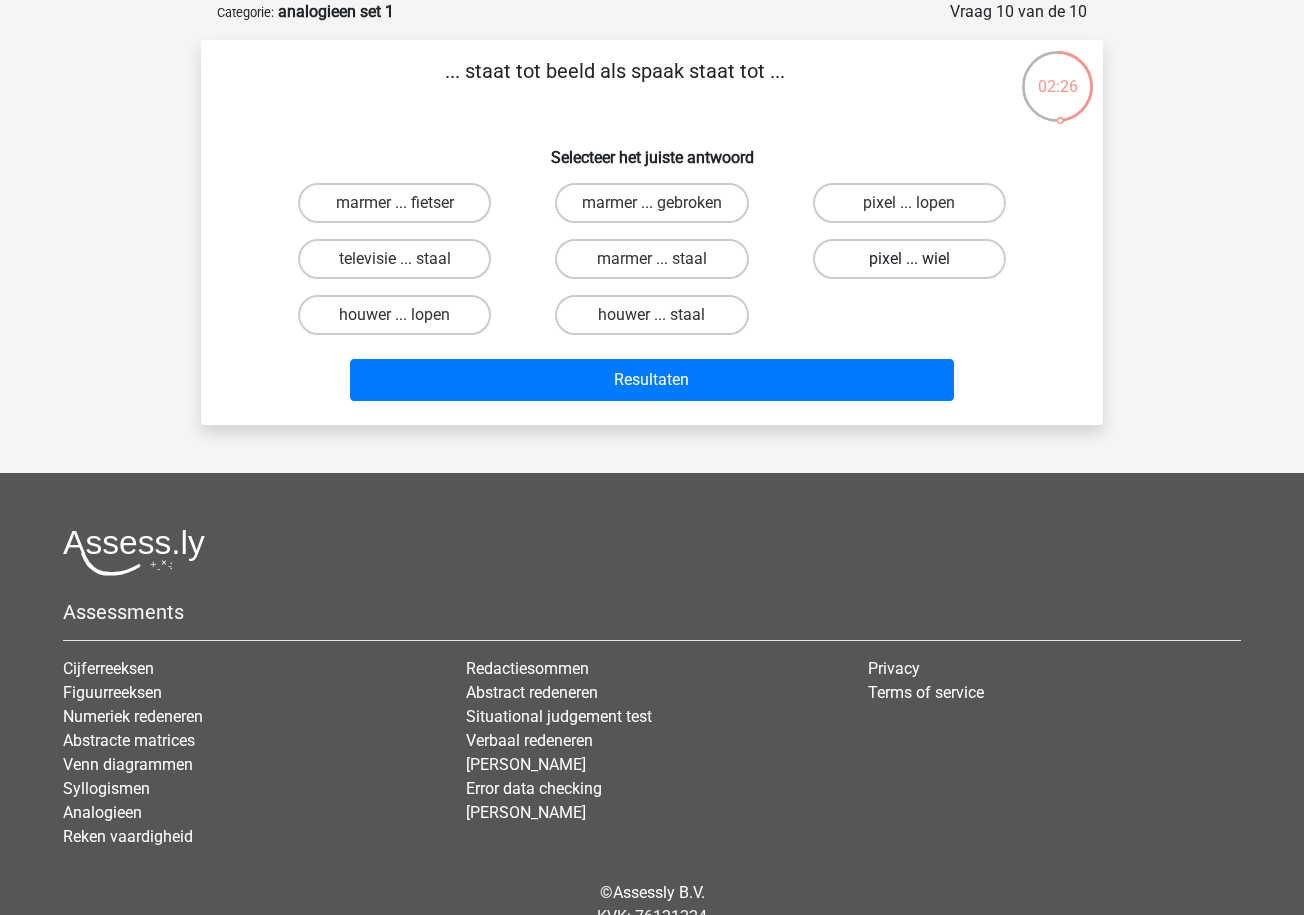 click on "pixel ... wiel" at bounding box center (909, 259) 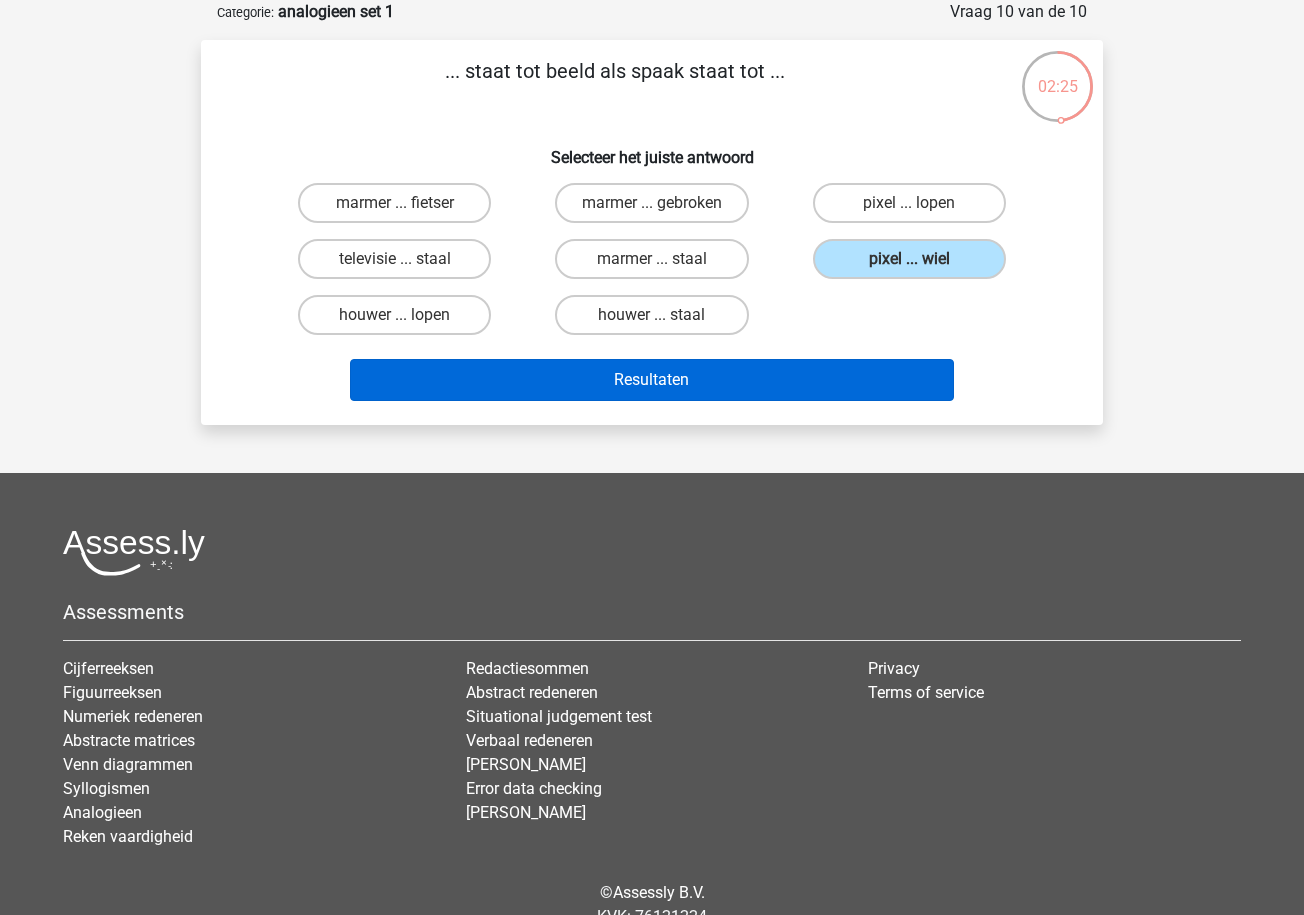 click on "Resultaten" at bounding box center [652, 380] 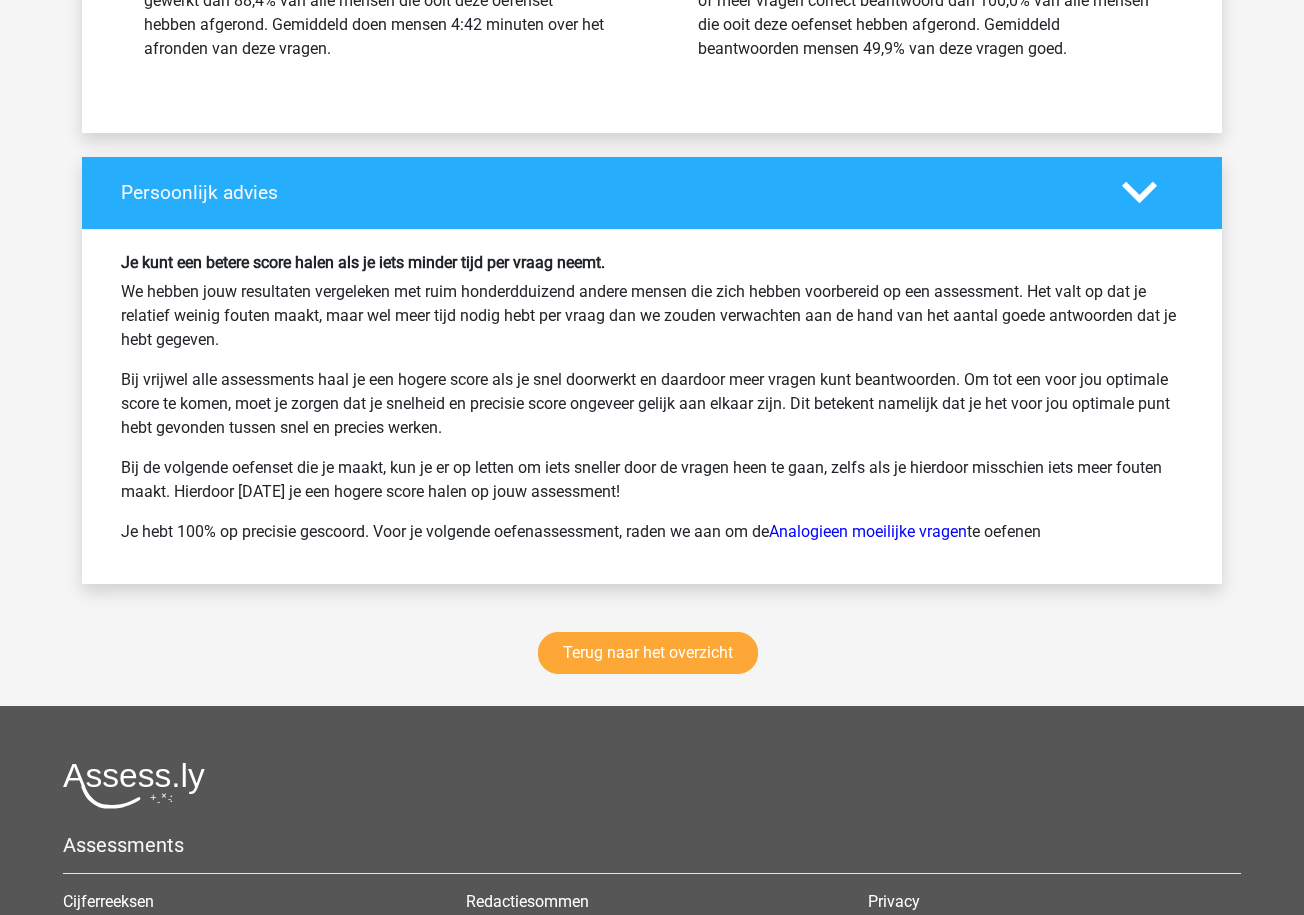 scroll, scrollTop: 2456, scrollLeft: 0, axis: vertical 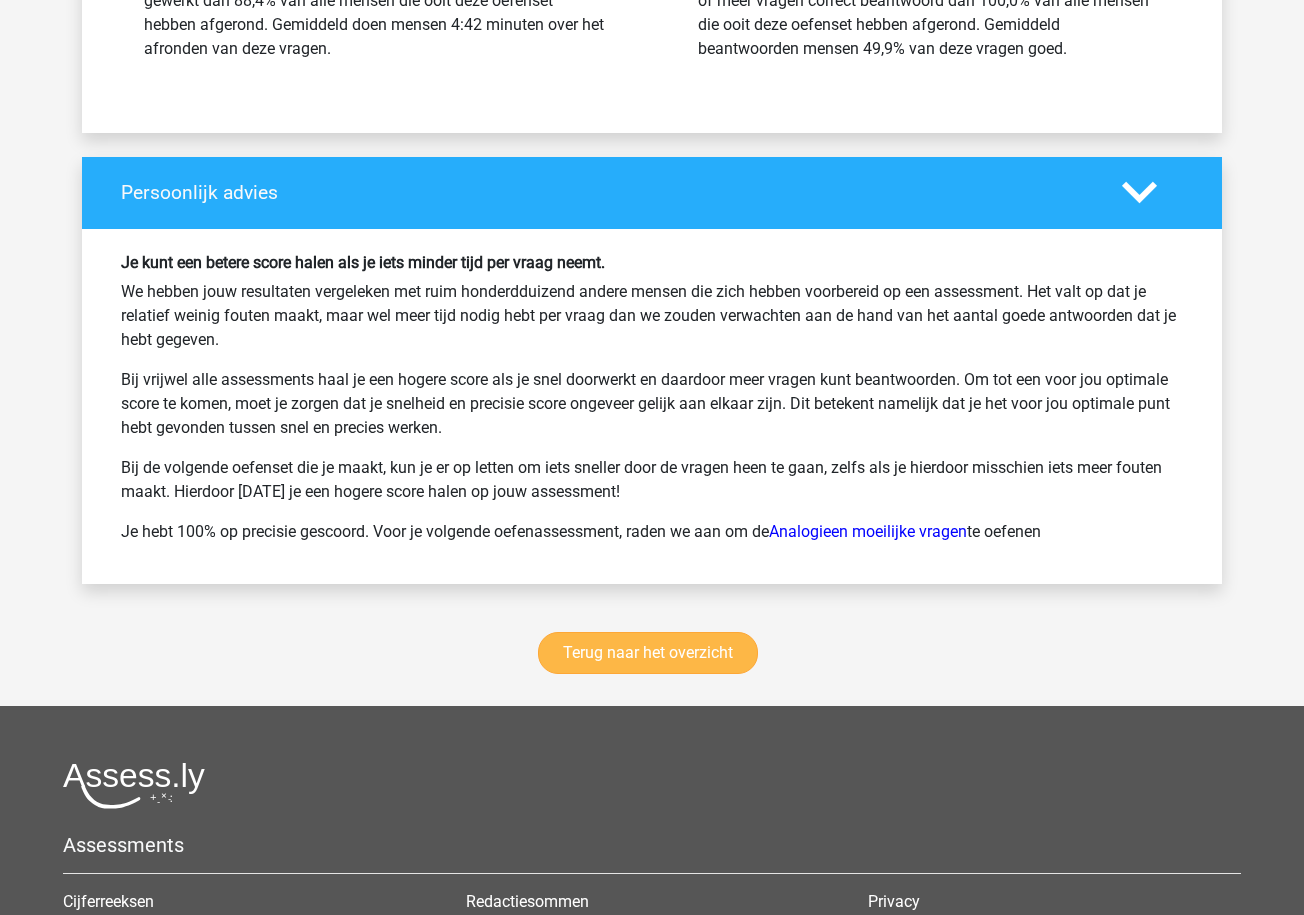 click on "Terug naar het overzicht" at bounding box center (648, 653) 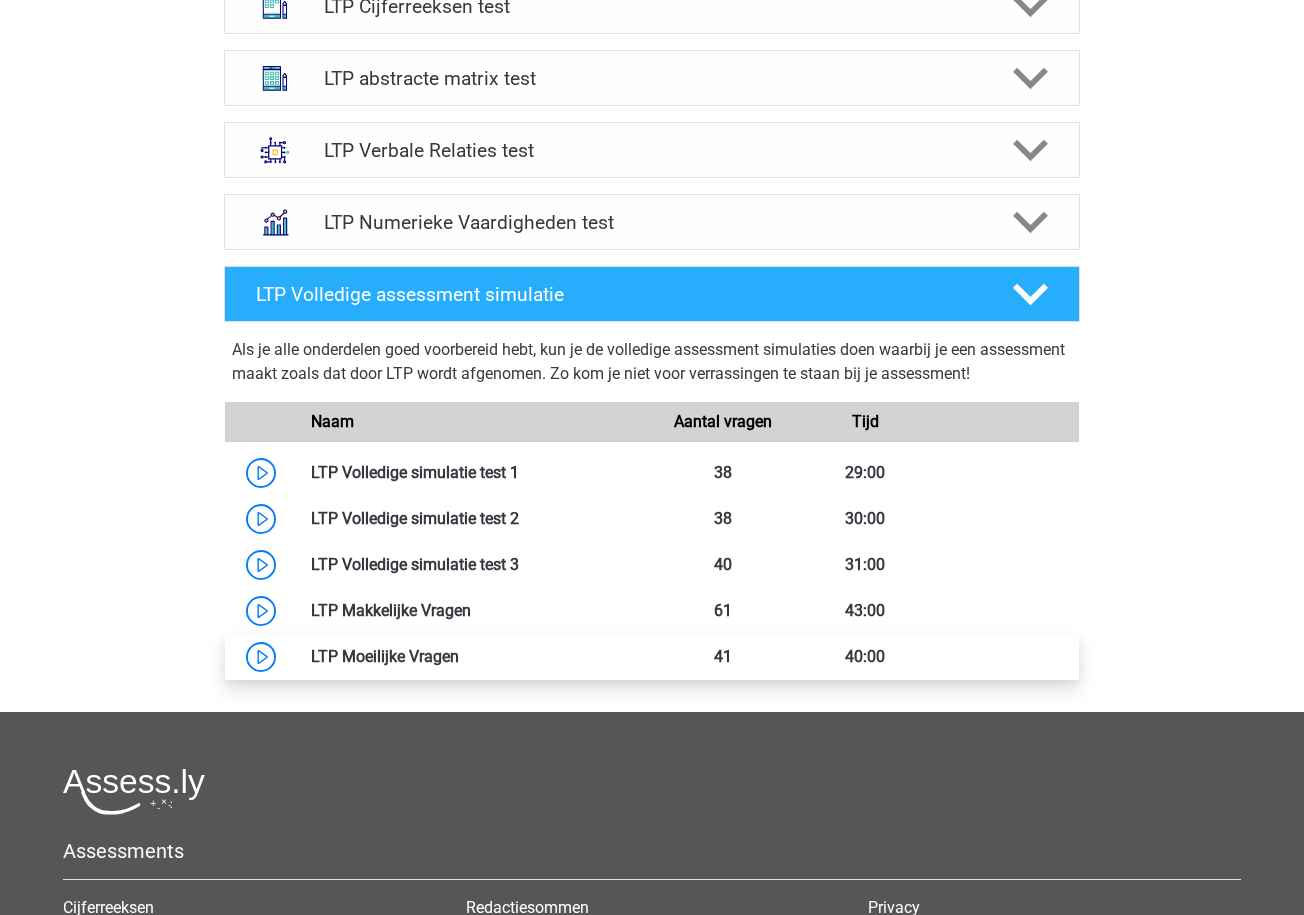 scroll, scrollTop: 881, scrollLeft: 0, axis: vertical 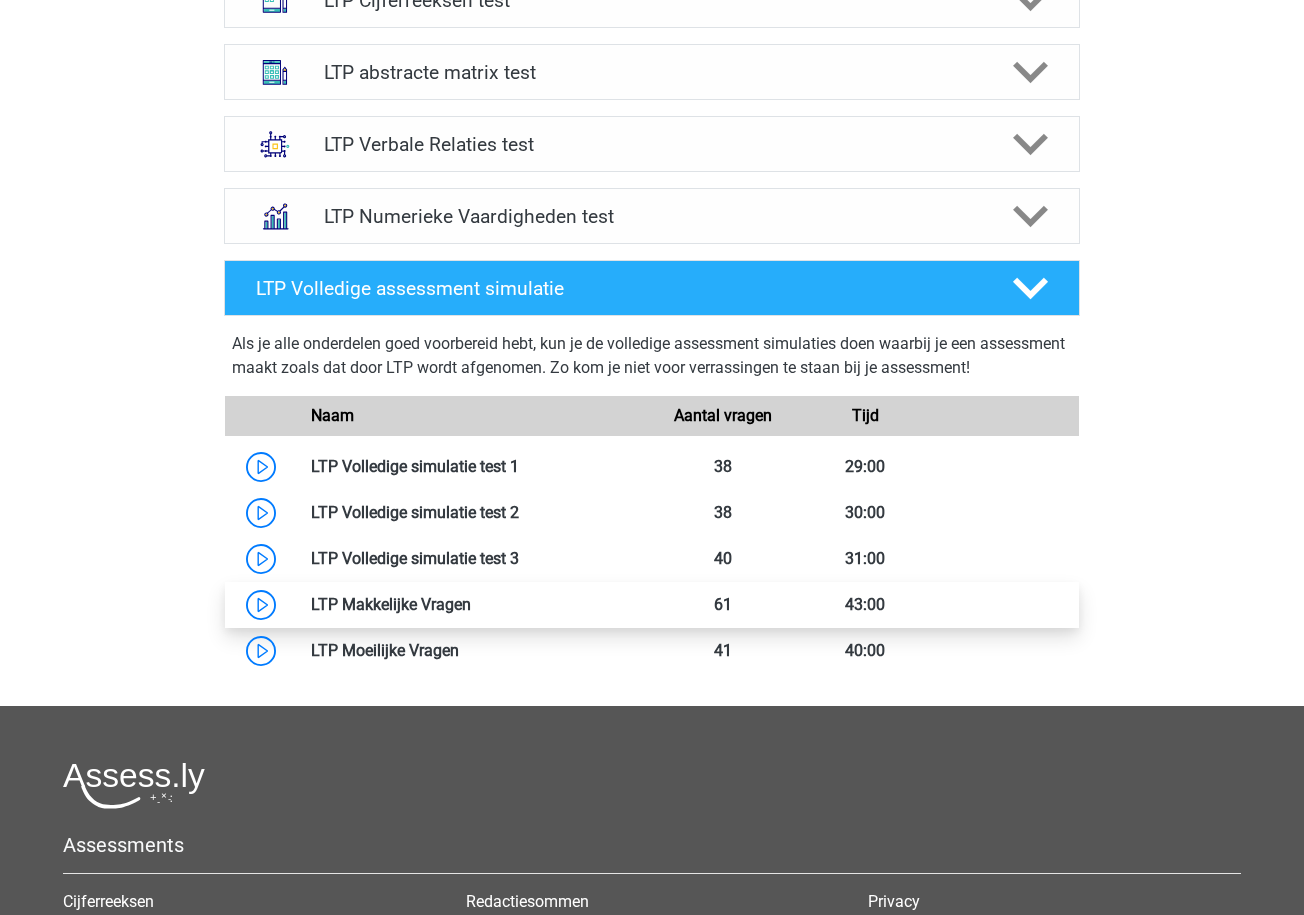 click at bounding box center (471, 604) 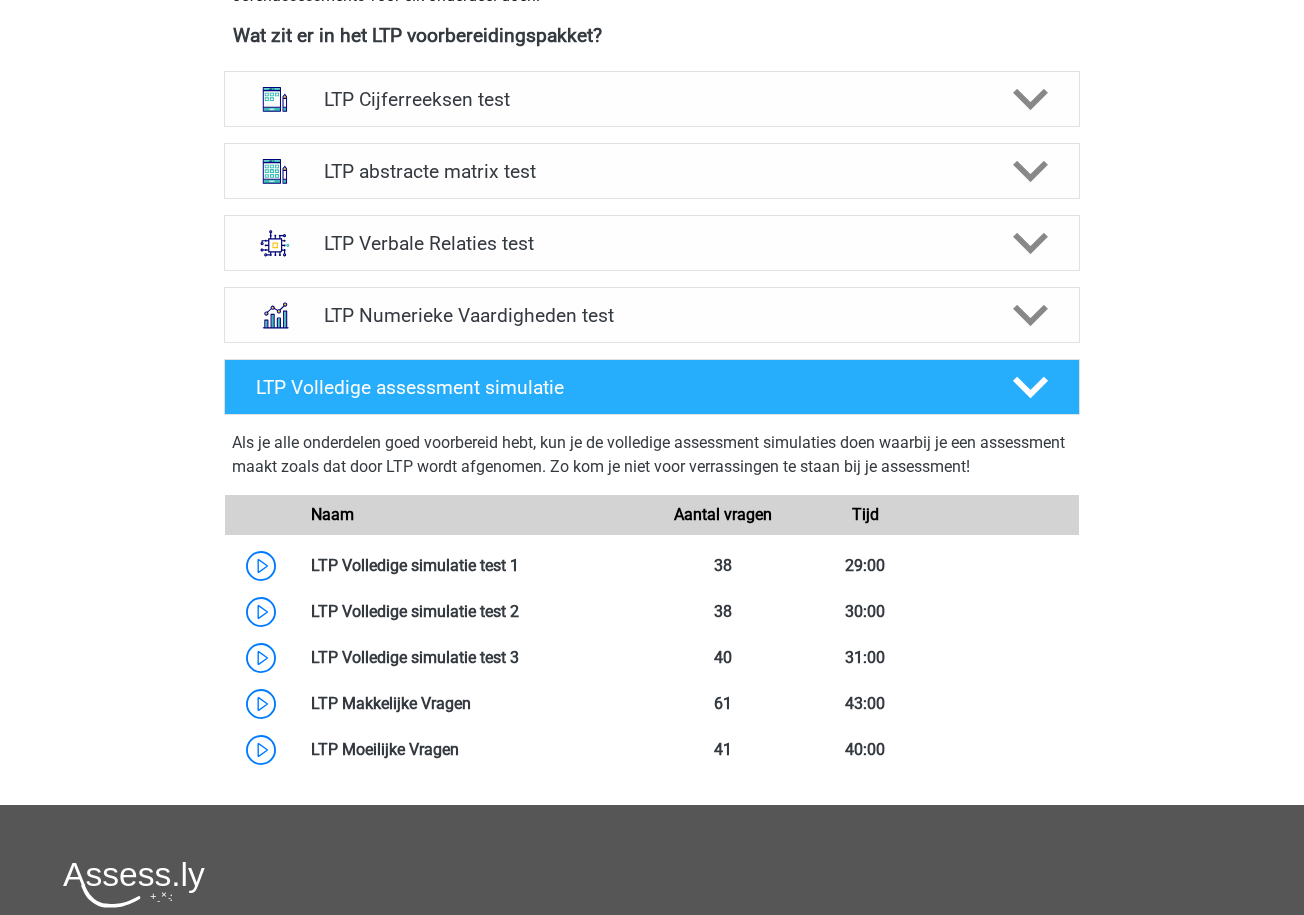 scroll, scrollTop: 774, scrollLeft: 0, axis: vertical 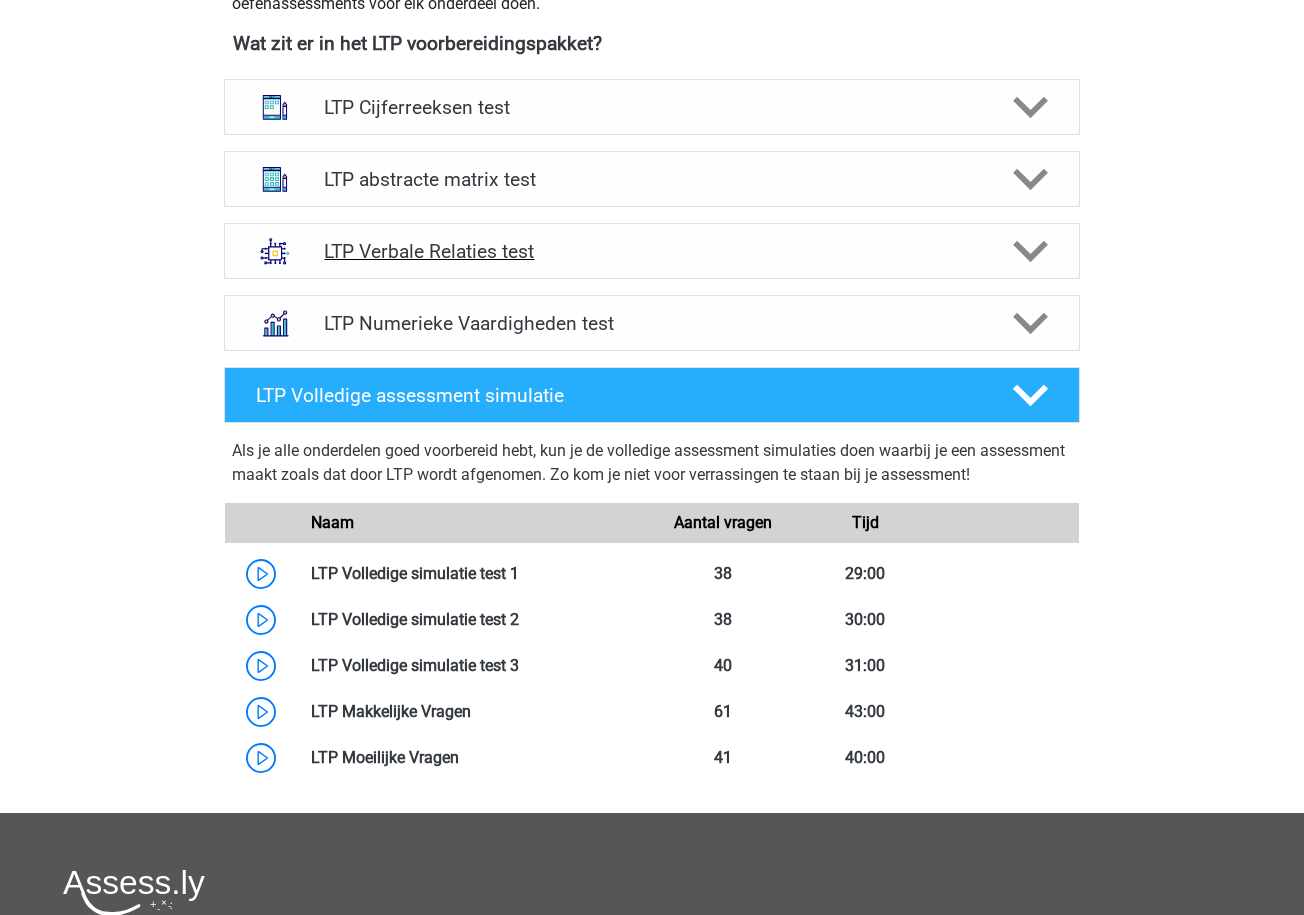 click 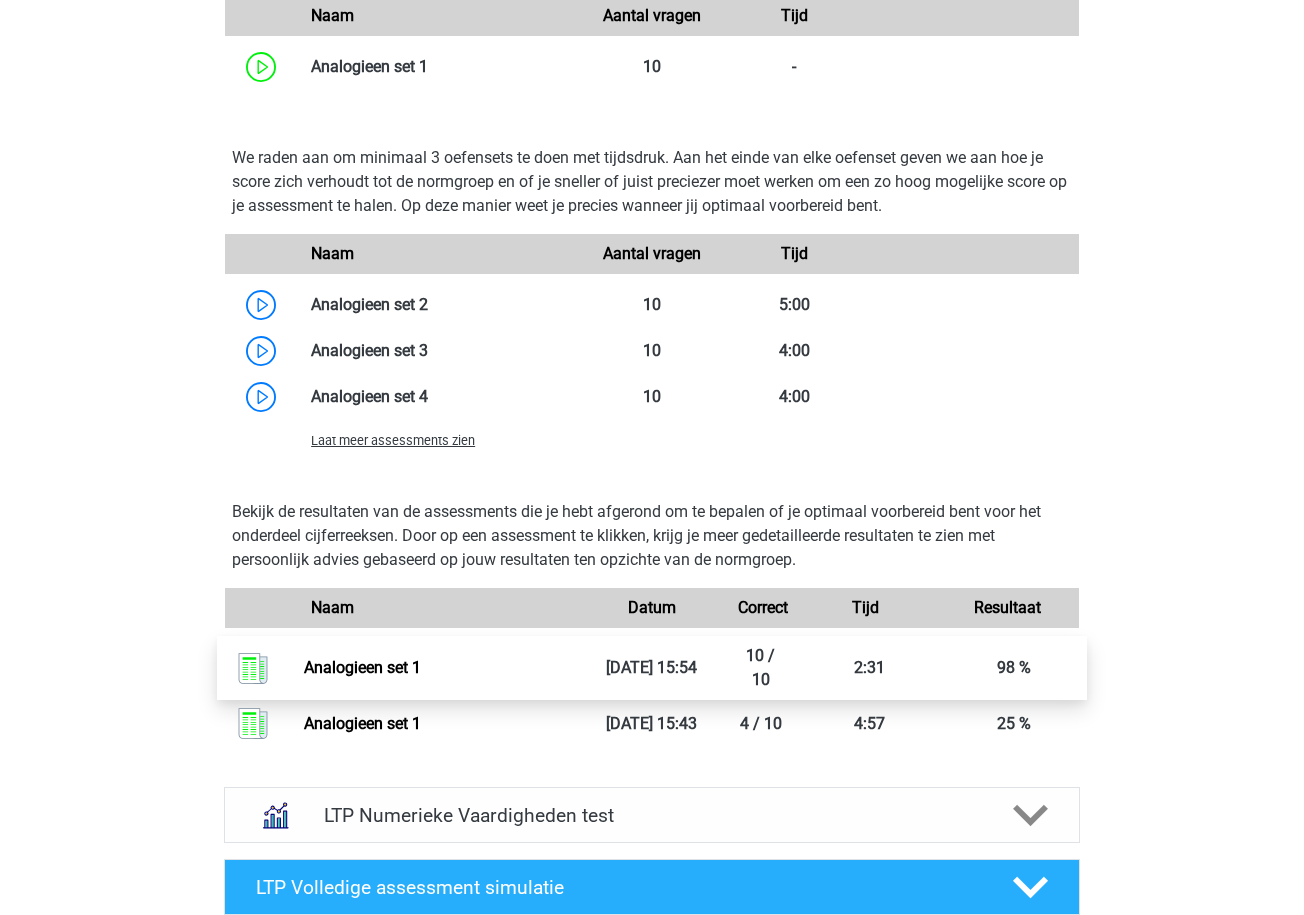 scroll, scrollTop: 1734, scrollLeft: 0, axis: vertical 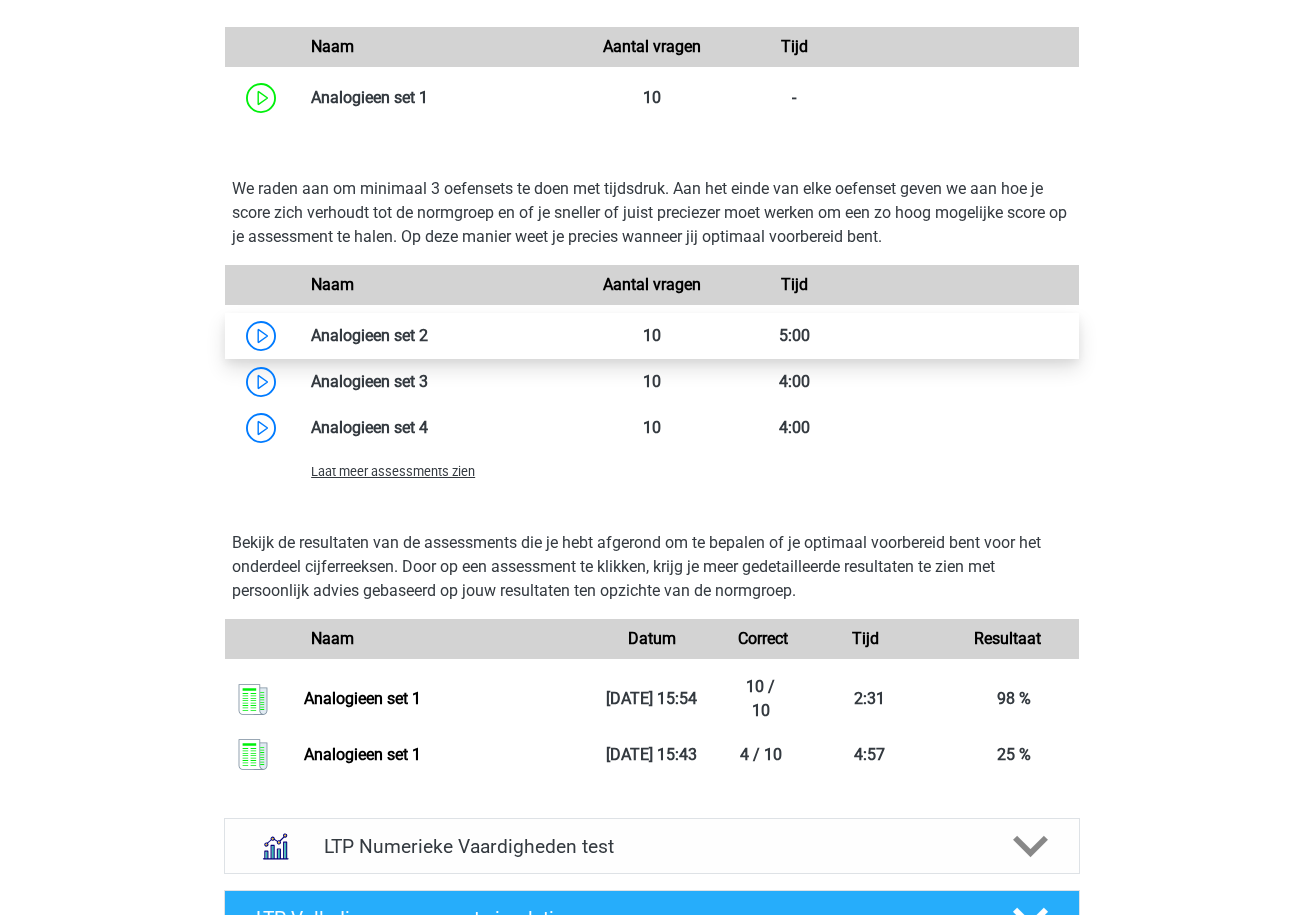 click at bounding box center [428, 335] 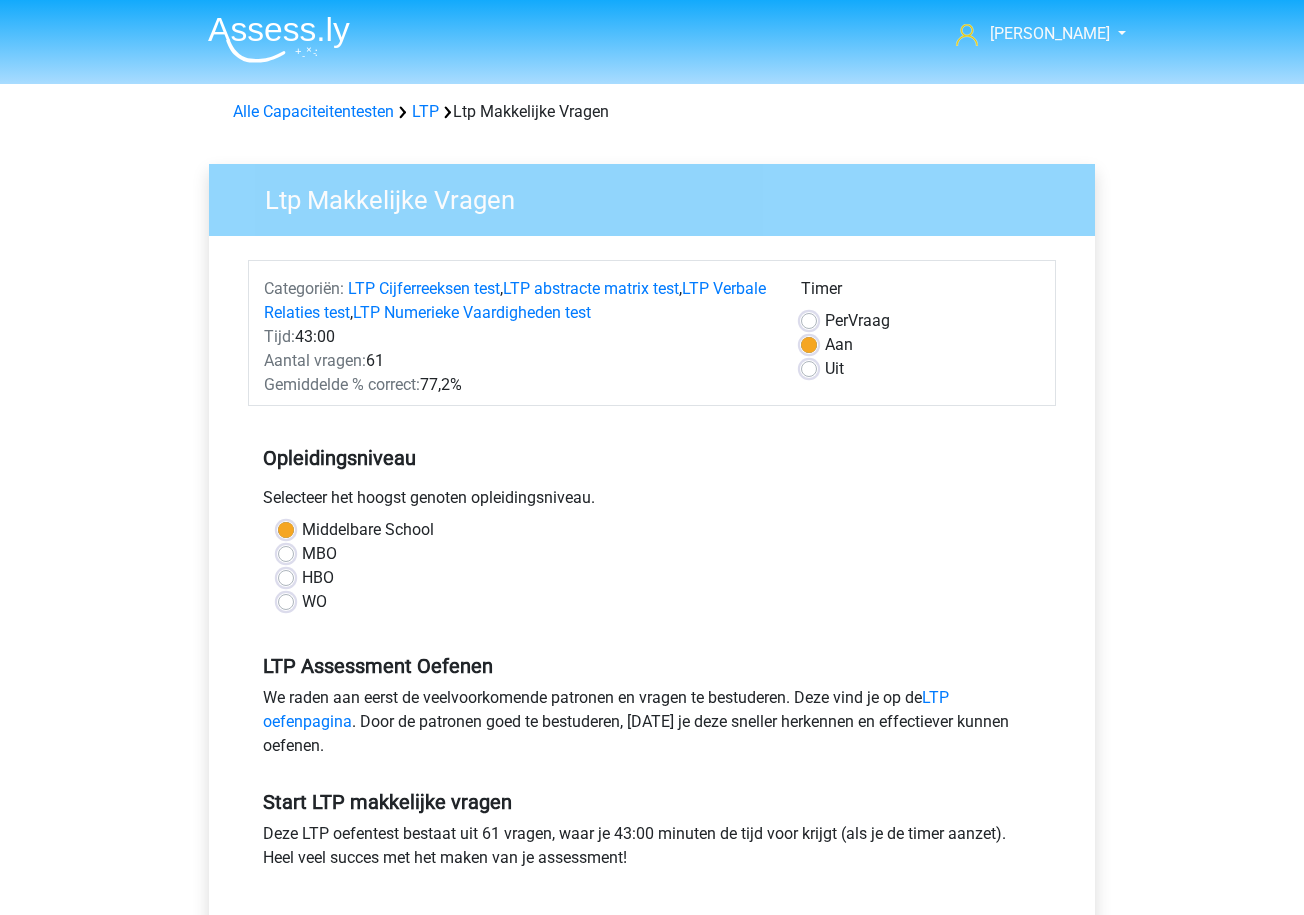 scroll, scrollTop: 0, scrollLeft: 0, axis: both 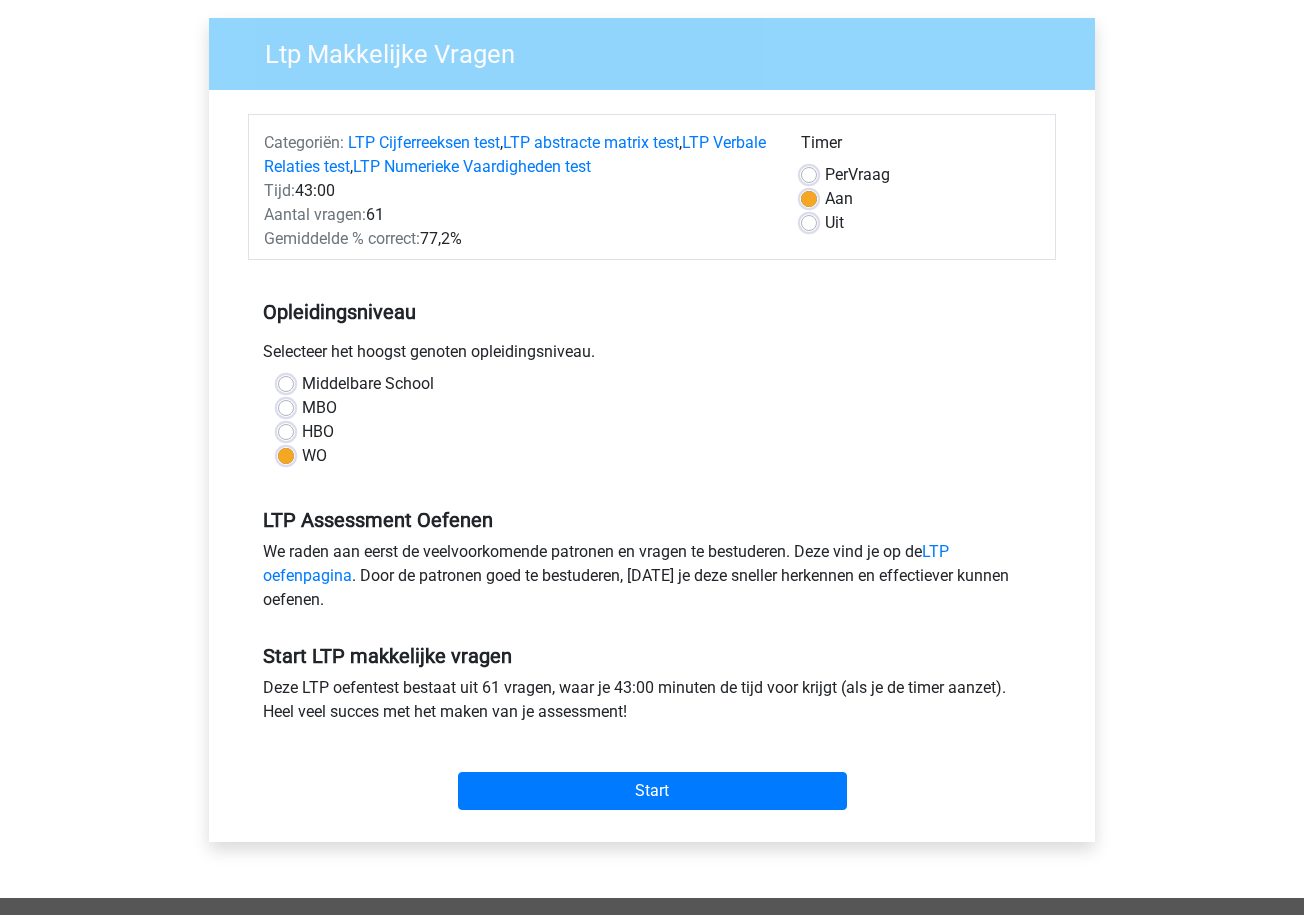 click on "Timer
Per  Vraag
Aan
Uit" at bounding box center [920, 191] 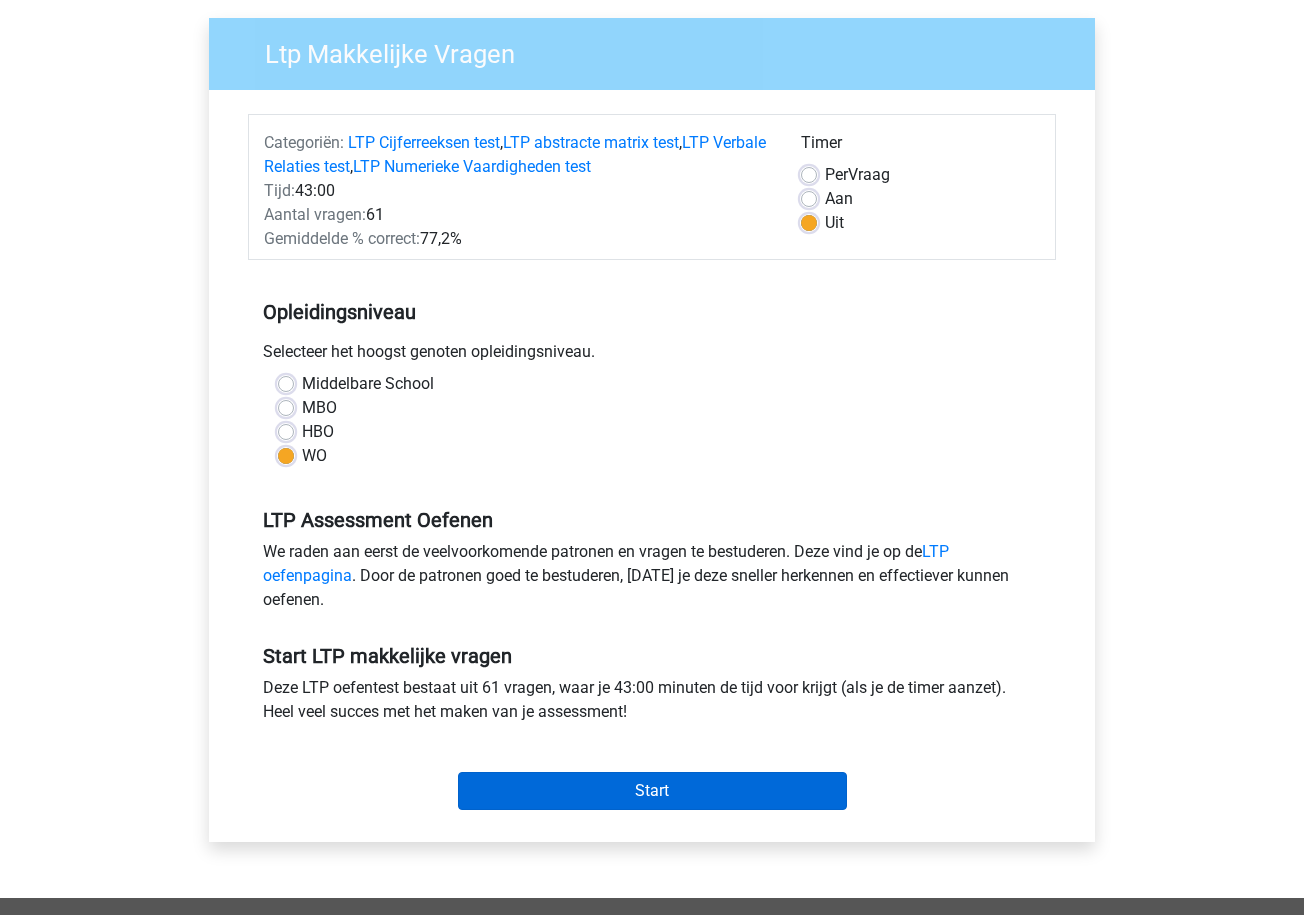 click on "Start" at bounding box center (652, 791) 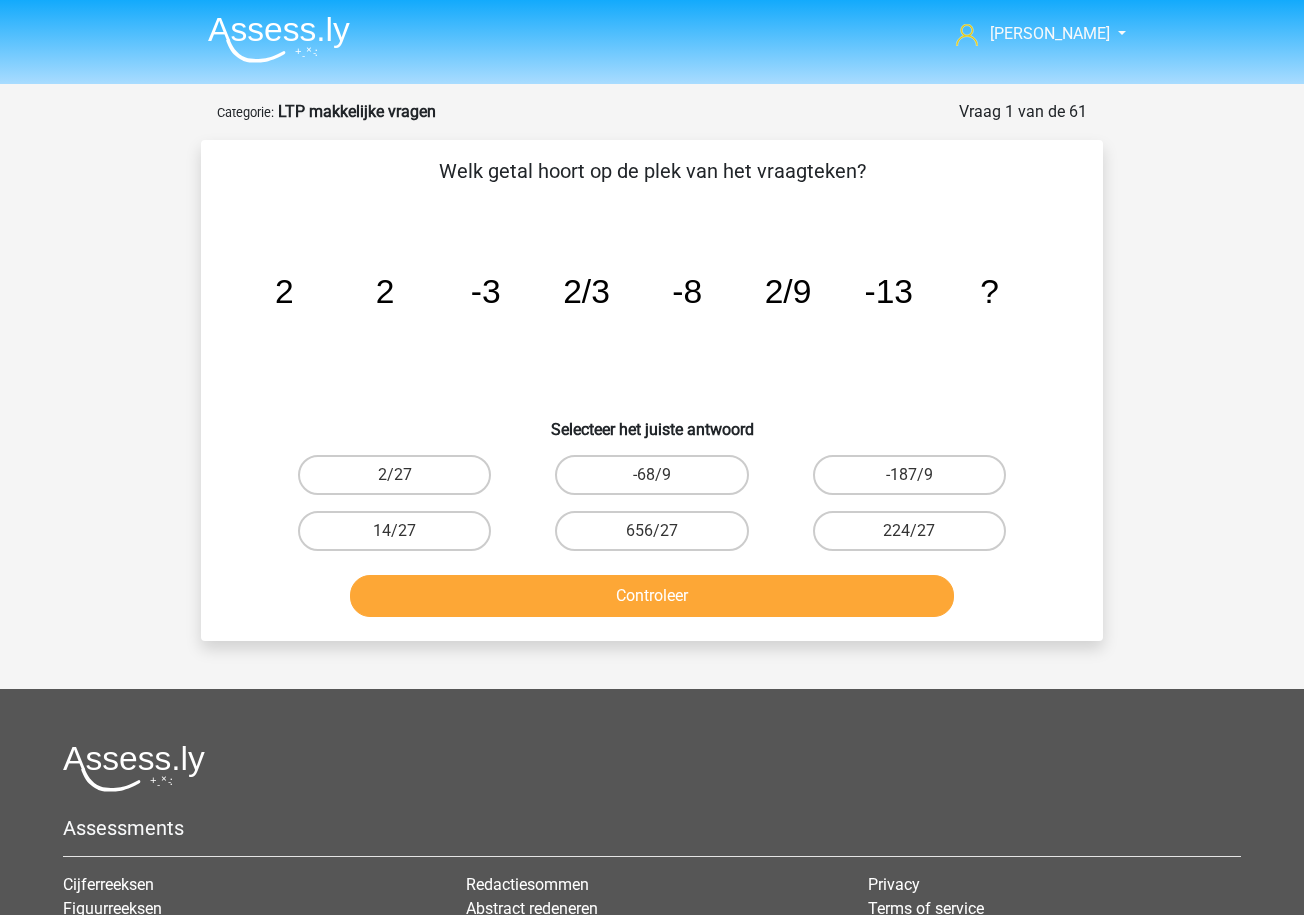 scroll, scrollTop: 0, scrollLeft: 0, axis: both 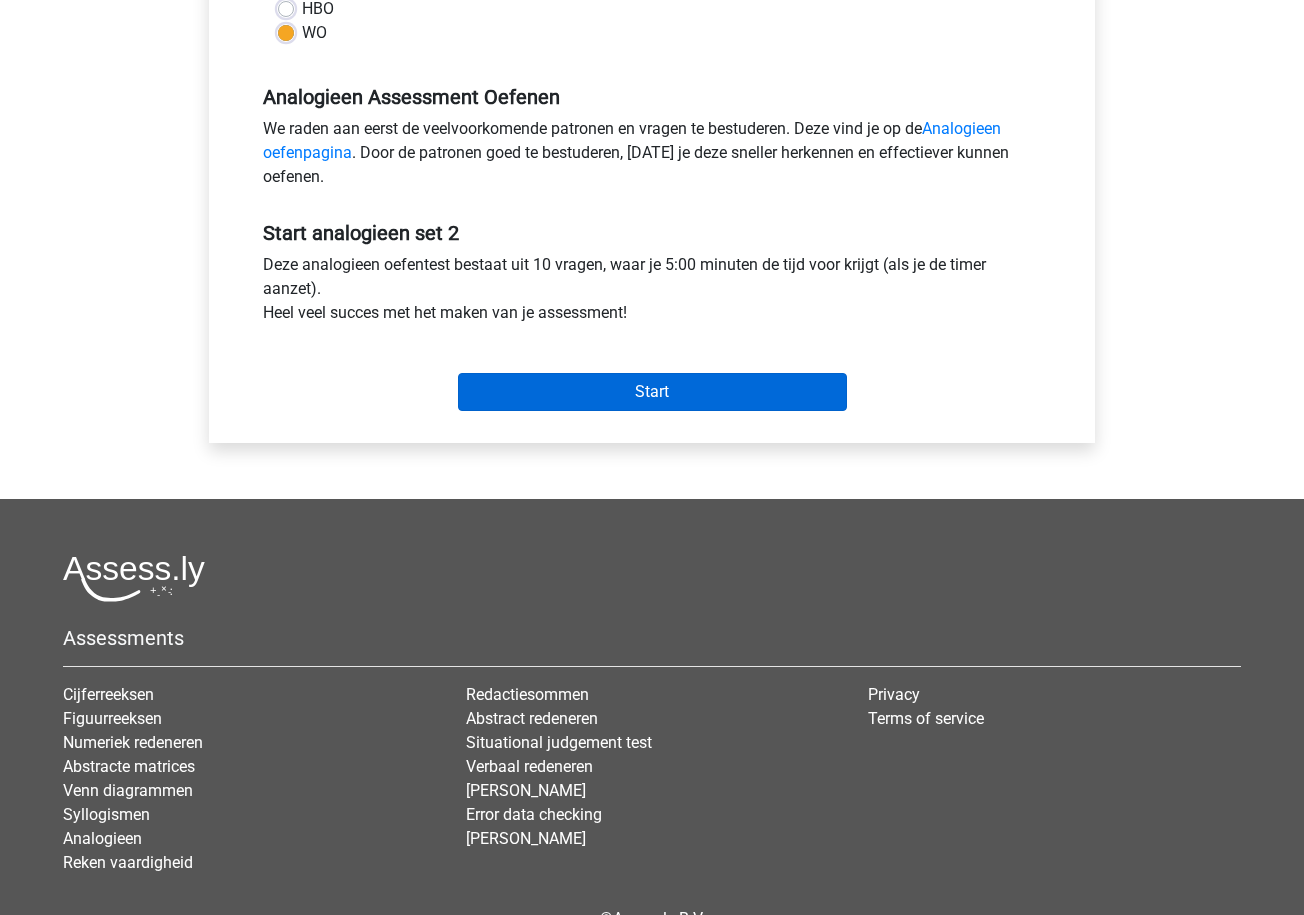 click on "Start" at bounding box center [652, 392] 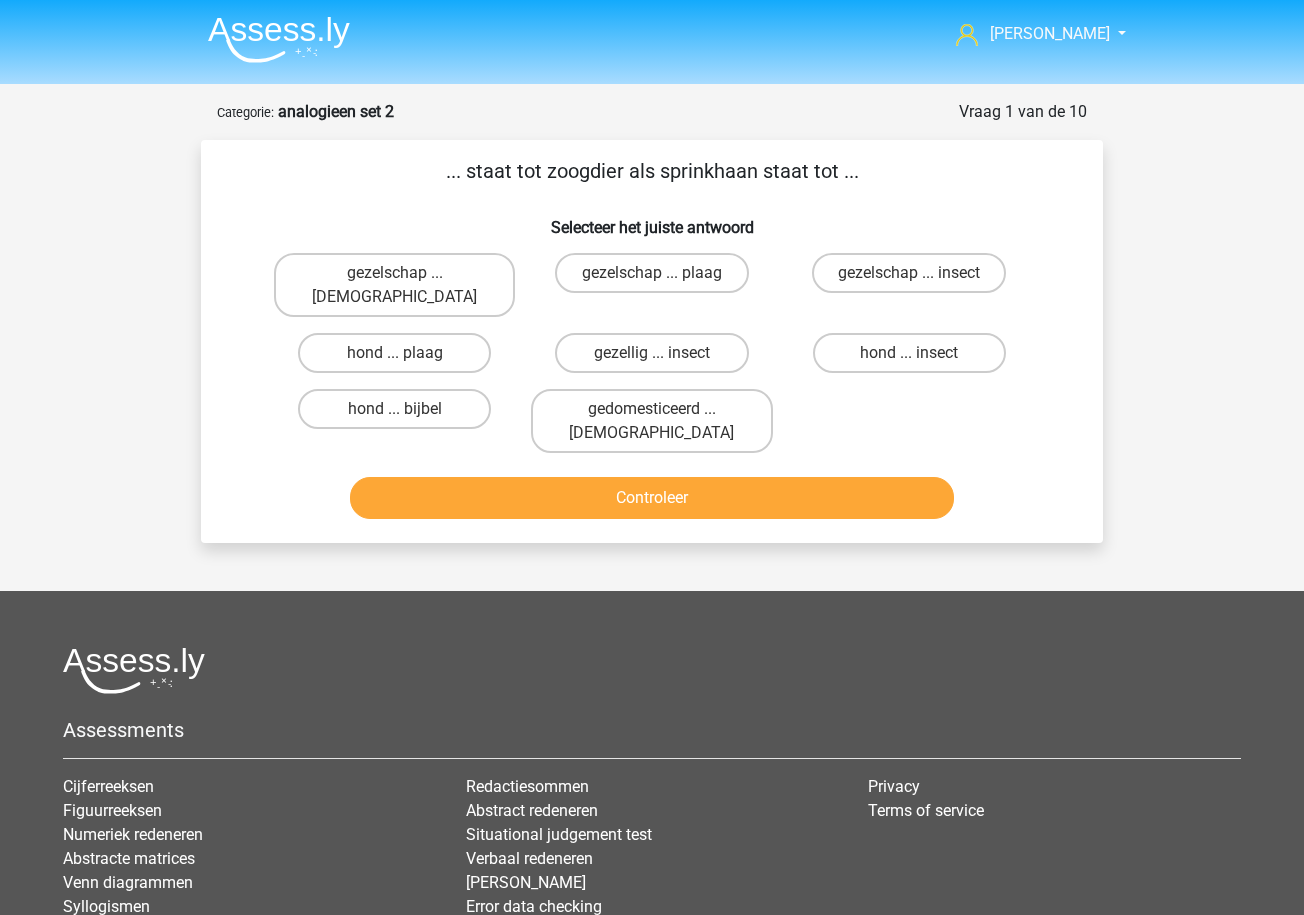 scroll, scrollTop: 0, scrollLeft: 0, axis: both 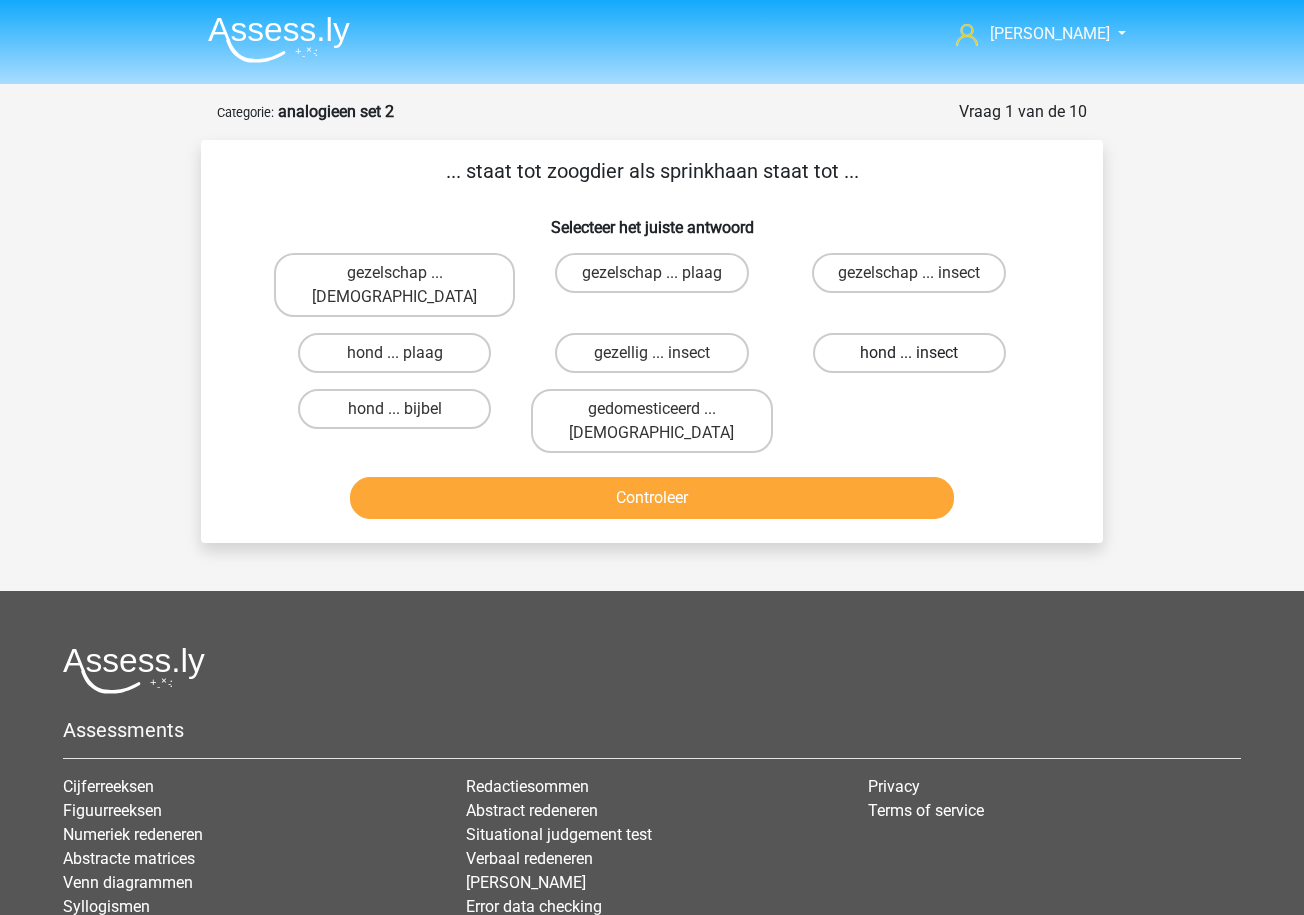 click on "hond ... insect" at bounding box center (909, 353) 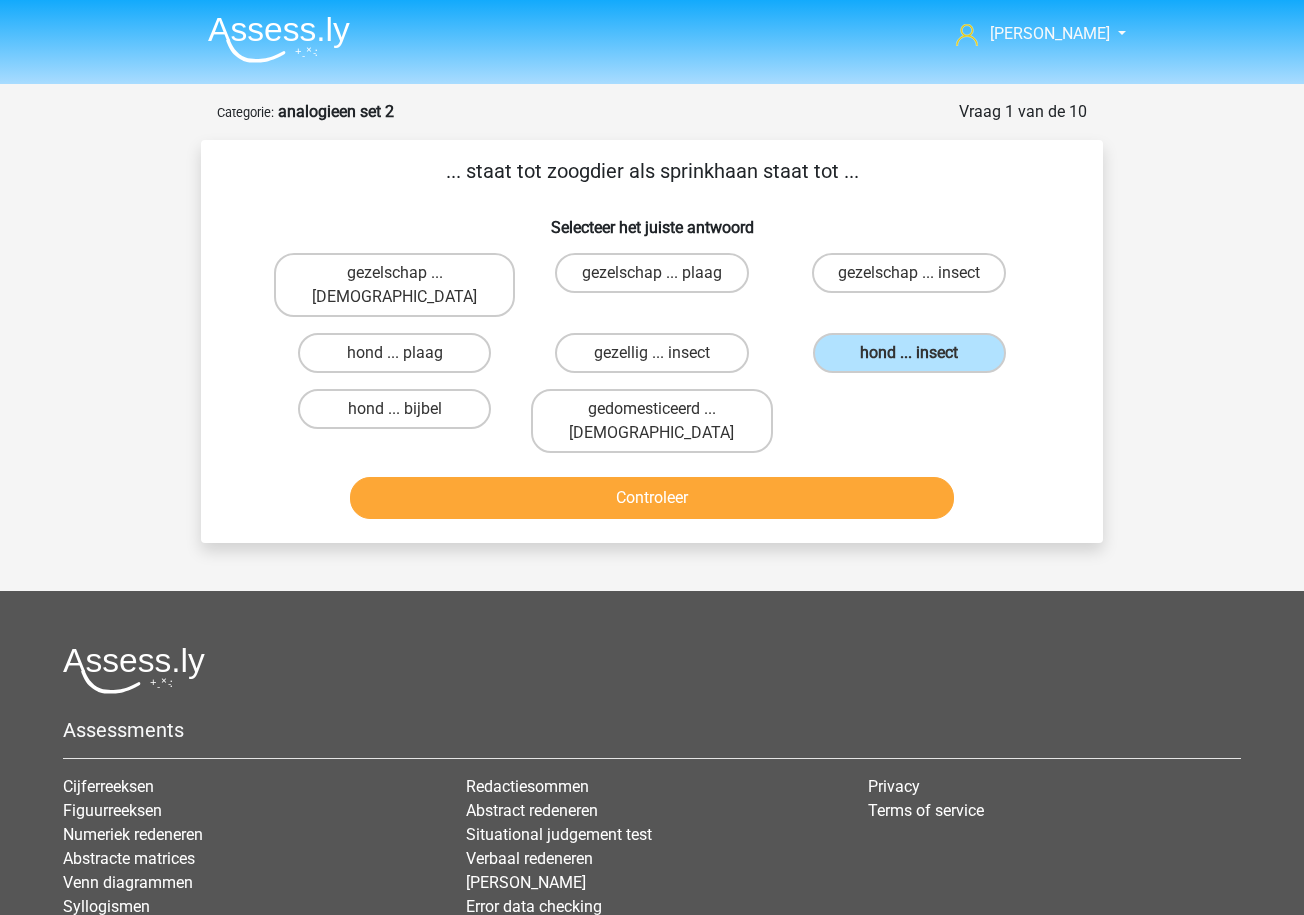 click on "Controleer" at bounding box center (652, 498) 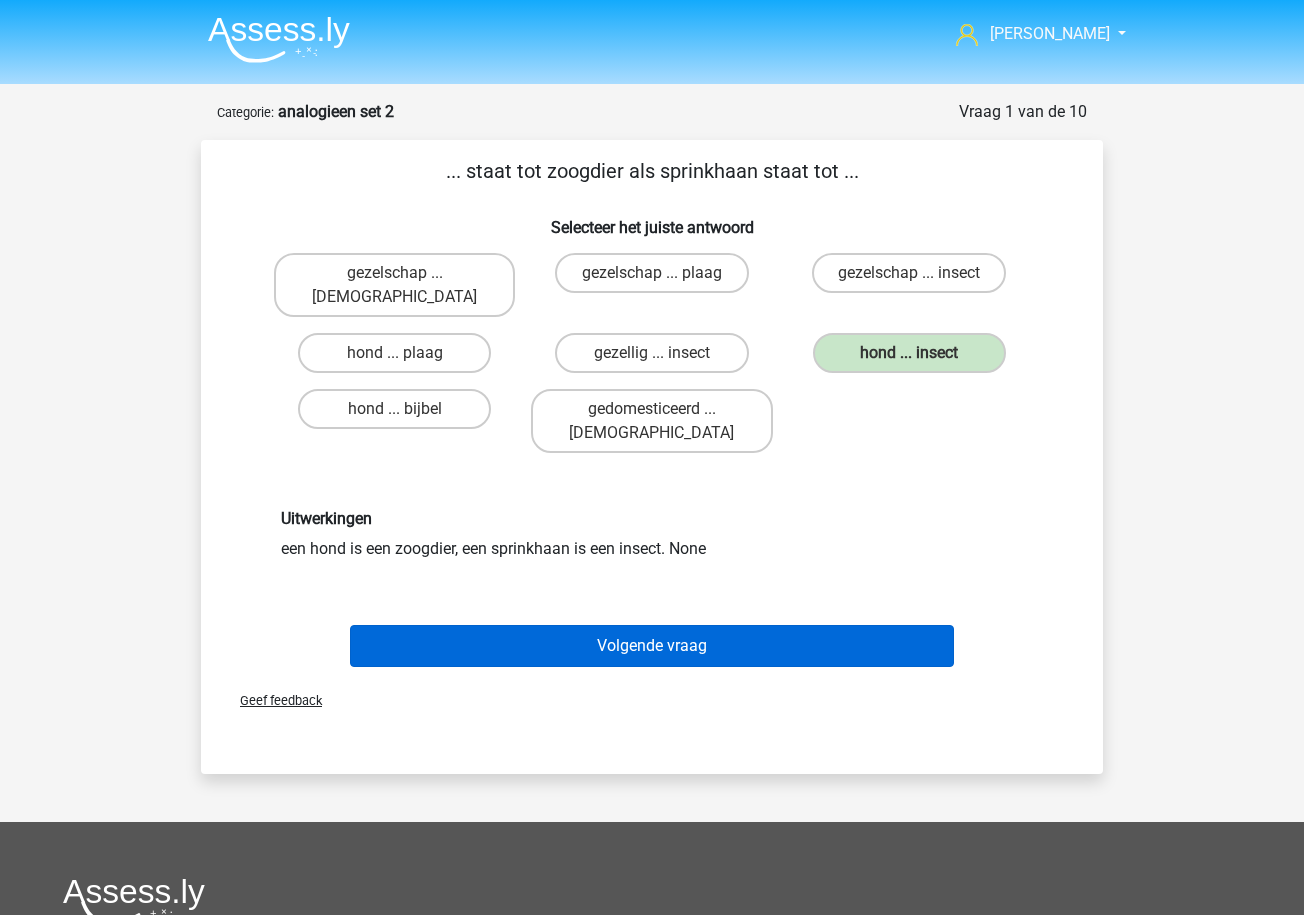 click on "Volgende vraag" at bounding box center [652, 646] 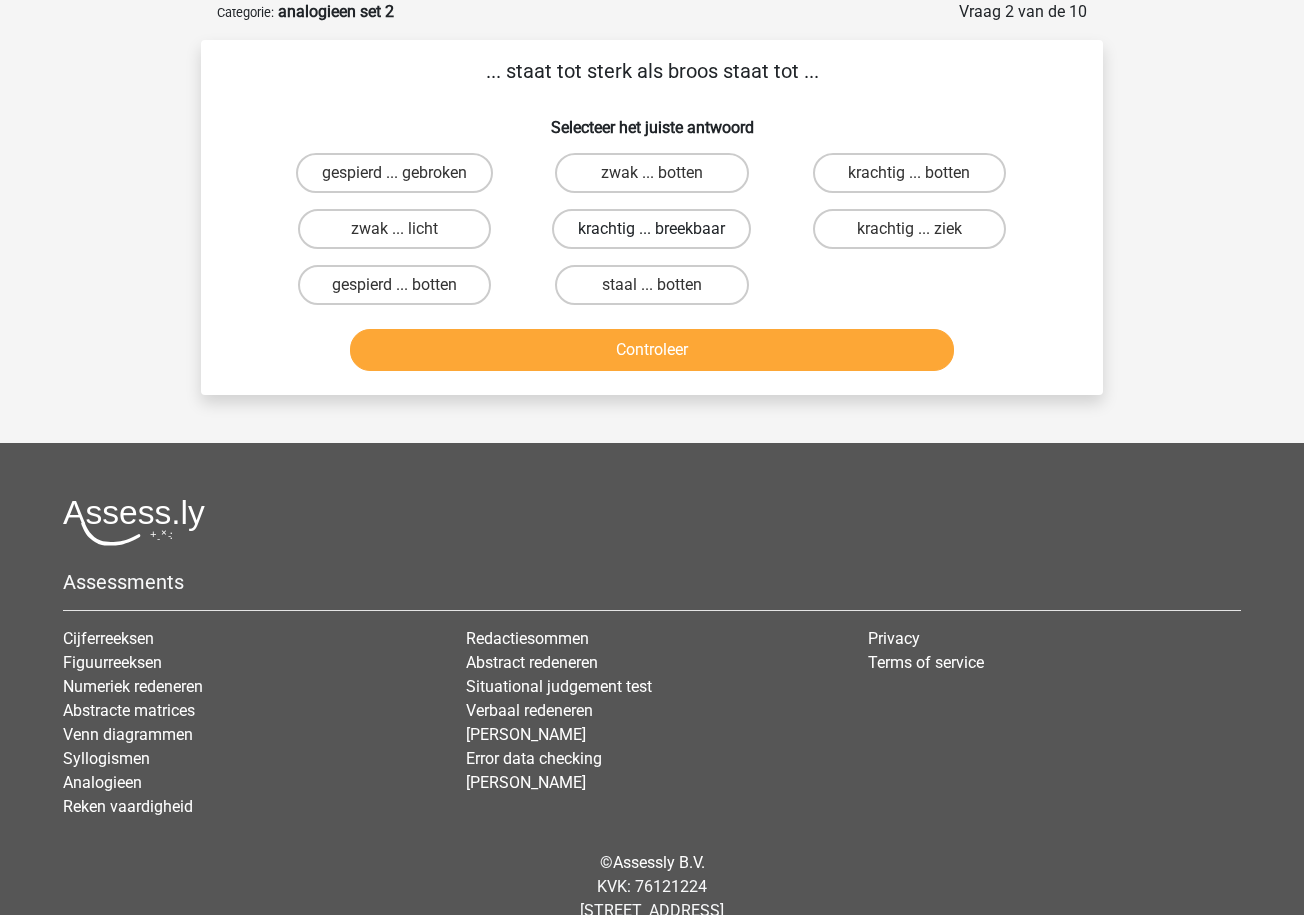 click on "krachtig ... breekbaar" at bounding box center [651, 229] 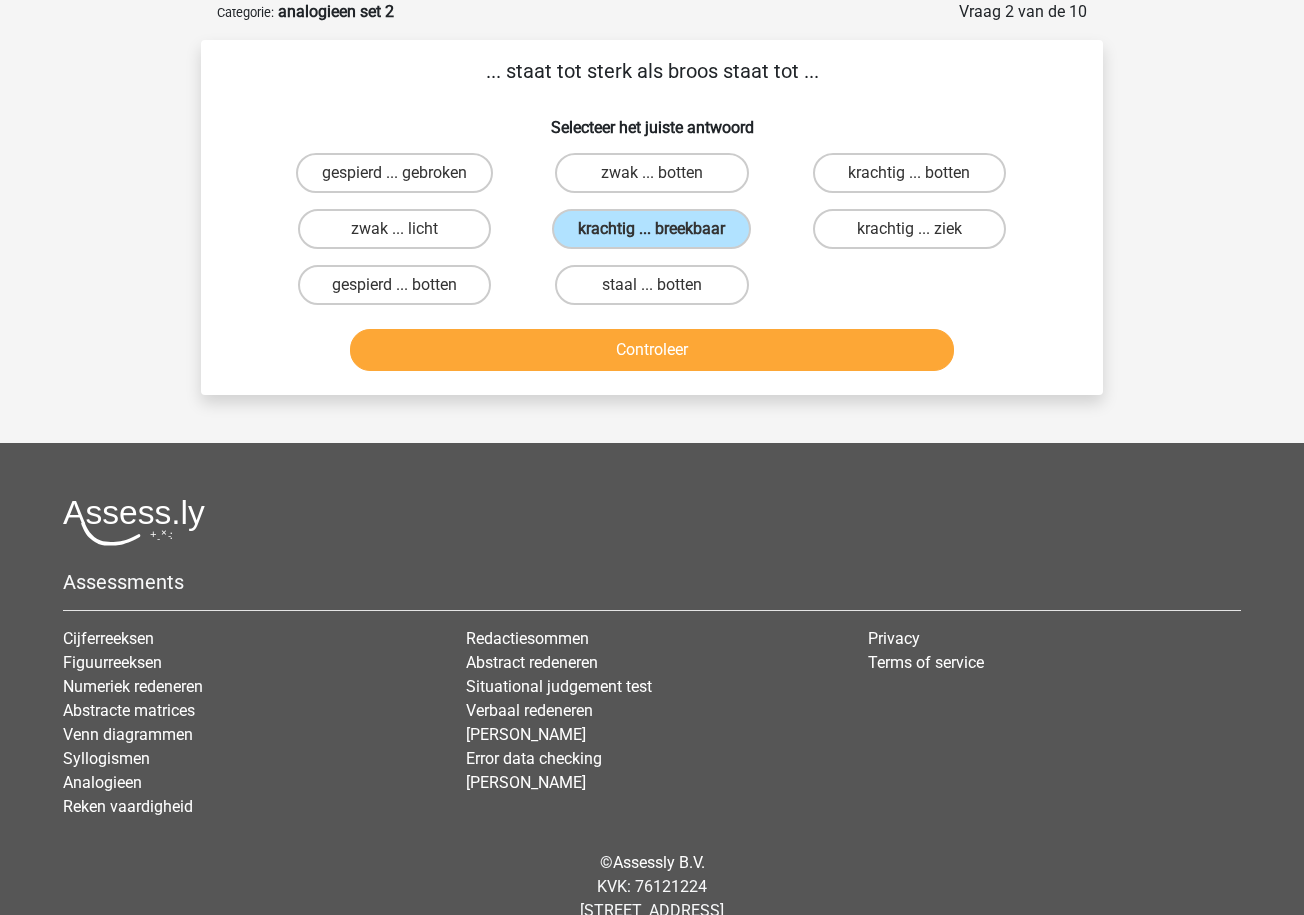 click on "Controleer" at bounding box center (652, 350) 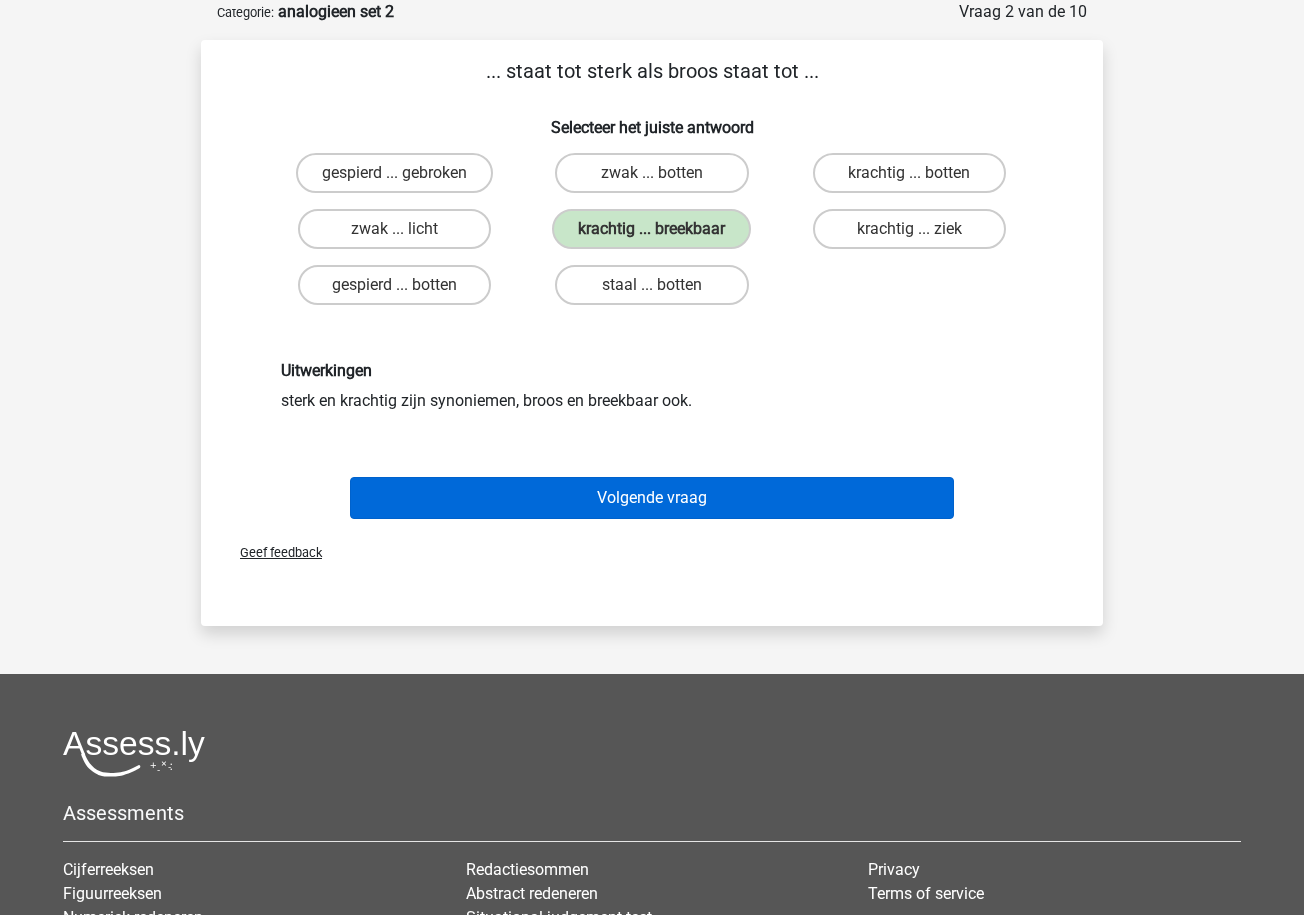 click on "Volgende vraag" at bounding box center [652, 498] 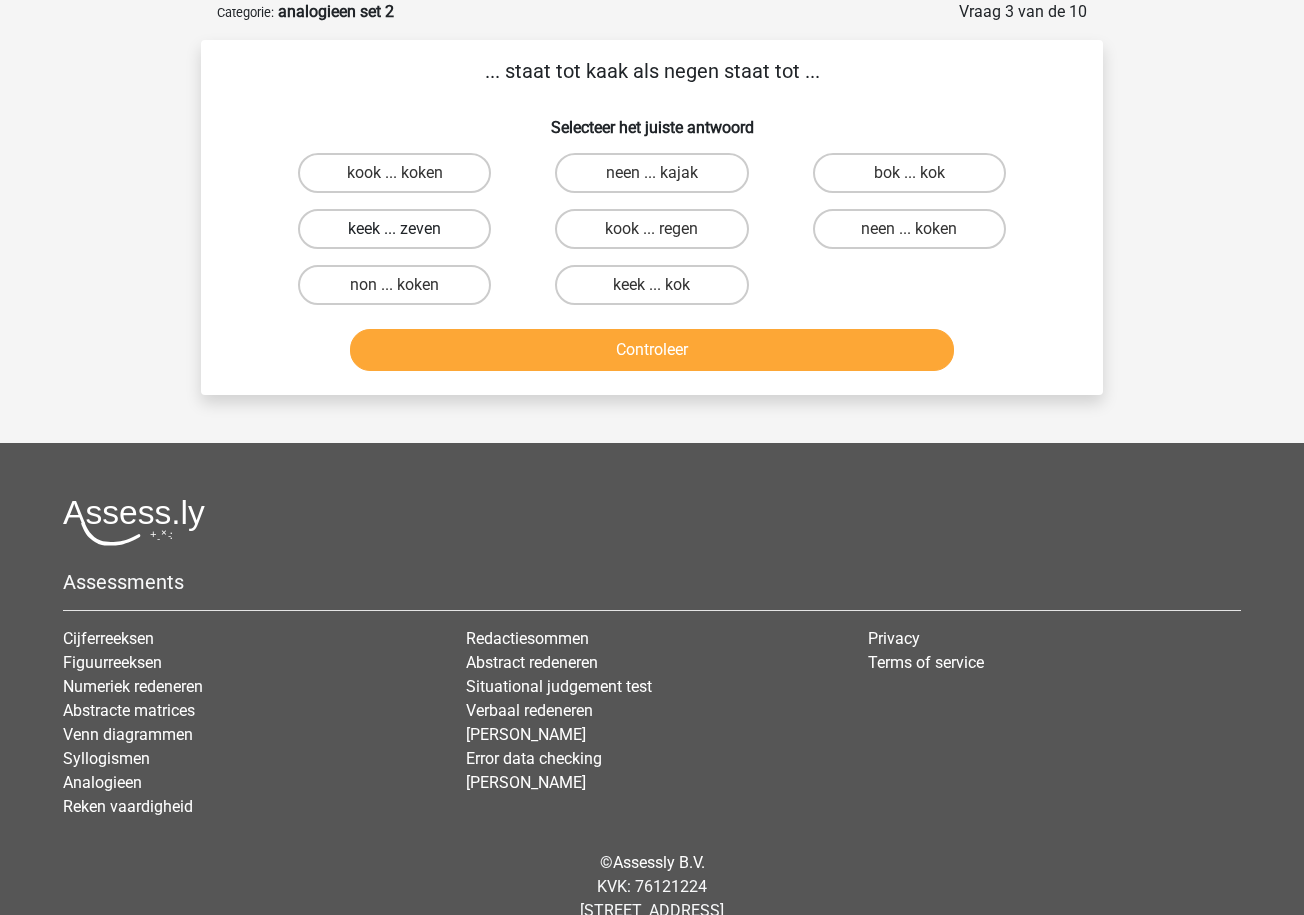 click on "keek ... zeven" at bounding box center (394, 229) 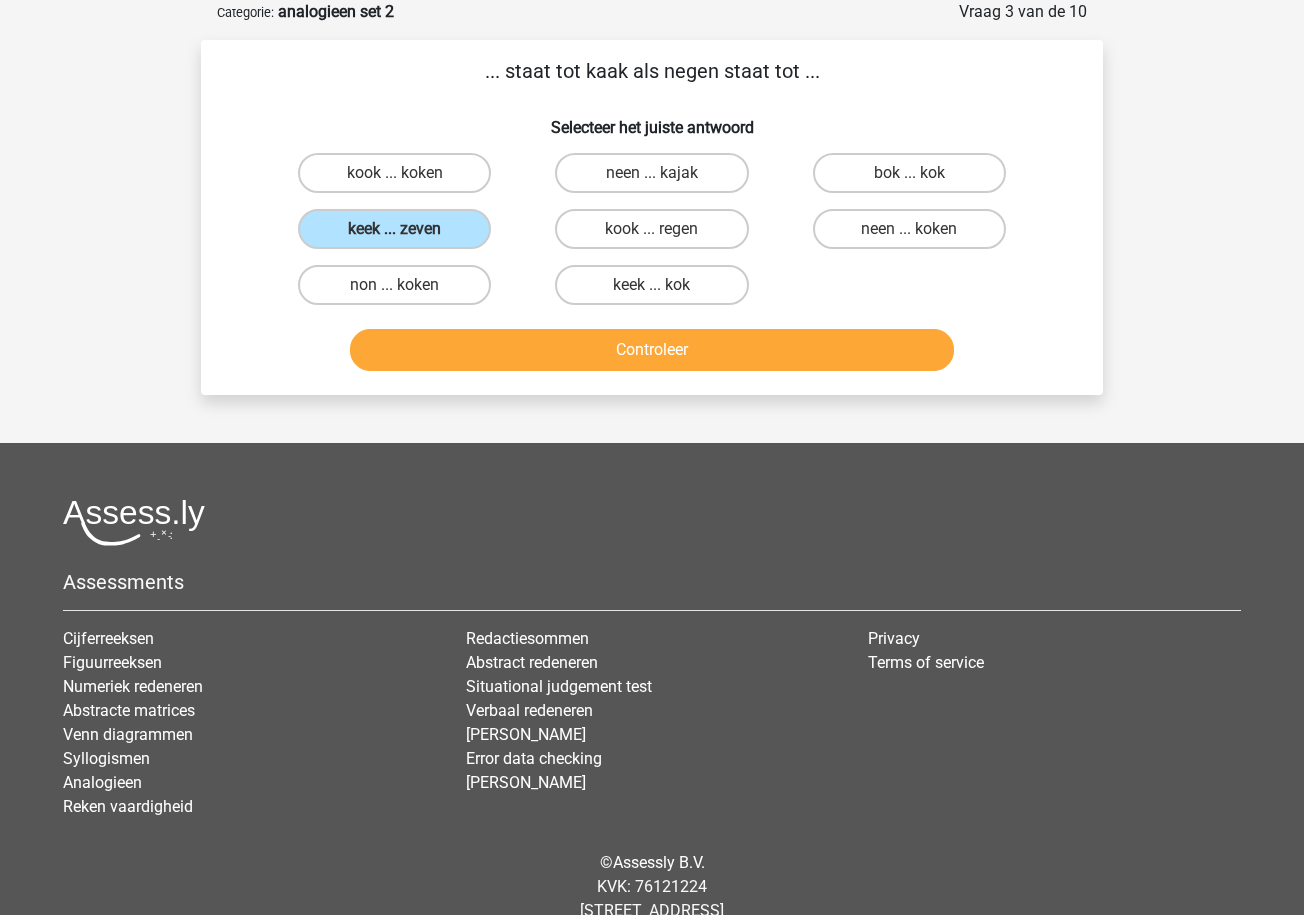click on "neen ... kajak" at bounding box center [658, 179] 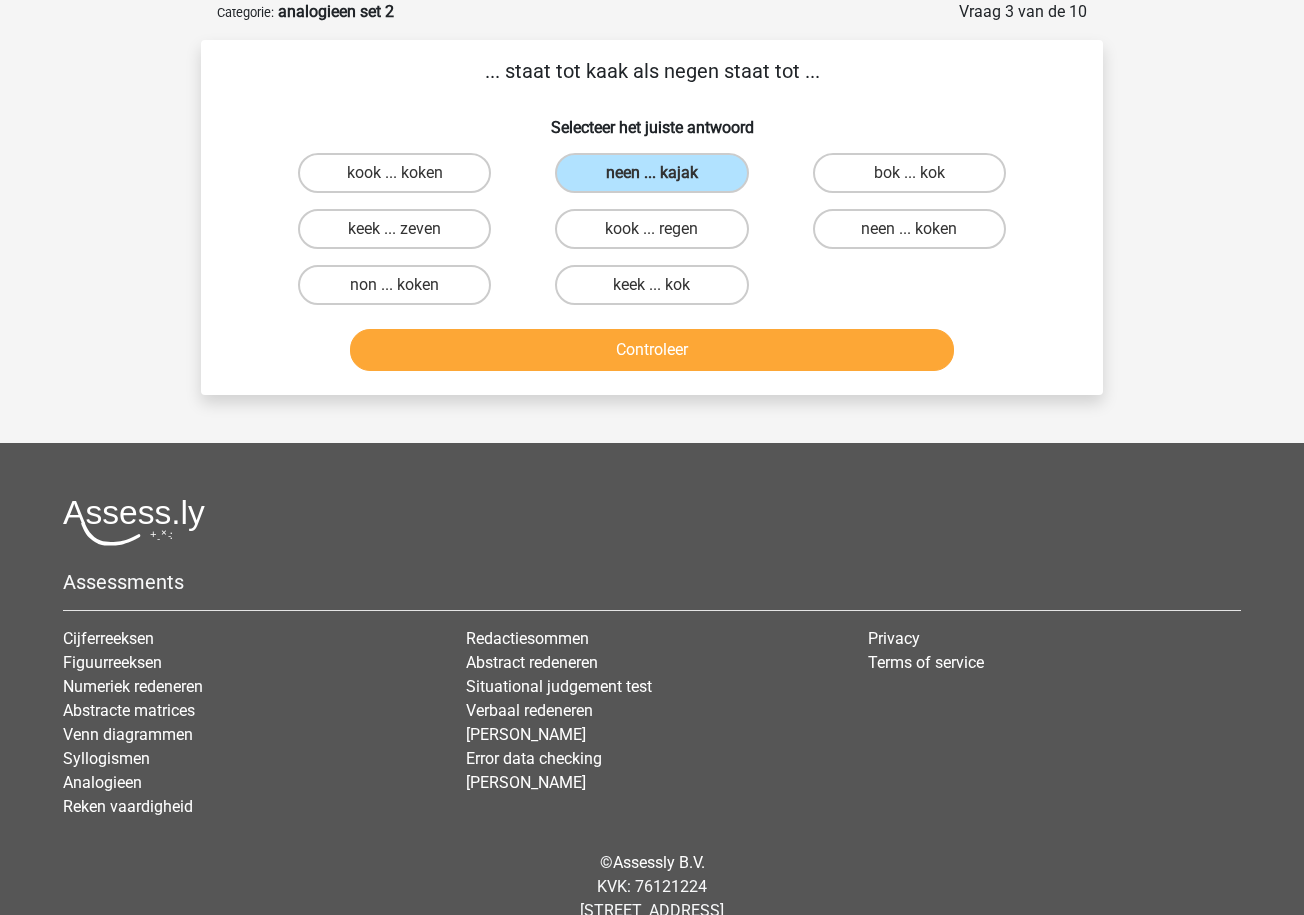 click on "Controleer" at bounding box center (652, 350) 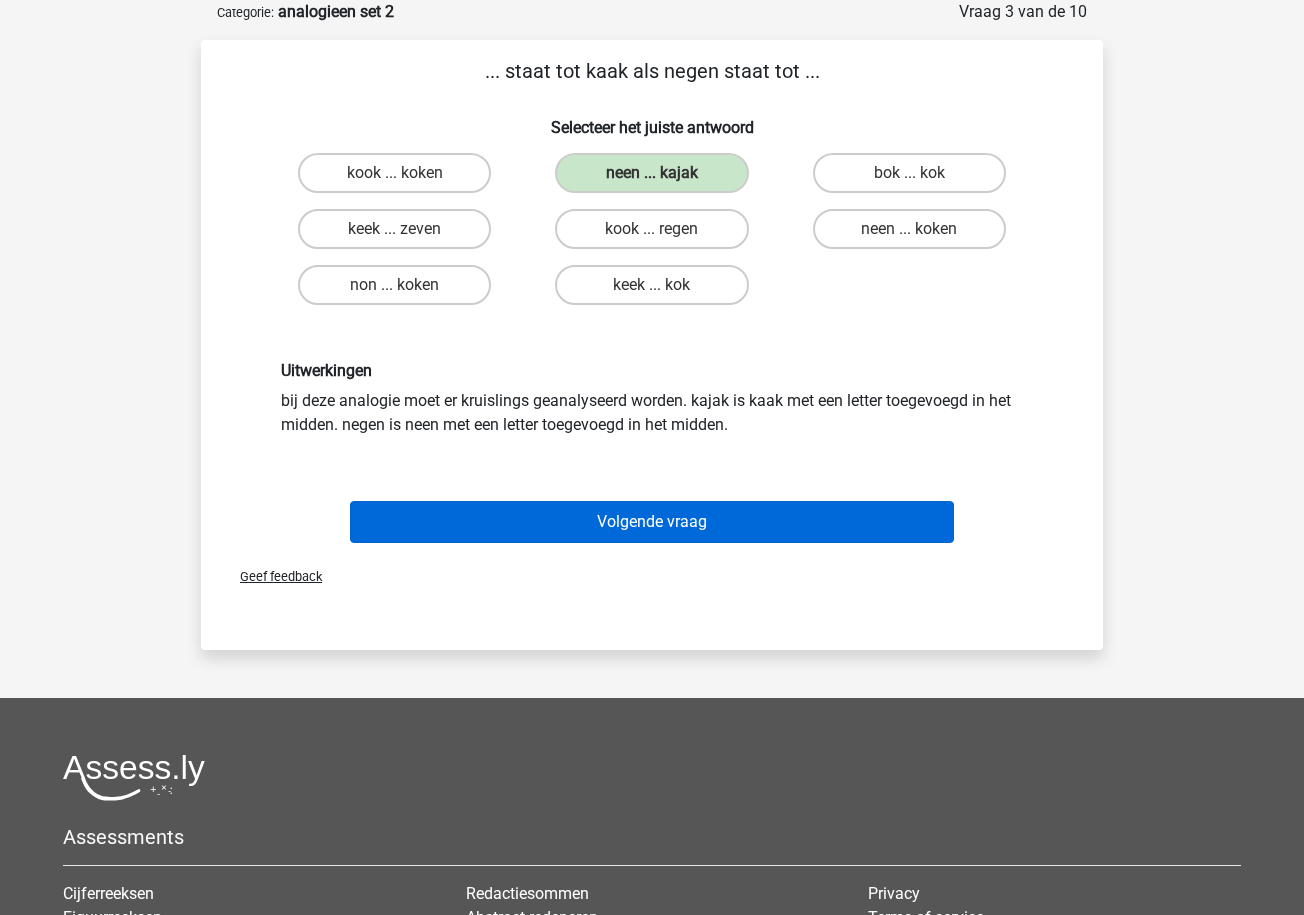 click on "Volgende vraag" at bounding box center (652, 522) 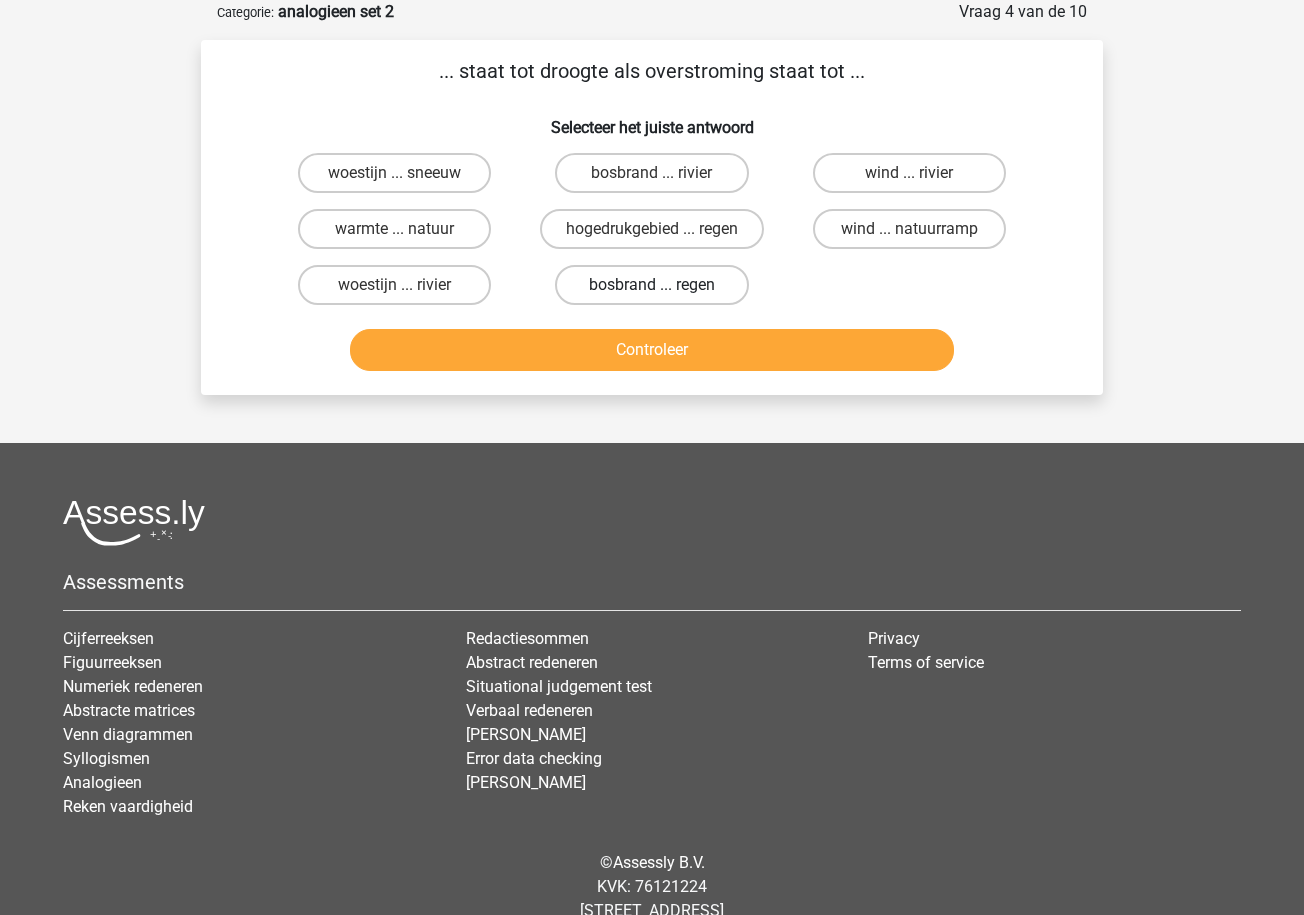 click on "bosbrand ... regen" at bounding box center [651, 285] 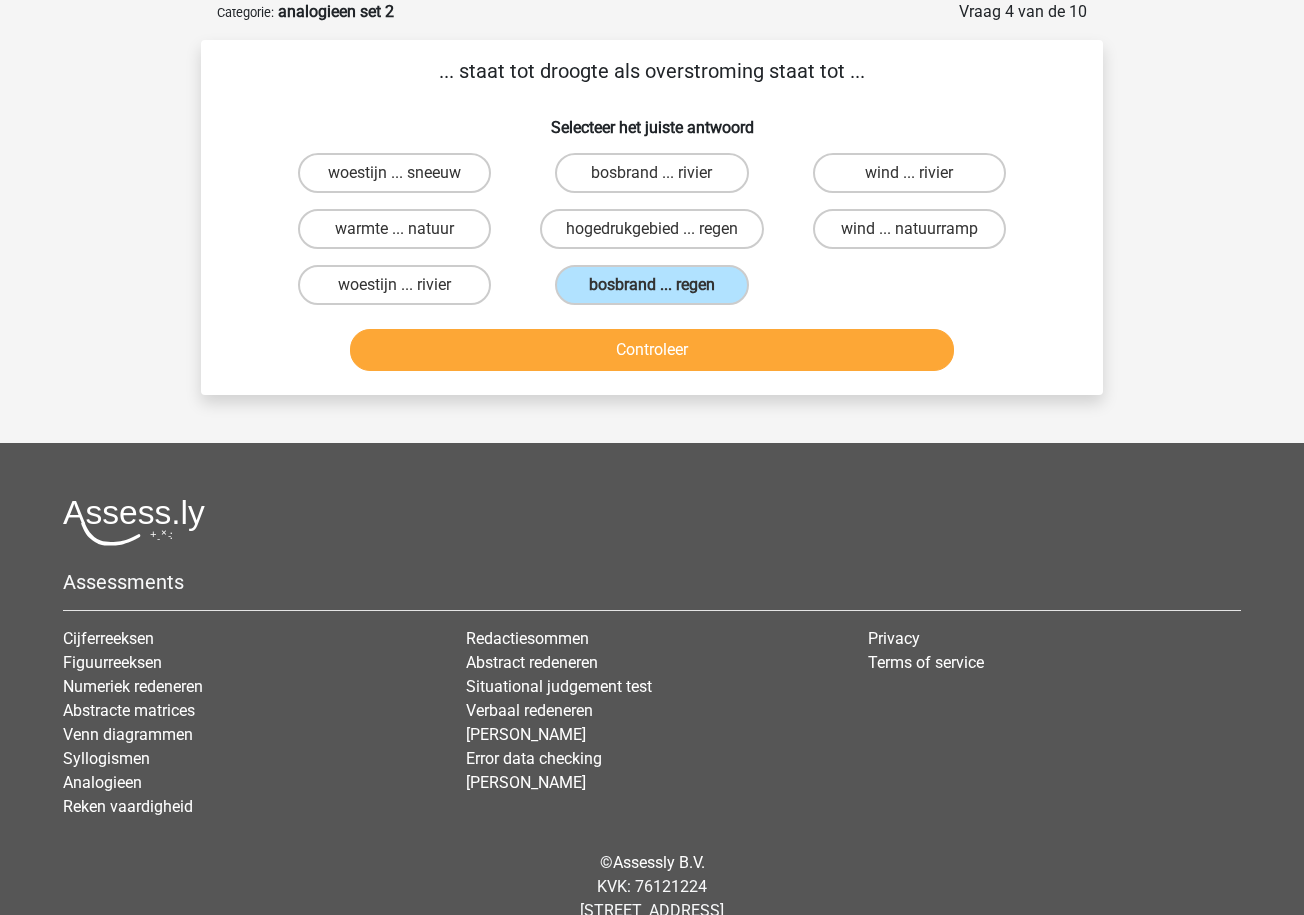 click on "Controleer" at bounding box center [652, 350] 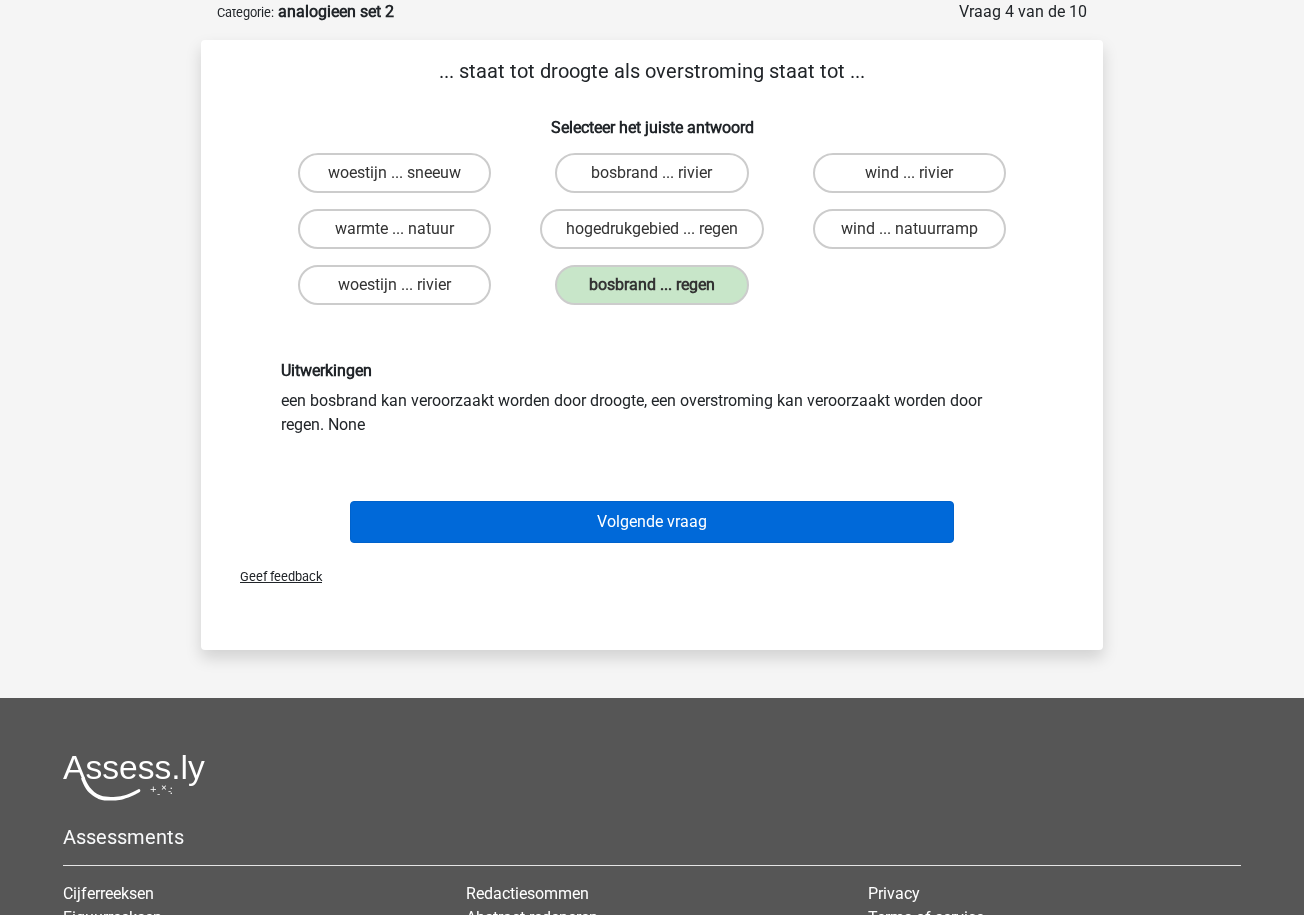click on "Volgende vraag" at bounding box center (652, 522) 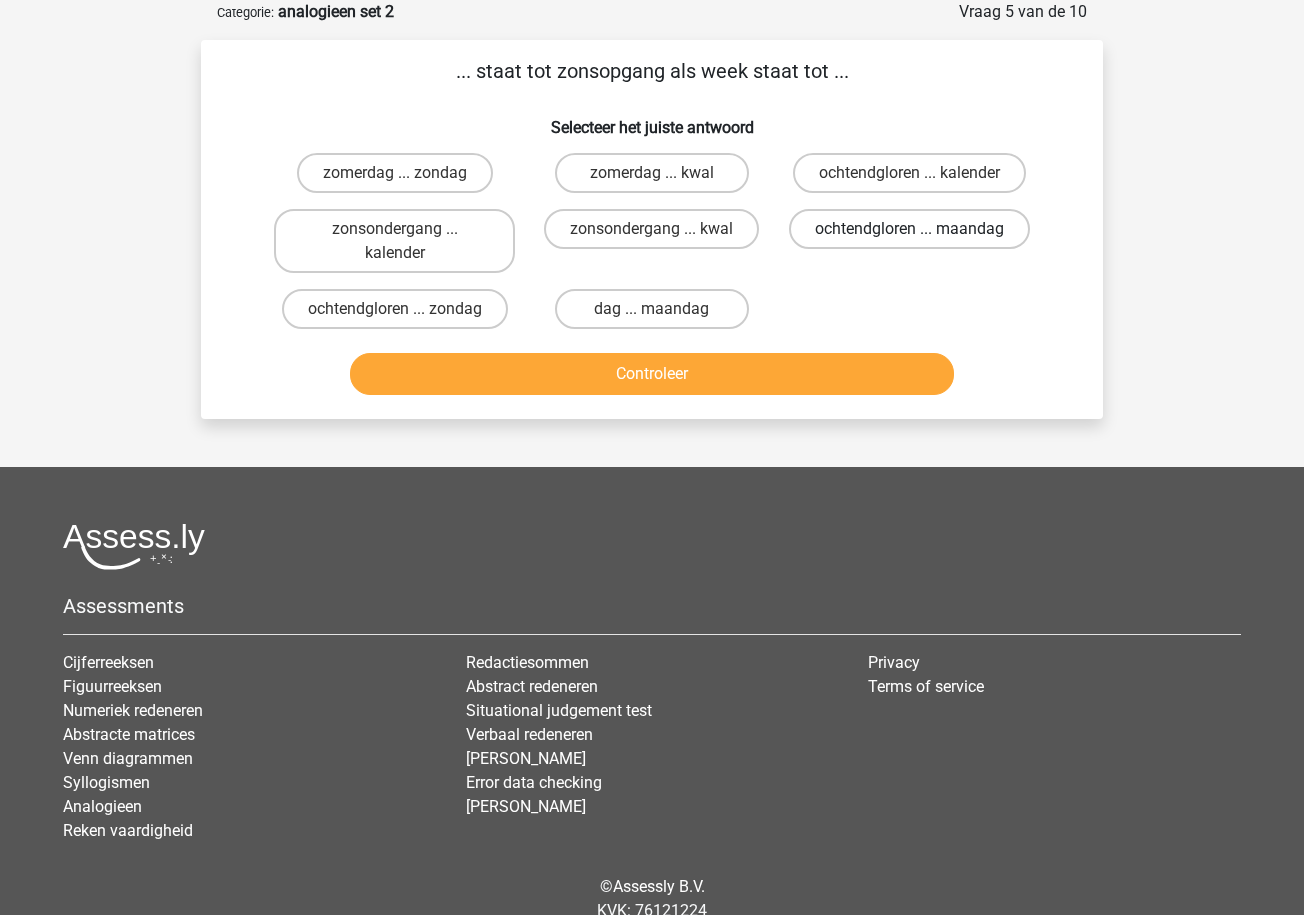 click on "ochtendgloren ... maandag" at bounding box center [909, 229] 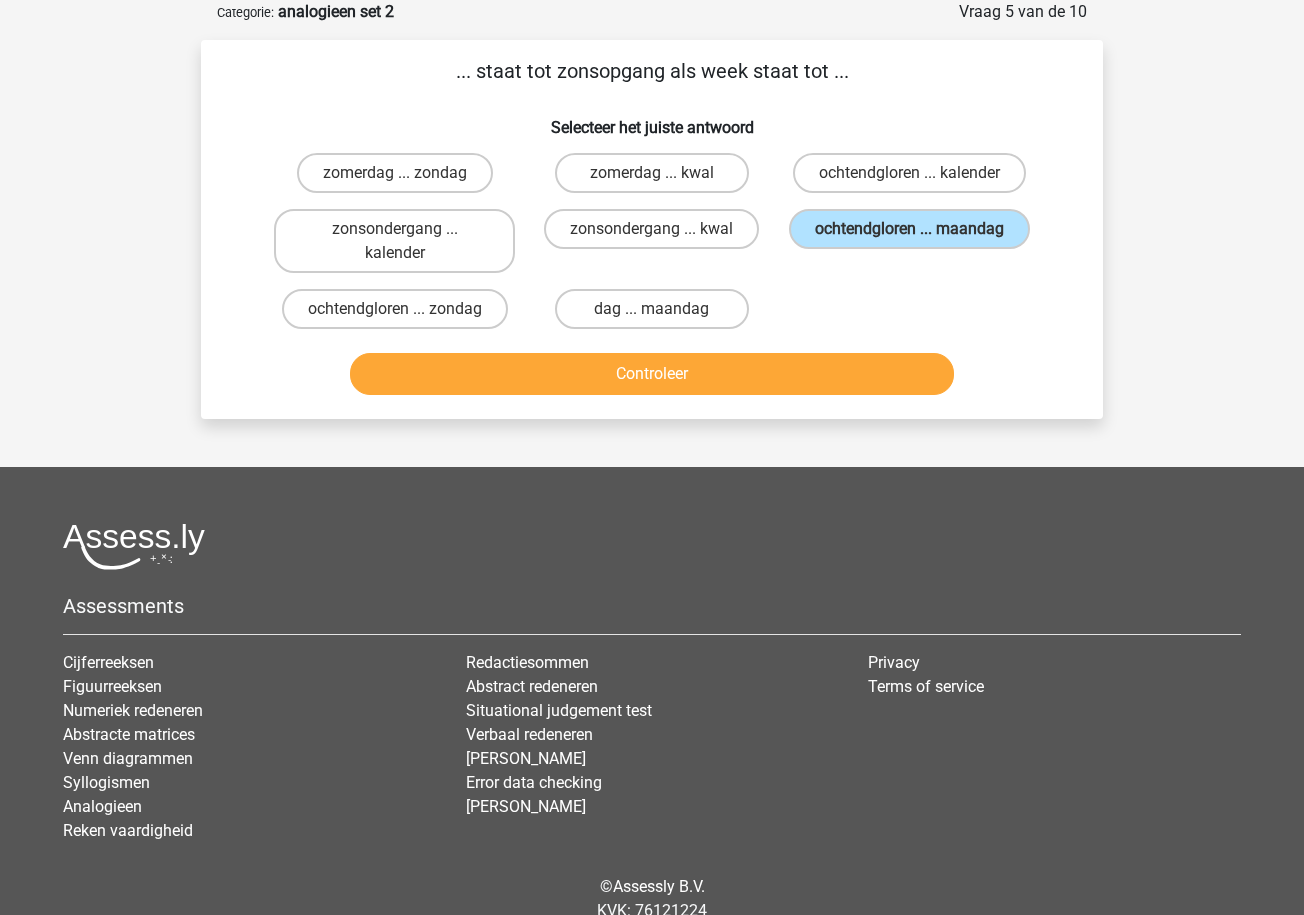 click on "Controleer" at bounding box center [652, 374] 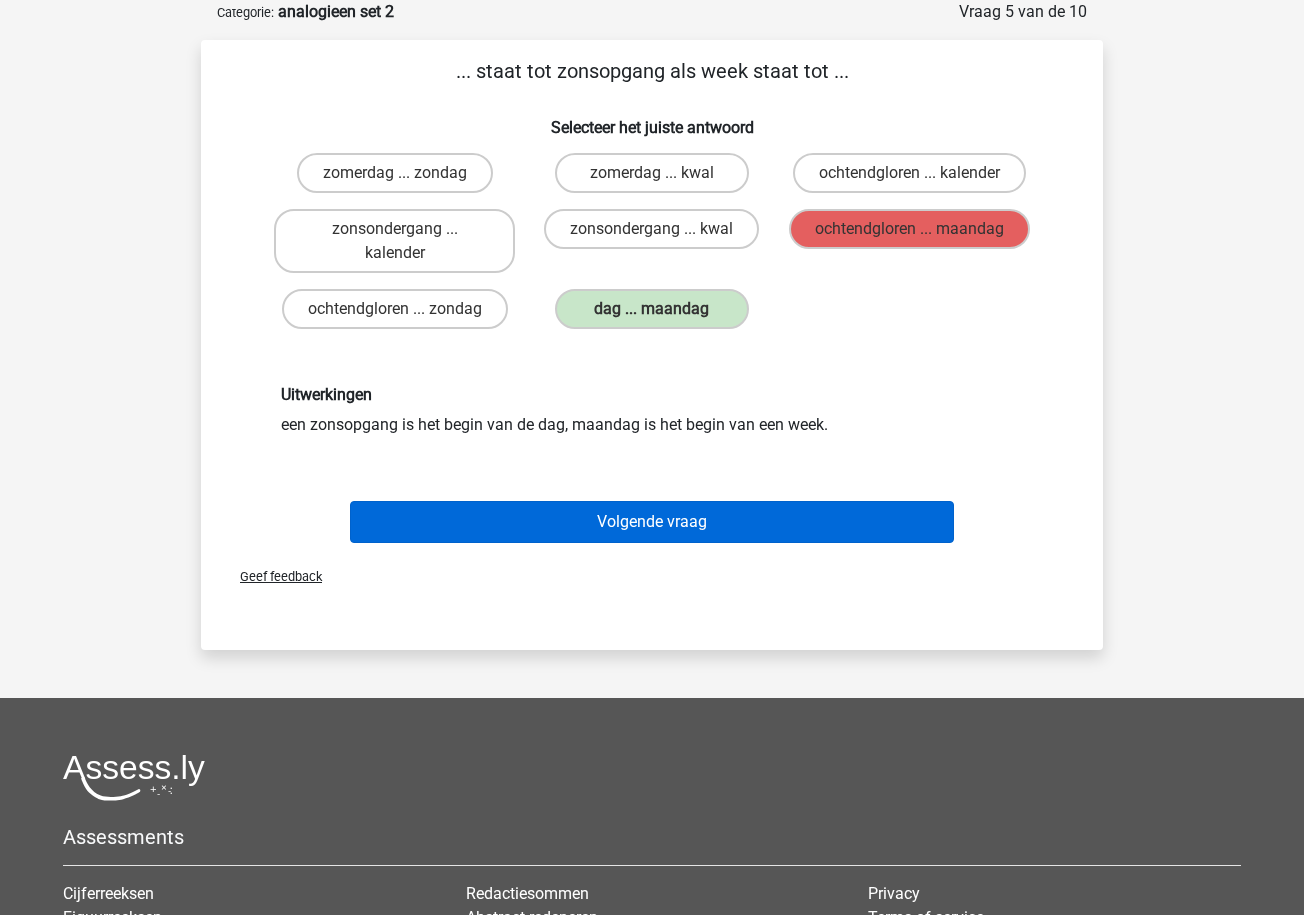 click on "Volgende vraag" at bounding box center [652, 522] 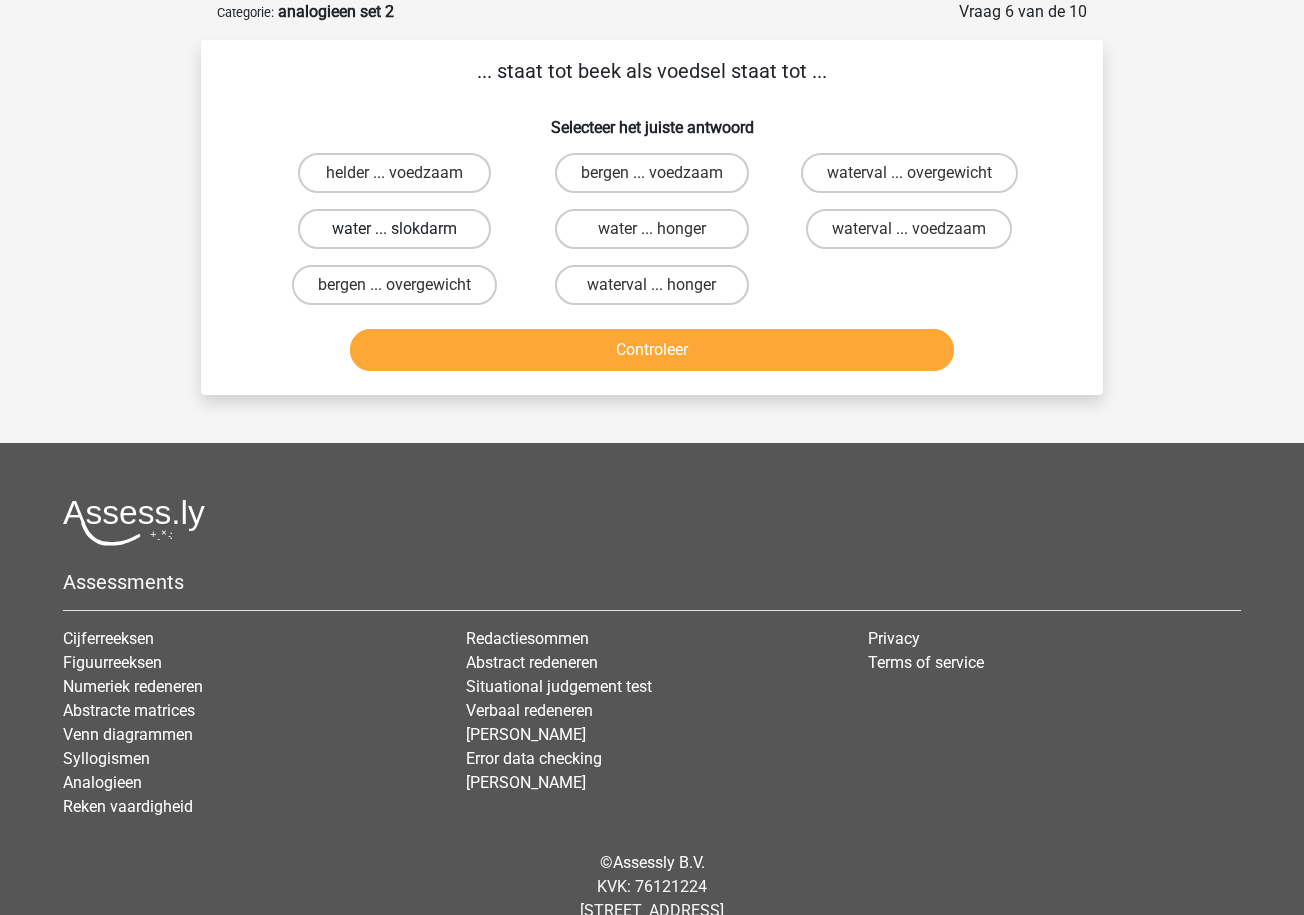 click on "water ... slokdarm" at bounding box center (394, 229) 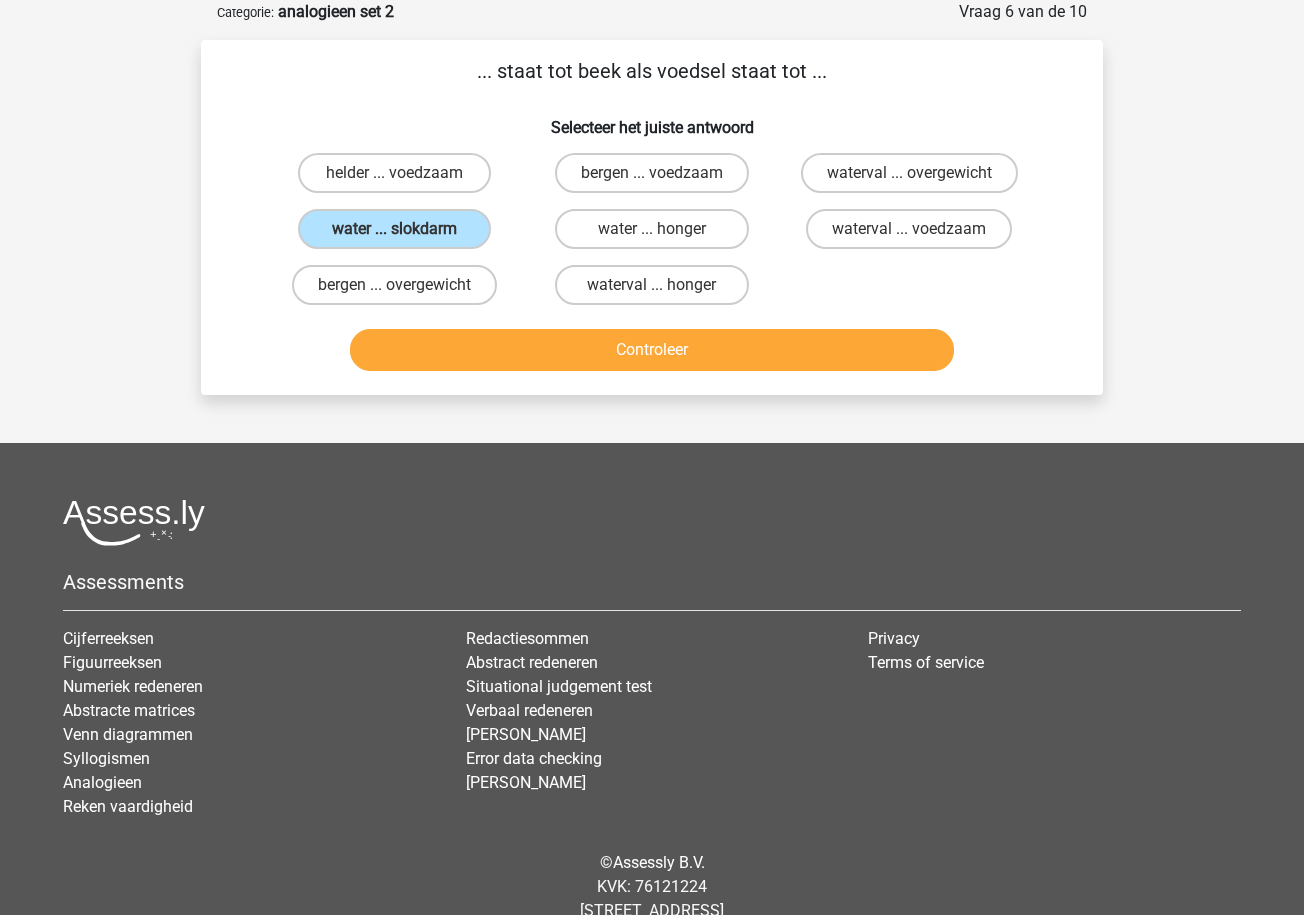 click on "Controleer" at bounding box center (652, 350) 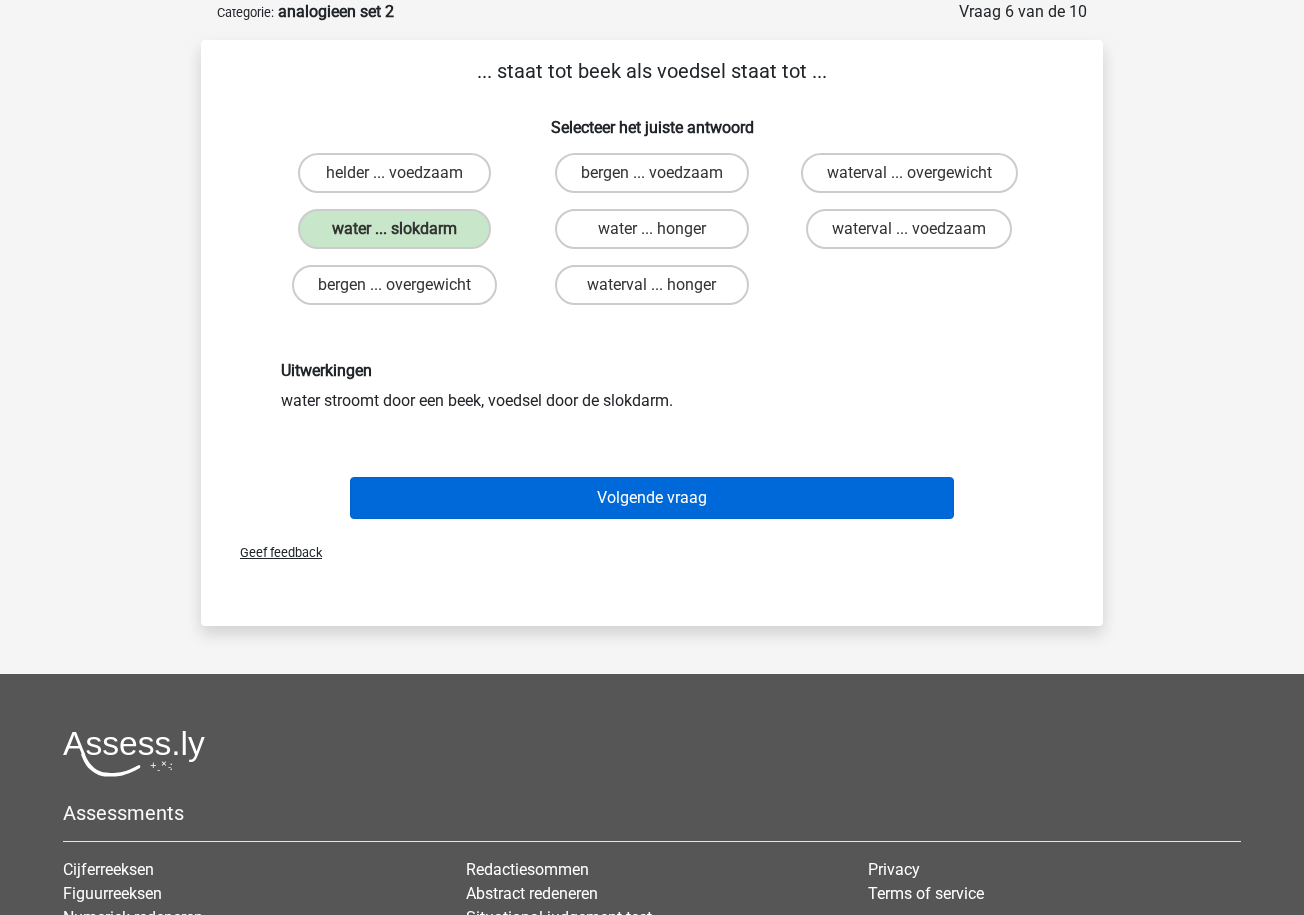 click on "Volgende vraag" at bounding box center [652, 498] 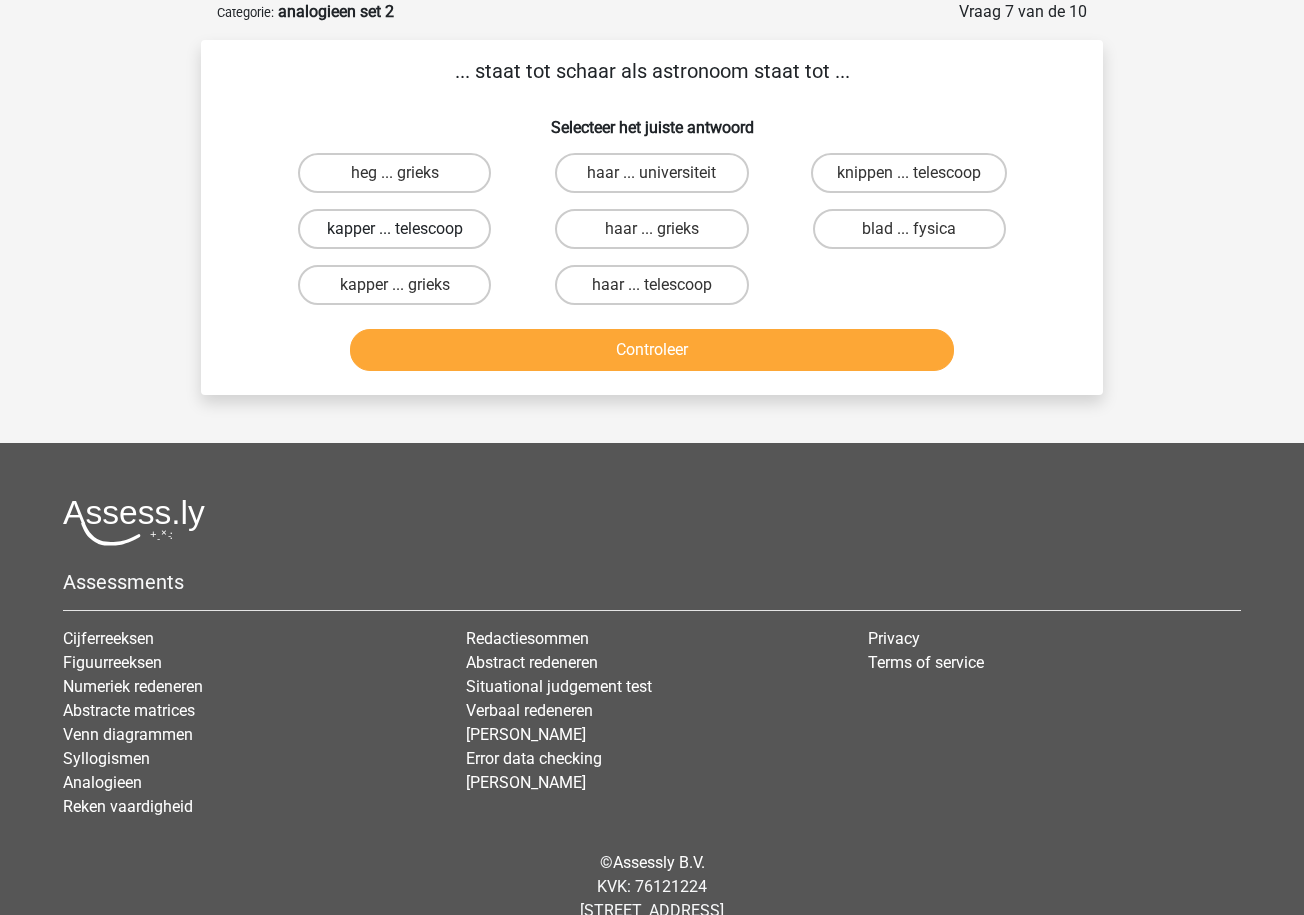 click on "kapper ... telescoop" at bounding box center [394, 229] 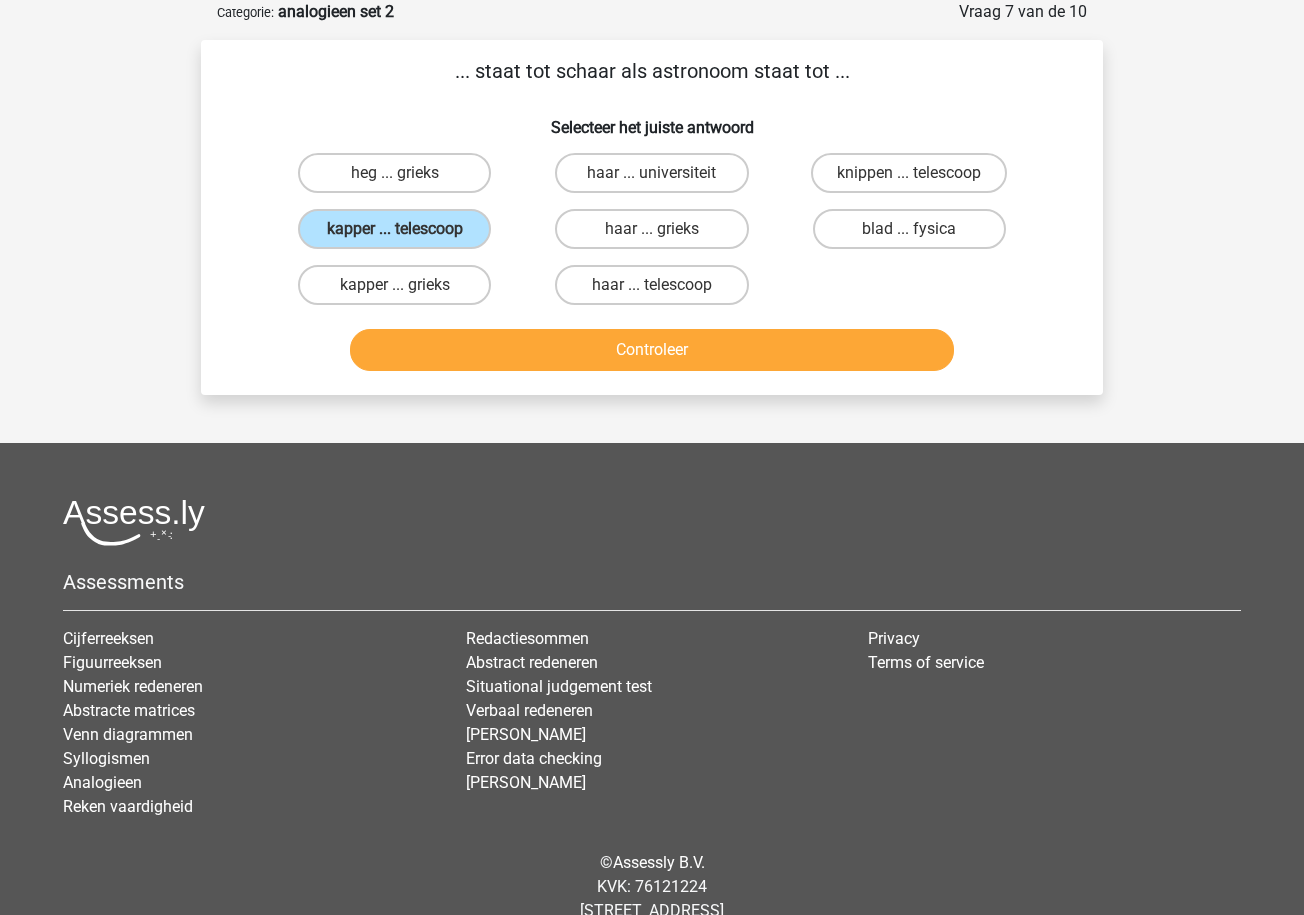click on "Controleer" at bounding box center [652, 350] 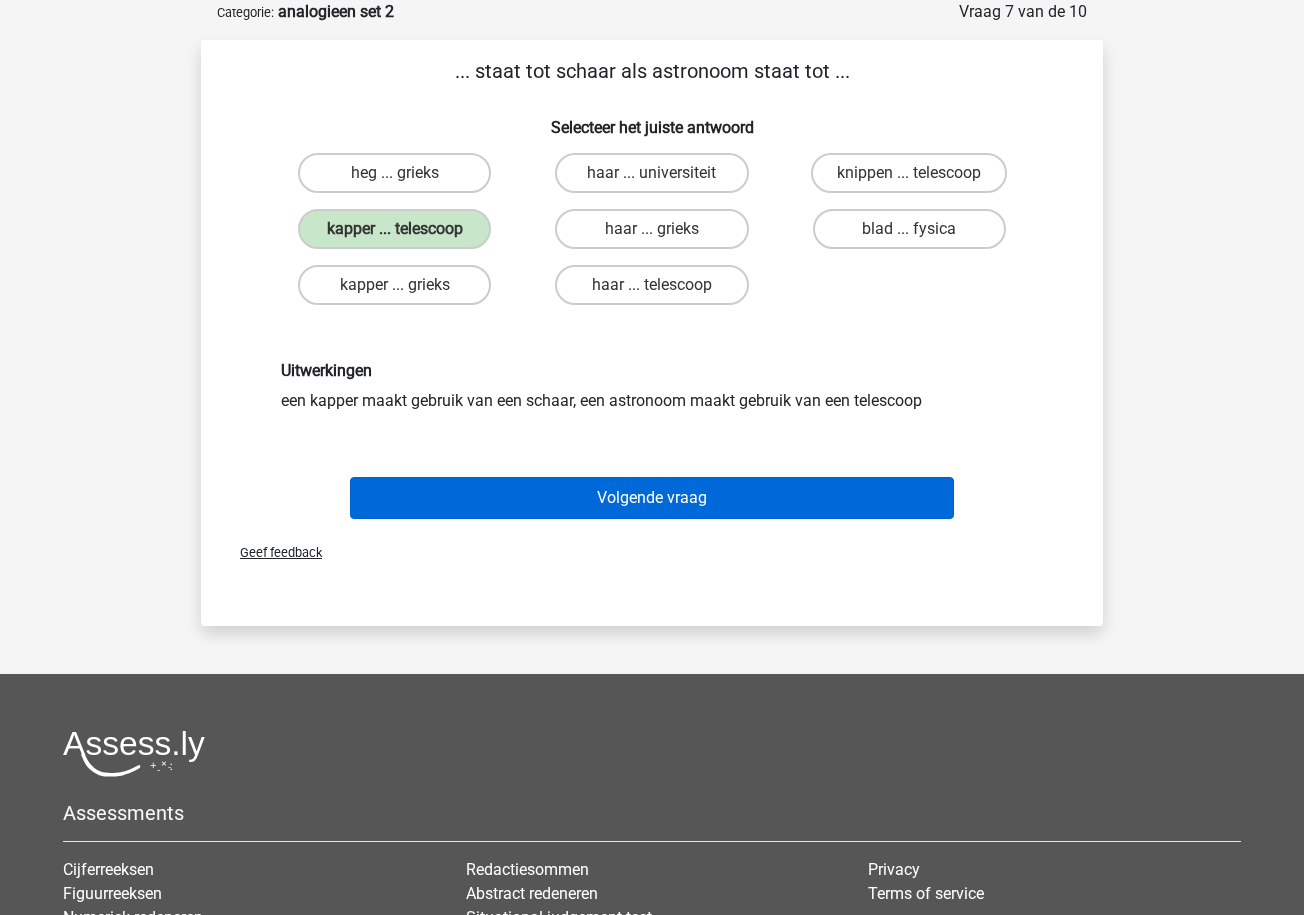 click on "Volgende vraag" at bounding box center [652, 498] 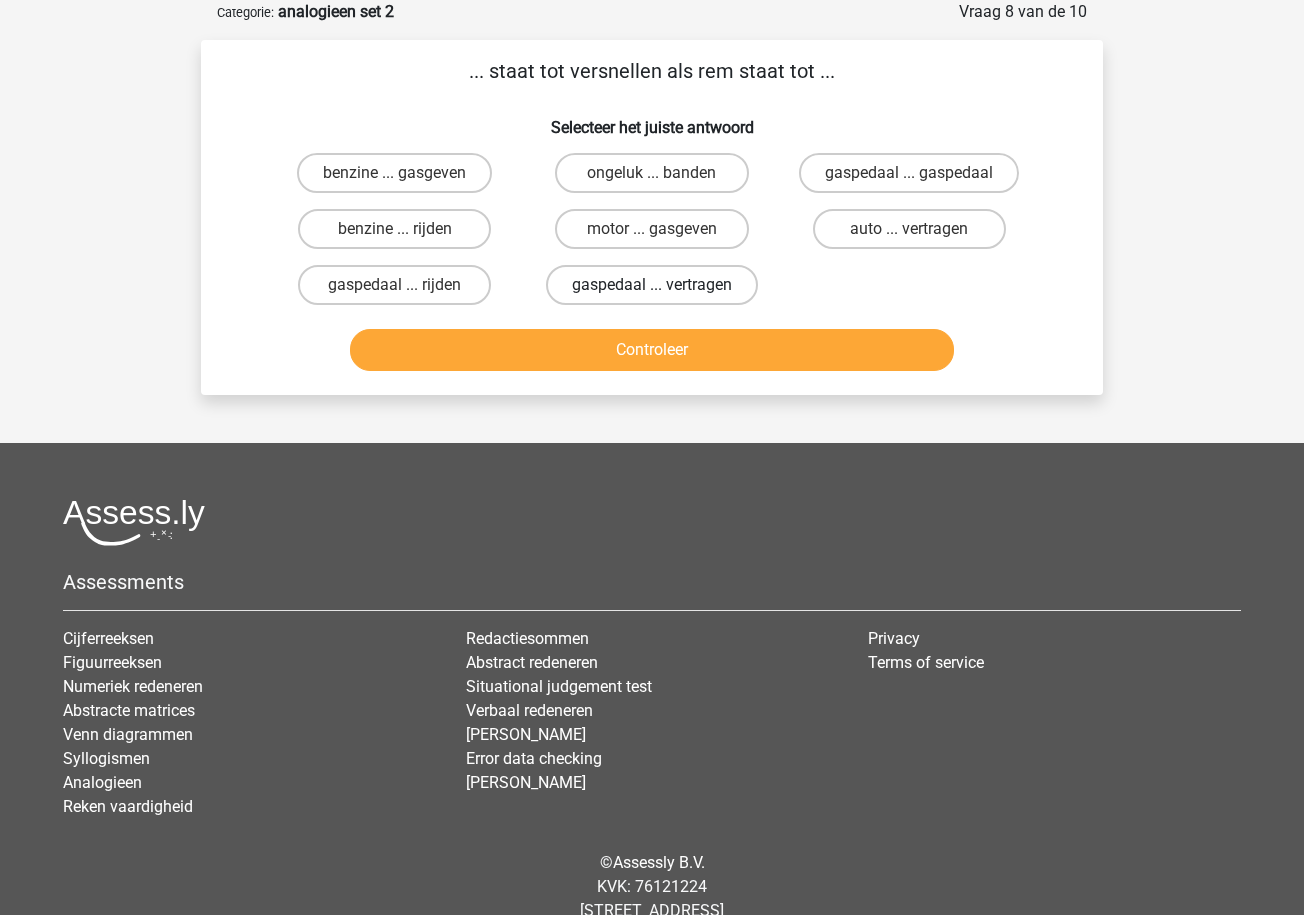 click on "gaspedaal ... vertragen" at bounding box center (652, 285) 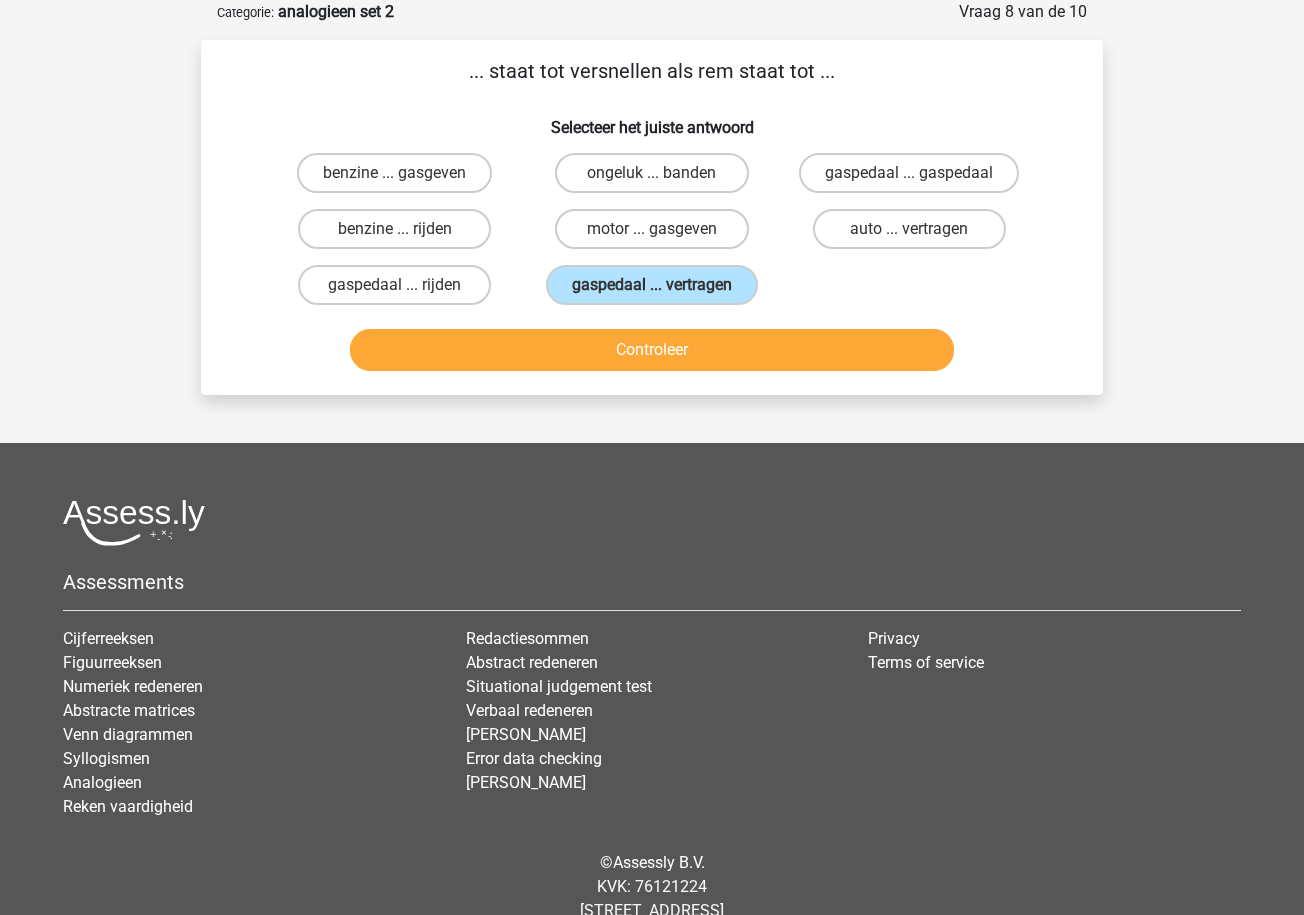 click on "Controleer" at bounding box center [652, 350] 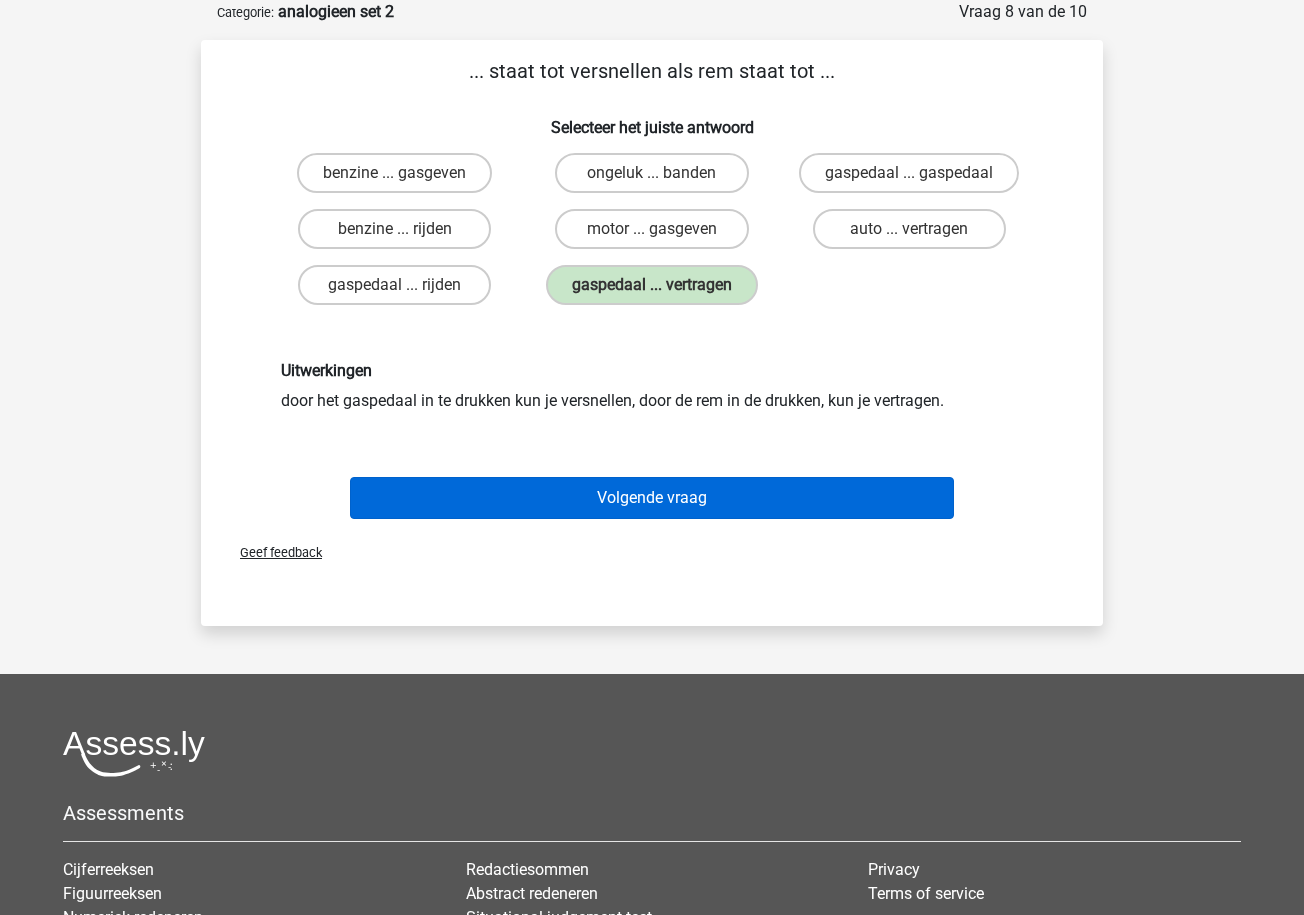 click on "Volgende vraag" at bounding box center [652, 498] 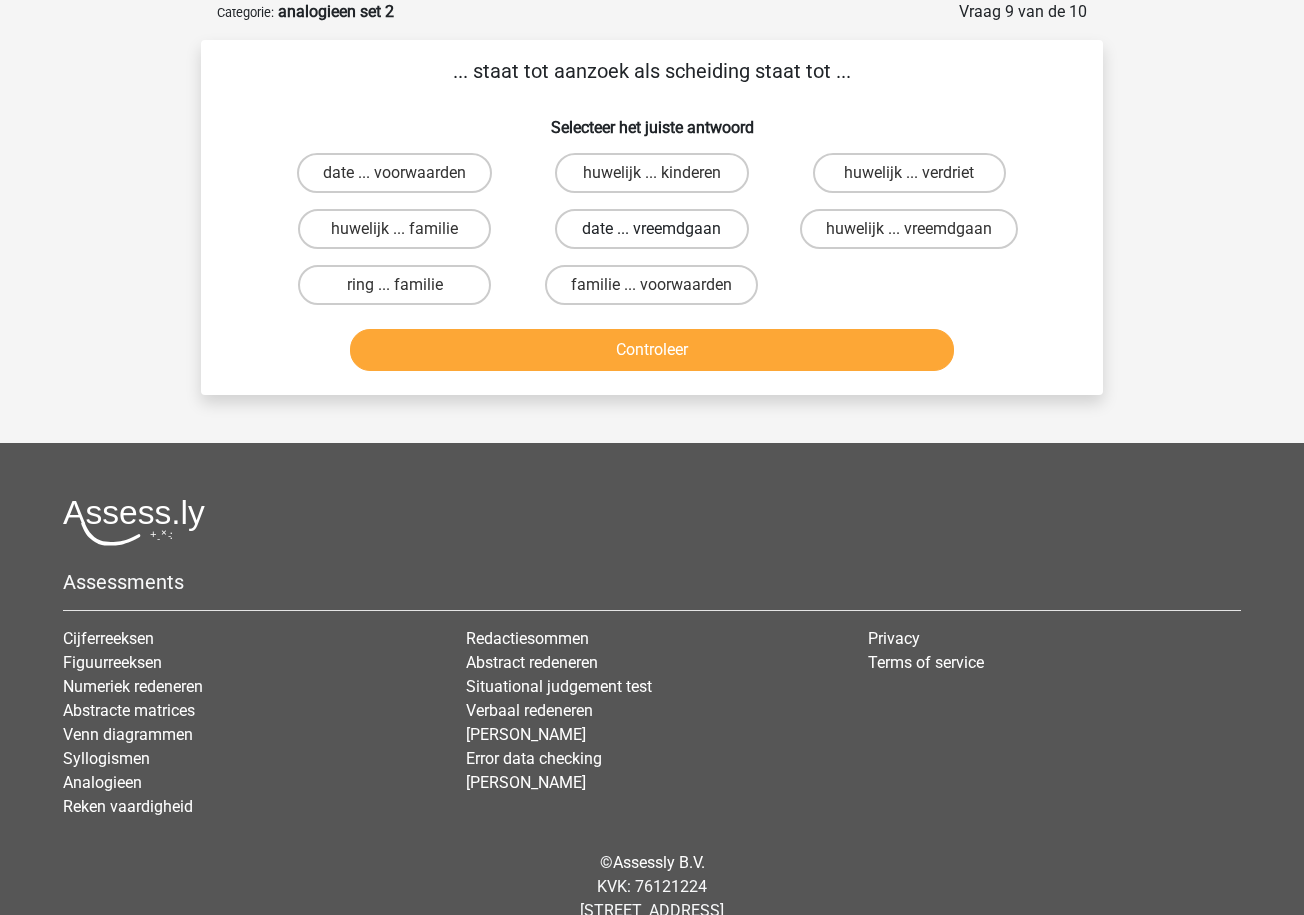 click on "date ... vreemdgaan" at bounding box center (651, 229) 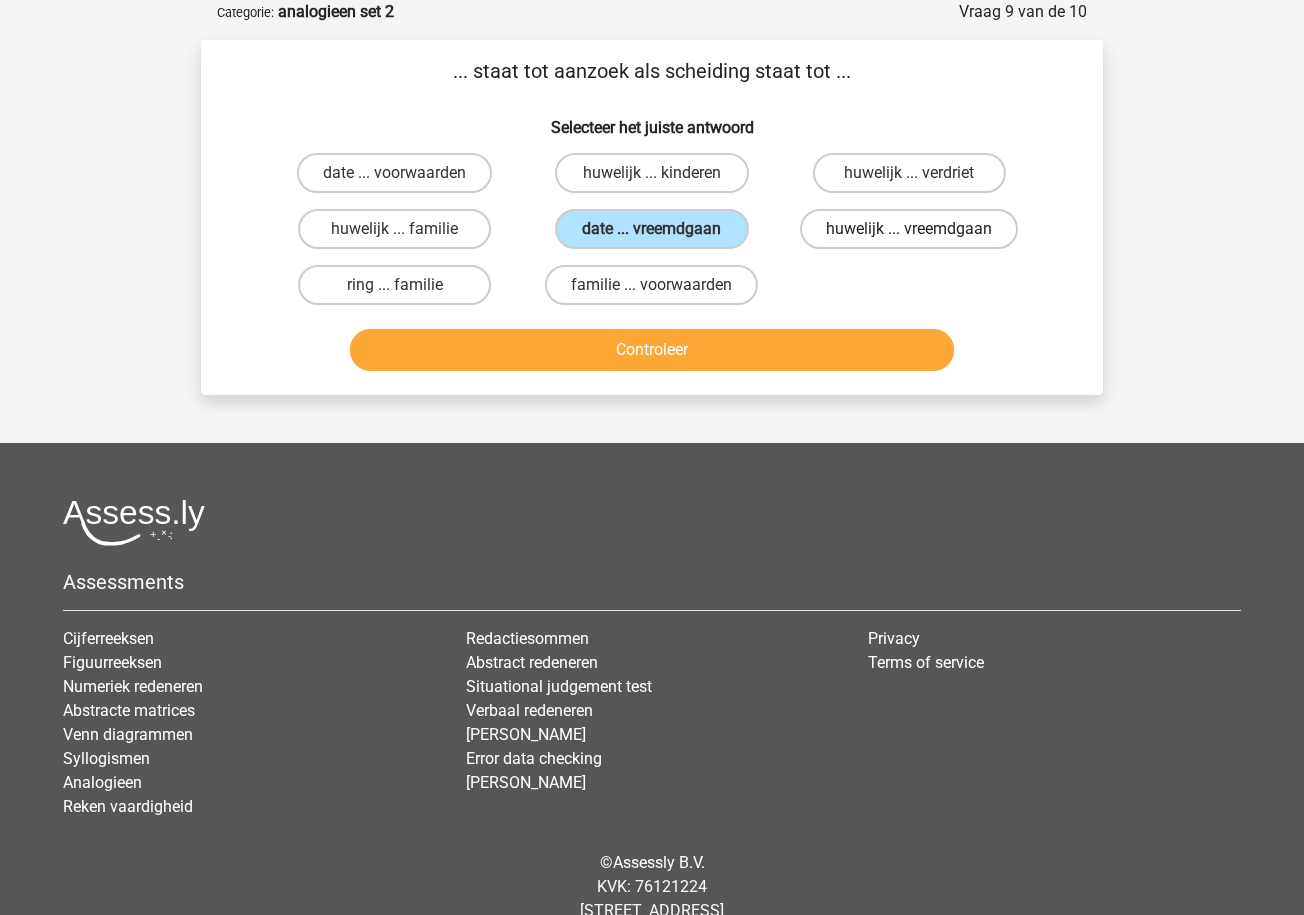 click on "huwelijk ... vreemdgaan" at bounding box center [909, 229] 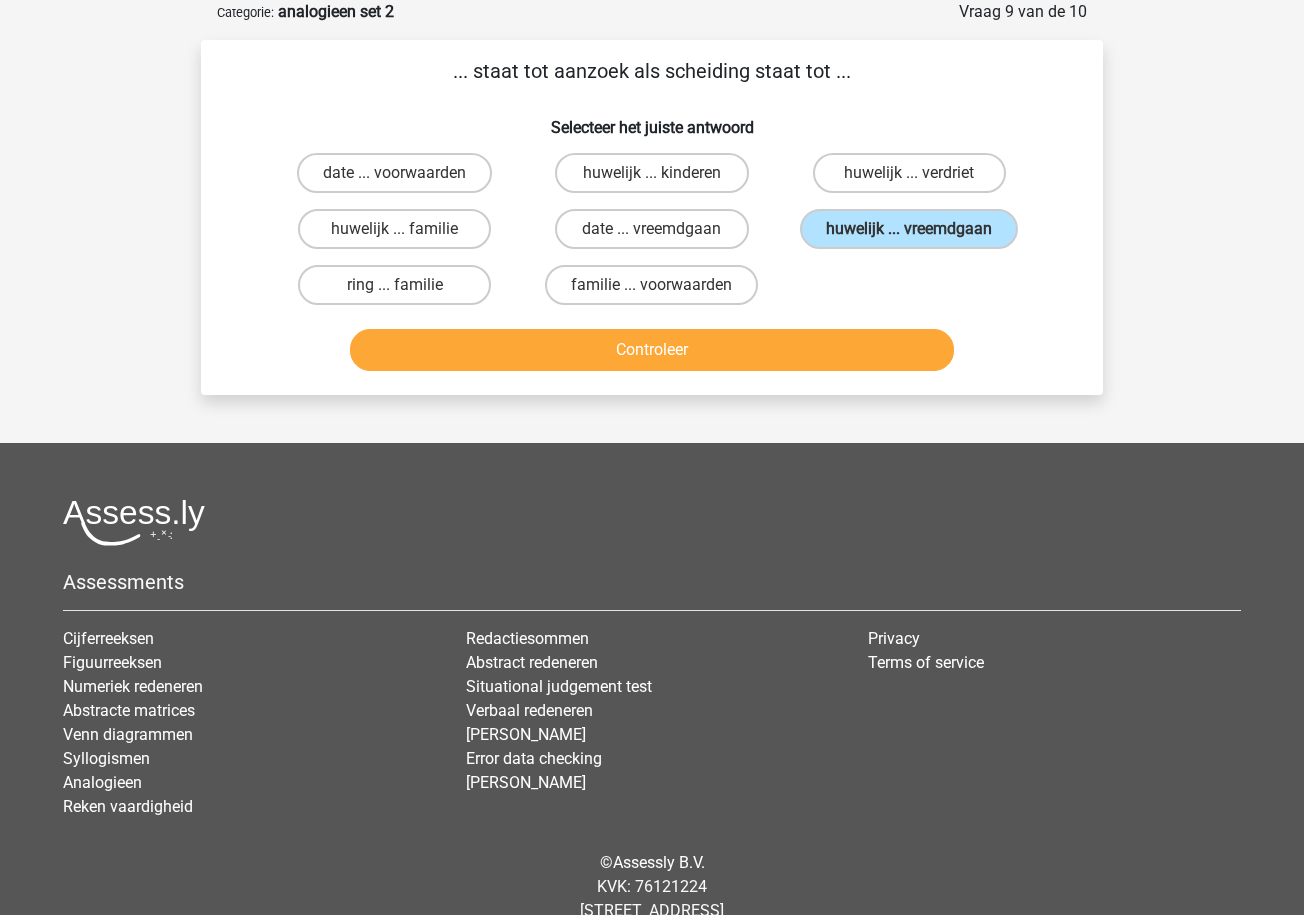 click on "Controleer" at bounding box center [652, 350] 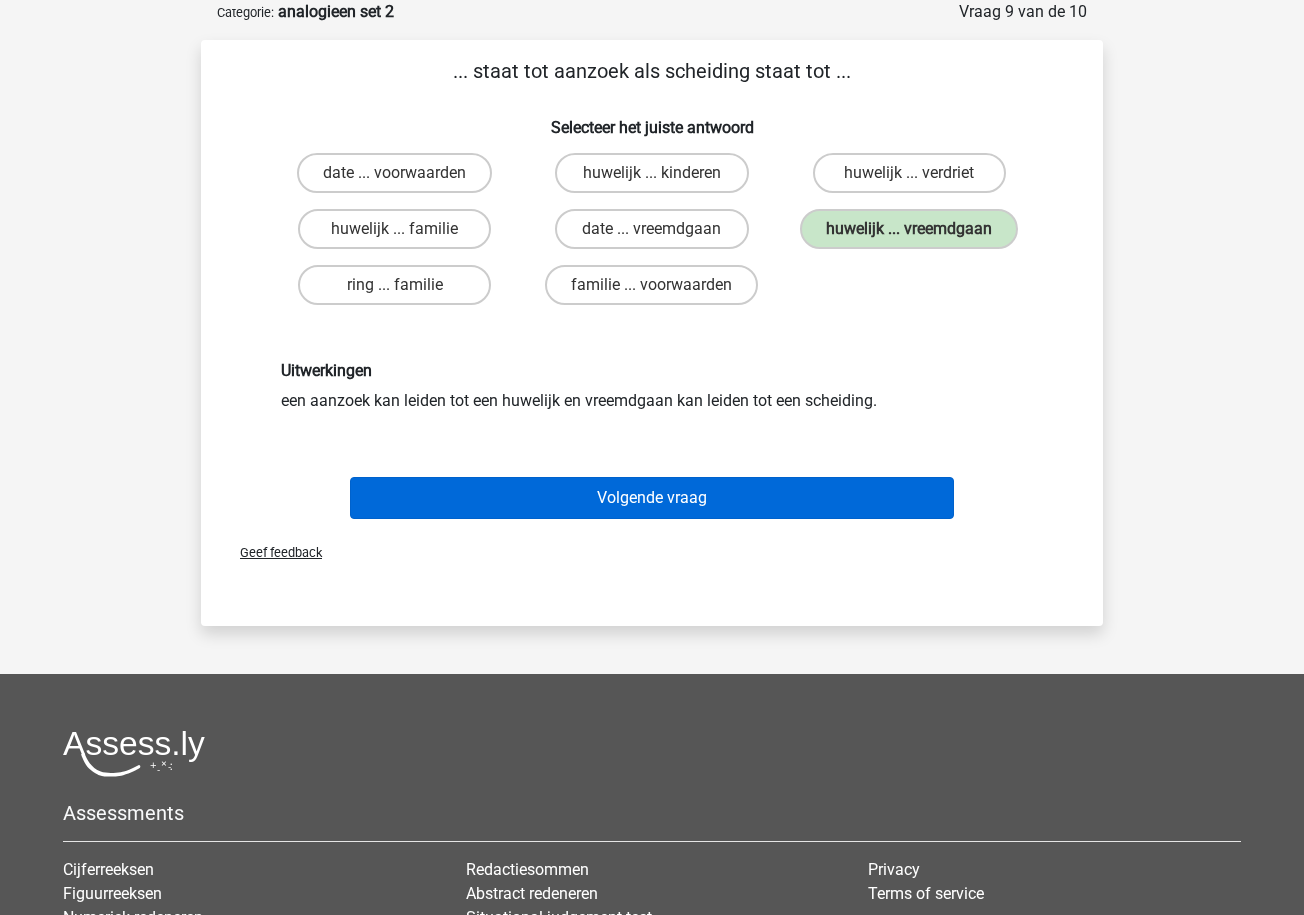 click on "Volgende vraag" at bounding box center [652, 498] 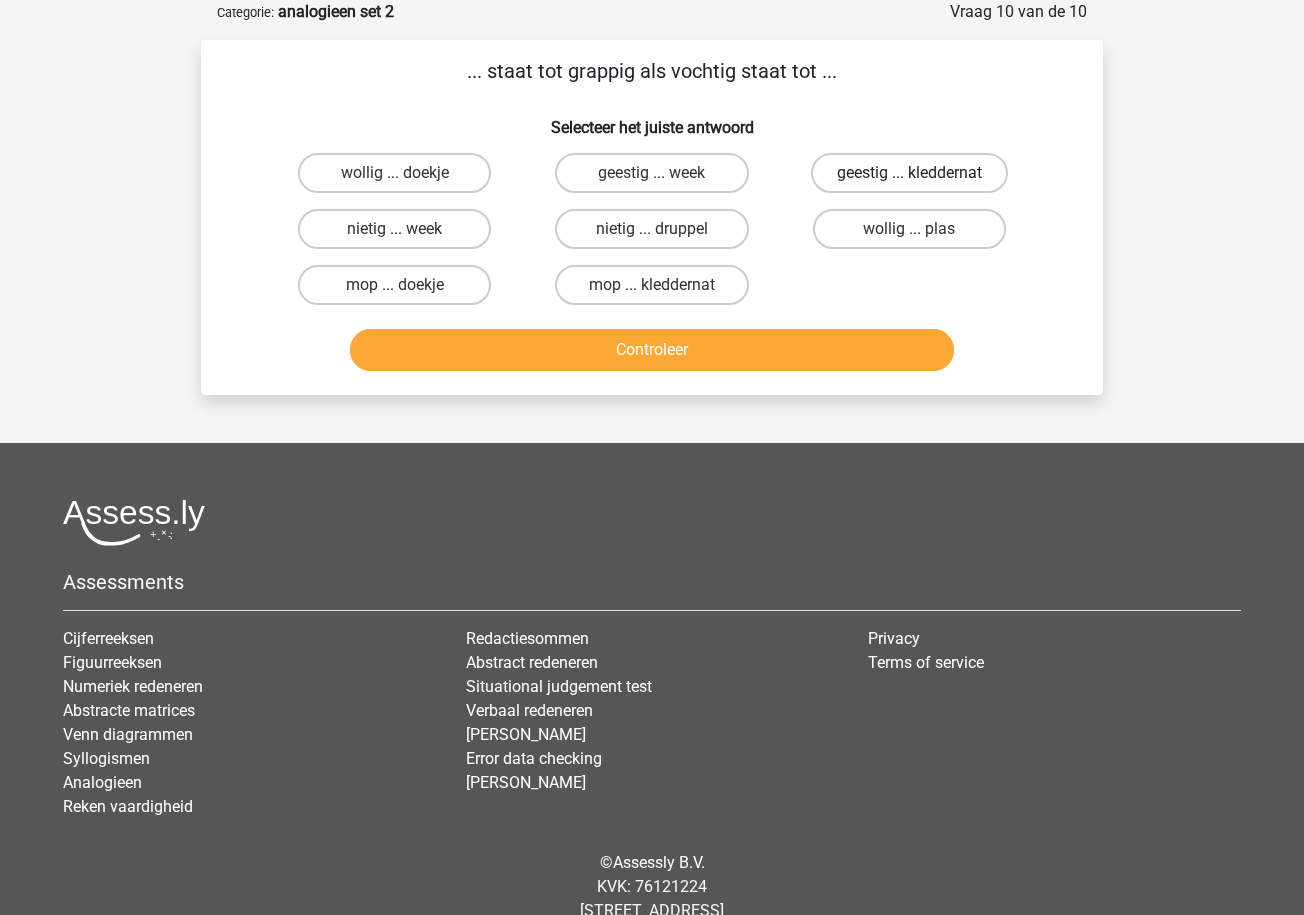 click on "geestig ... kleddernat" at bounding box center [909, 173] 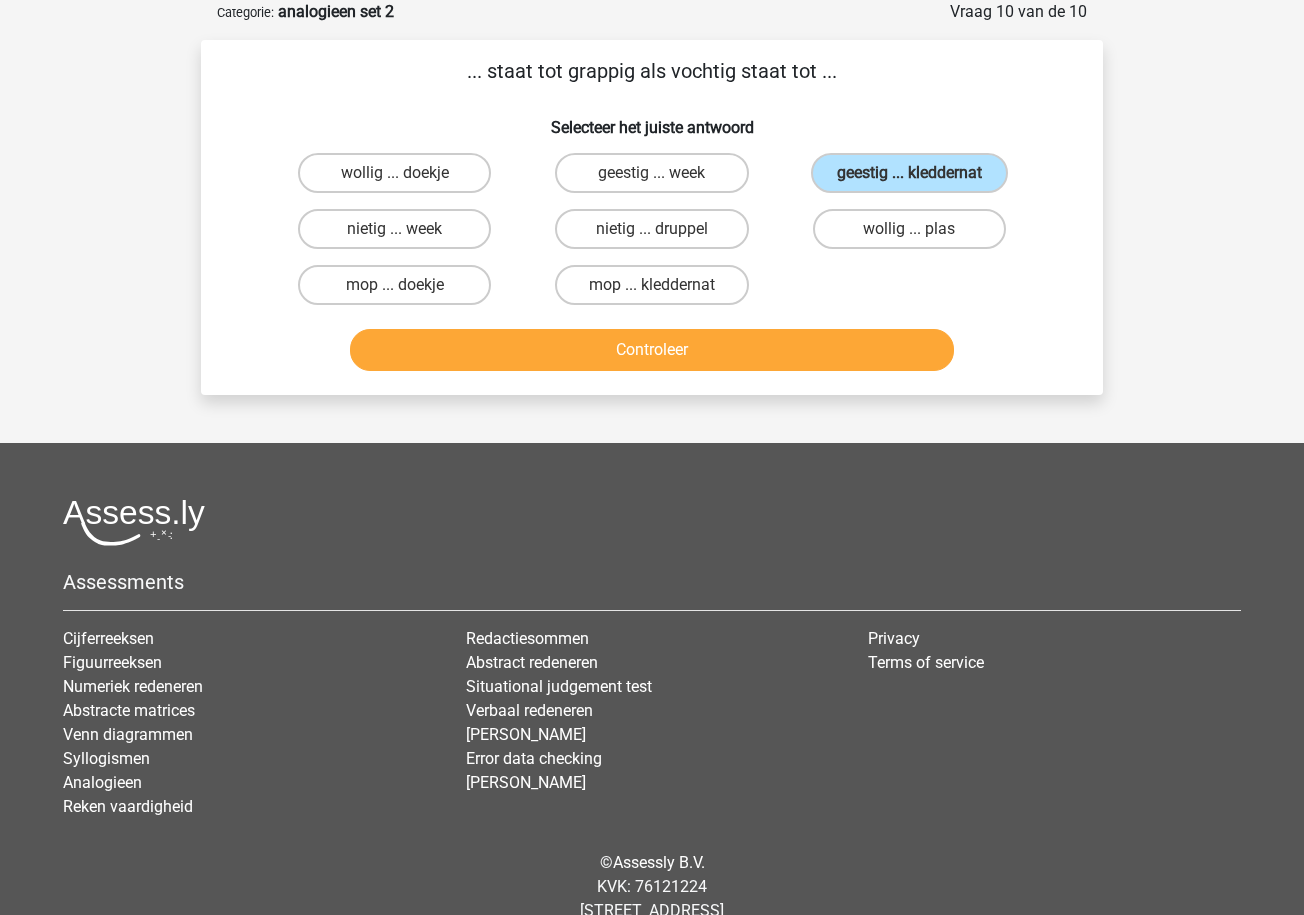 click on "Controleer" at bounding box center (652, 350) 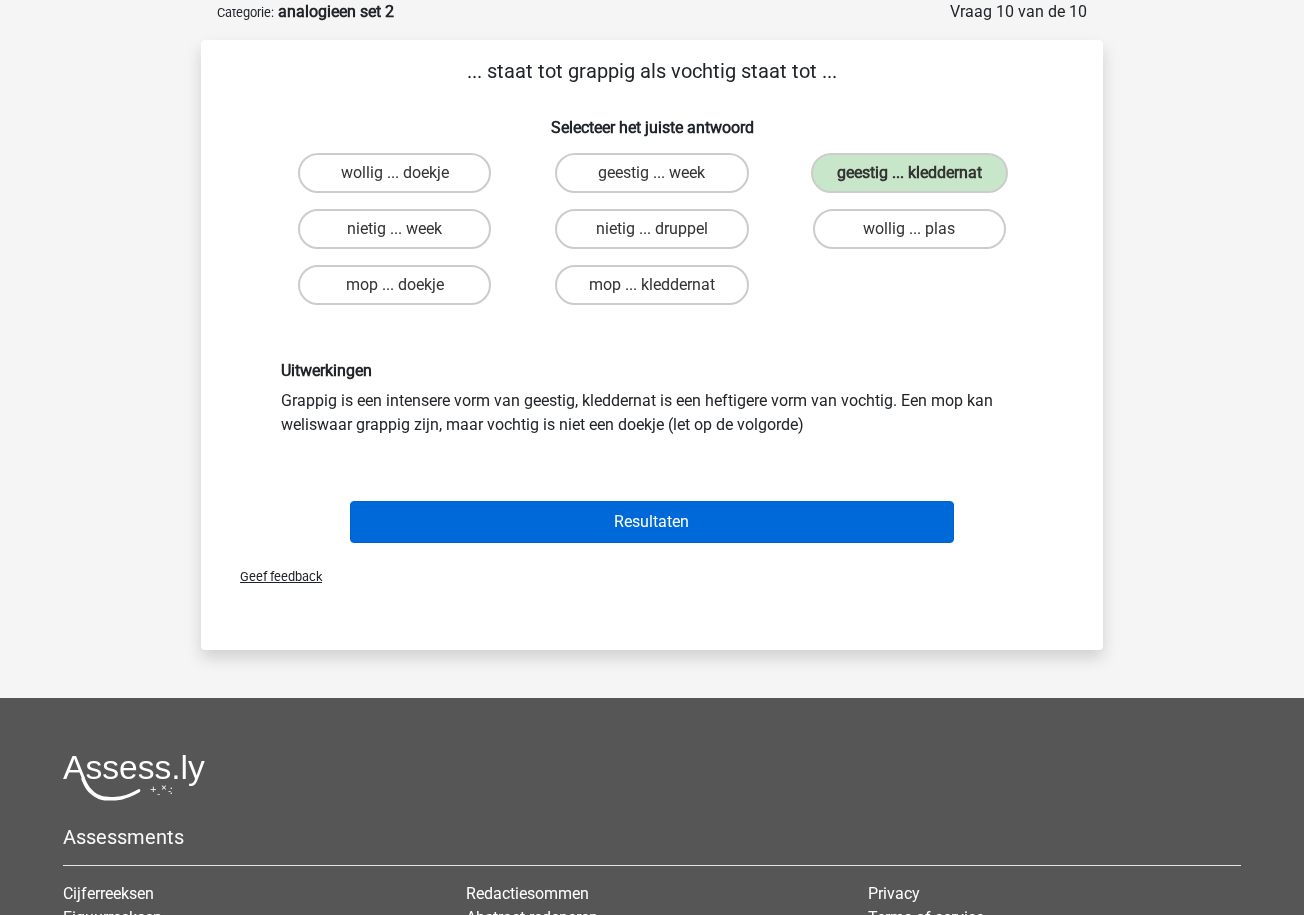click on "Resultaten" at bounding box center [652, 522] 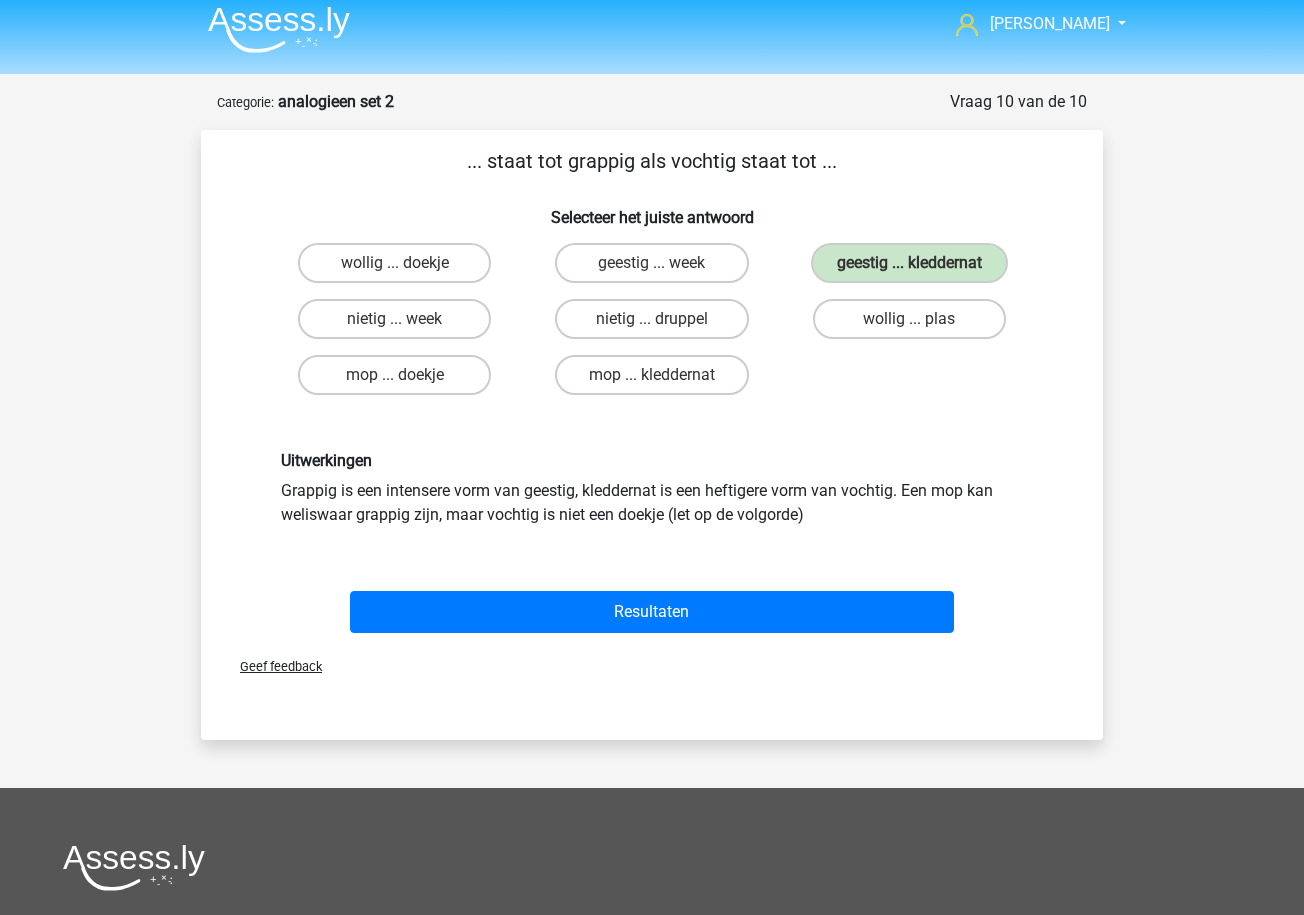 scroll, scrollTop: 7, scrollLeft: 0, axis: vertical 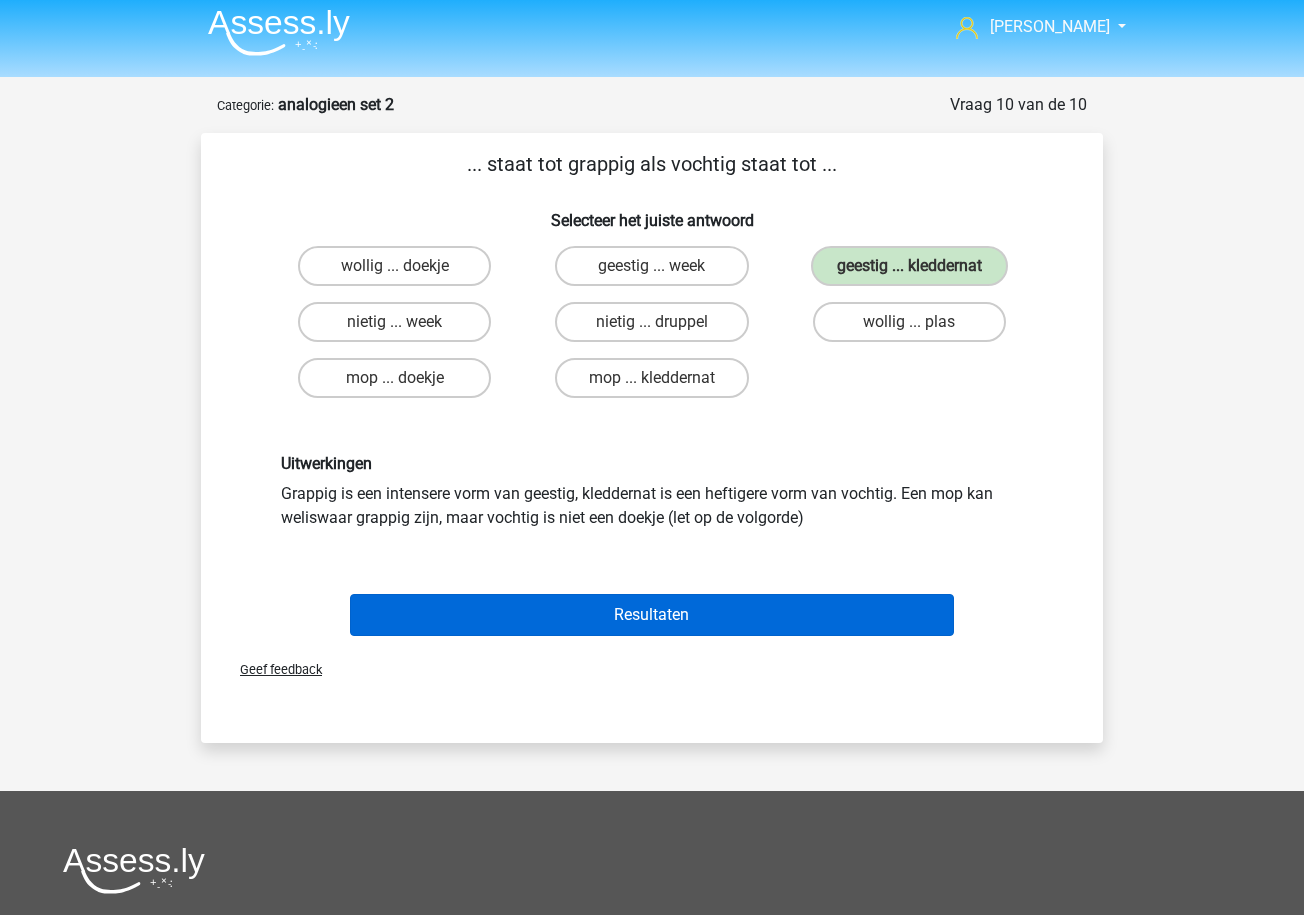 click on "Resultaten" at bounding box center [652, 615] 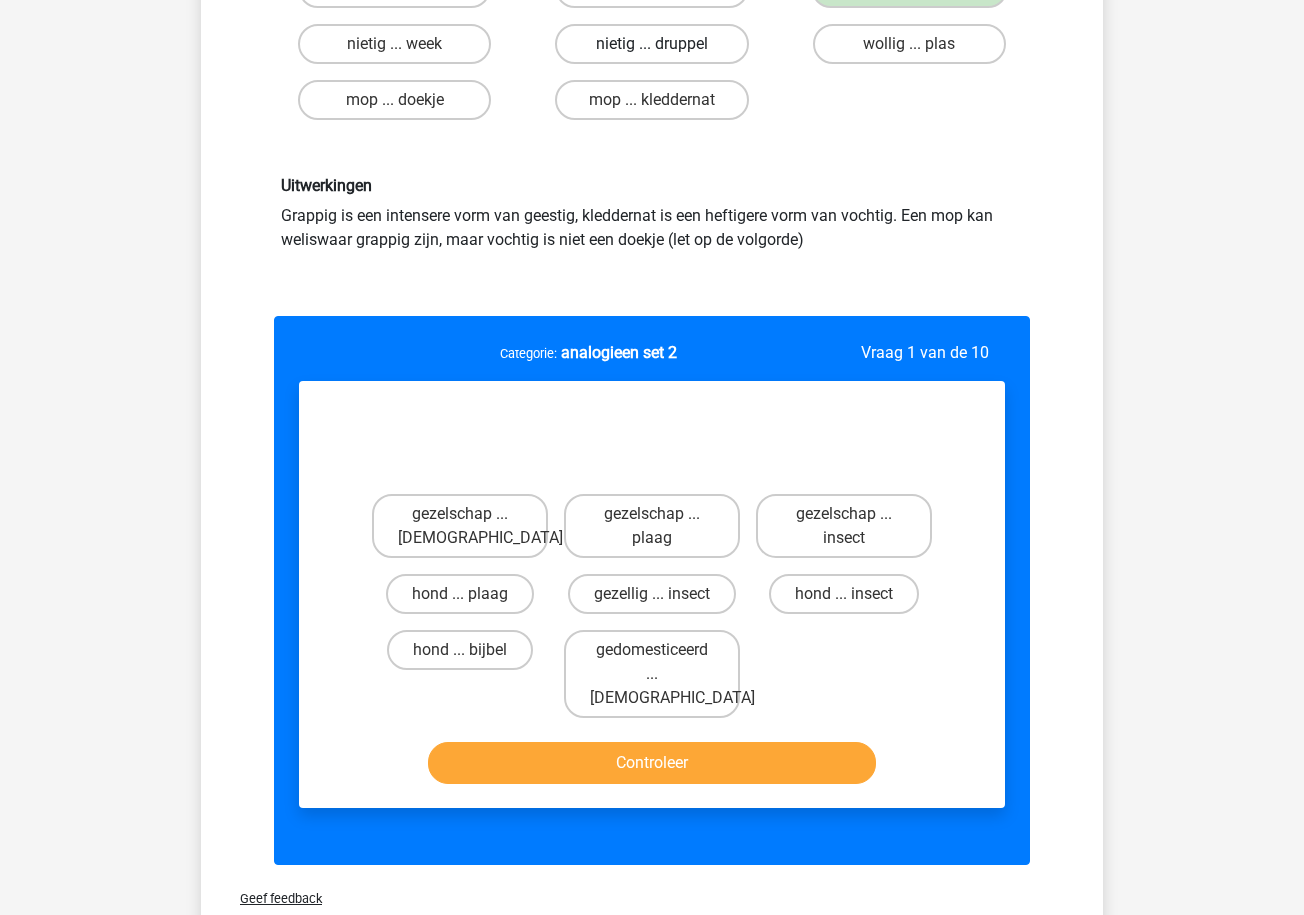 scroll, scrollTop: 287, scrollLeft: 0, axis: vertical 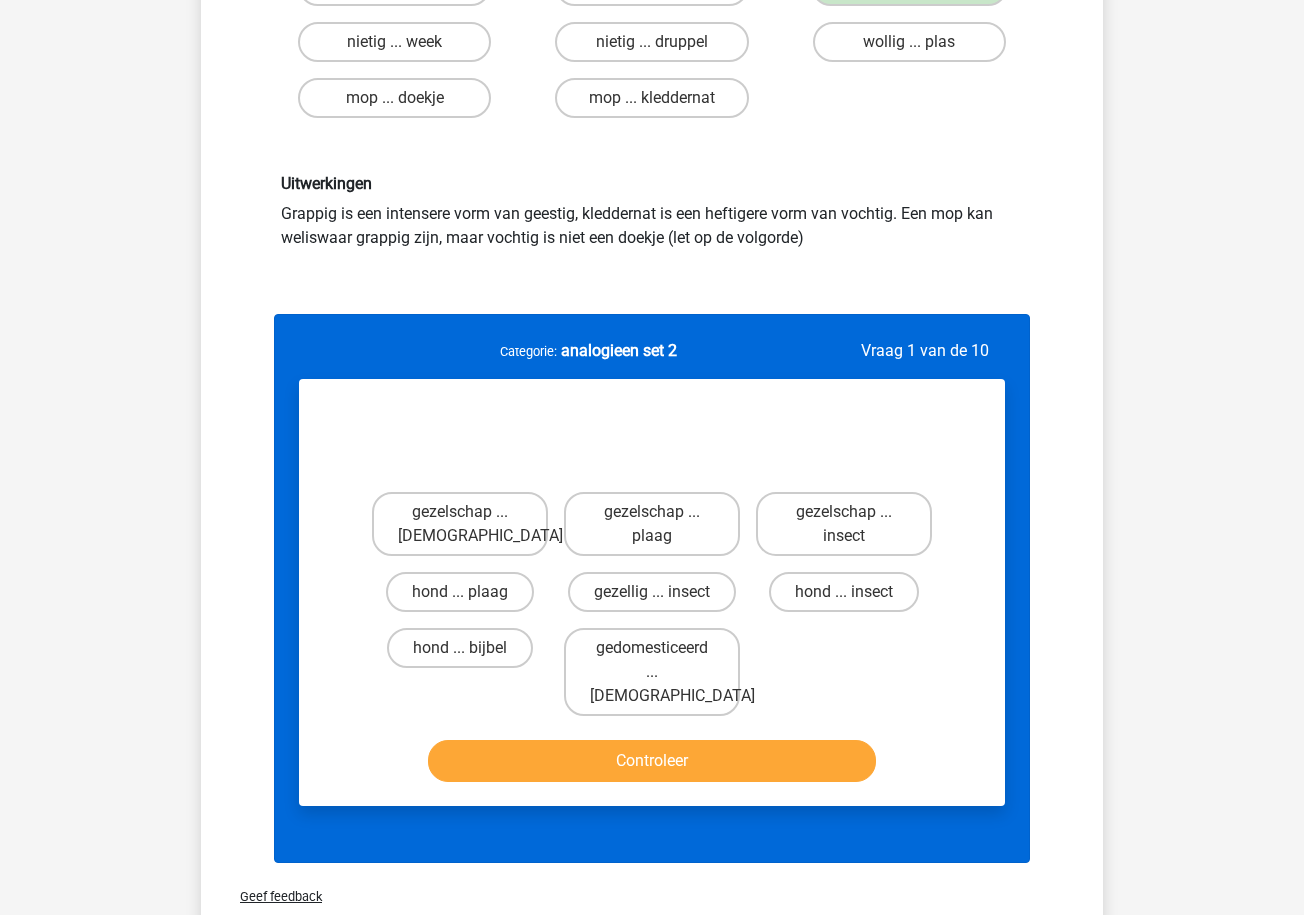 click on "Controleer" at bounding box center [652, 761] 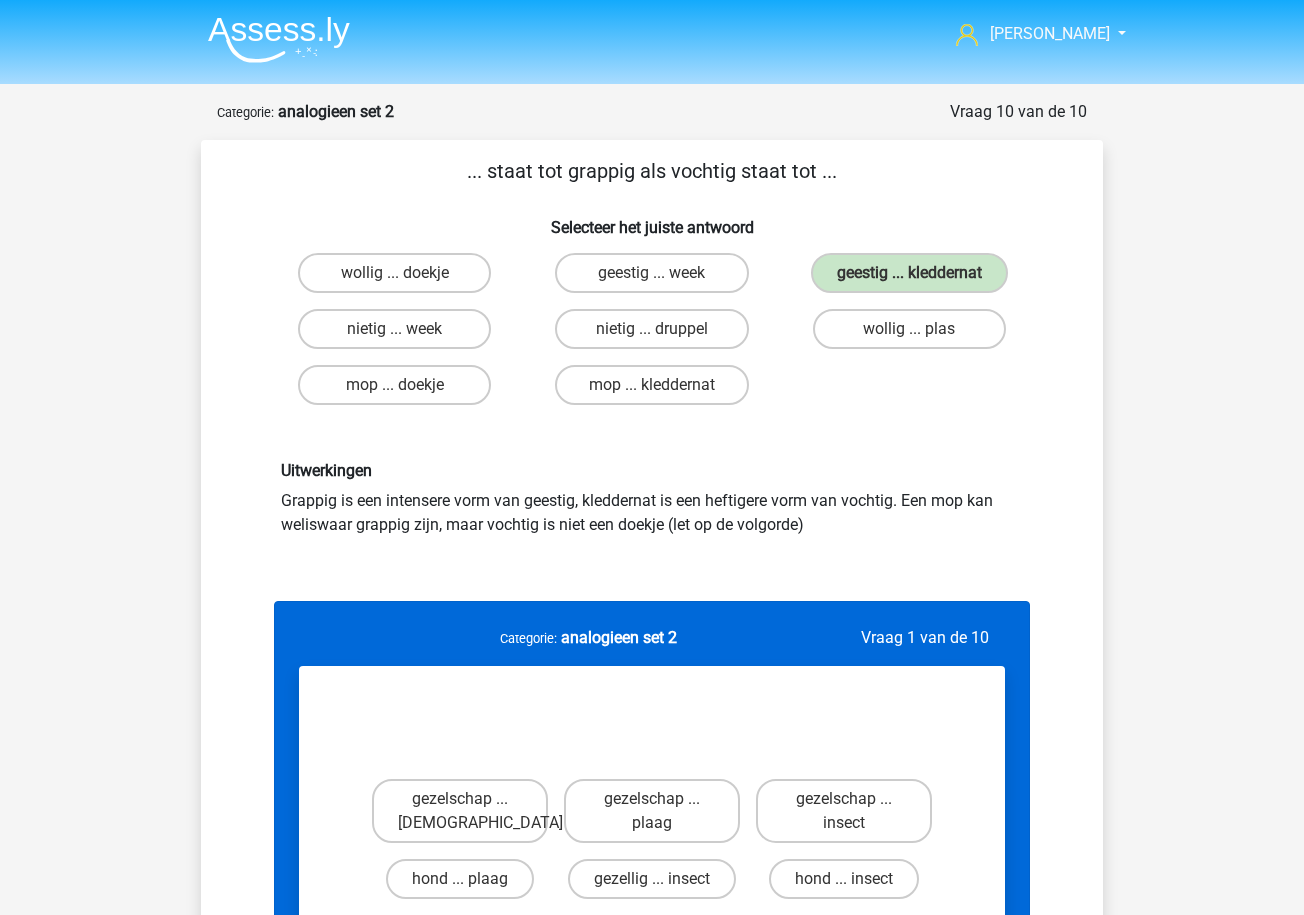 scroll, scrollTop: 0, scrollLeft: 0, axis: both 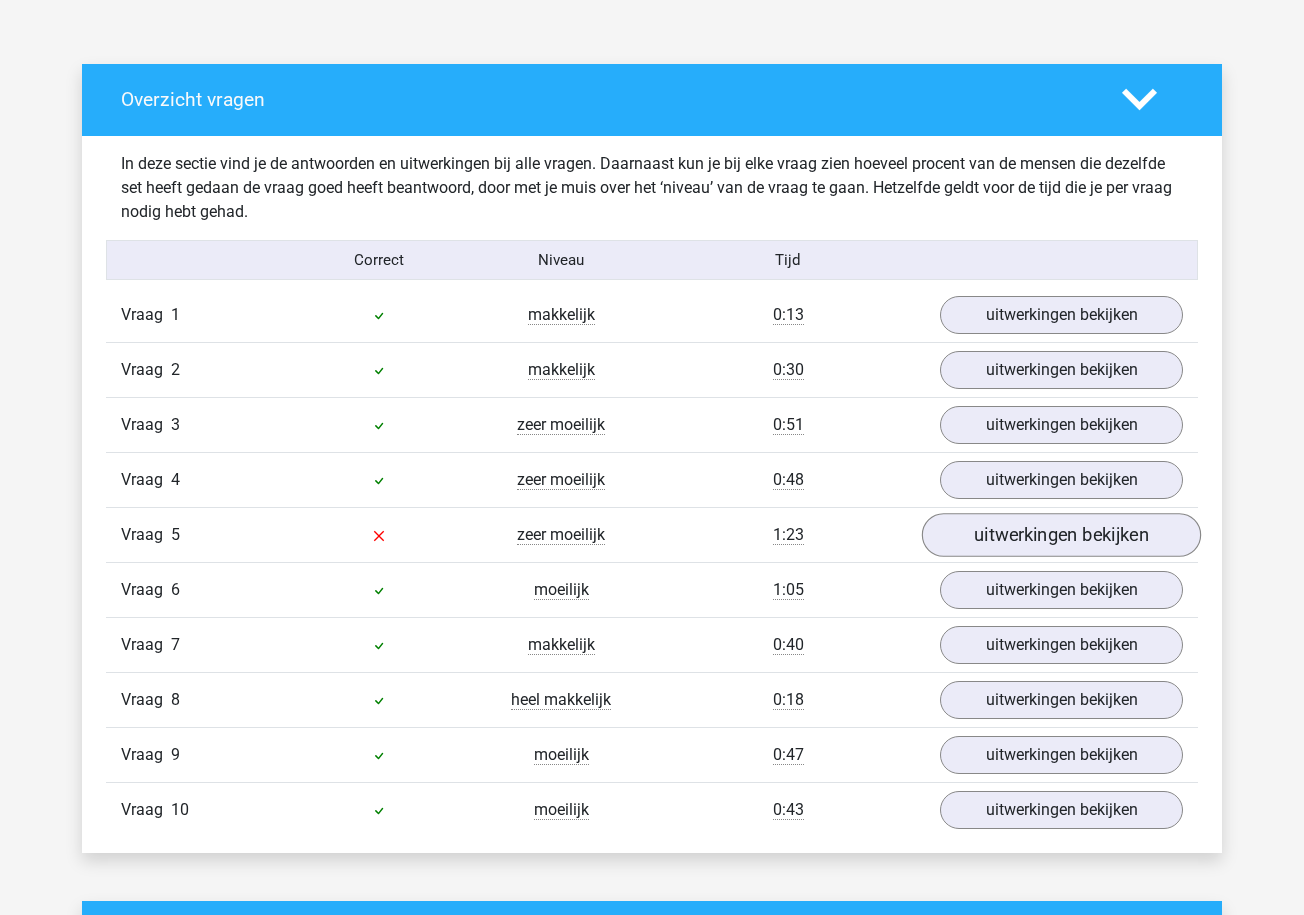 click on "uitwerkingen bekijken" at bounding box center [1061, 536] 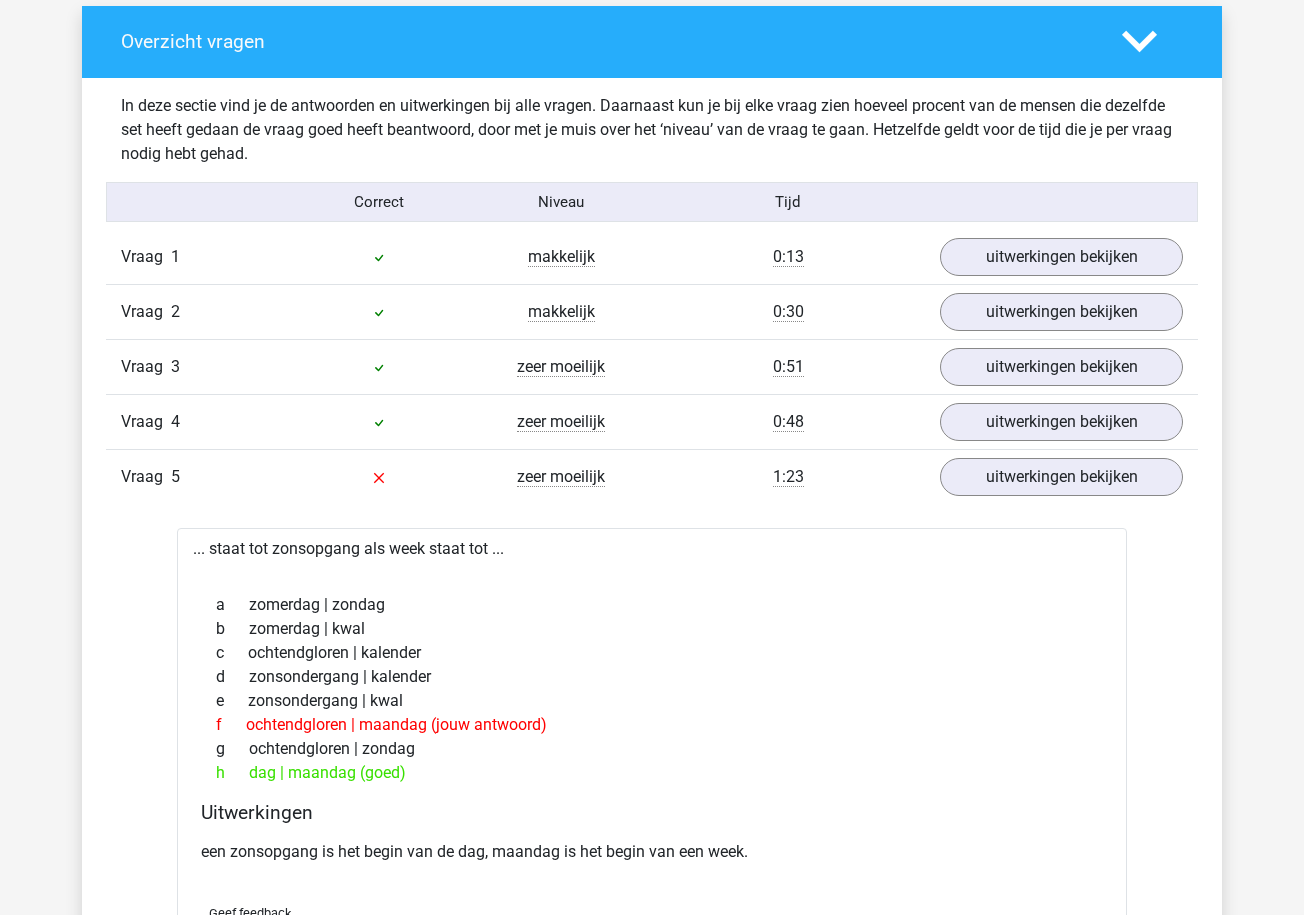 scroll, scrollTop: 1123, scrollLeft: 0, axis: vertical 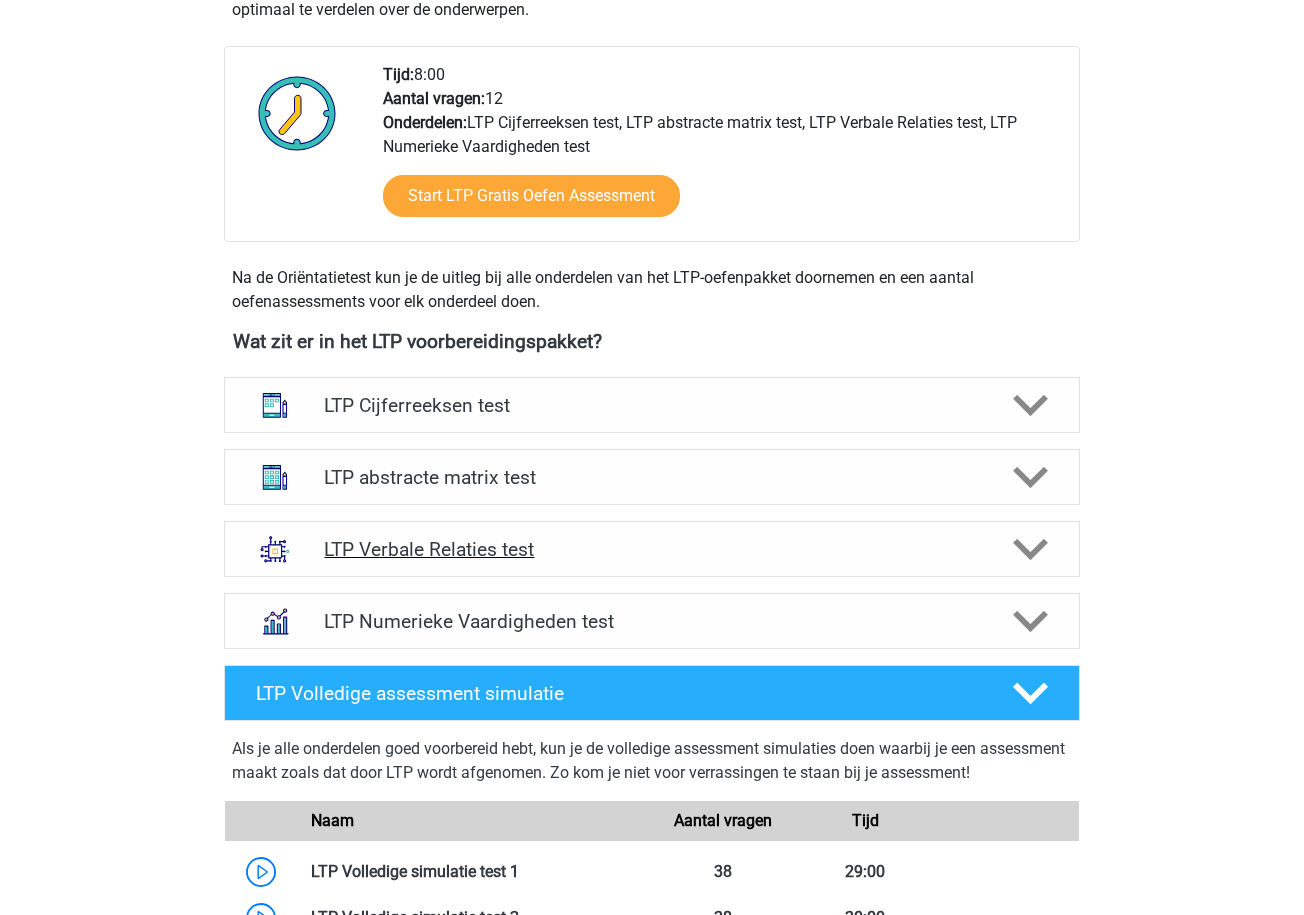 click on "LTP Verbale Relaties test" at bounding box center (651, 549) 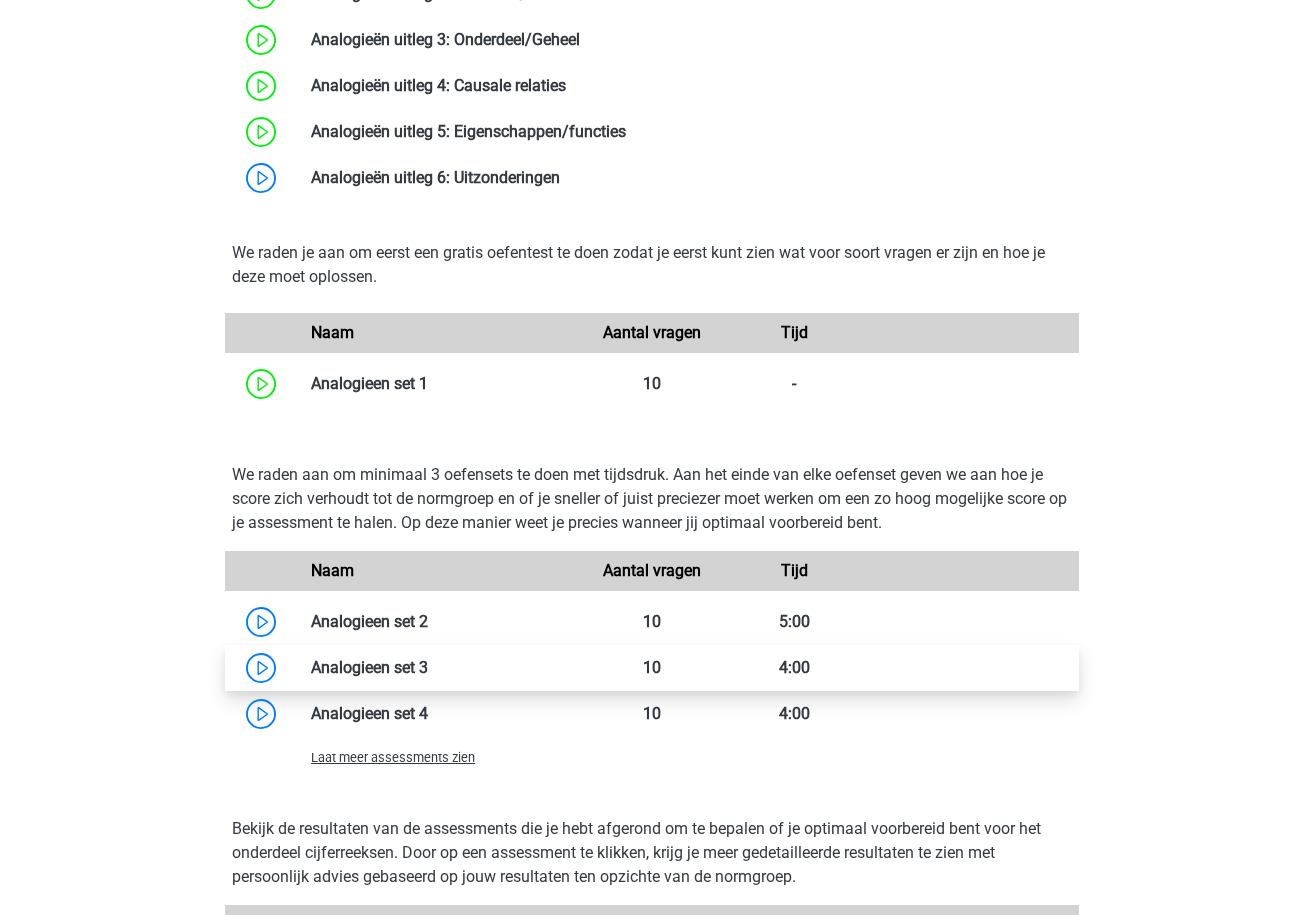 scroll, scrollTop: 1447, scrollLeft: 0, axis: vertical 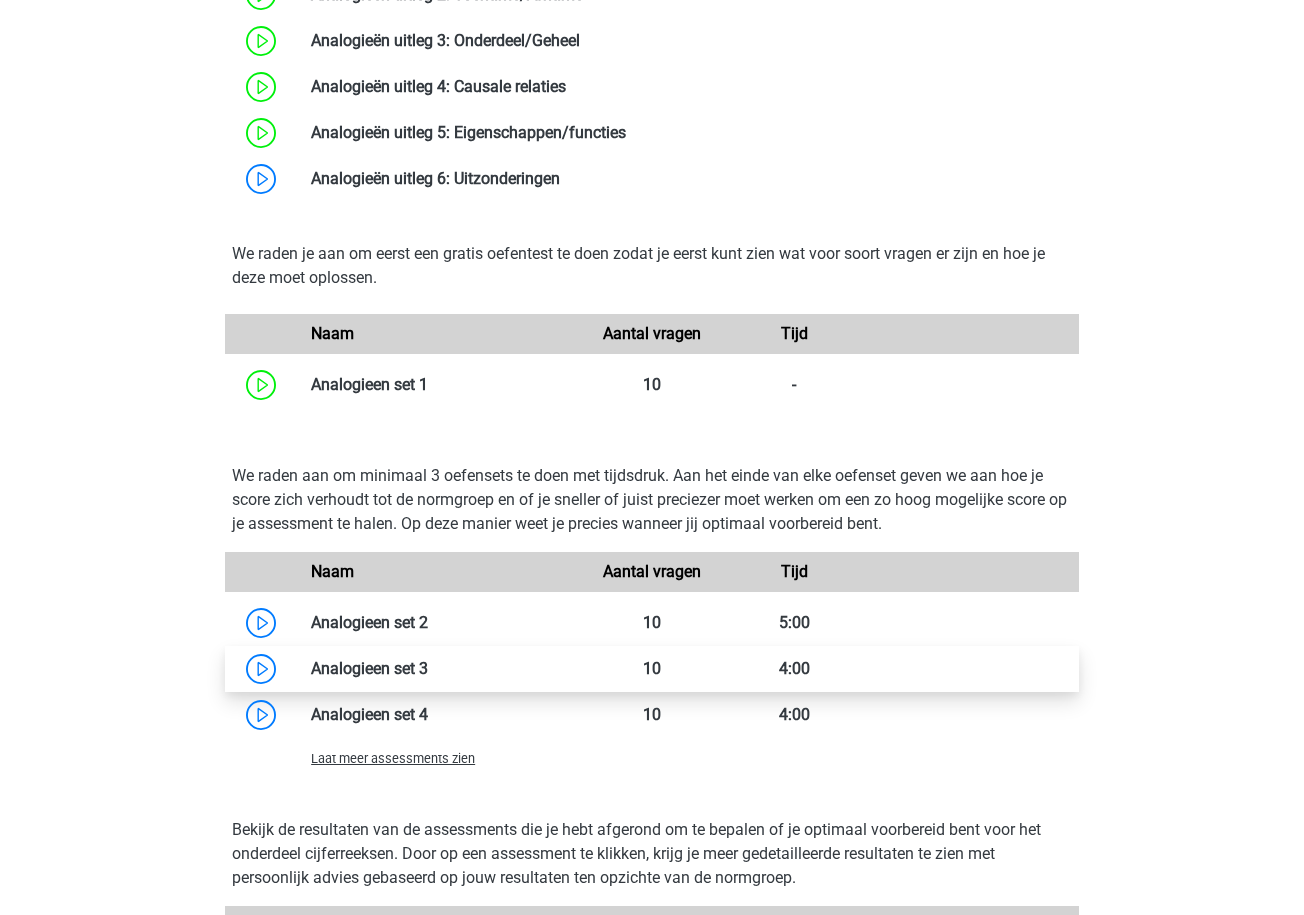 click at bounding box center [428, 668] 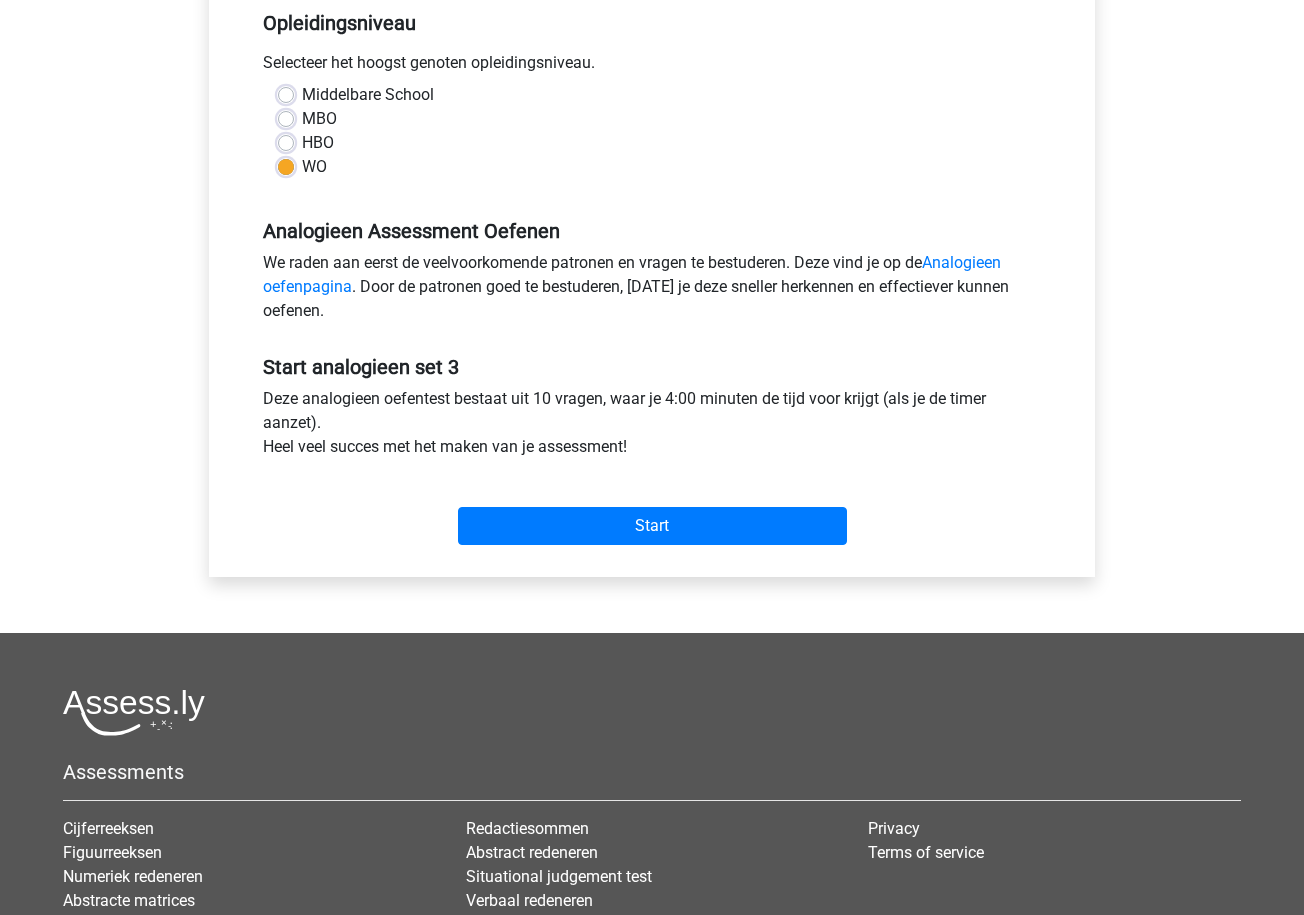scroll, scrollTop: 422, scrollLeft: 0, axis: vertical 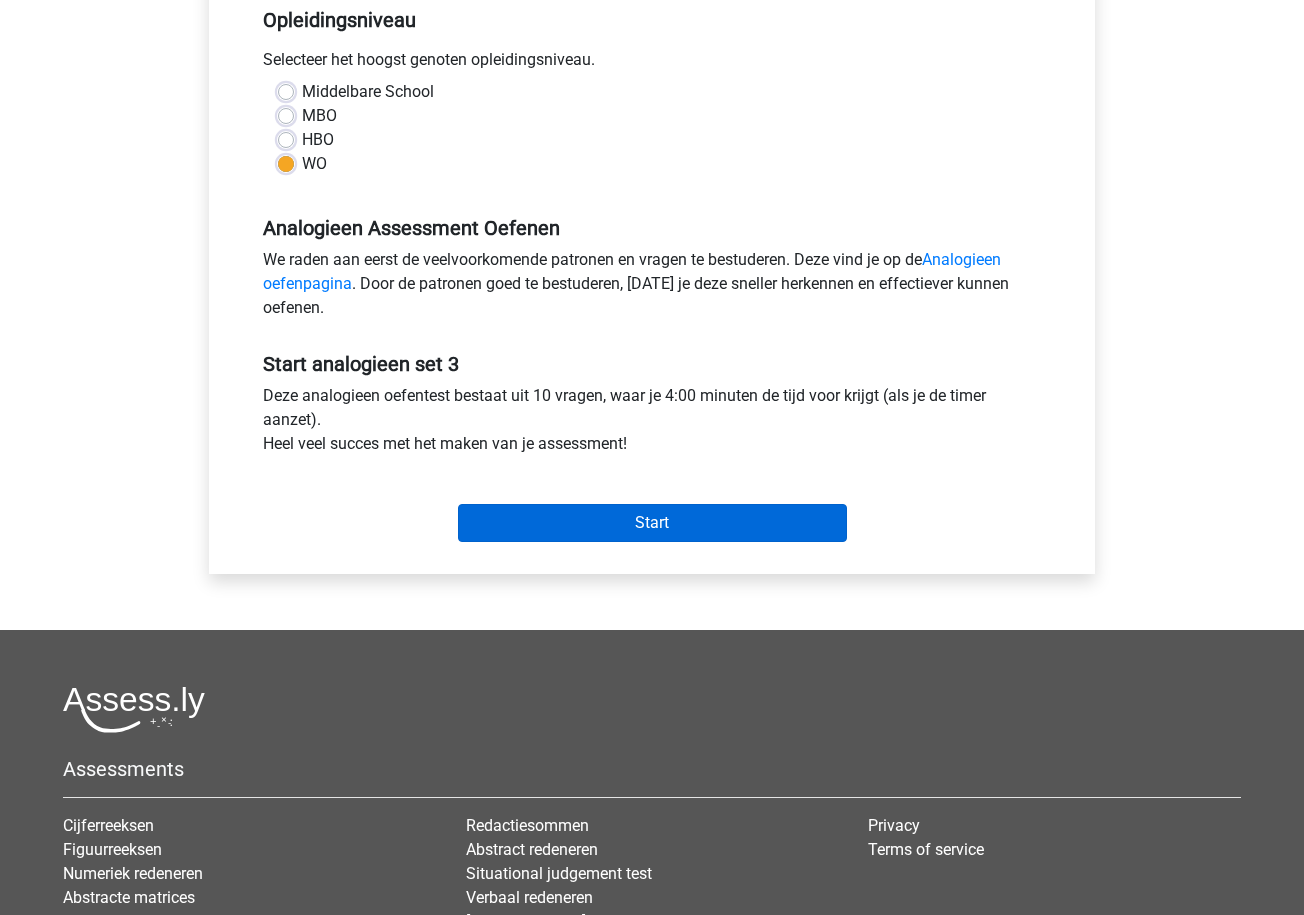 click on "Start" at bounding box center [652, 523] 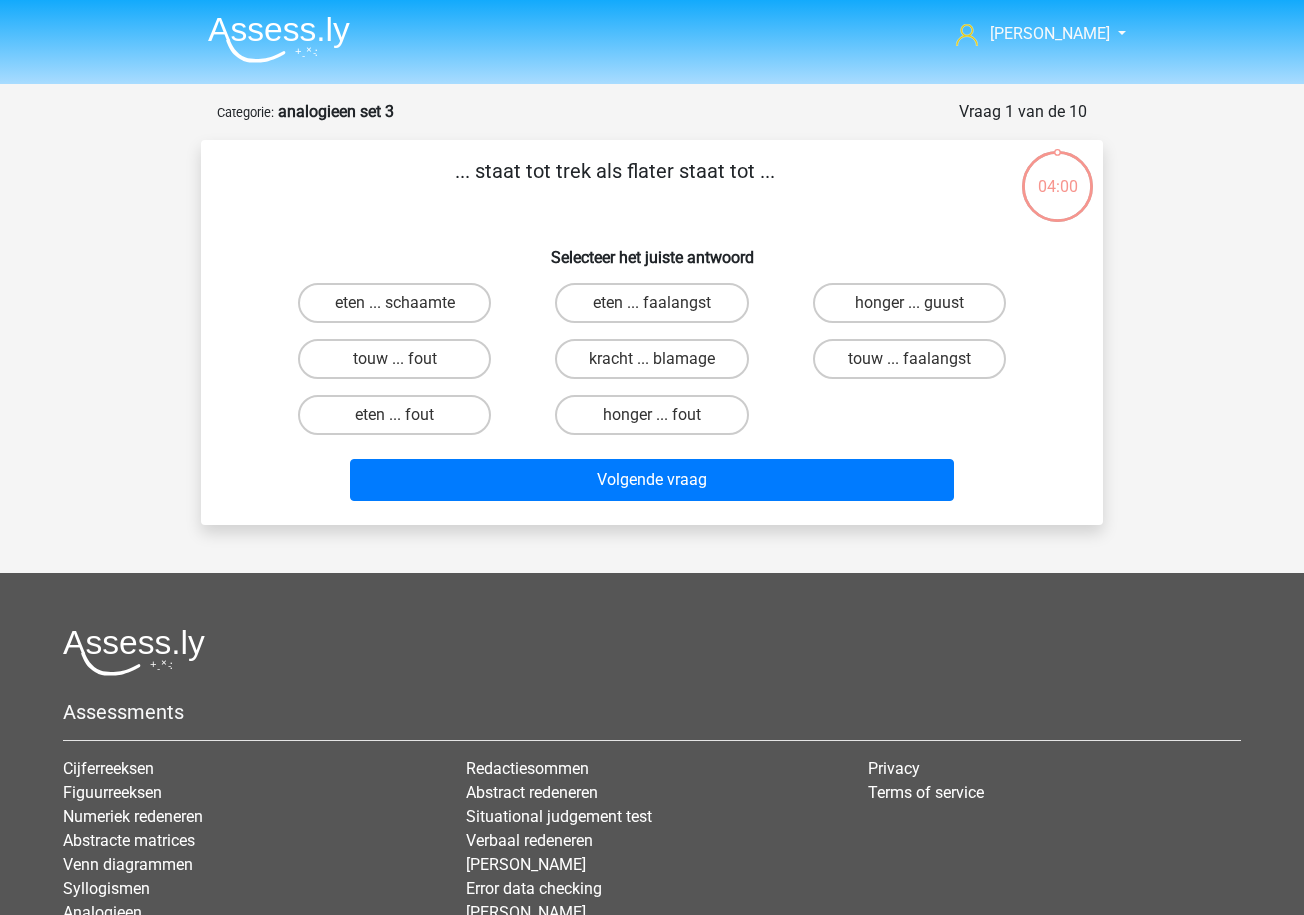 scroll, scrollTop: 0, scrollLeft: 0, axis: both 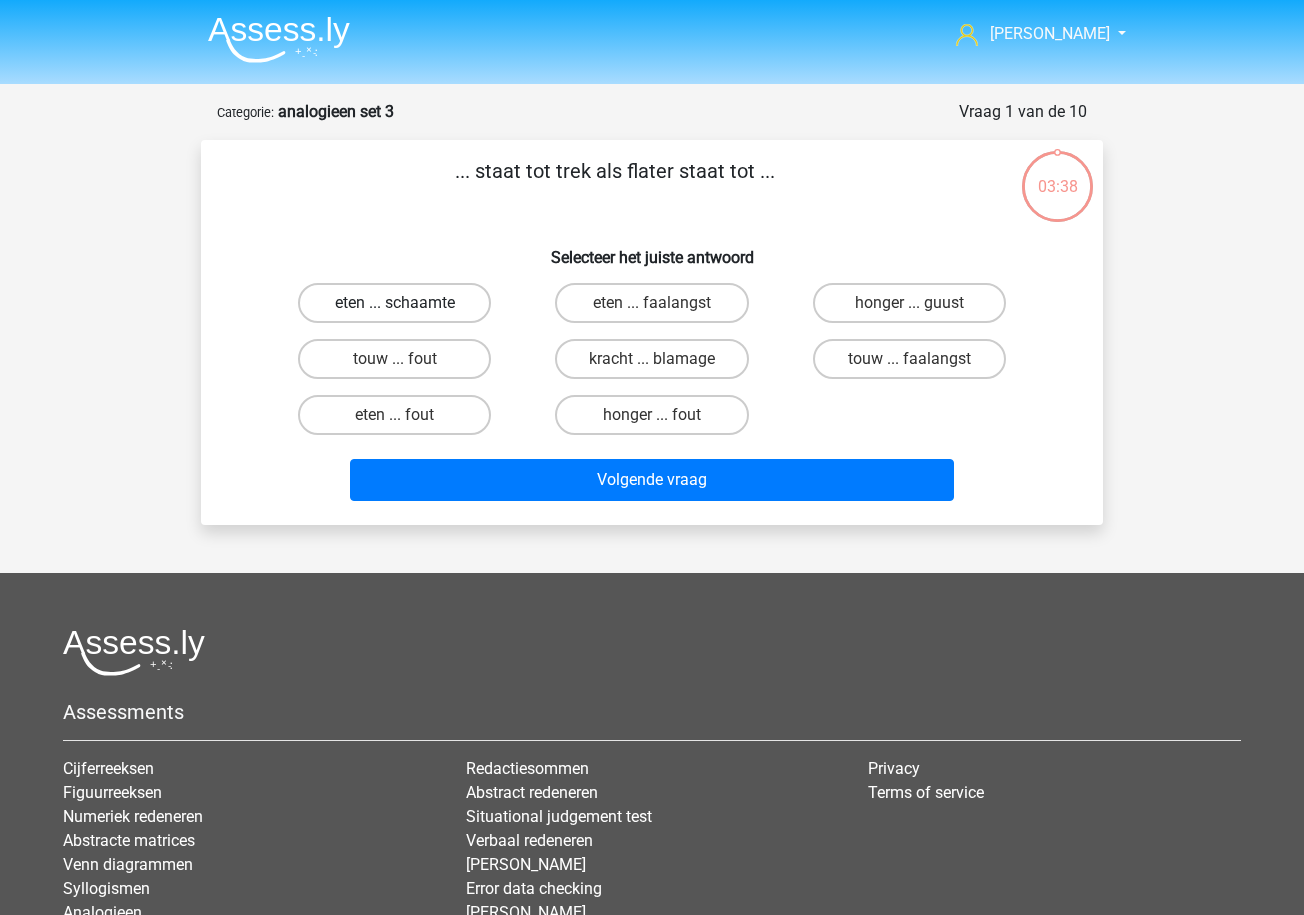click on "eten ... schaamte" at bounding box center [394, 303] 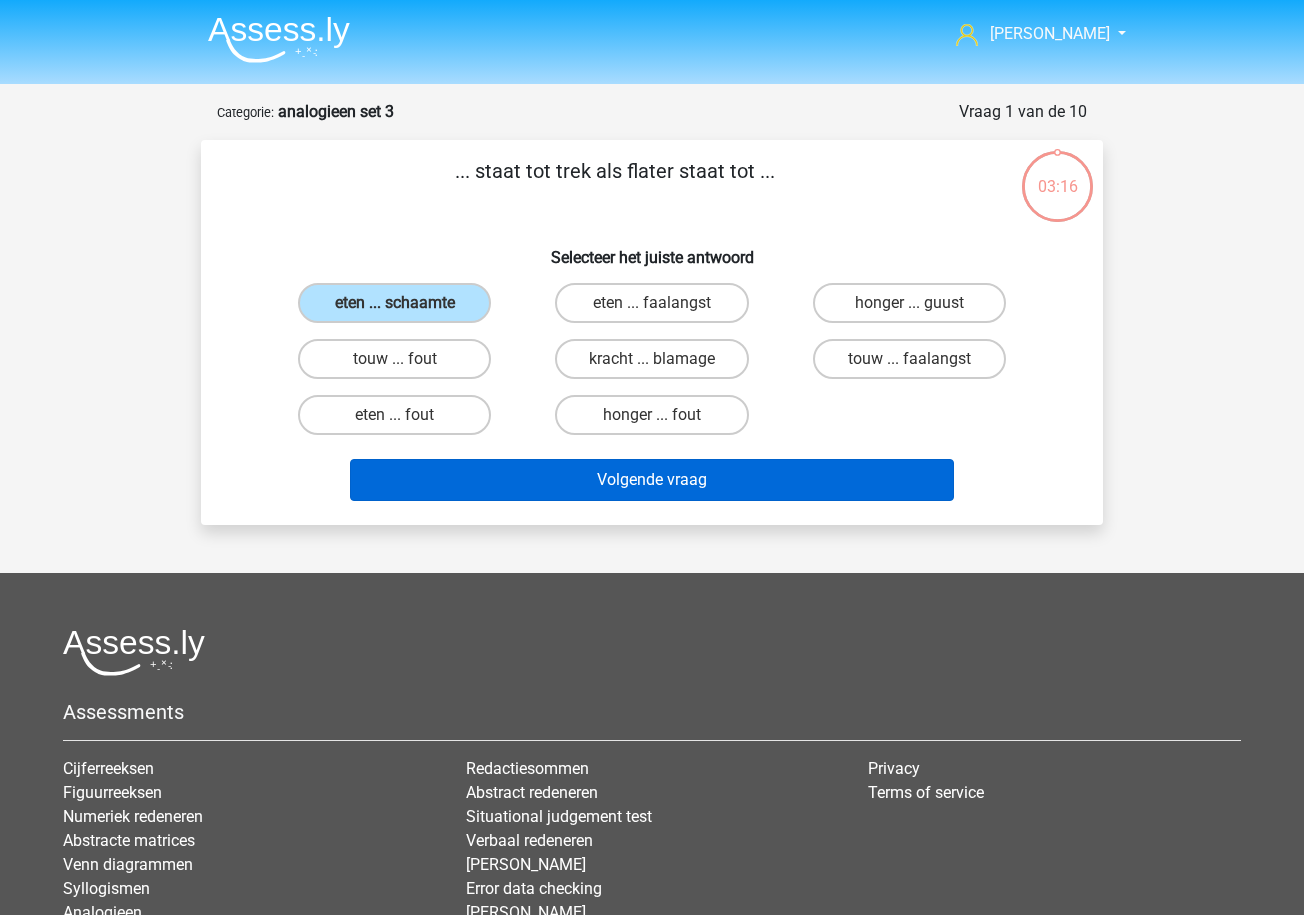 click on "Volgende vraag" at bounding box center [652, 480] 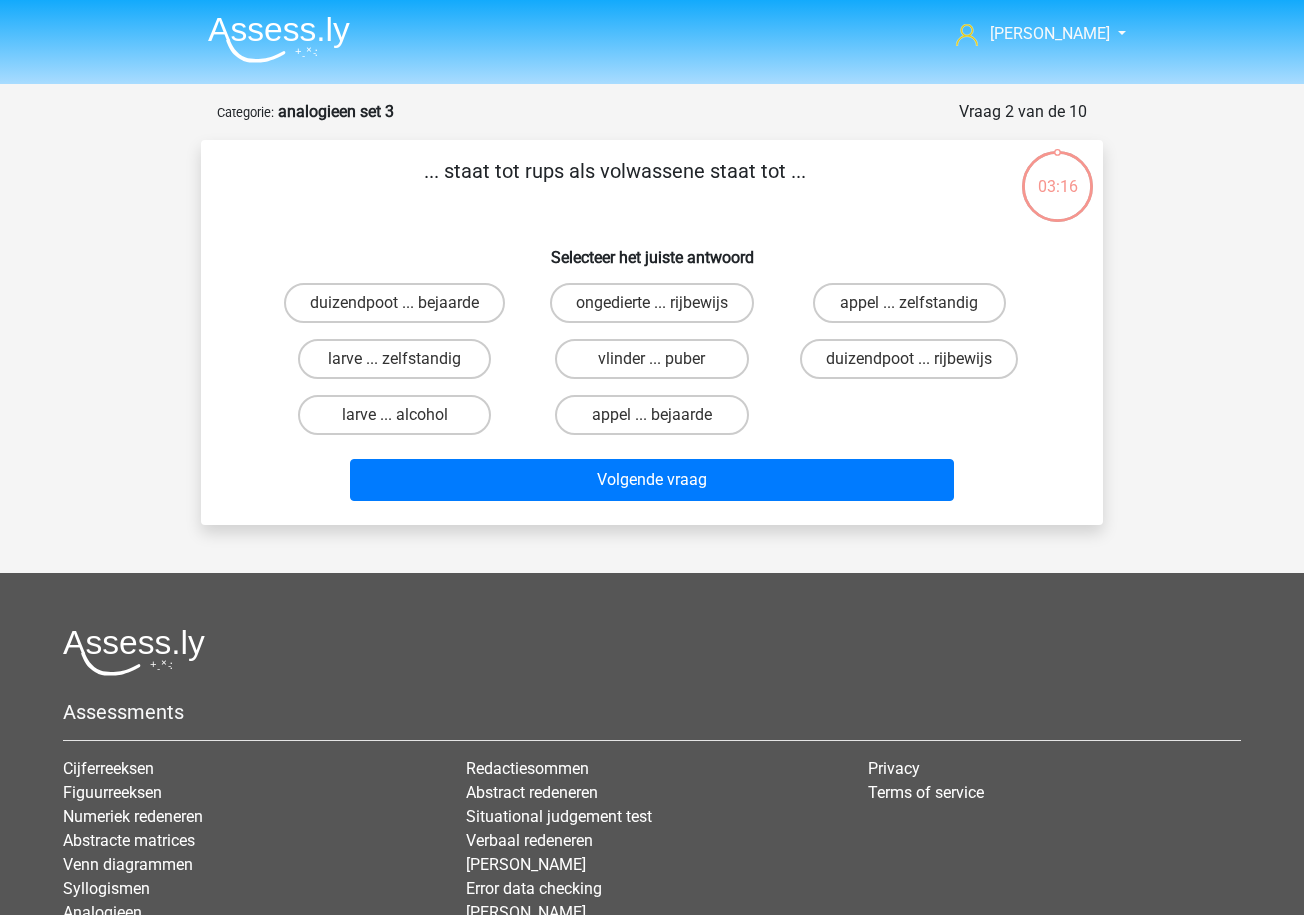 scroll, scrollTop: 100, scrollLeft: 0, axis: vertical 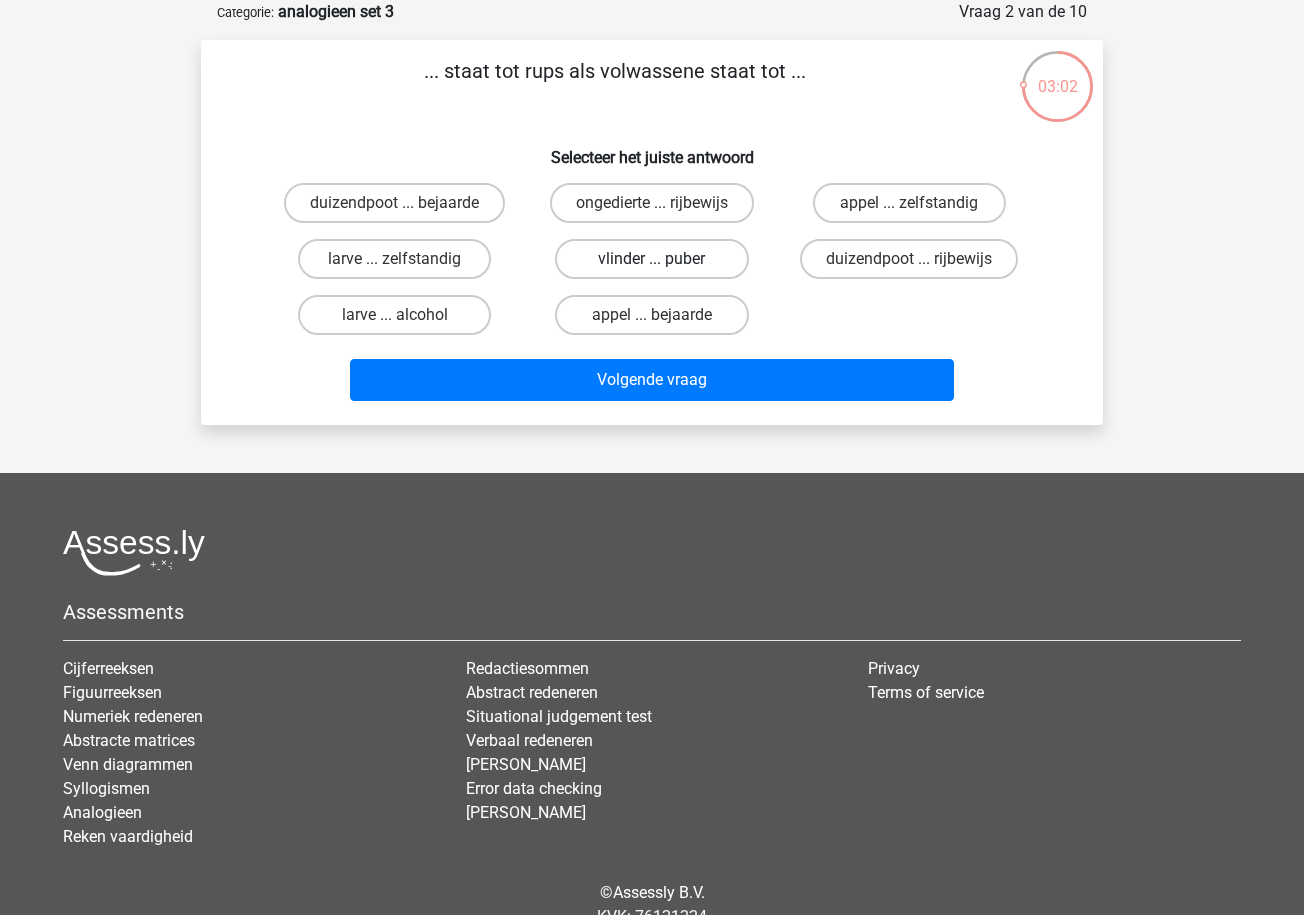 click on "vlinder ... puber" at bounding box center (651, 259) 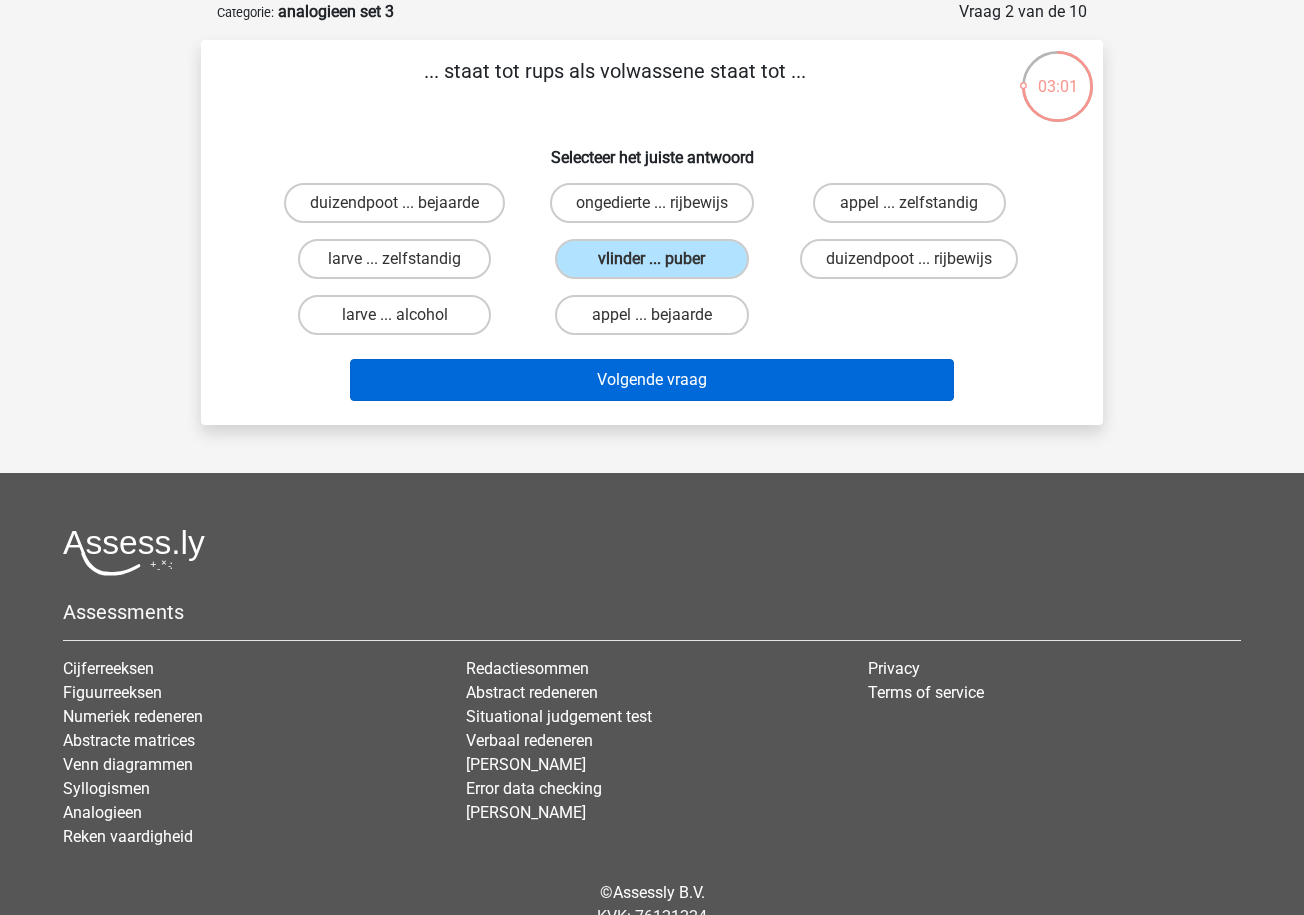 click on "Volgende vraag" at bounding box center (652, 380) 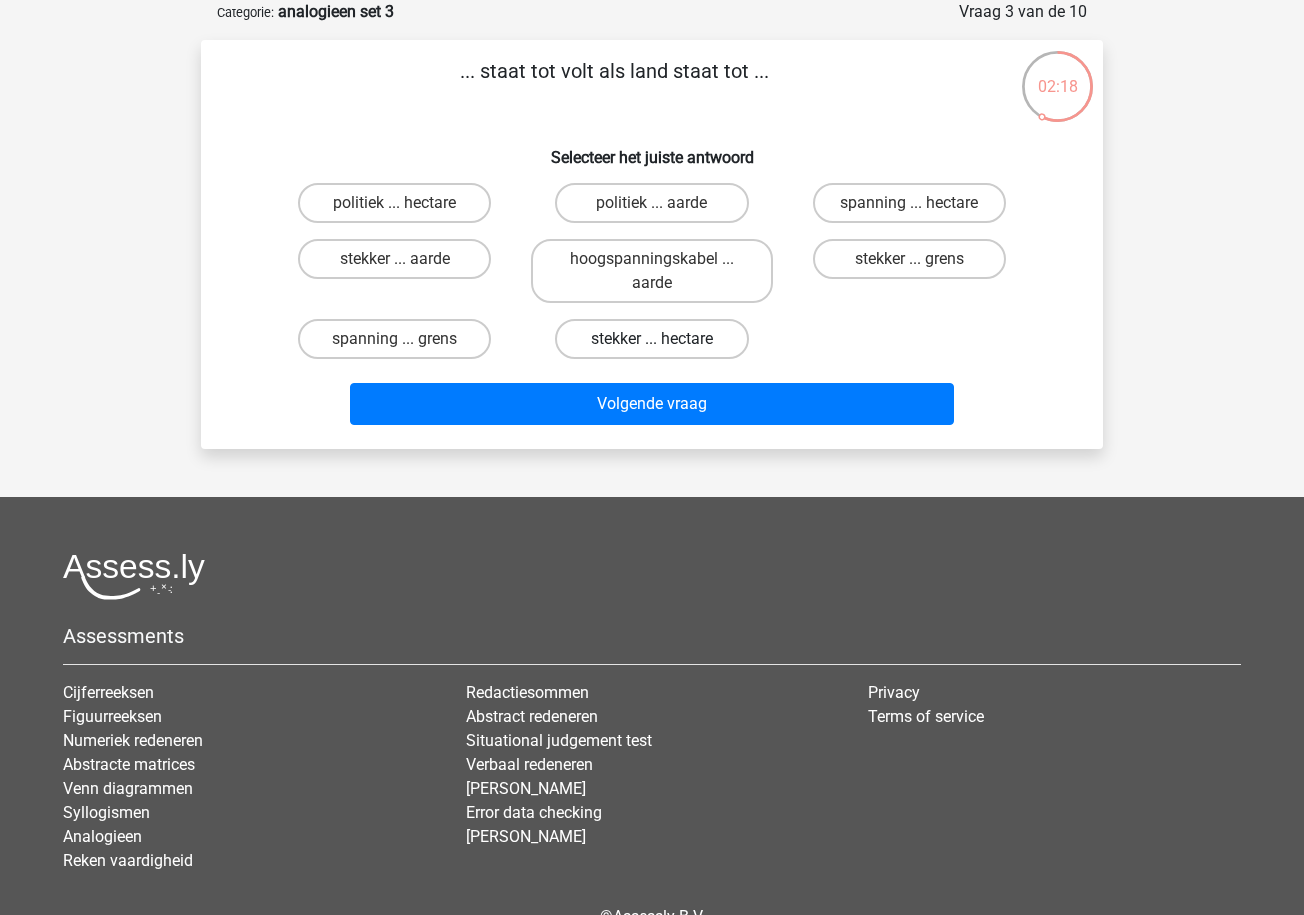 click on "stekker ... hectare" at bounding box center (651, 339) 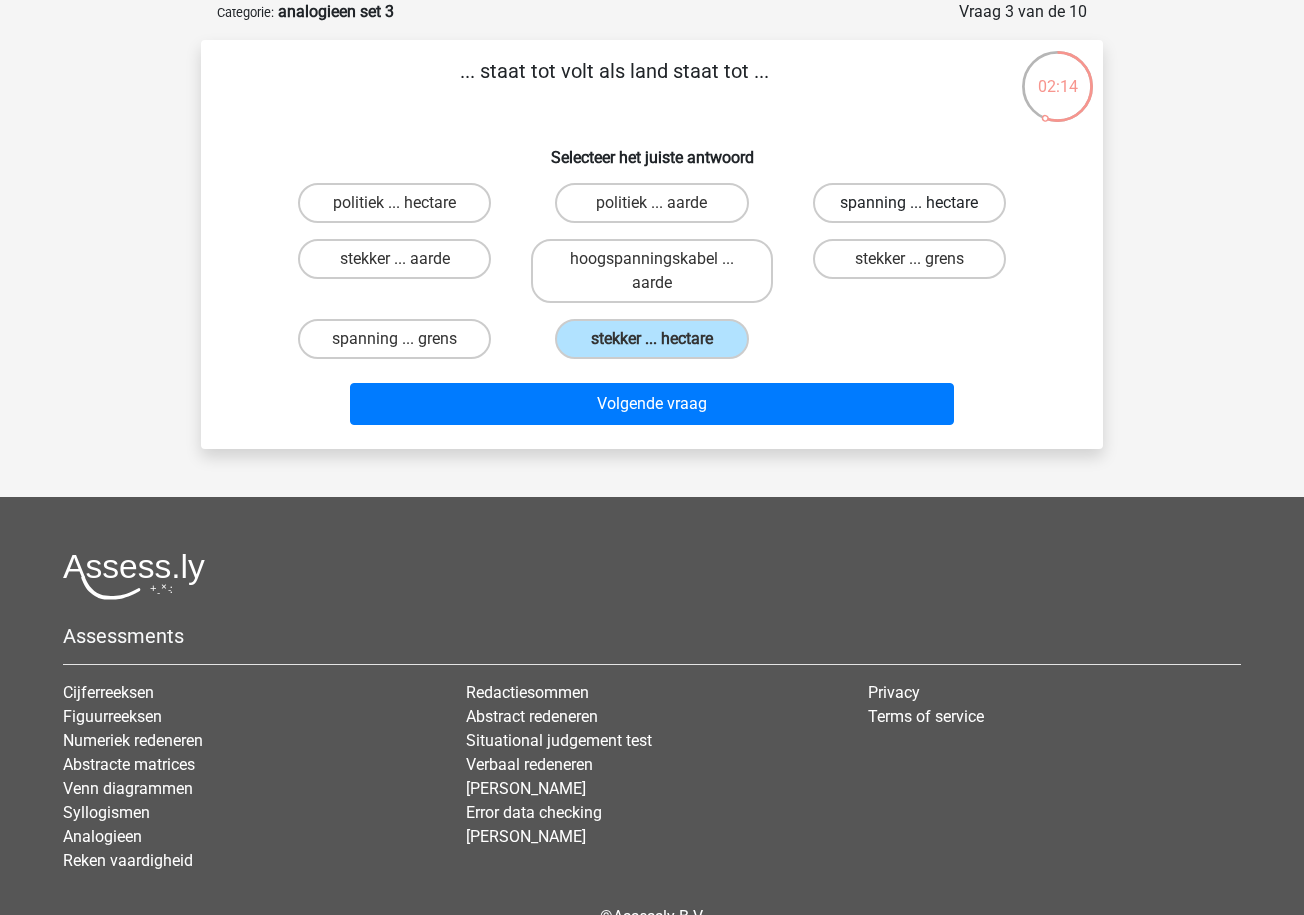 click on "spanning ... hectare" at bounding box center [909, 203] 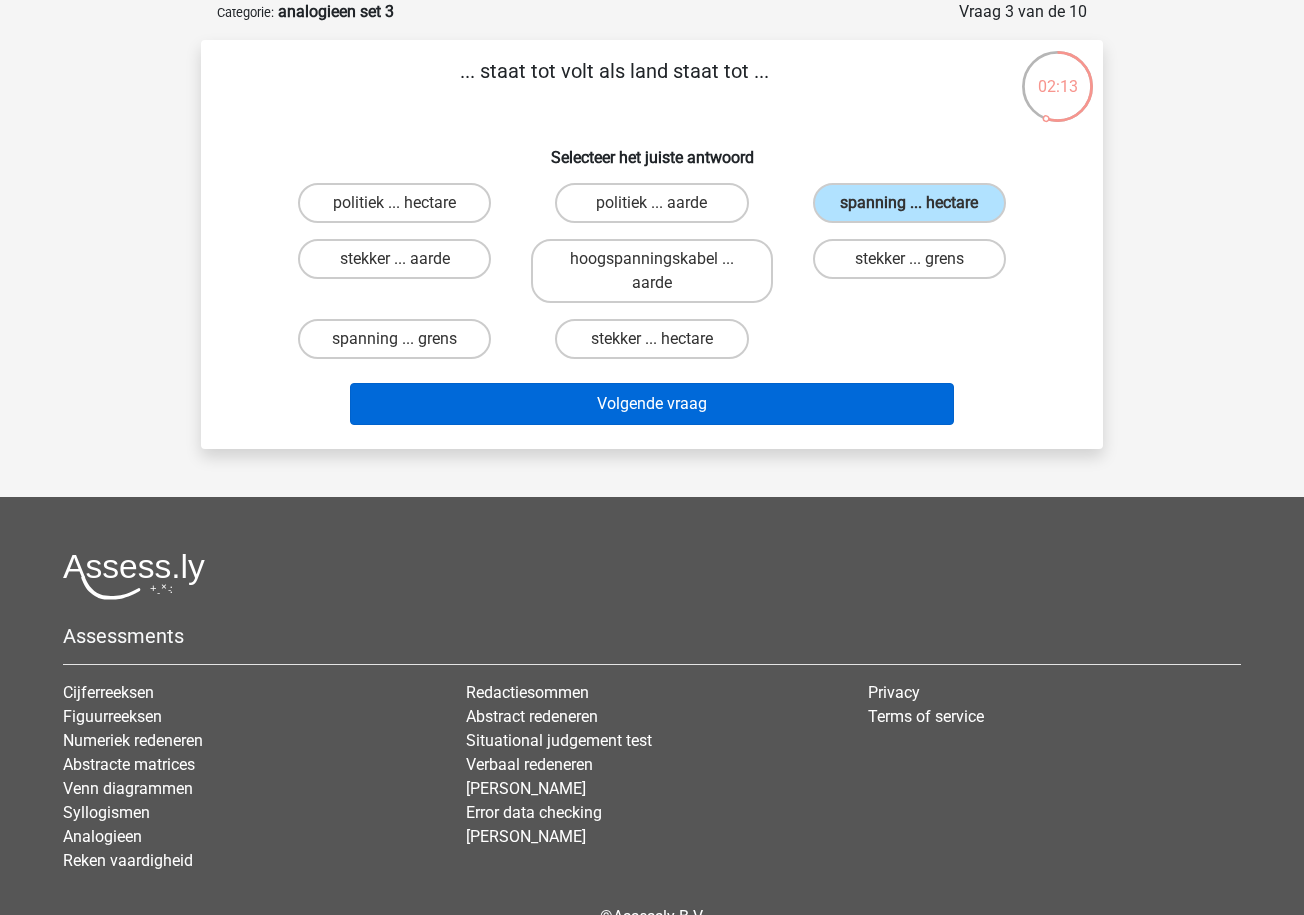click on "Volgende vraag" at bounding box center [652, 404] 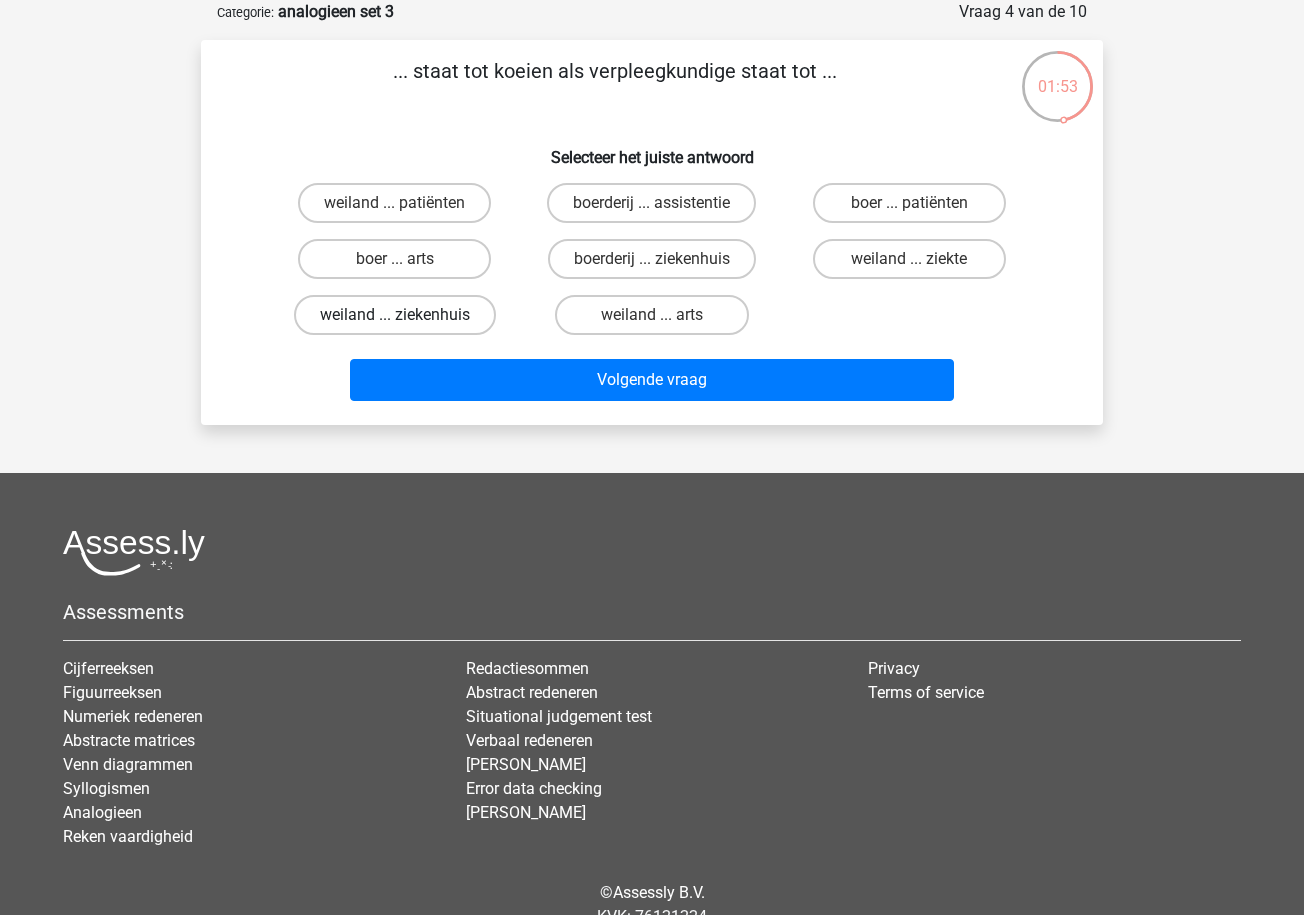 click on "weiland ... ziekenhuis" at bounding box center (395, 315) 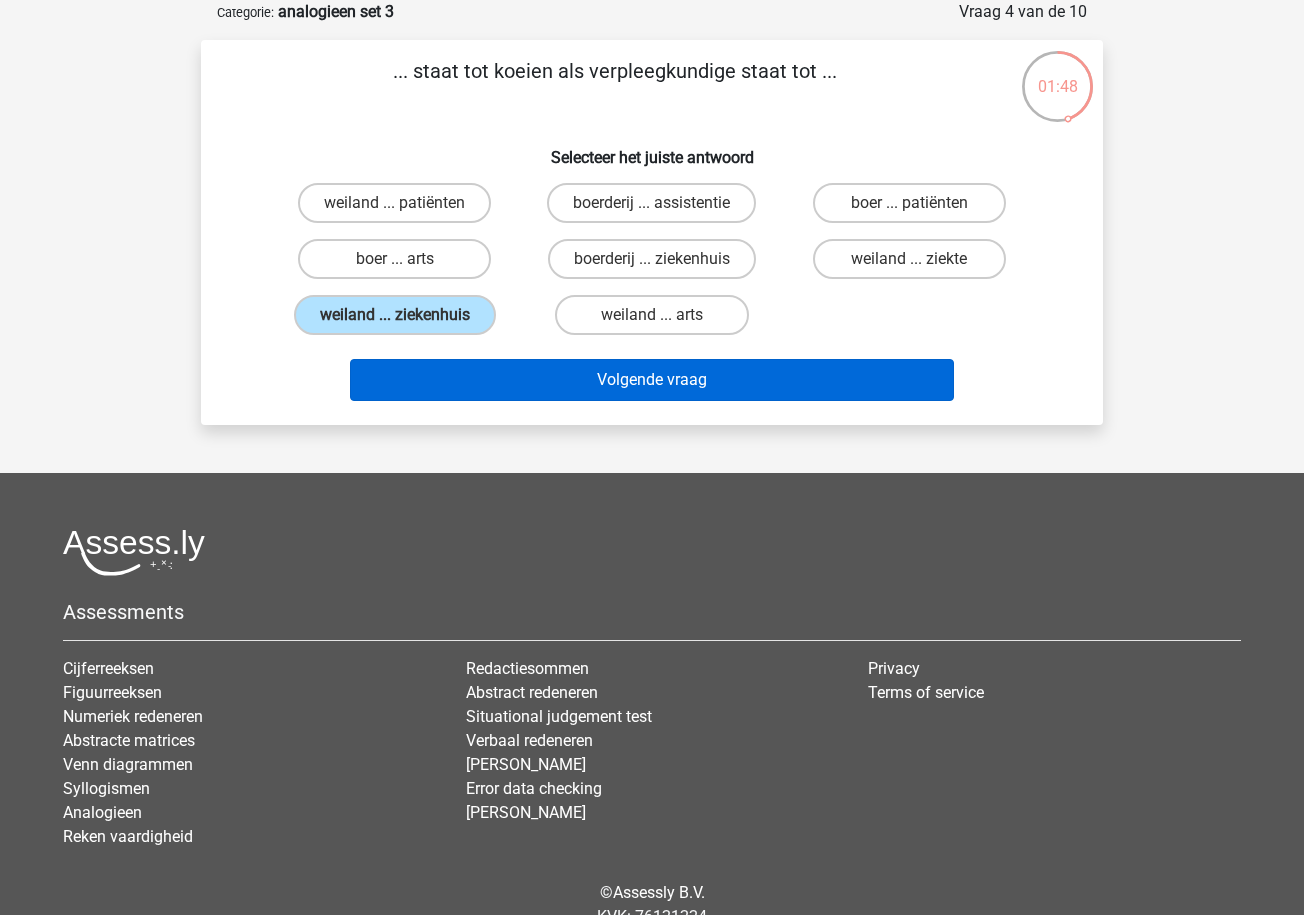 click on "Volgende vraag" at bounding box center (652, 380) 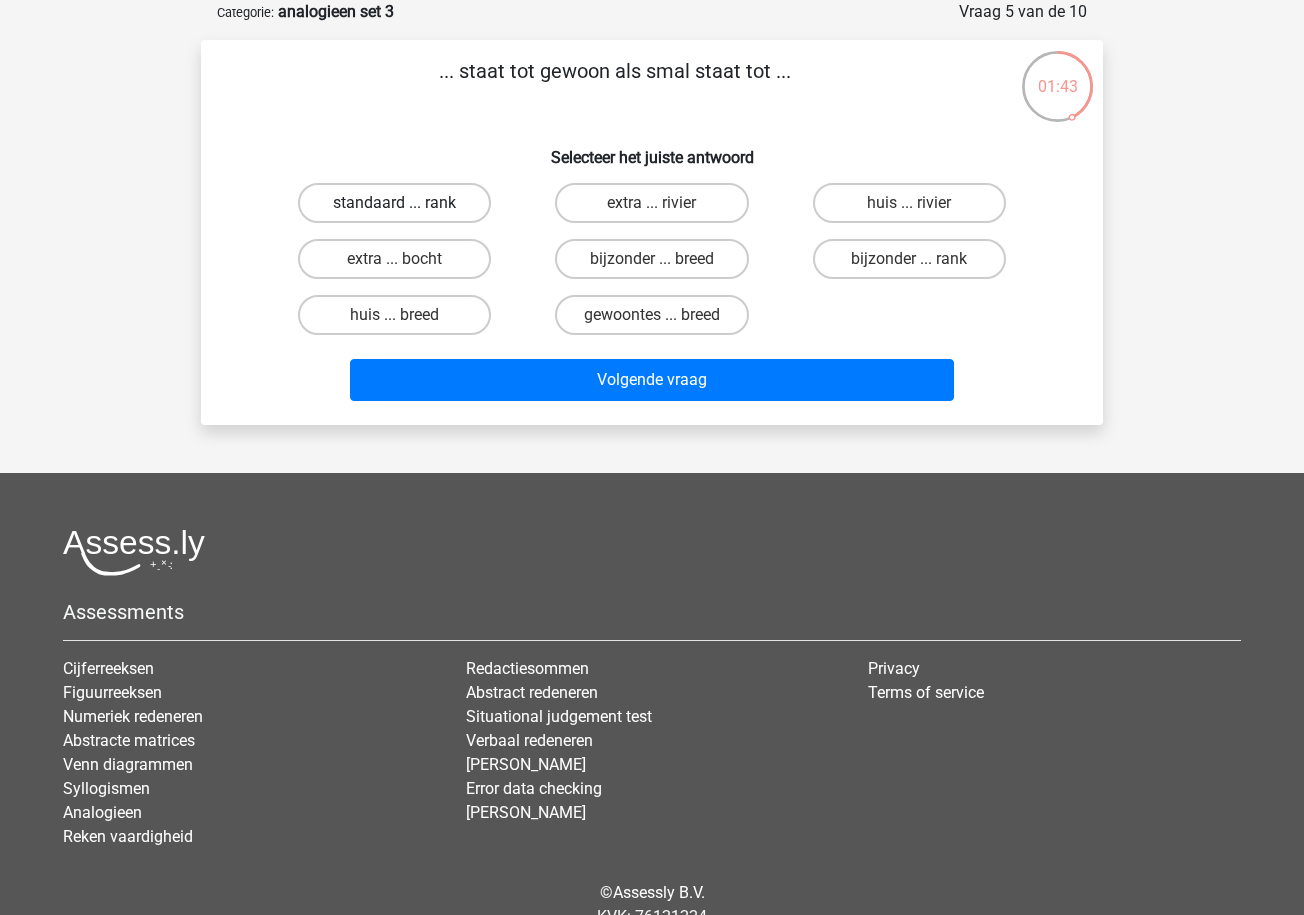 click on "standaard ... rank" at bounding box center (394, 203) 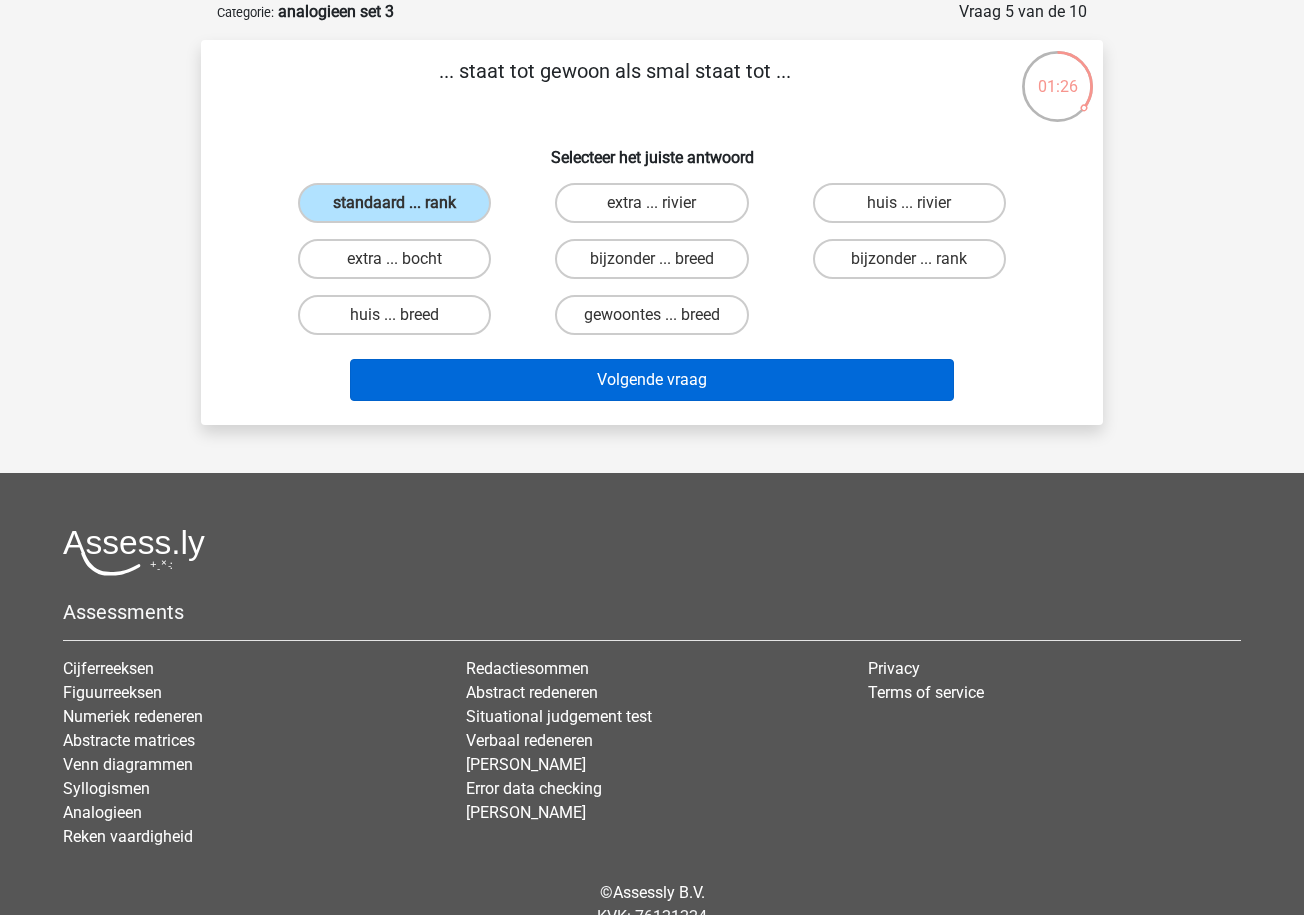 click on "Volgende vraag" at bounding box center [652, 380] 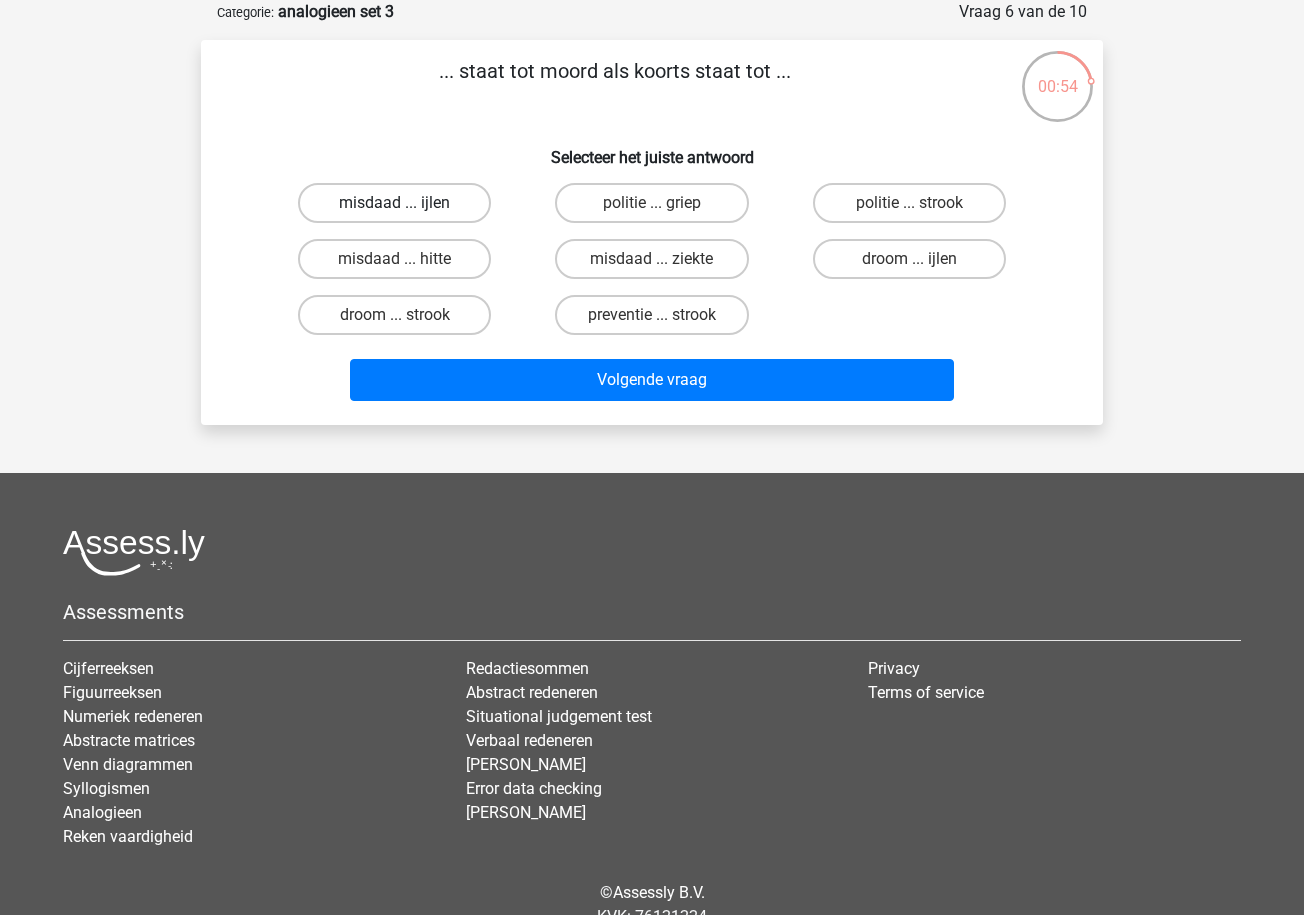 click on "misdaad ... ijlen" at bounding box center (394, 203) 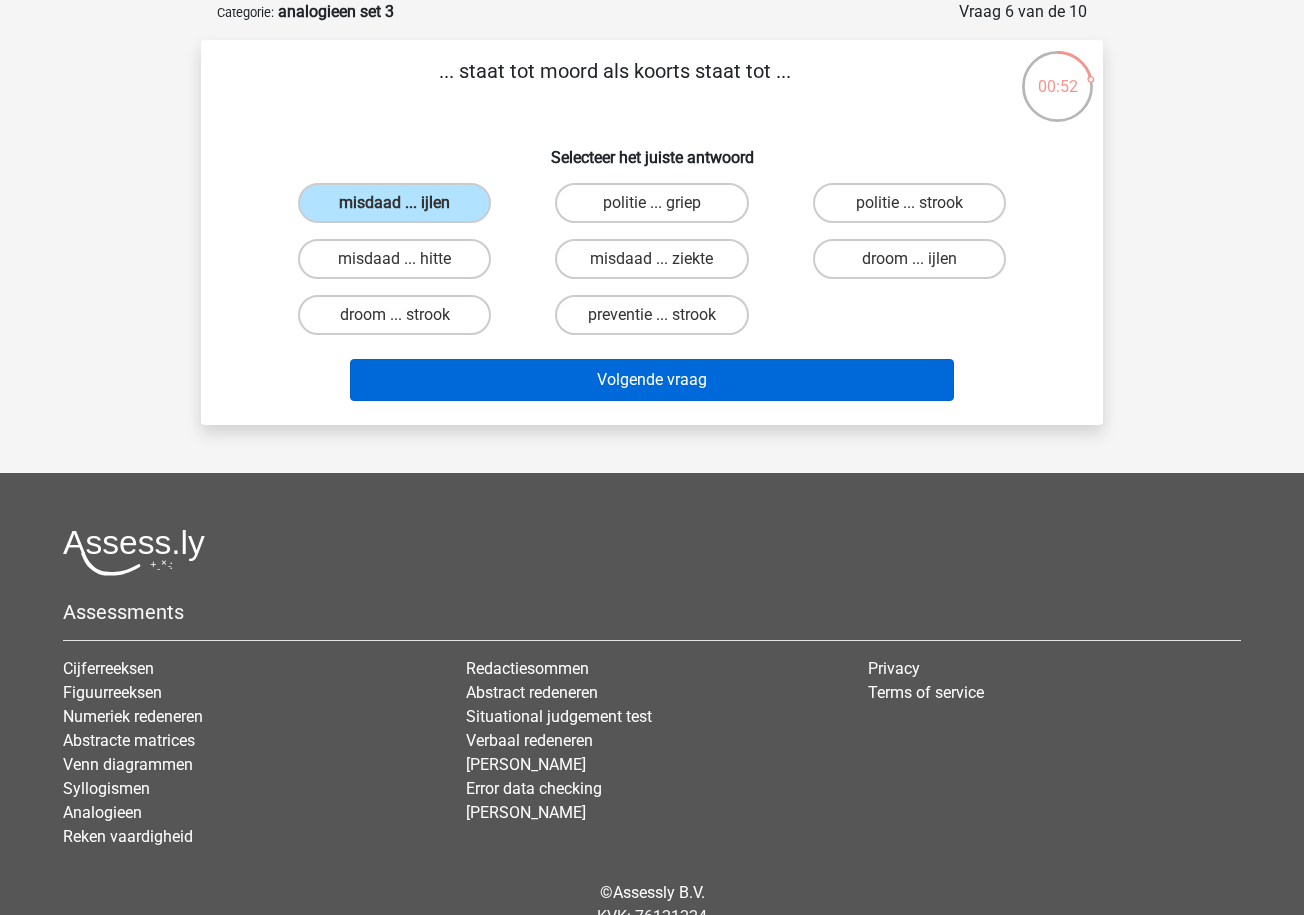 click on "Volgende vraag" at bounding box center [652, 380] 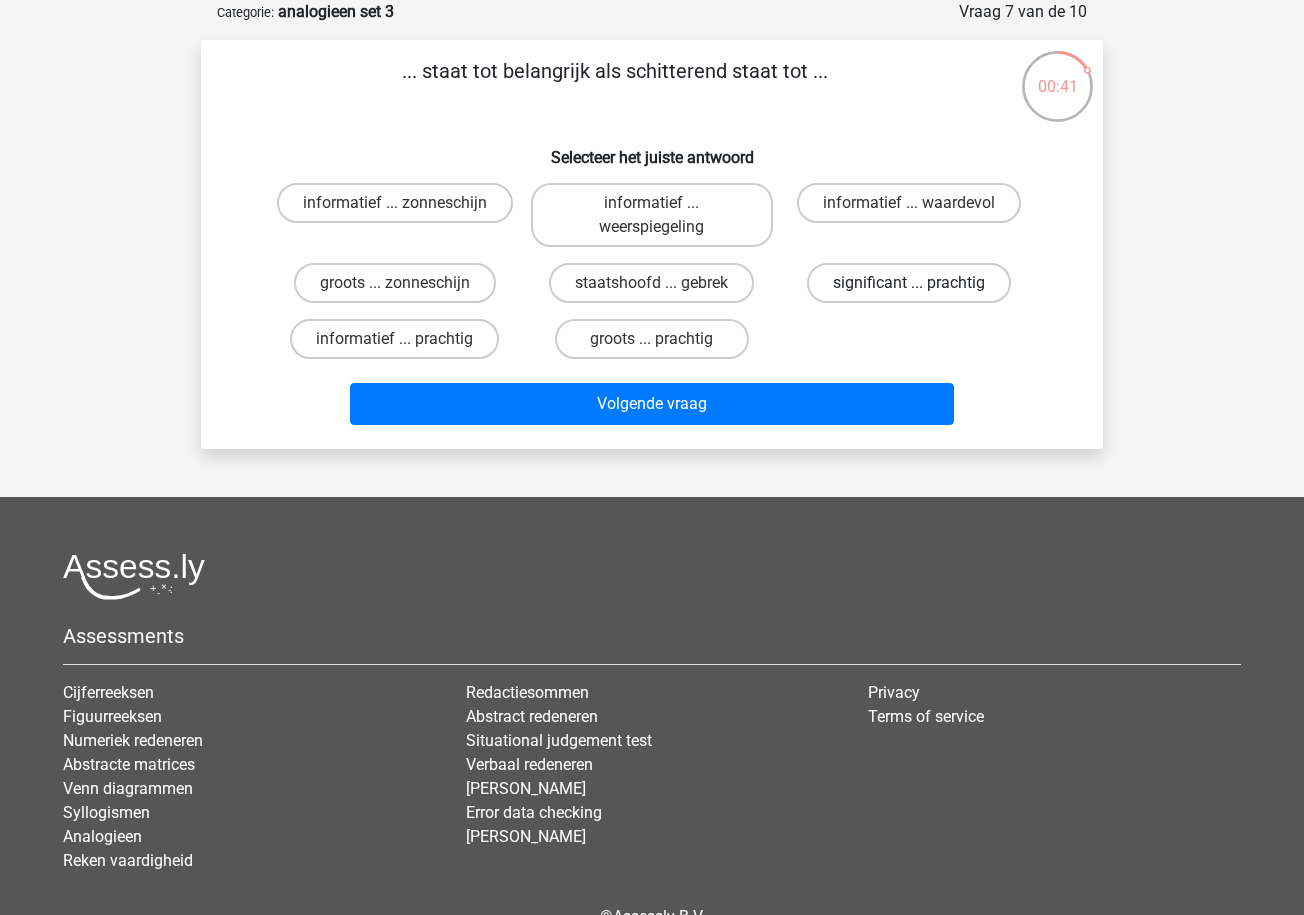 click on "significant ... prachtig" at bounding box center (909, 283) 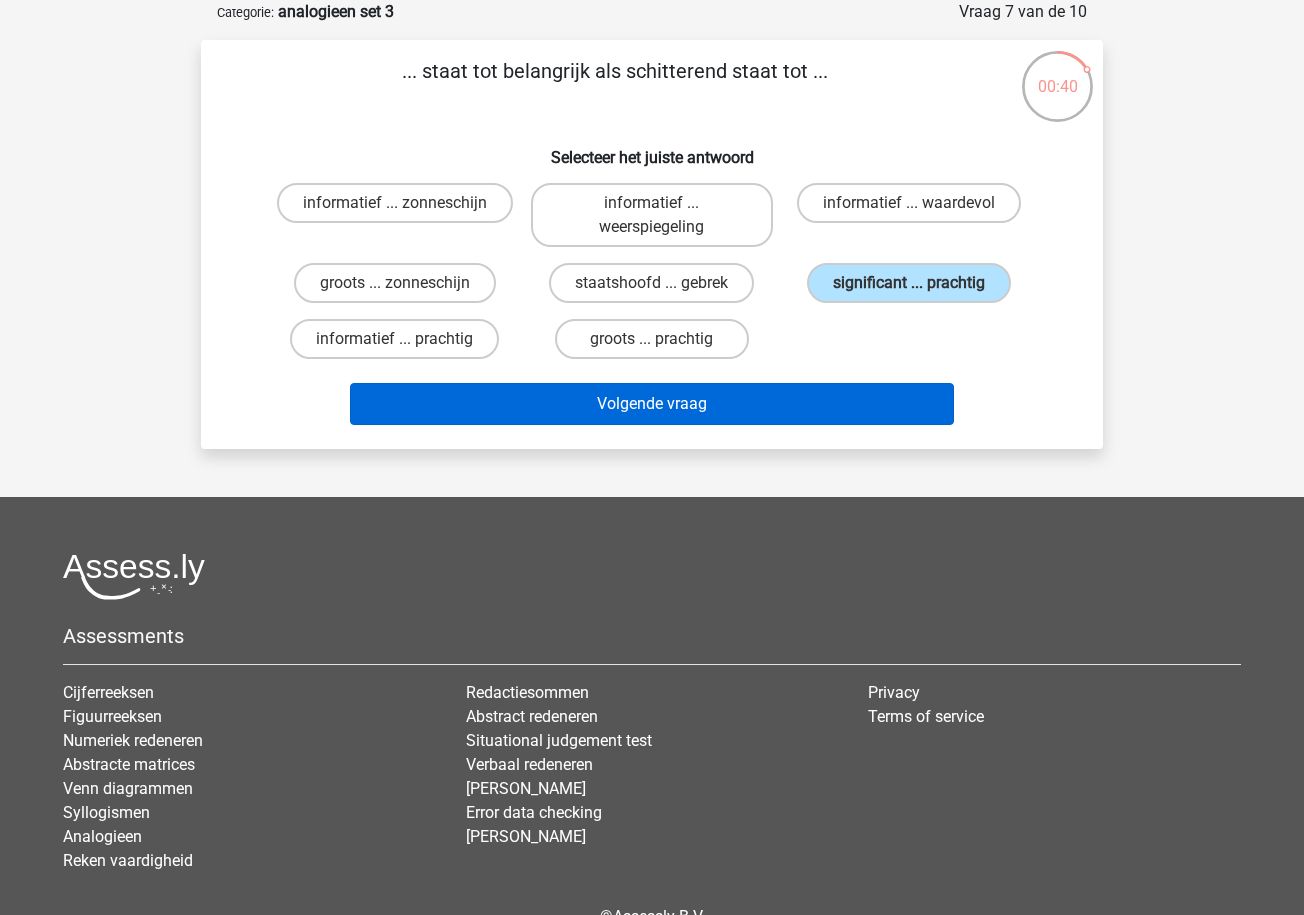 click on "Volgende vraag" at bounding box center [652, 404] 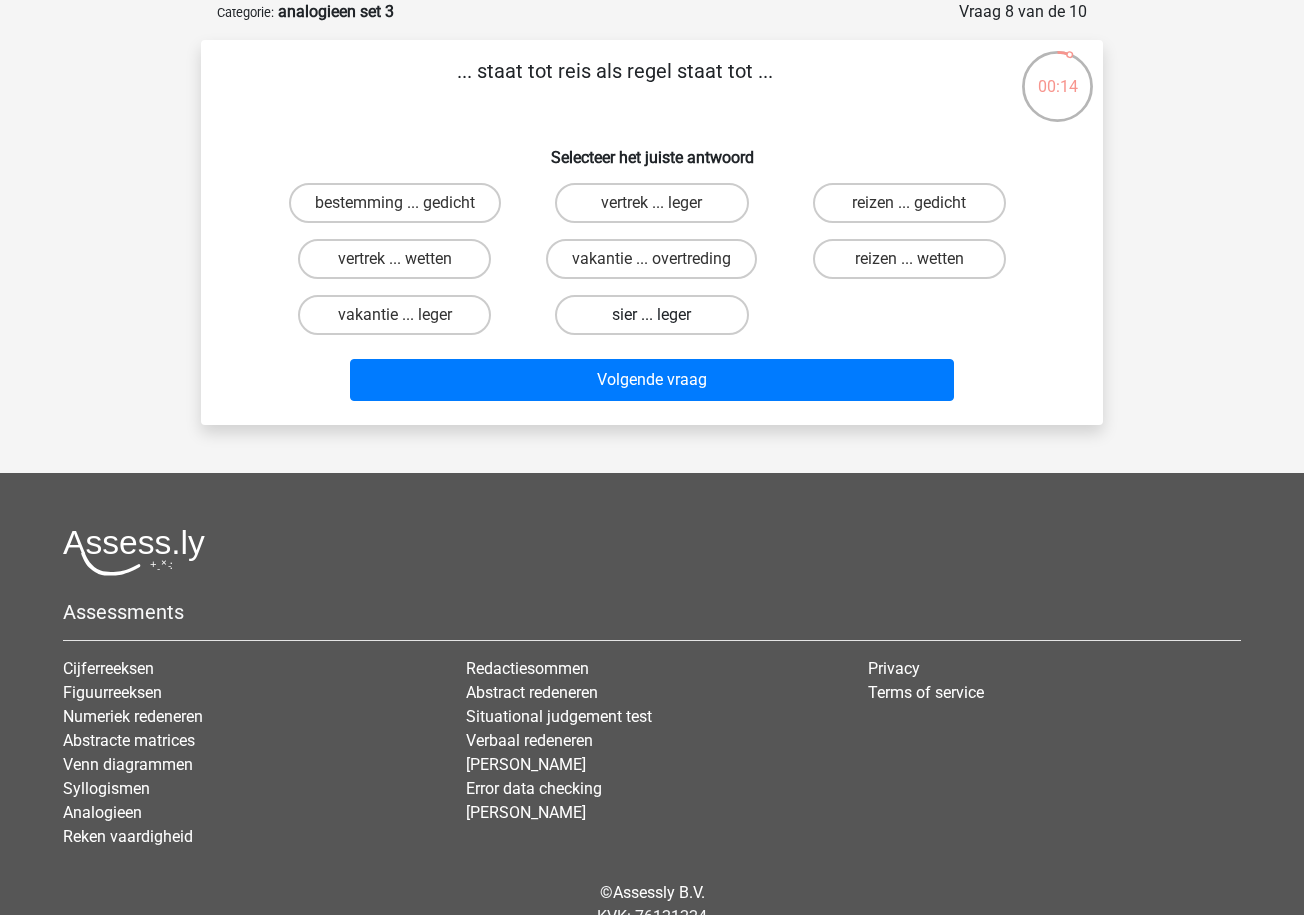 click on "sier ... leger" at bounding box center [651, 315] 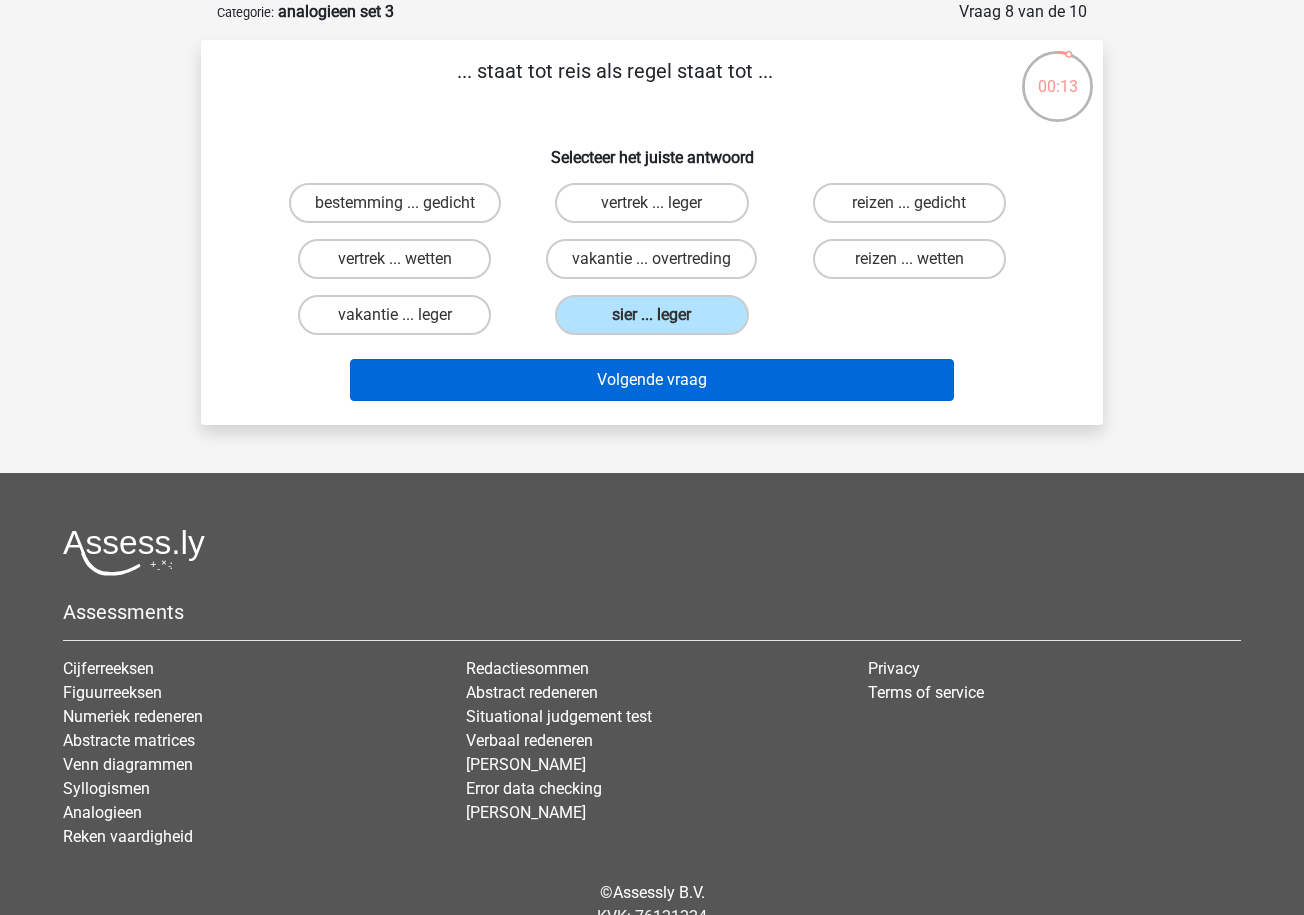 click on "Volgende vraag" at bounding box center (652, 380) 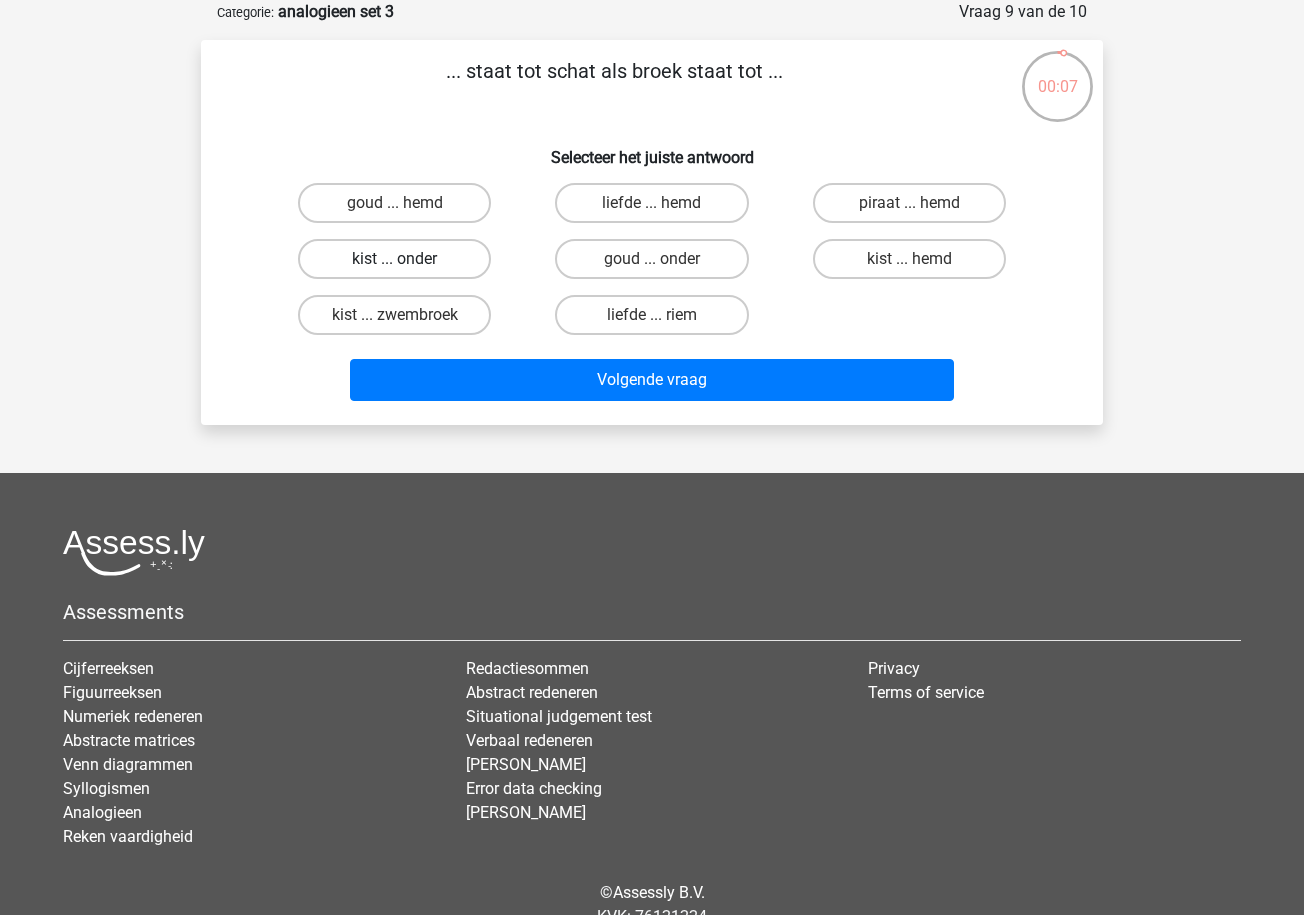 click on "kist ... onder" at bounding box center (394, 259) 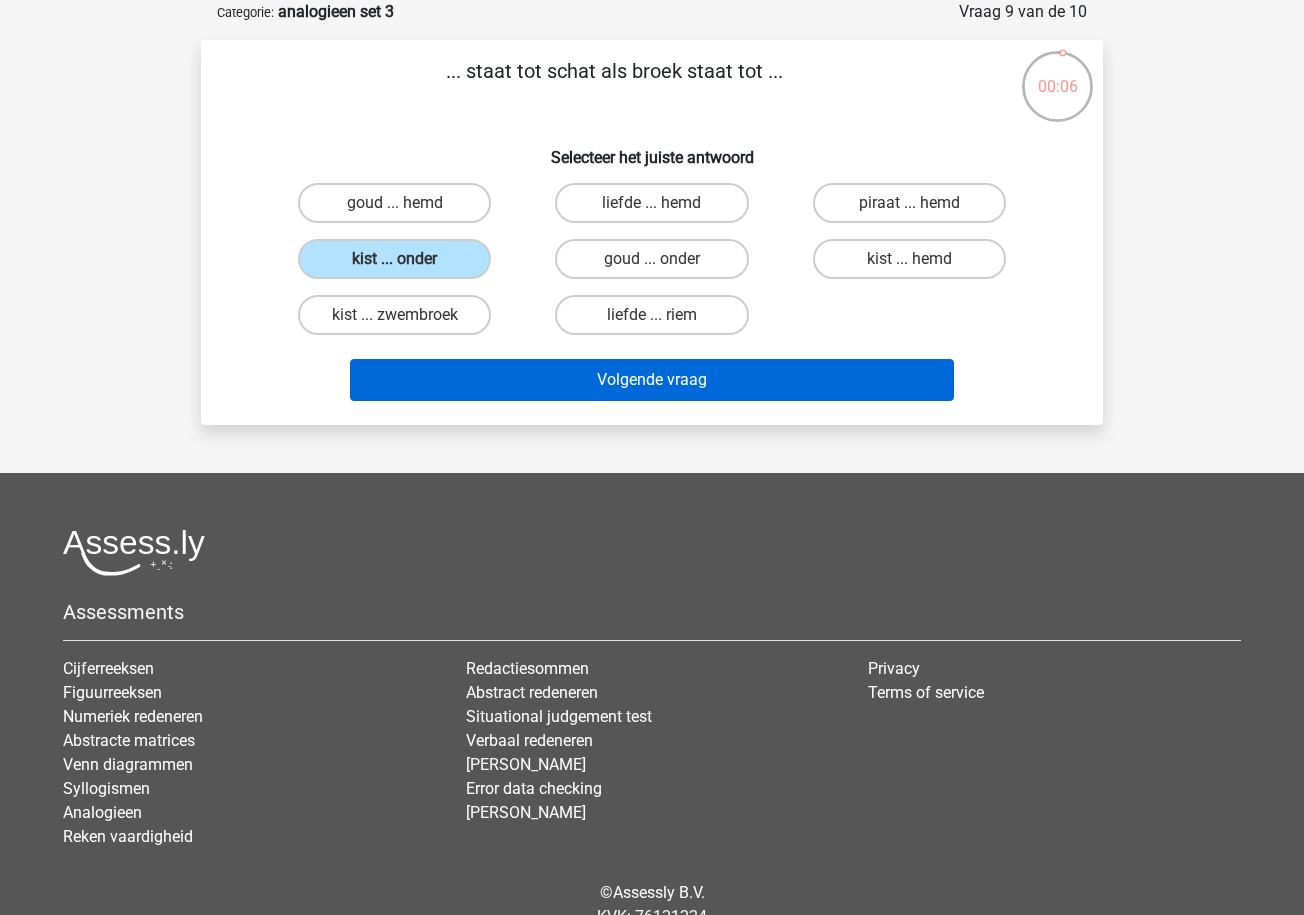 click on "Volgende vraag" at bounding box center (652, 380) 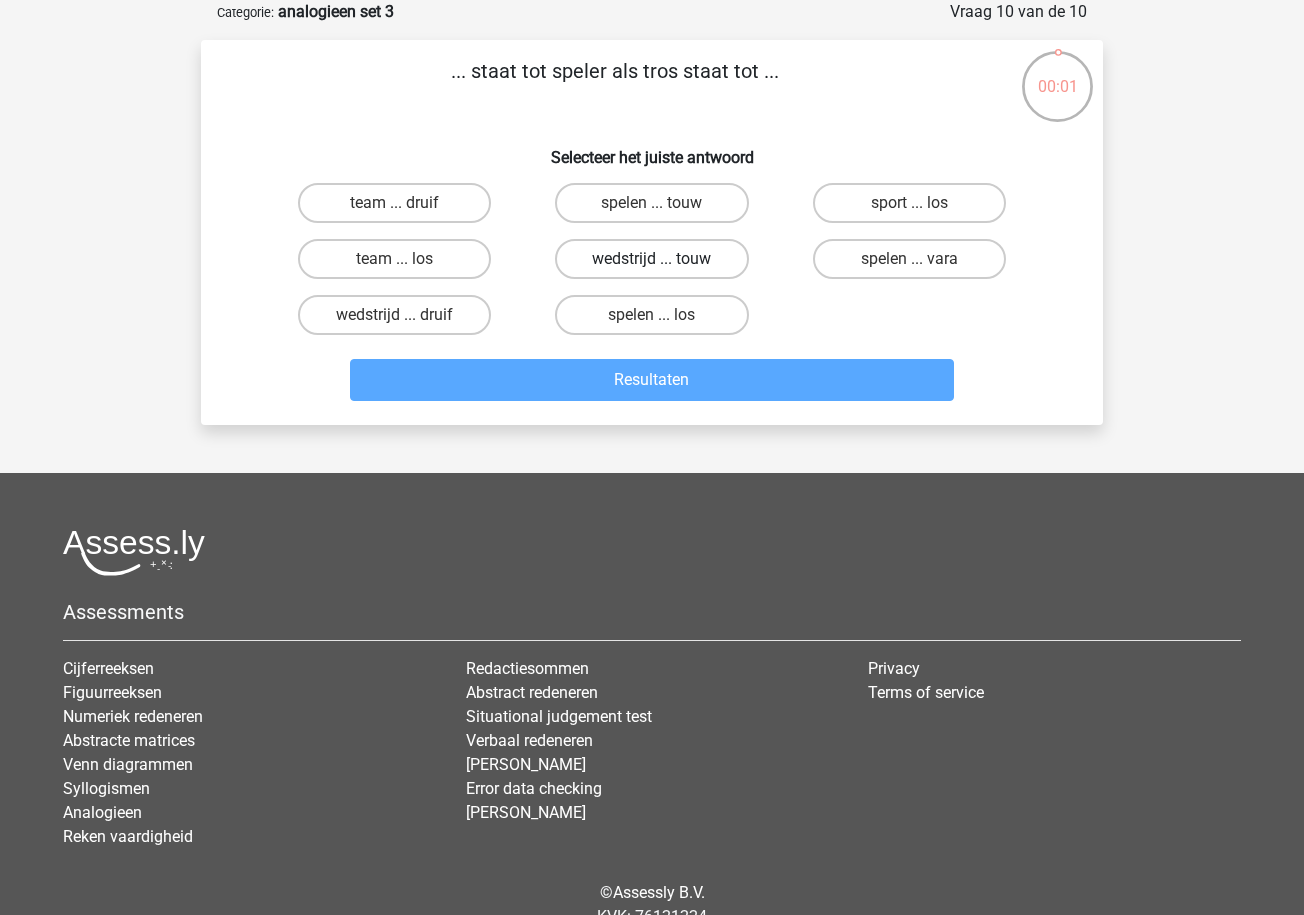 click on "wedstrijd ... touw" at bounding box center (651, 259) 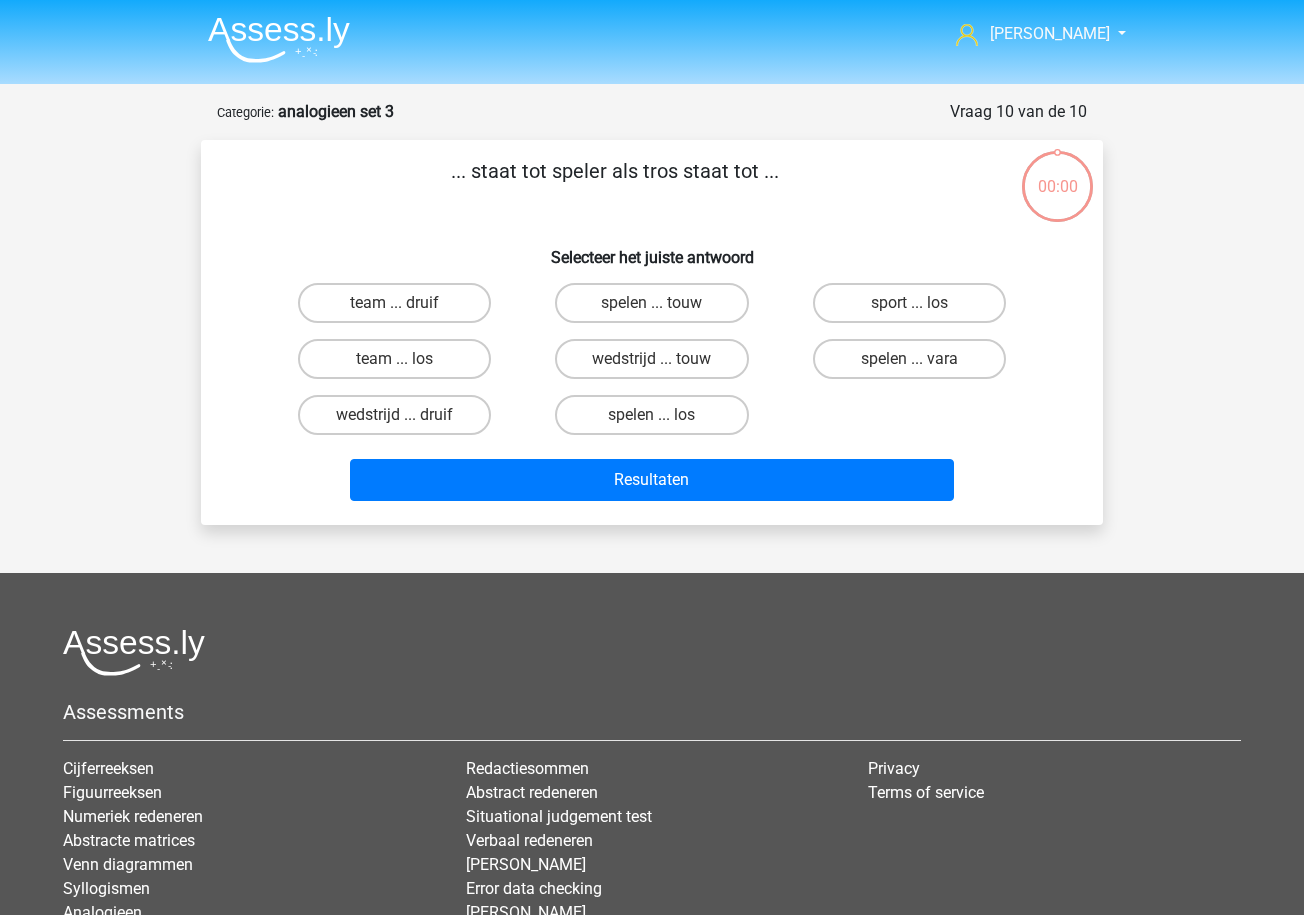 scroll, scrollTop: 100, scrollLeft: 0, axis: vertical 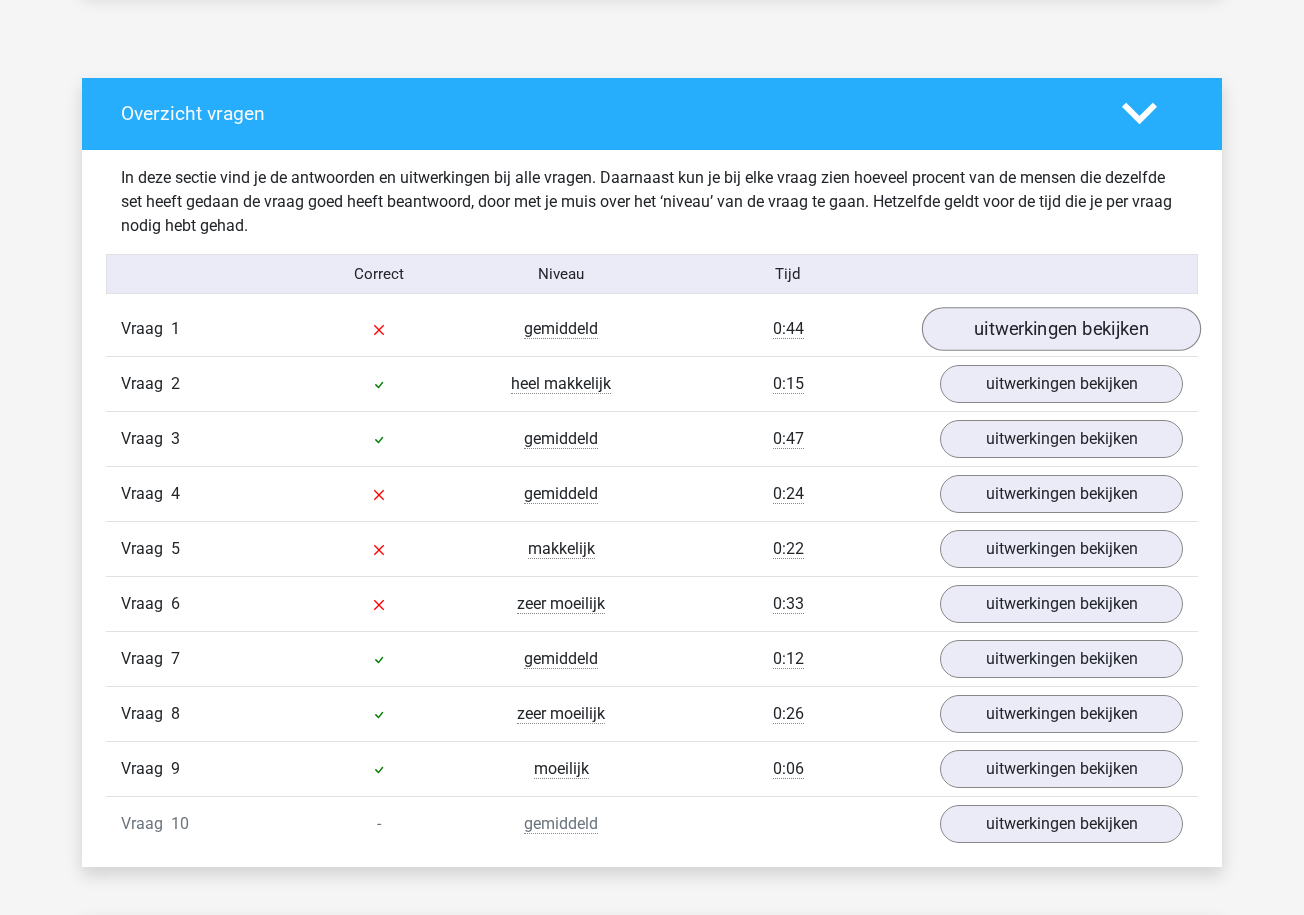 click on "uitwerkingen bekijken" at bounding box center (1061, 330) 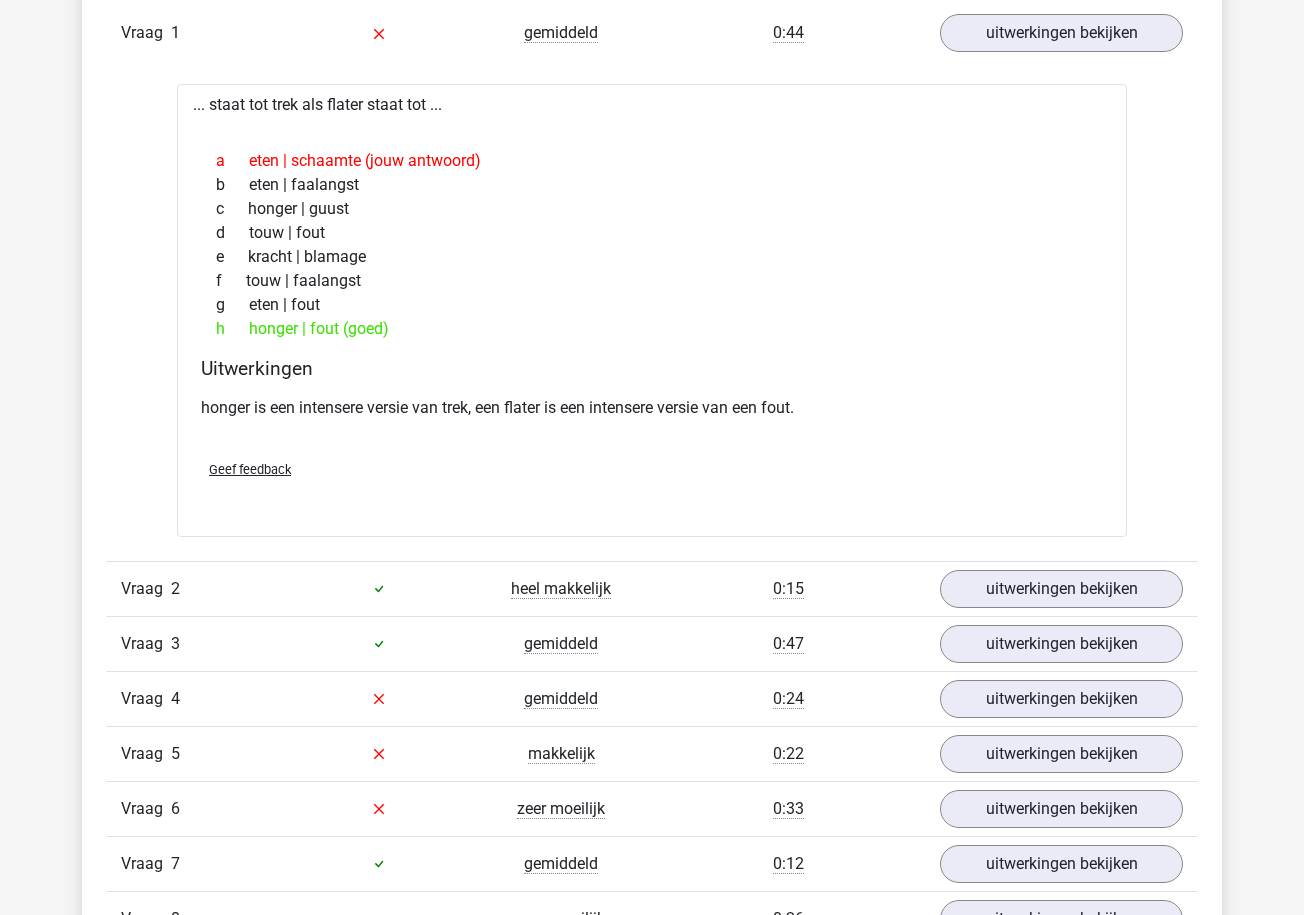 scroll, scrollTop: 1344, scrollLeft: 0, axis: vertical 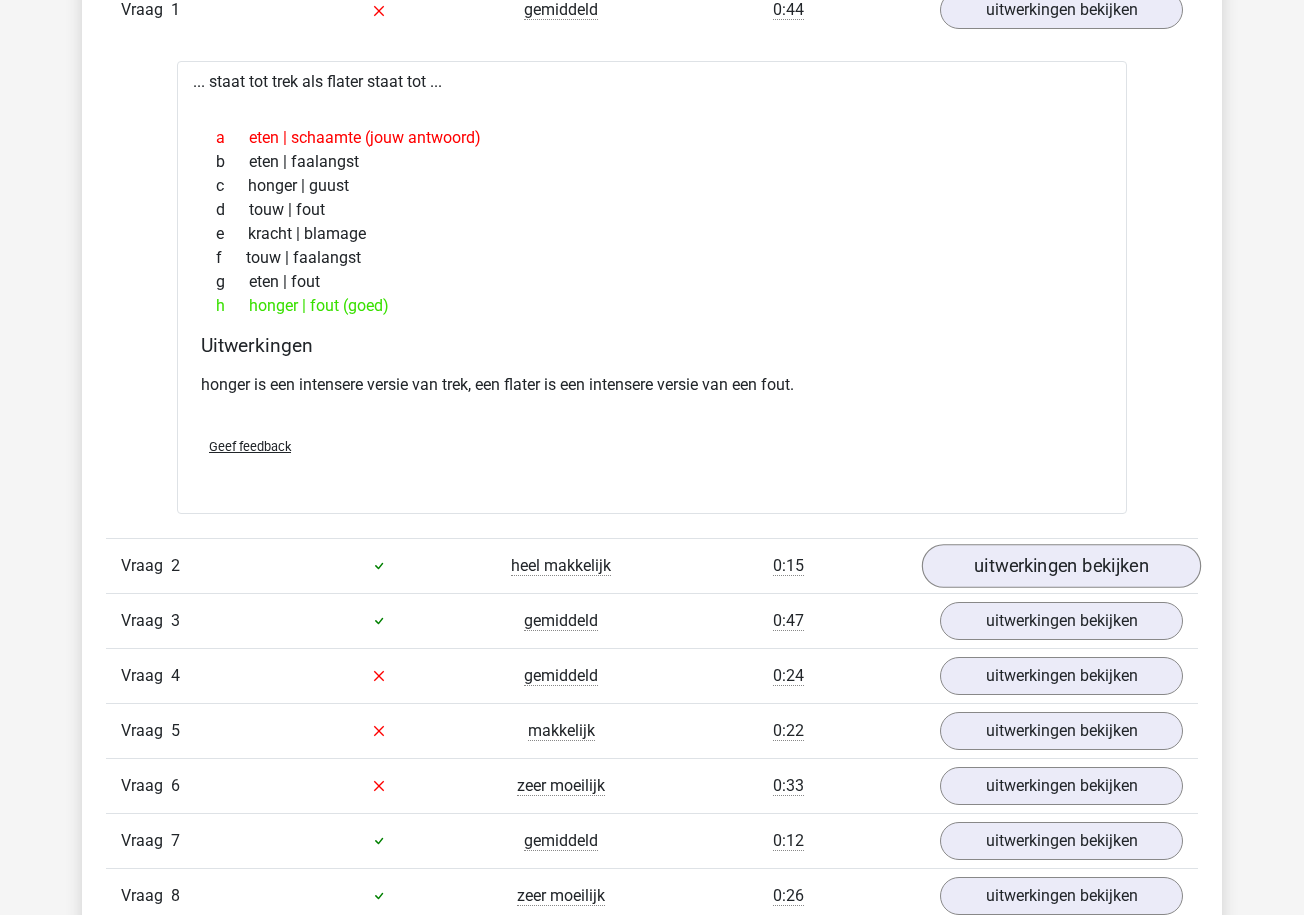 click on "uitwerkingen bekijken" at bounding box center (1061, 566) 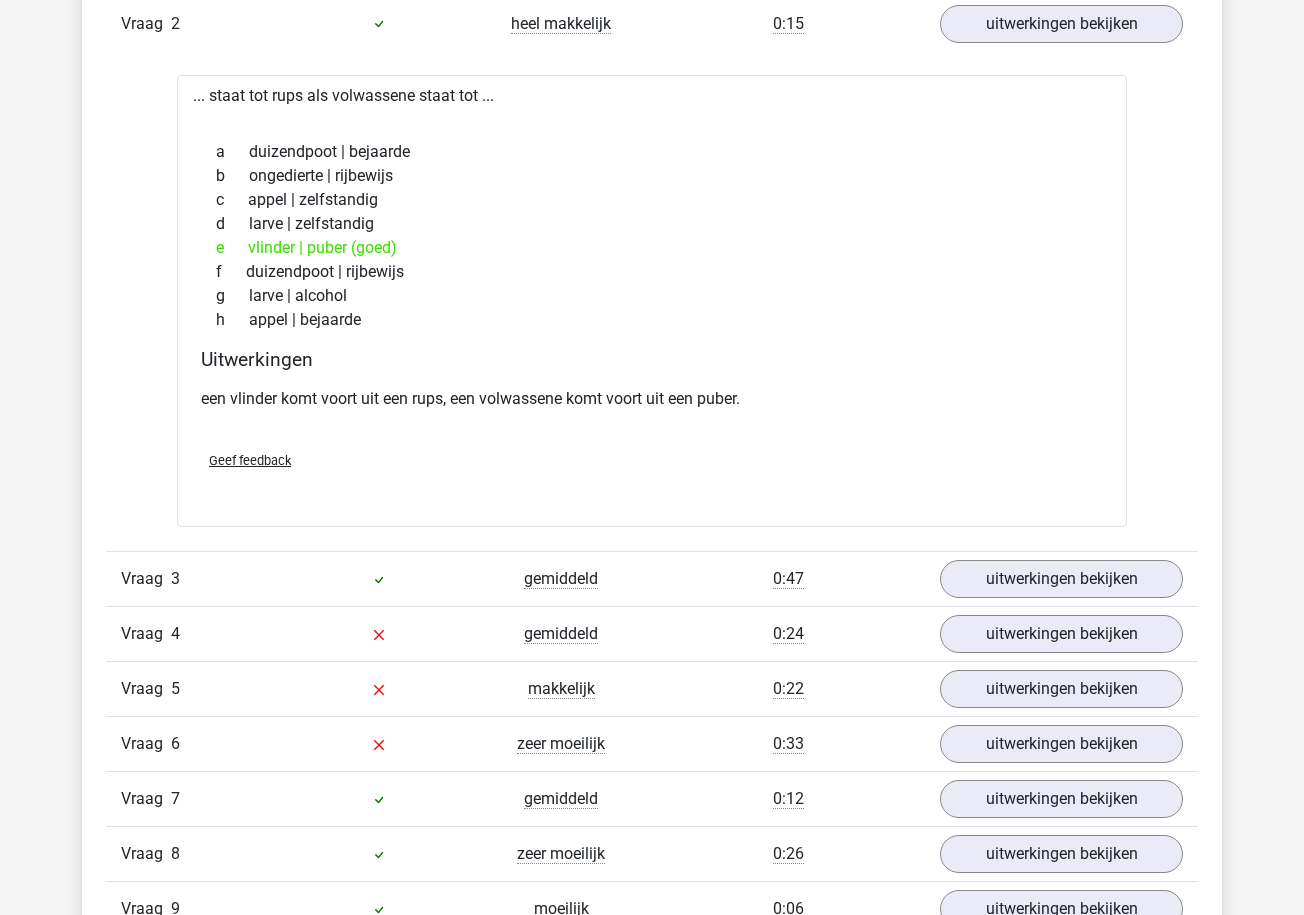 scroll, scrollTop: 1890, scrollLeft: 0, axis: vertical 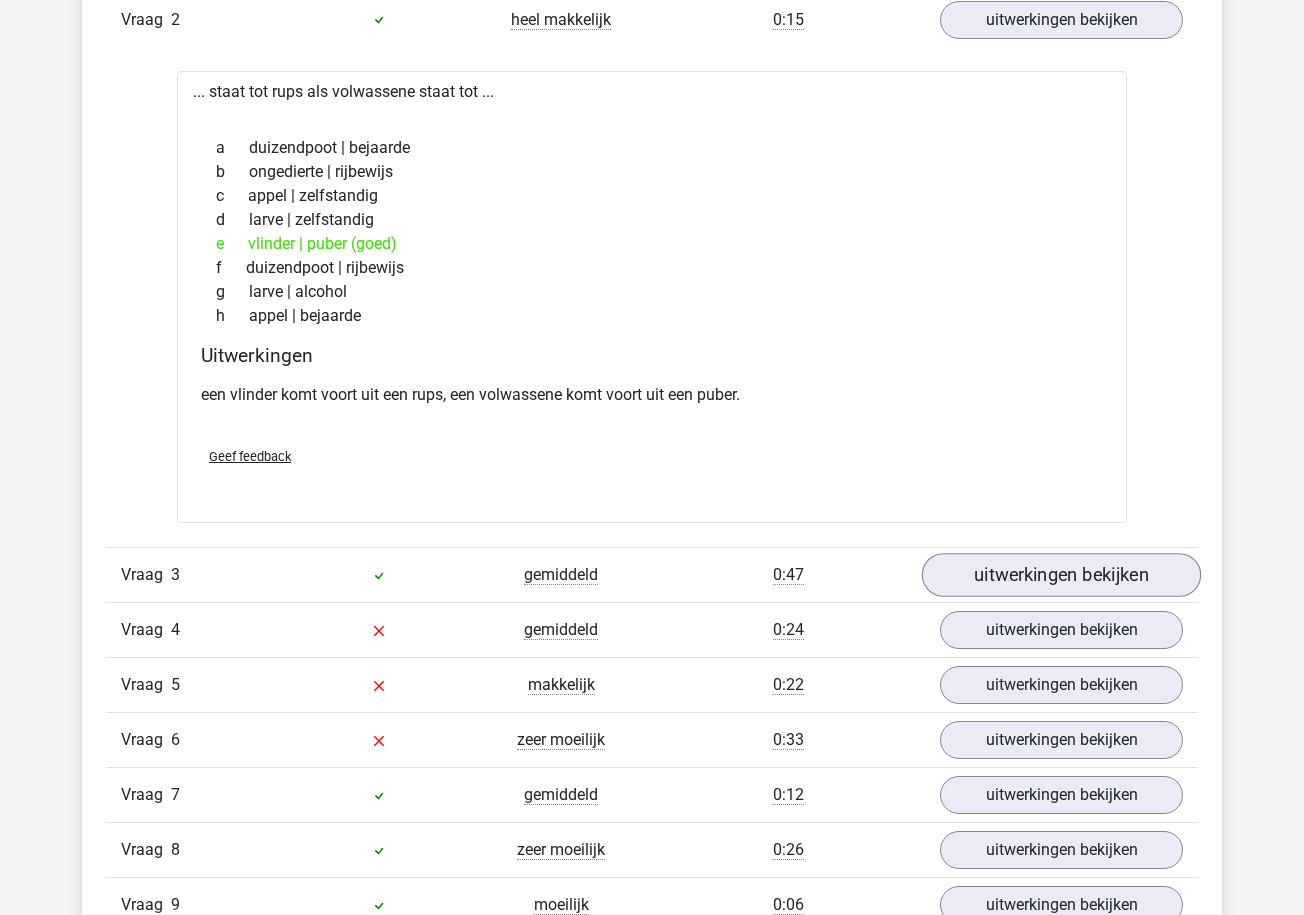 click on "uitwerkingen bekijken" at bounding box center [1061, 575] 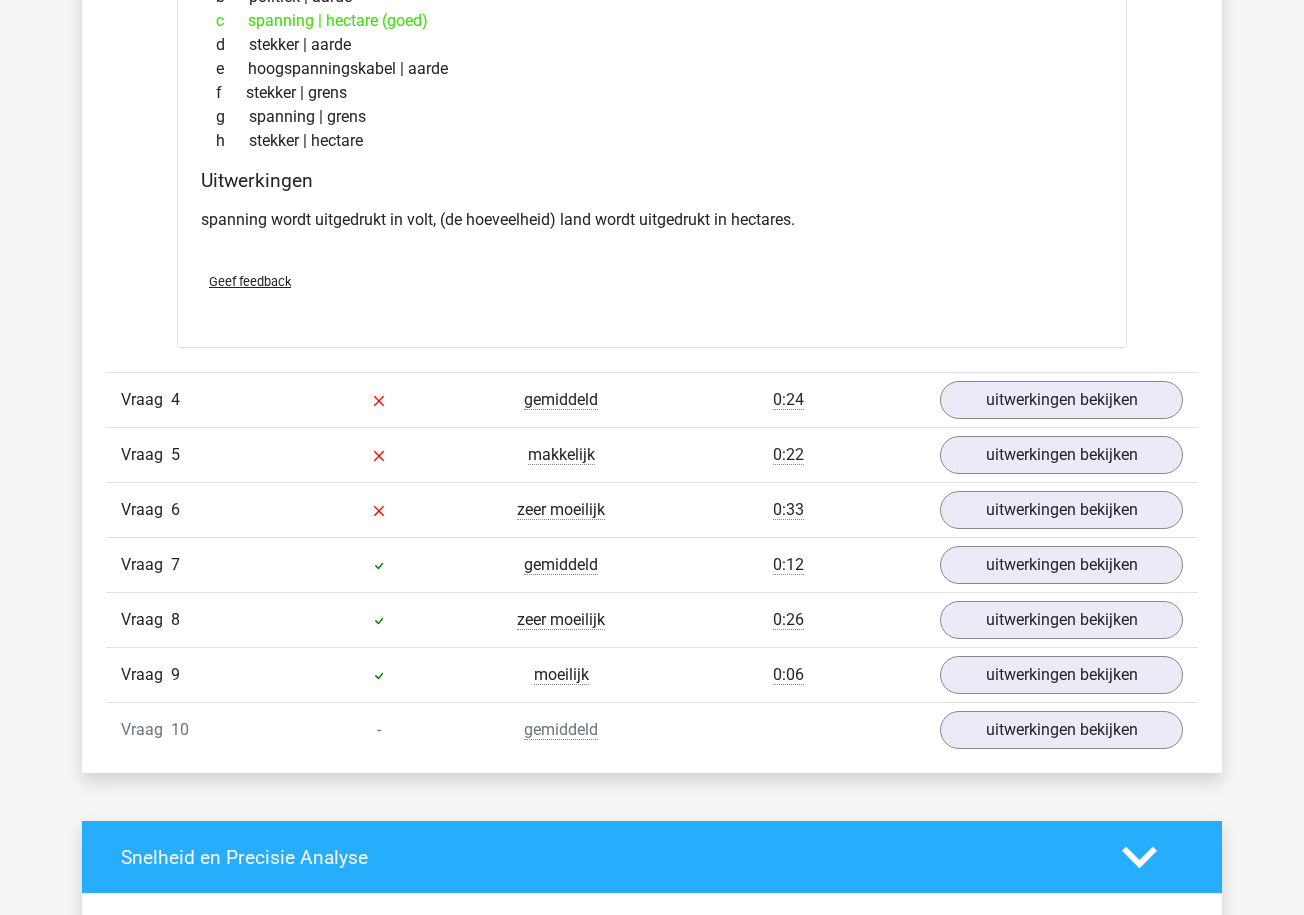 scroll, scrollTop: 2629, scrollLeft: 0, axis: vertical 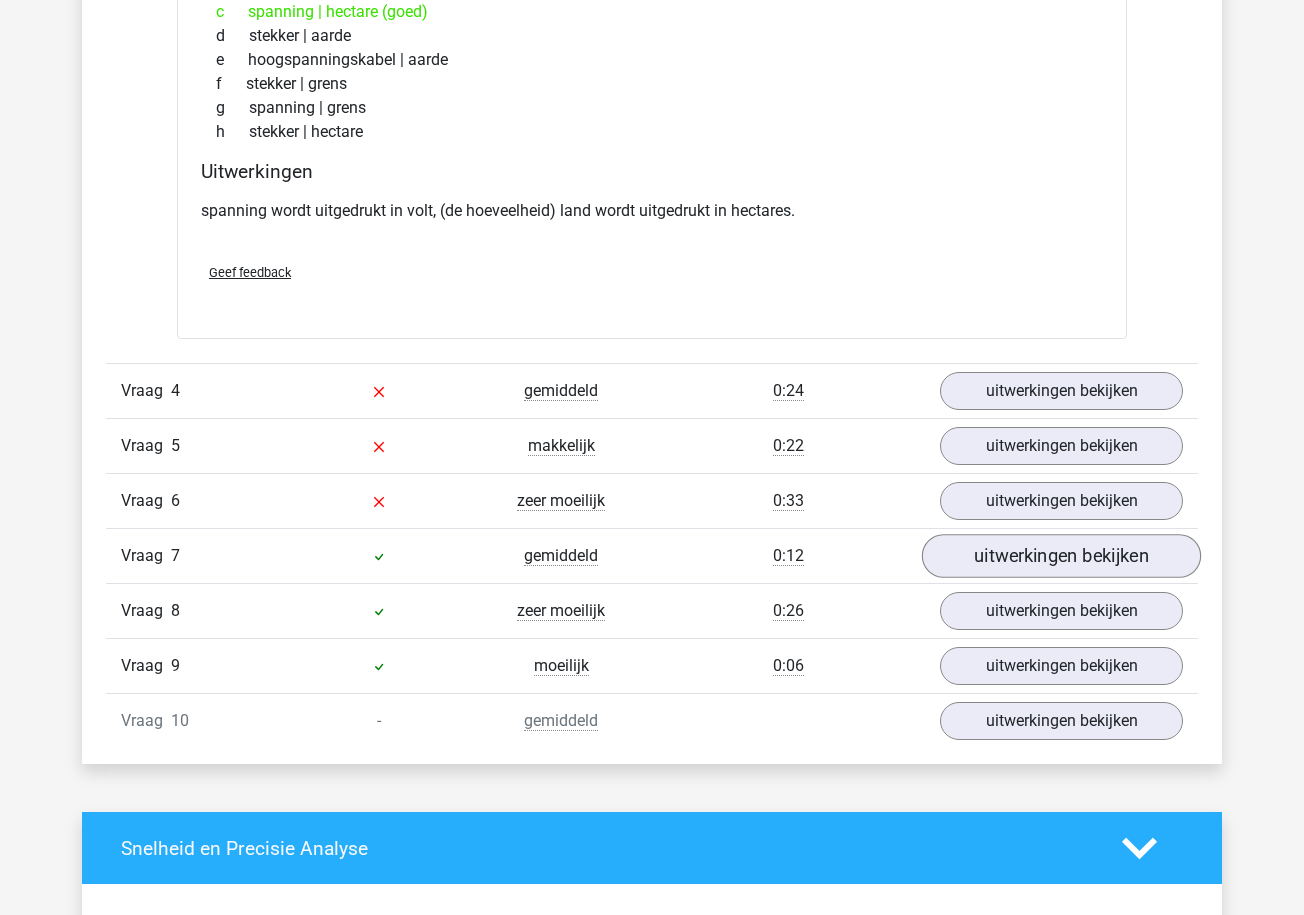 click on "uitwerkingen bekijken" at bounding box center [1061, 556] 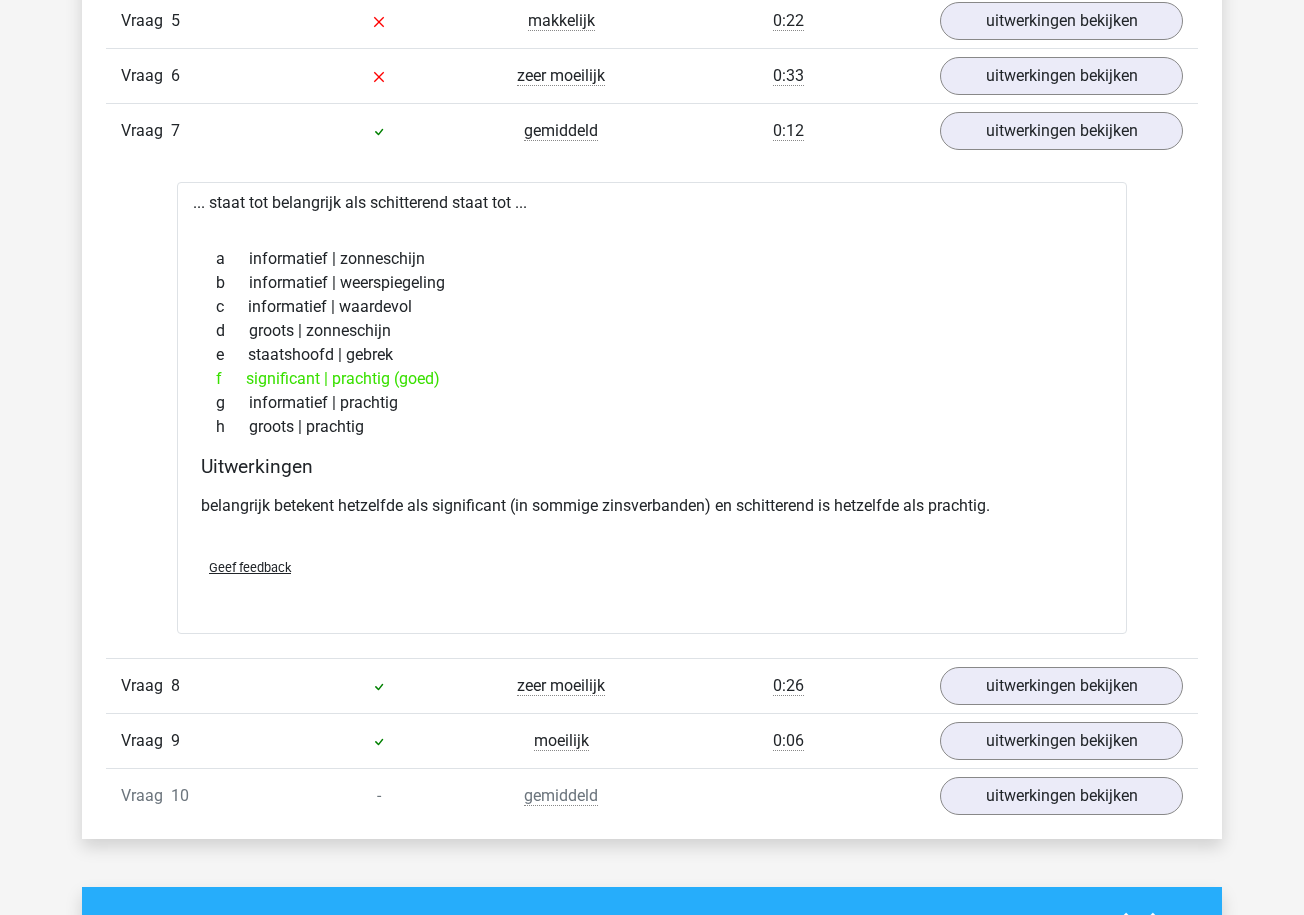 scroll, scrollTop: 3055, scrollLeft: 0, axis: vertical 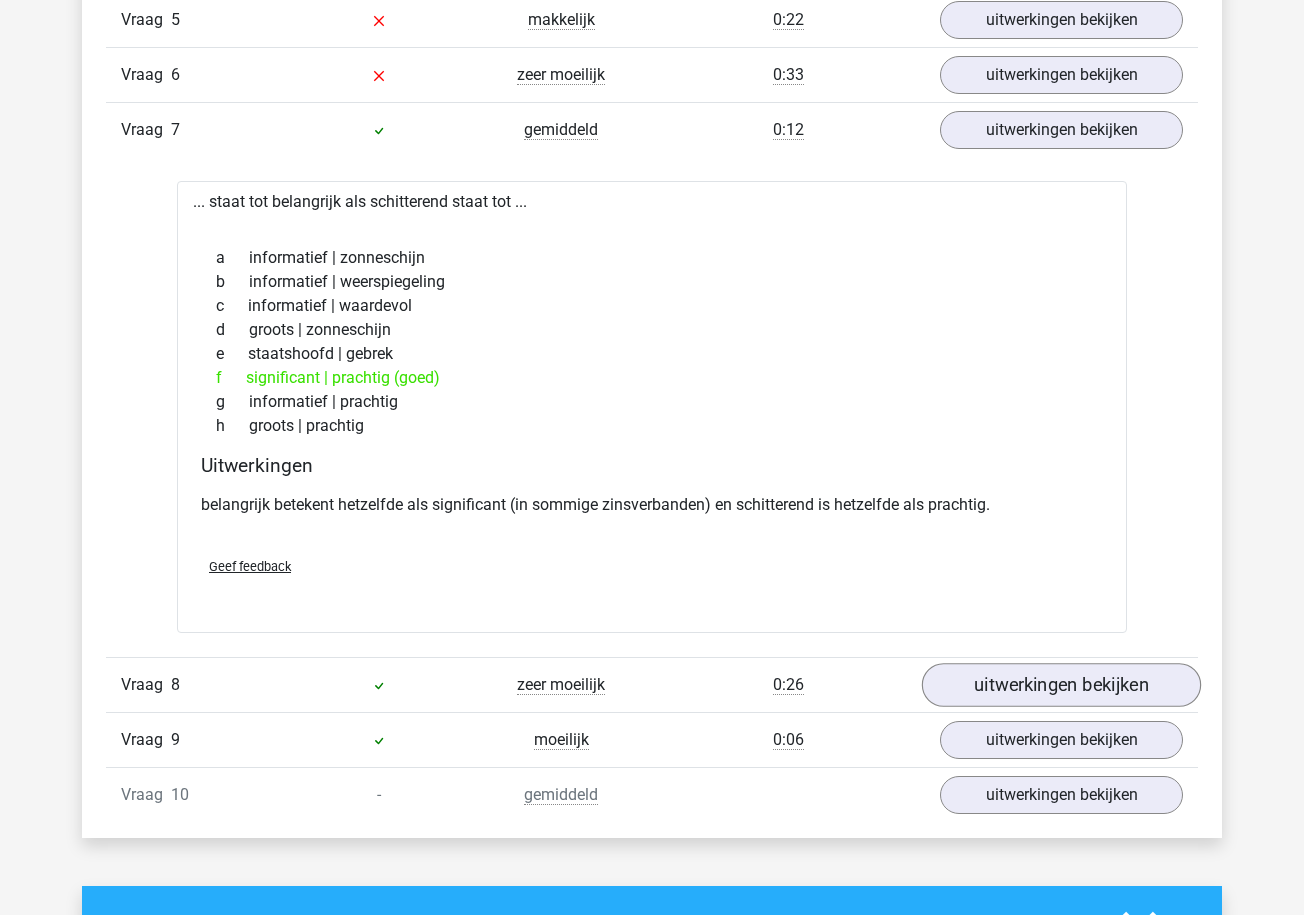 click on "uitwerkingen bekijken" at bounding box center [1061, 685] 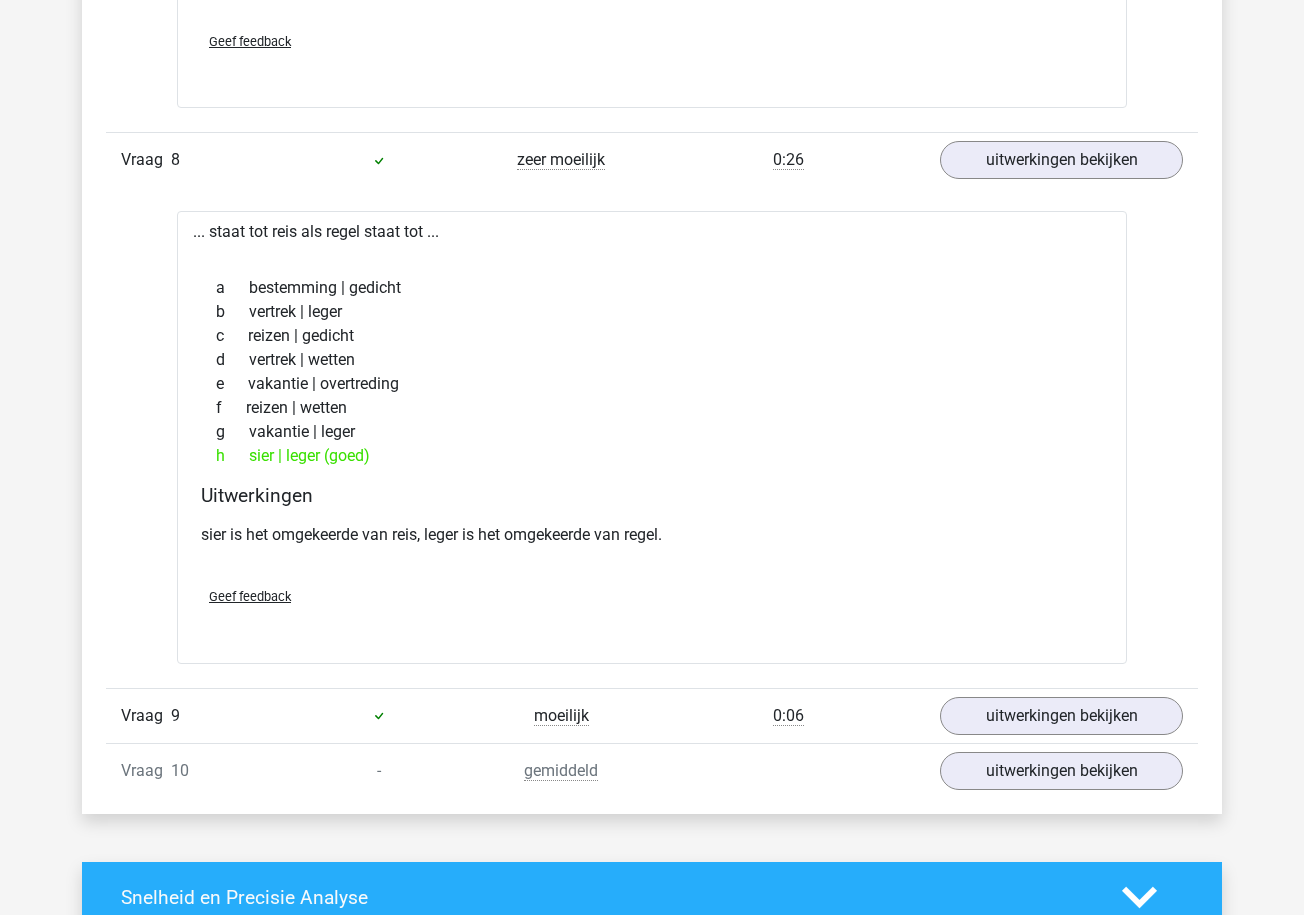 scroll, scrollTop: 3658, scrollLeft: 0, axis: vertical 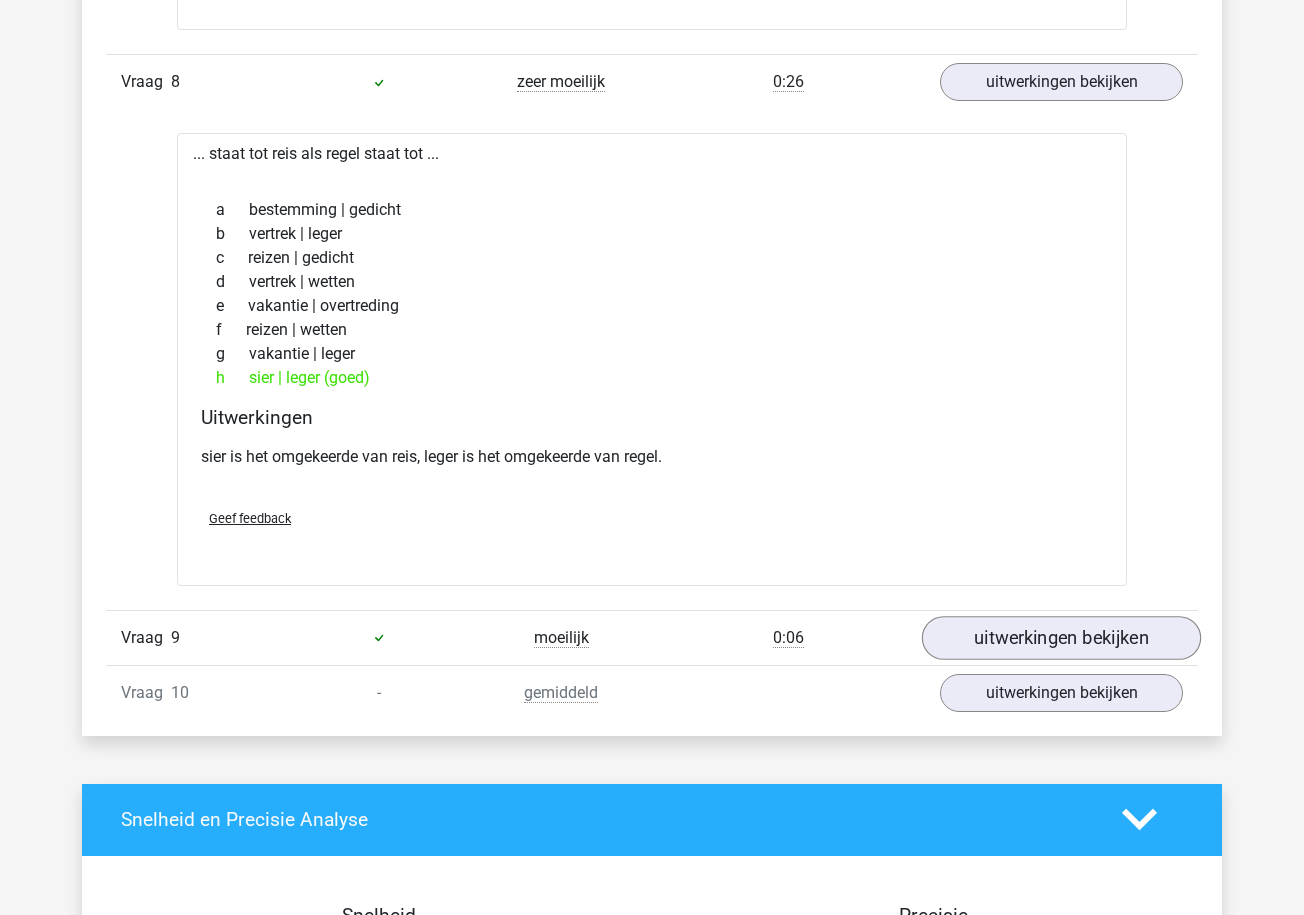 click on "uitwerkingen bekijken" at bounding box center (1061, 638) 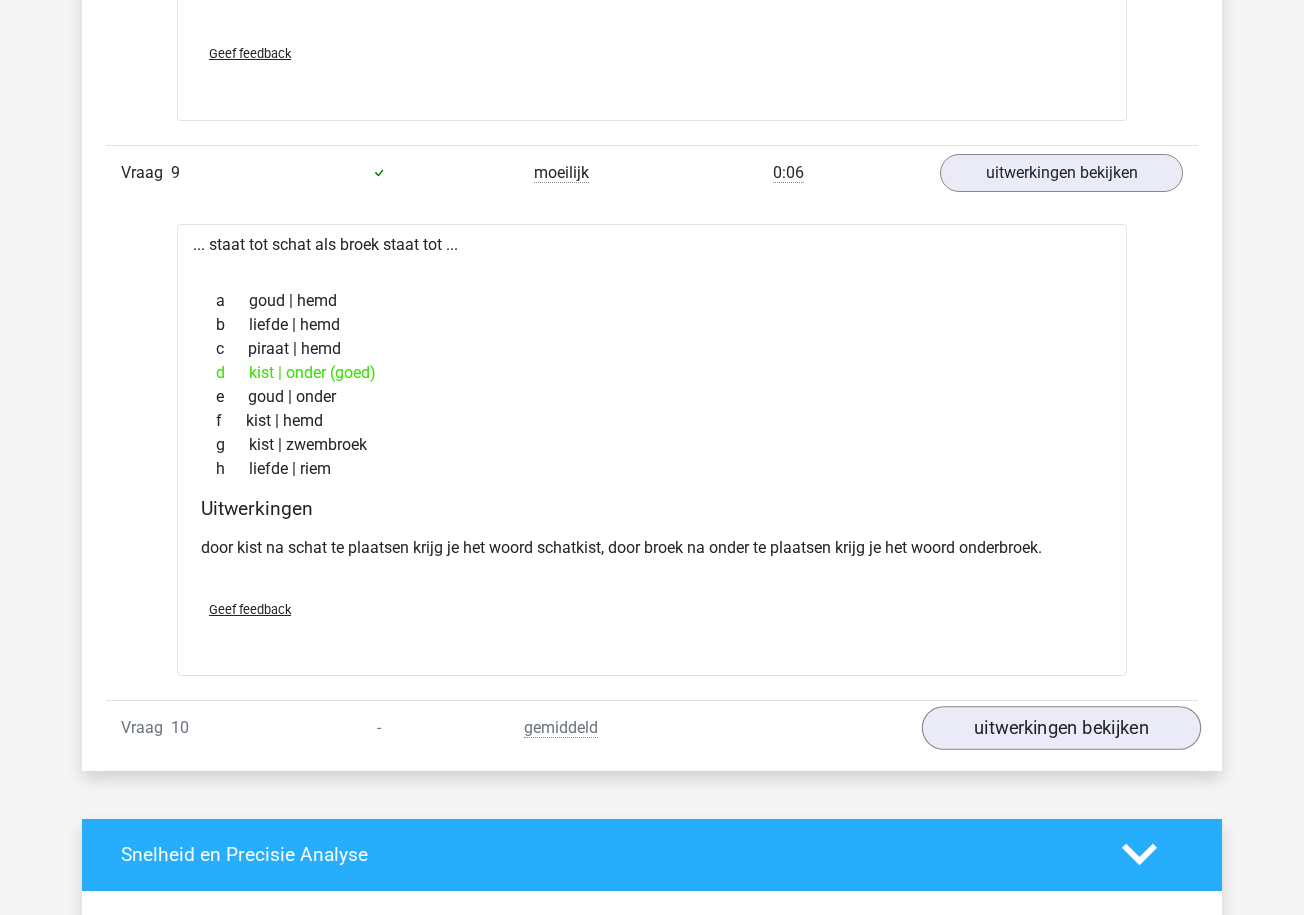 scroll, scrollTop: 4123, scrollLeft: 0, axis: vertical 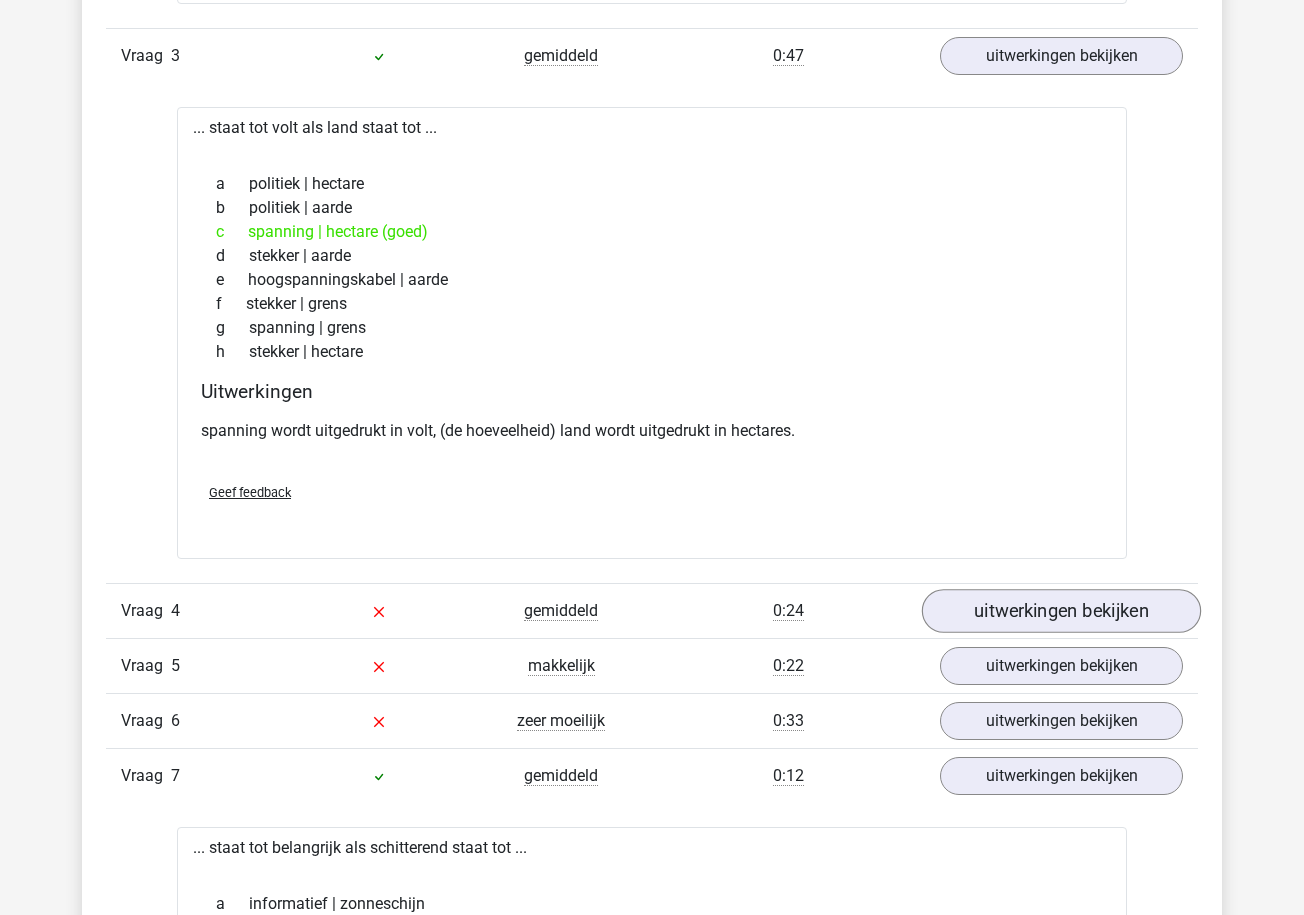 click on "uitwerkingen bekijken" at bounding box center (1061, 611) 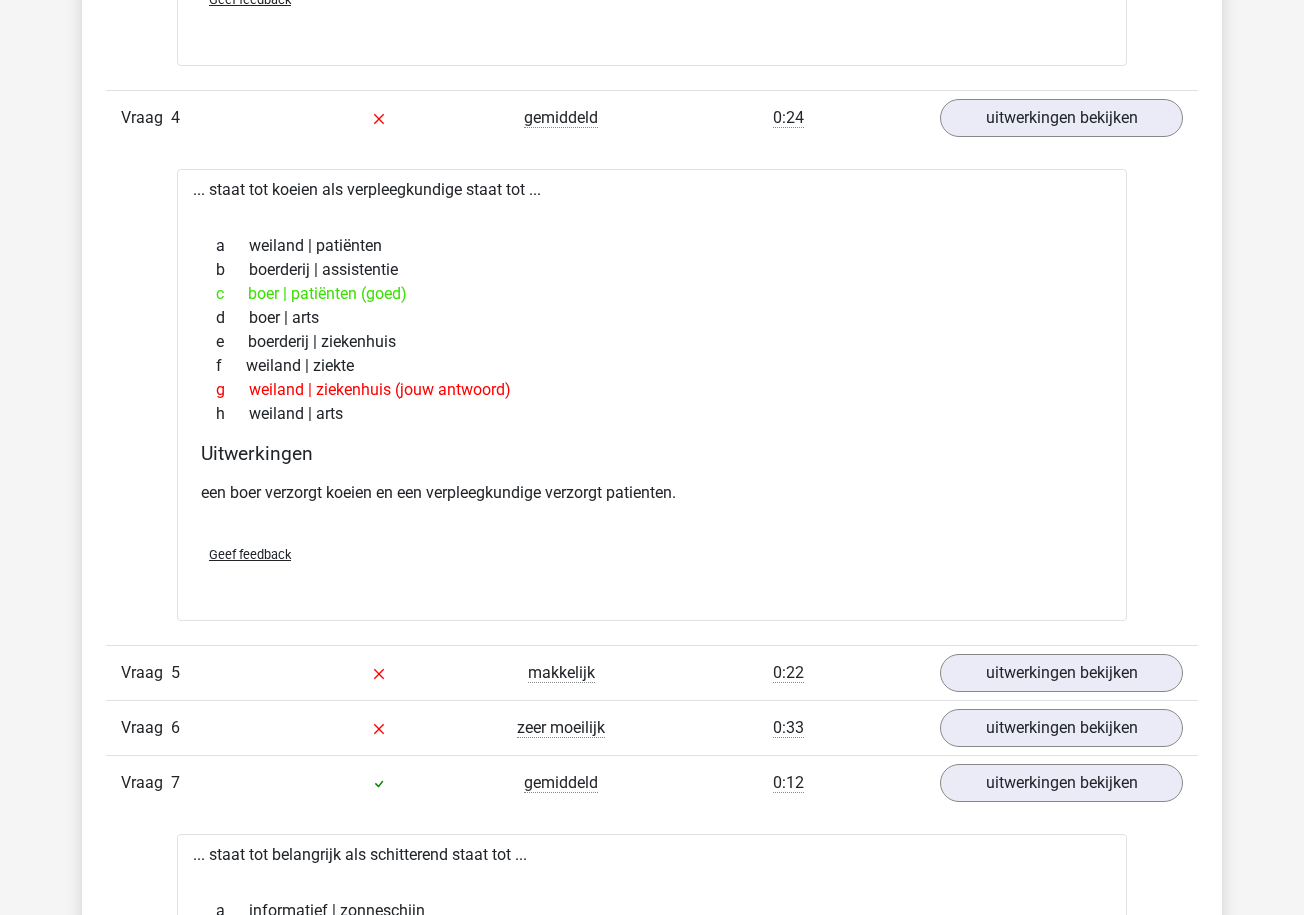 scroll, scrollTop: 2974, scrollLeft: 0, axis: vertical 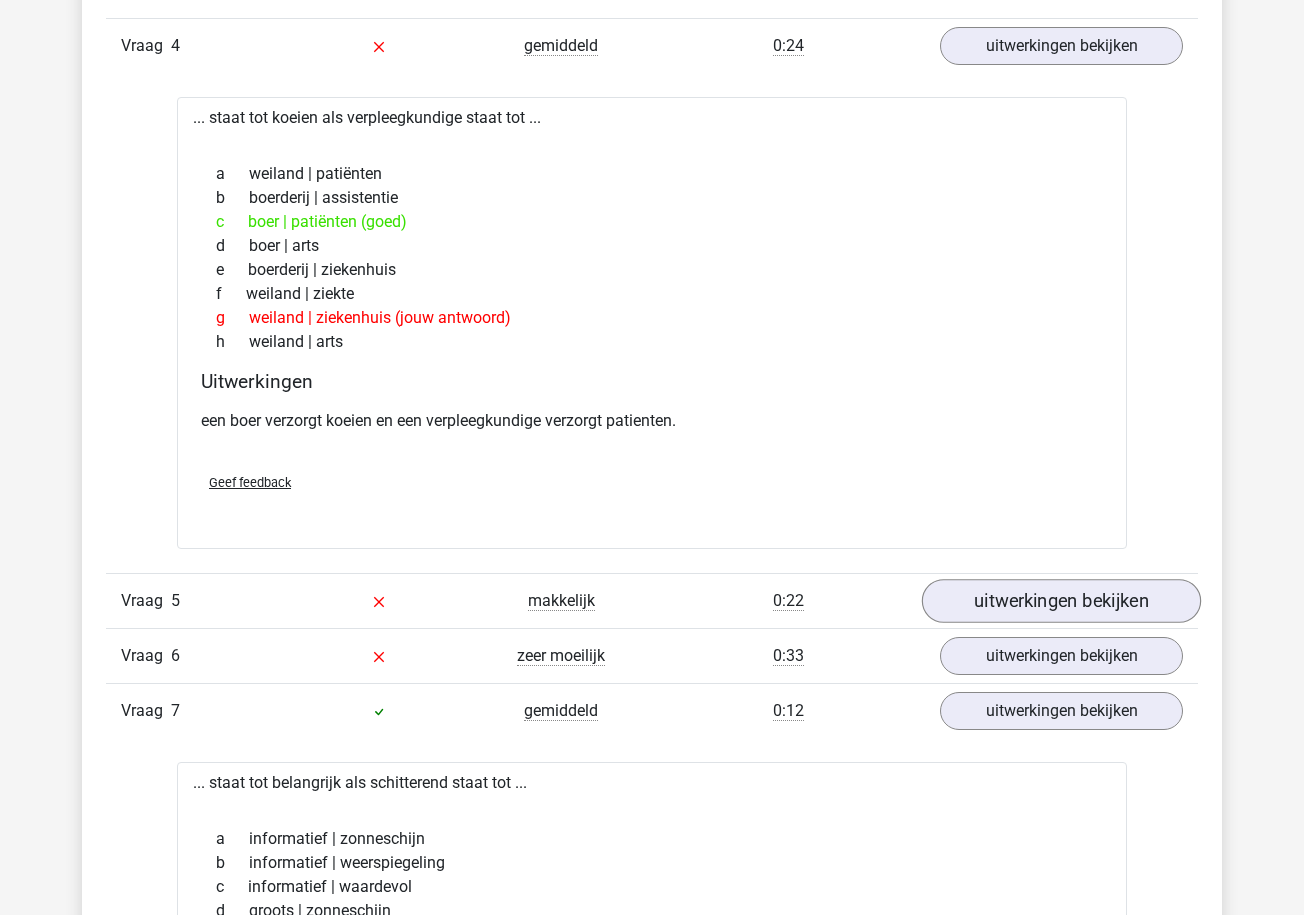 click on "uitwerkingen bekijken" at bounding box center [1061, 601] 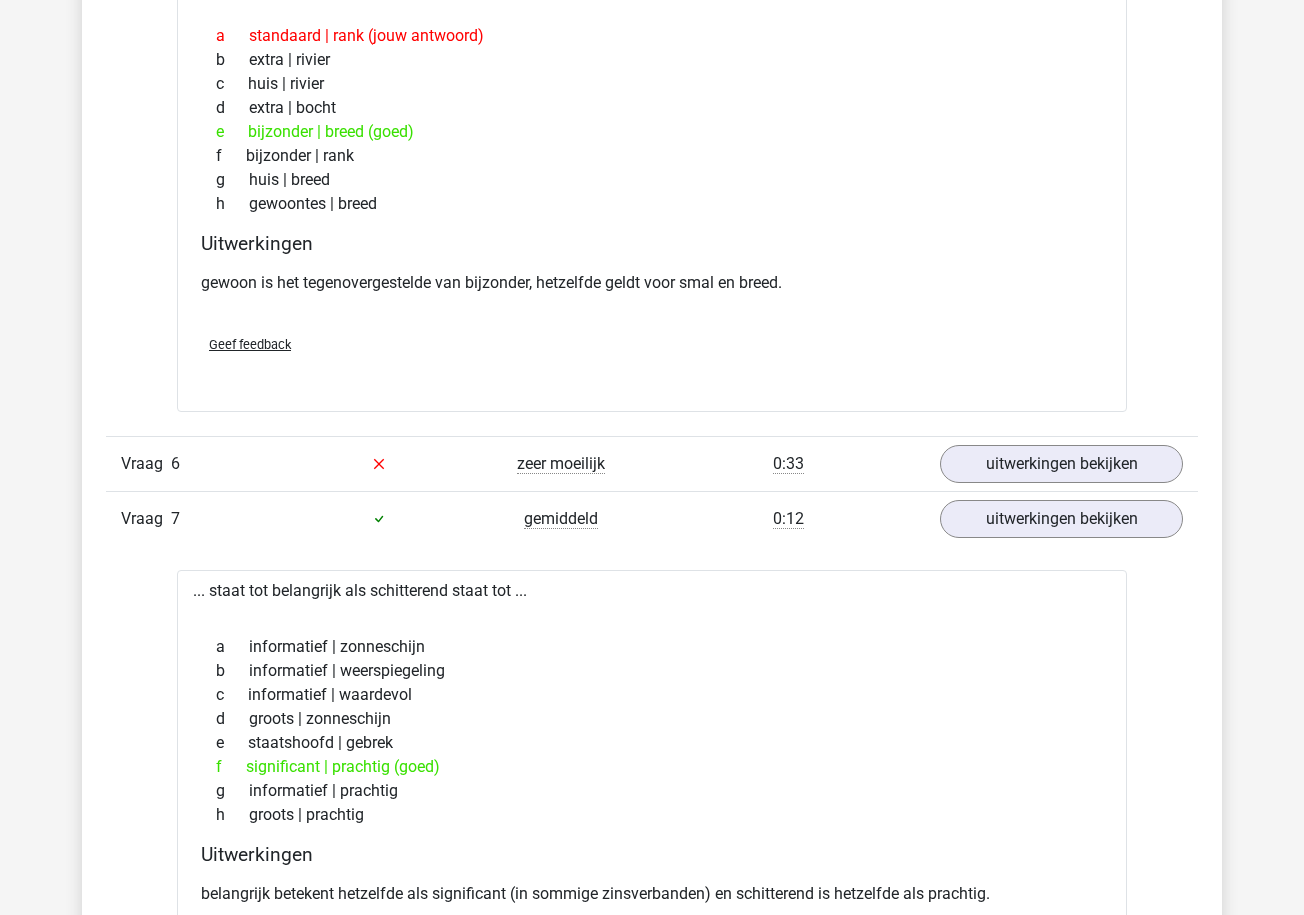 scroll, scrollTop: 3668, scrollLeft: 0, axis: vertical 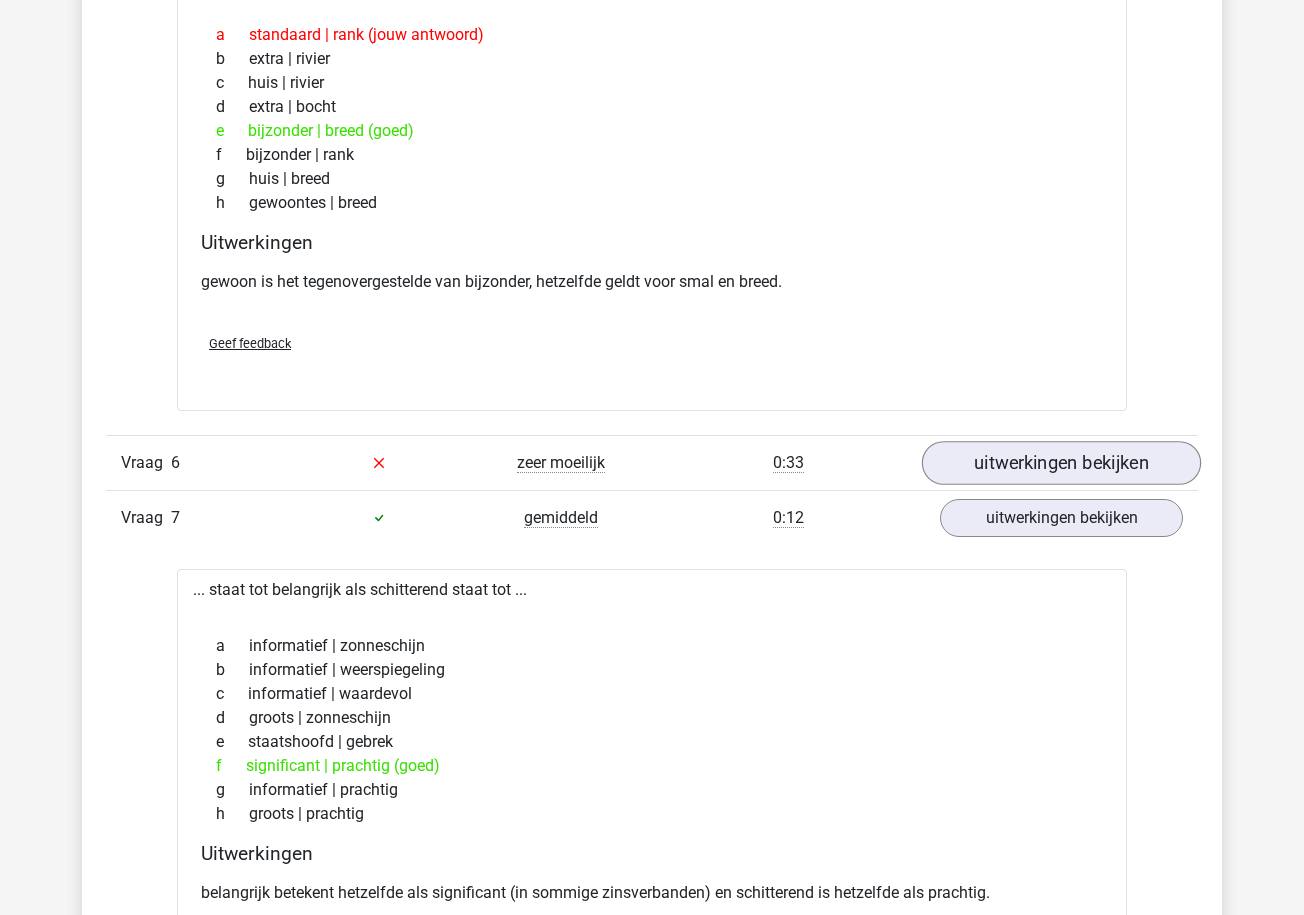 click on "uitwerkingen bekijken" at bounding box center [1061, 463] 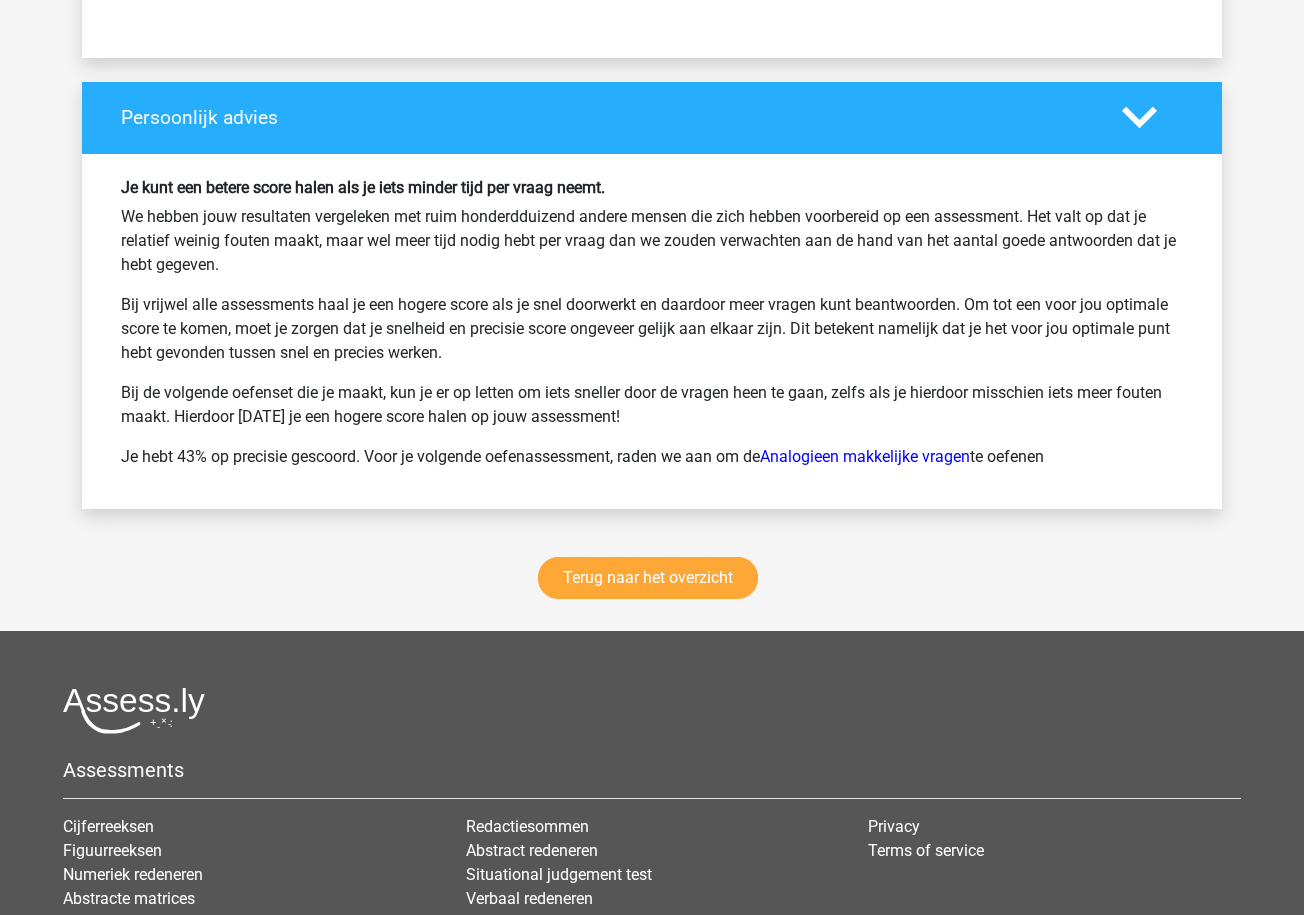 scroll, scrollTop: 7559, scrollLeft: 0, axis: vertical 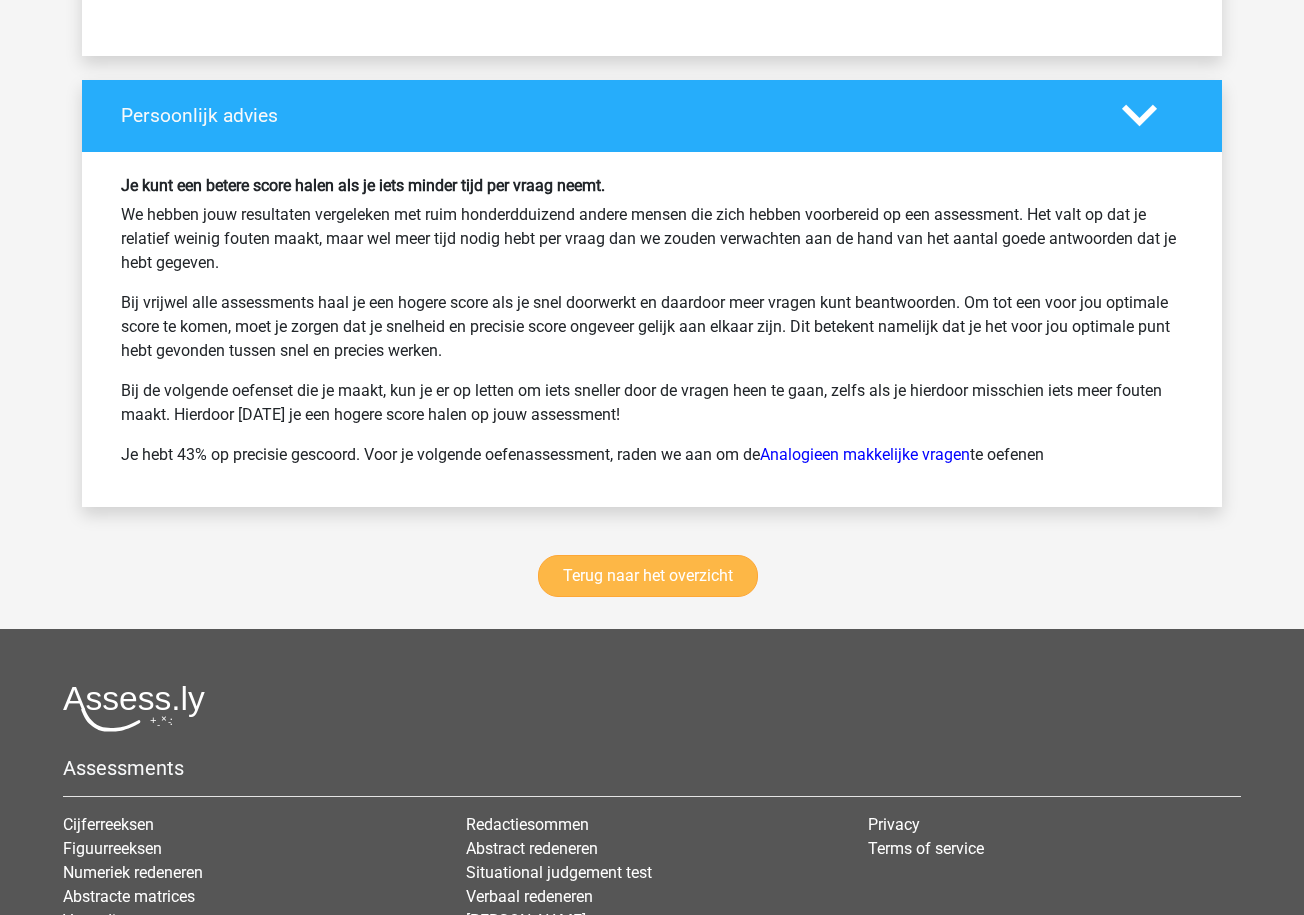 click on "Terug naar het overzicht" at bounding box center [648, 576] 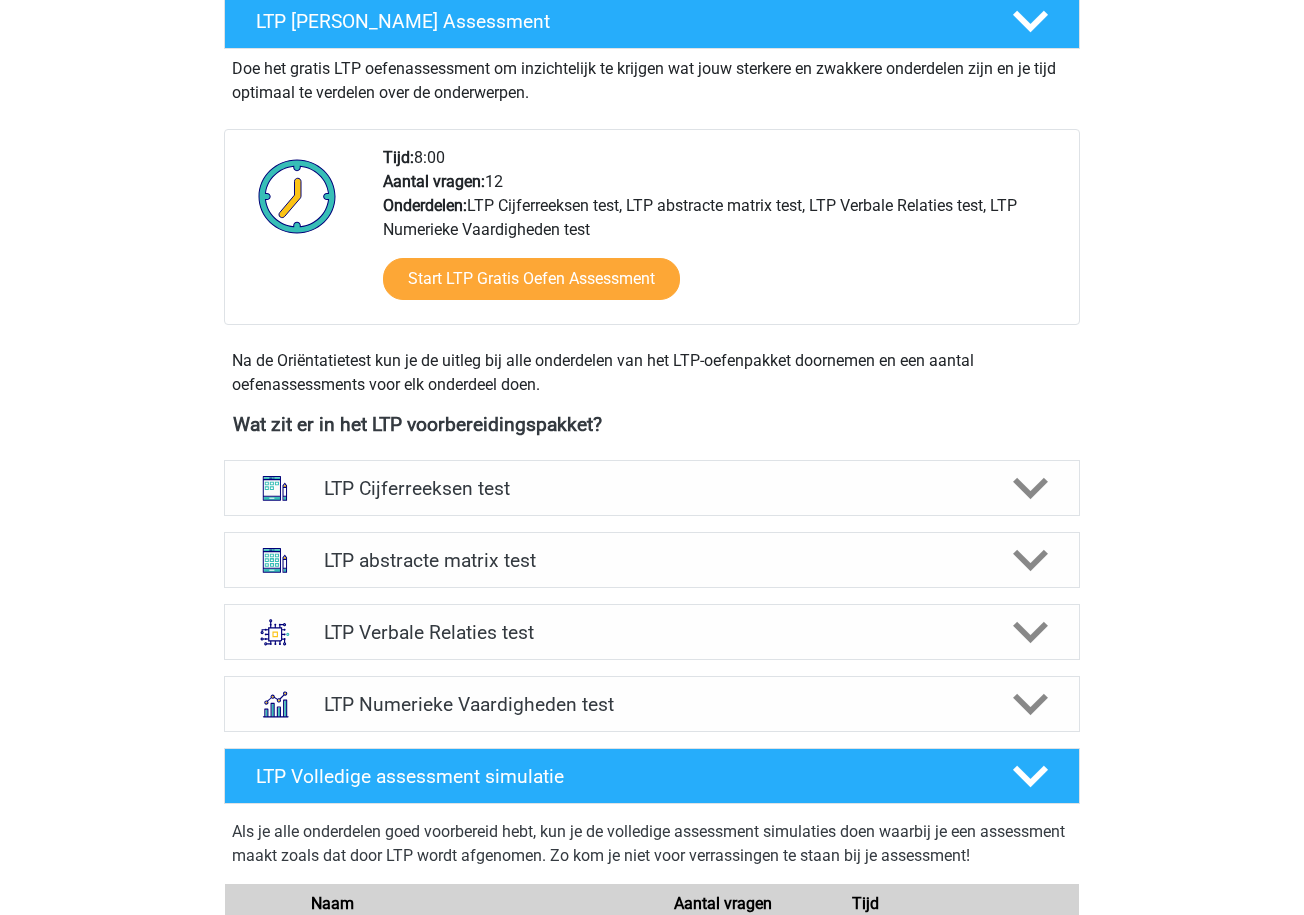 scroll, scrollTop: 397, scrollLeft: 0, axis: vertical 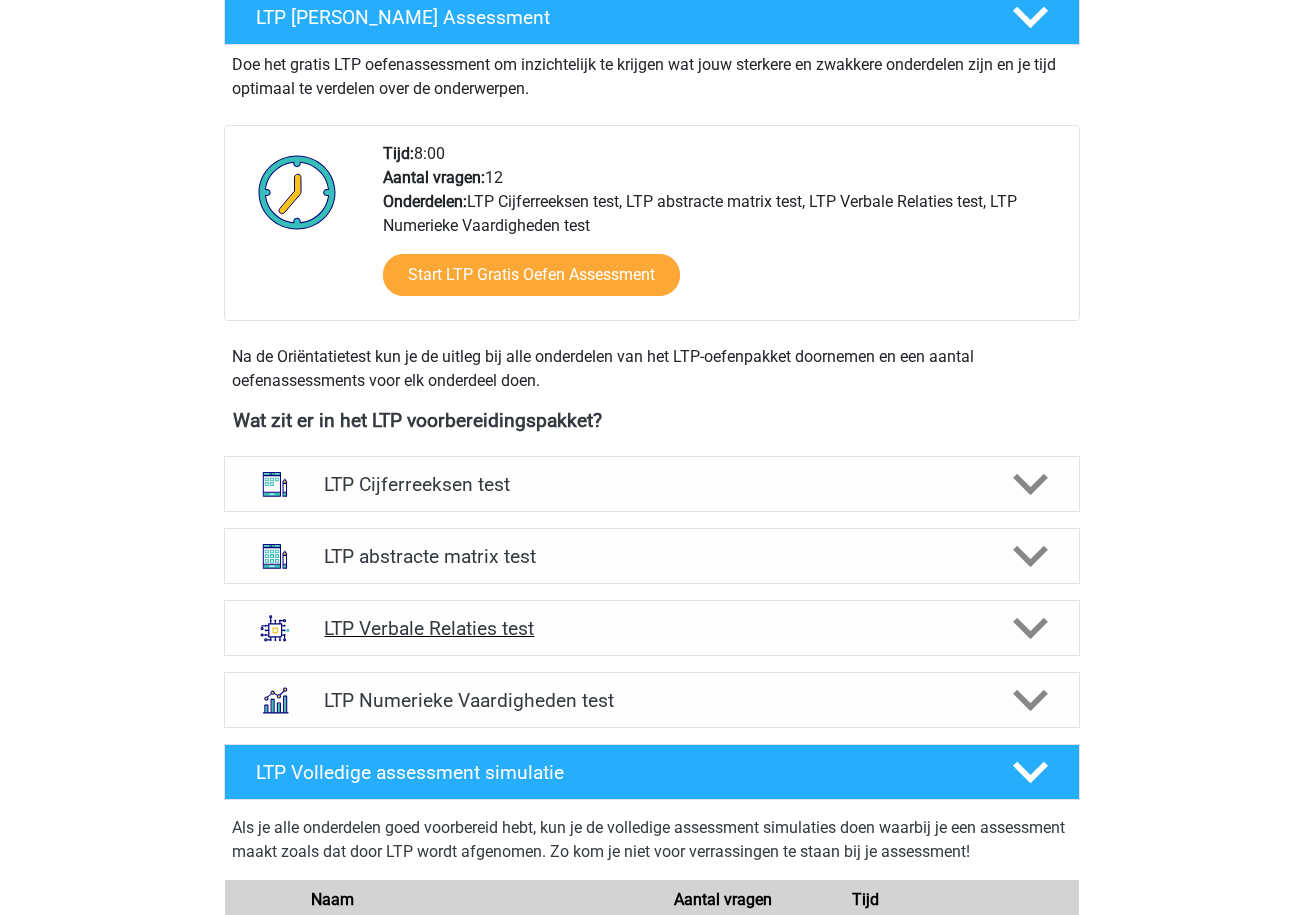click on "LTP Verbale Relaties test" at bounding box center [652, 628] 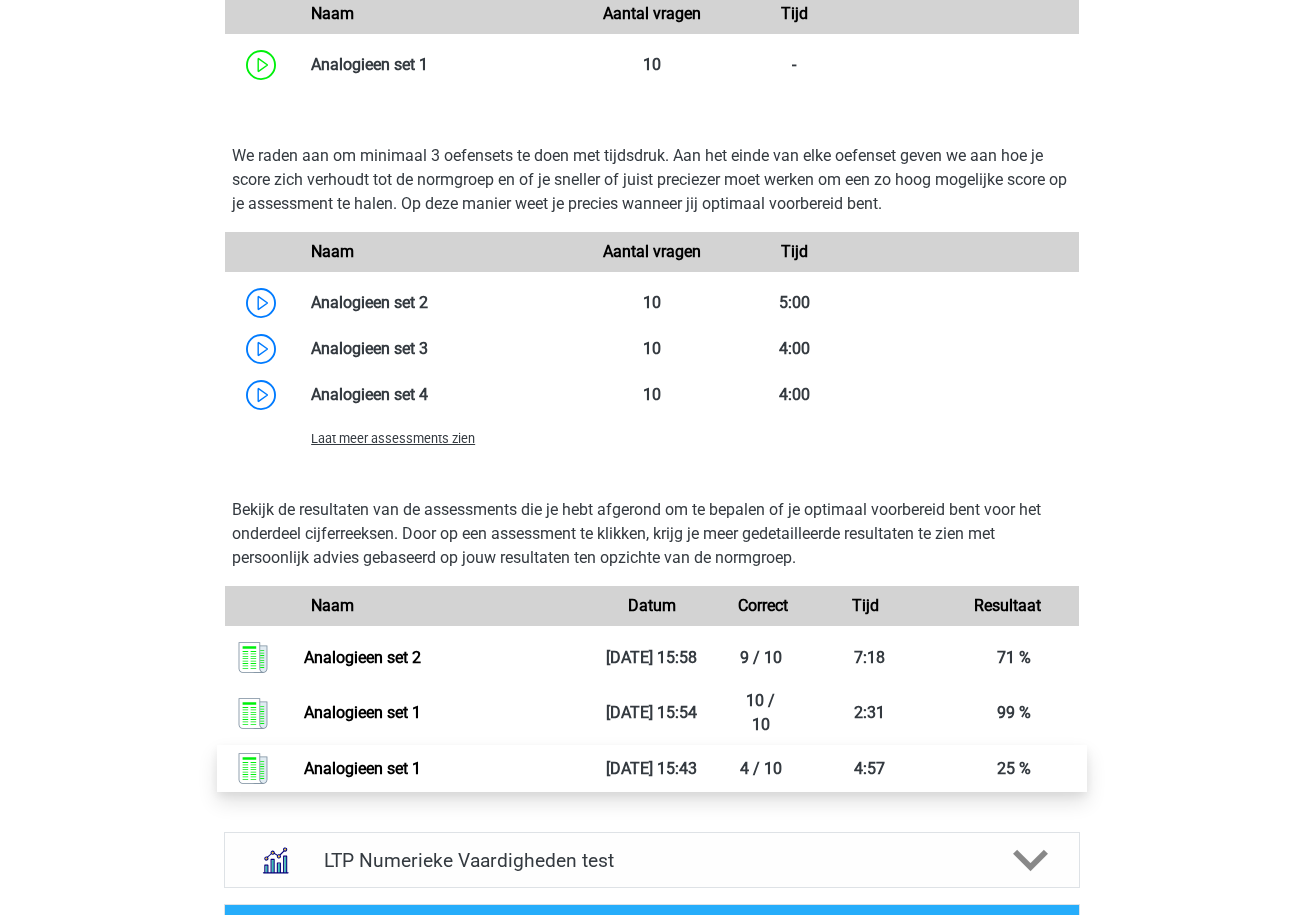 scroll, scrollTop: 1765, scrollLeft: 0, axis: vertical 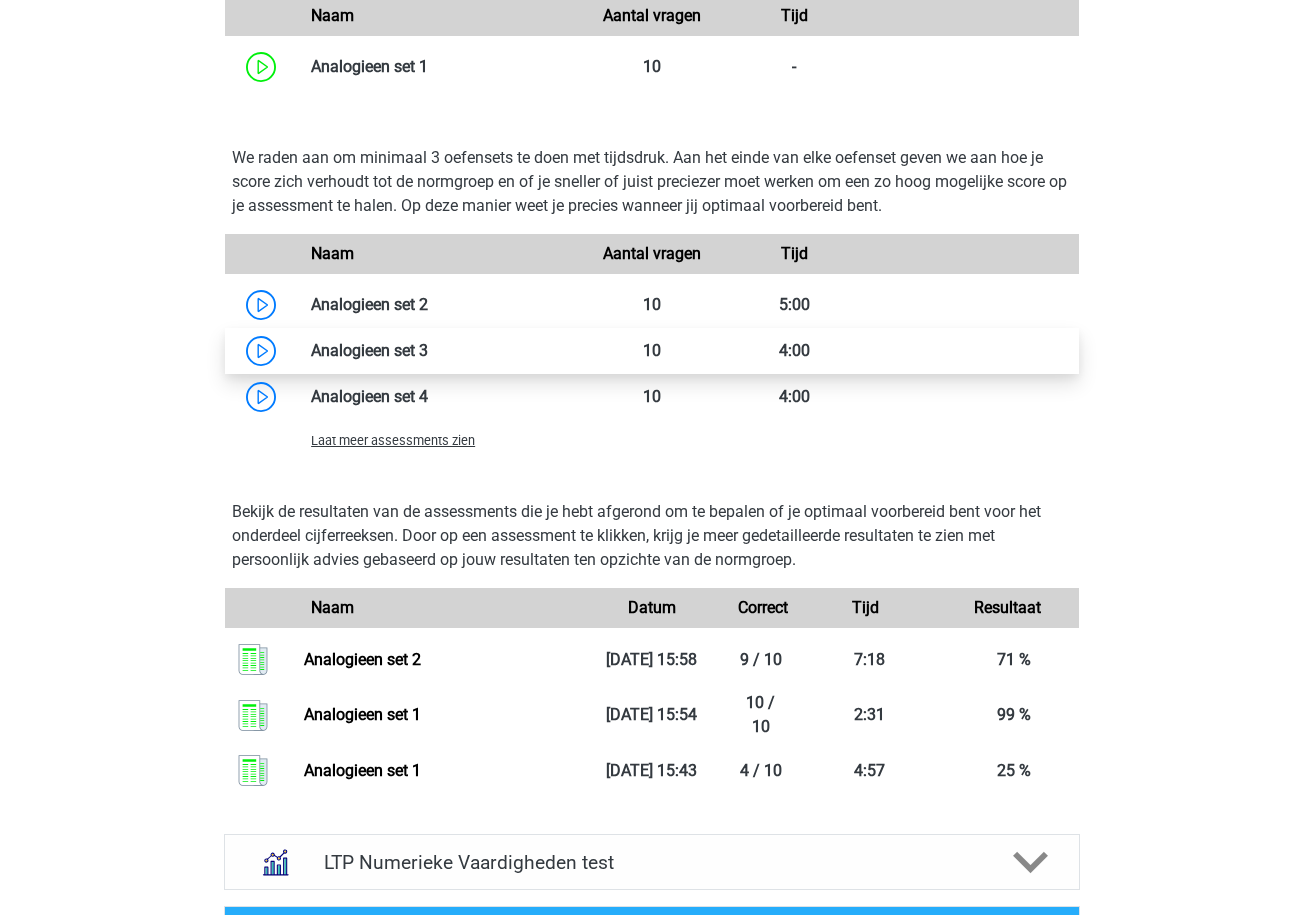 click at bounding box center [428, 350] 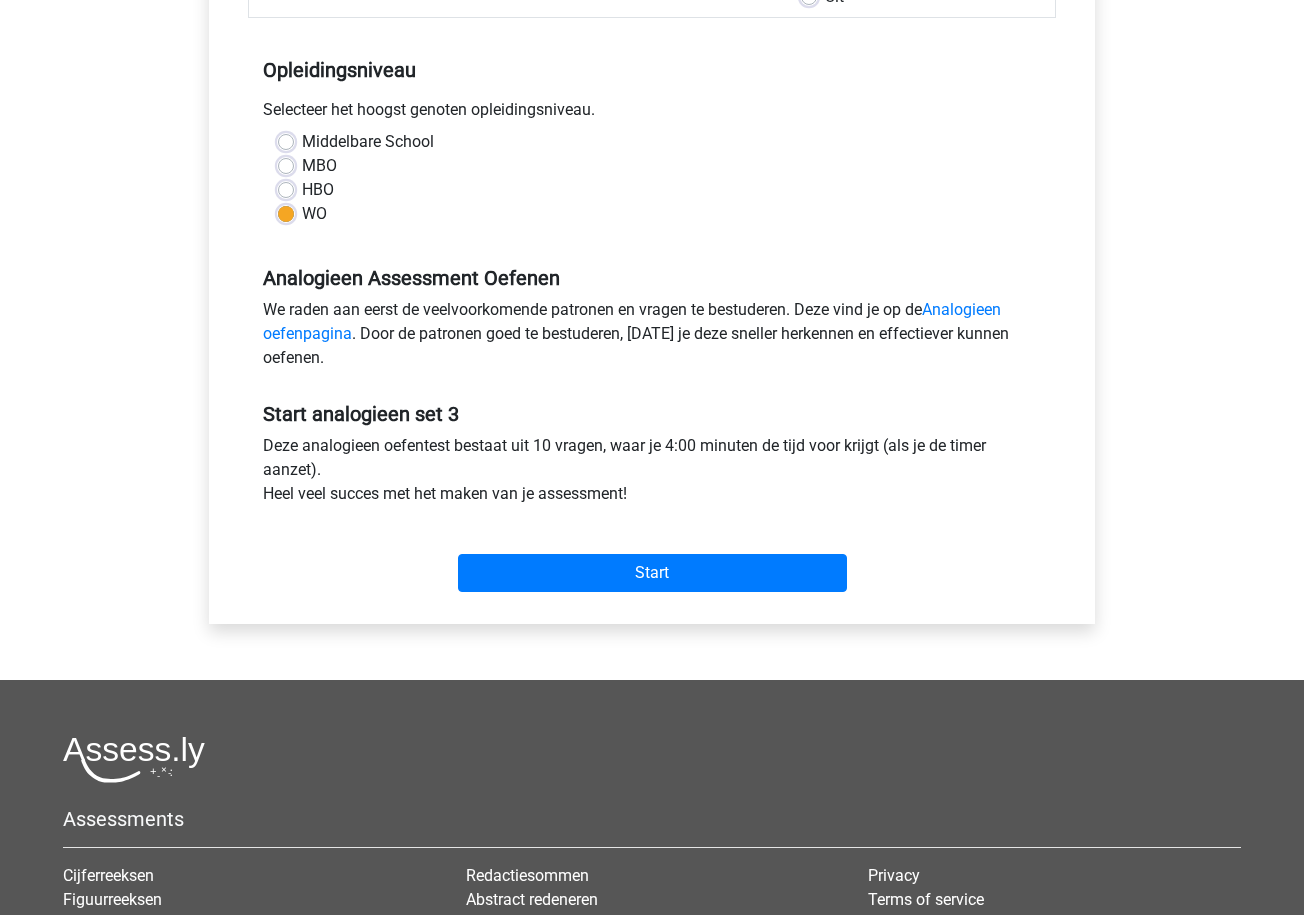scroll, scrollTop: 377, scrollLeft: 0, axis: vertical 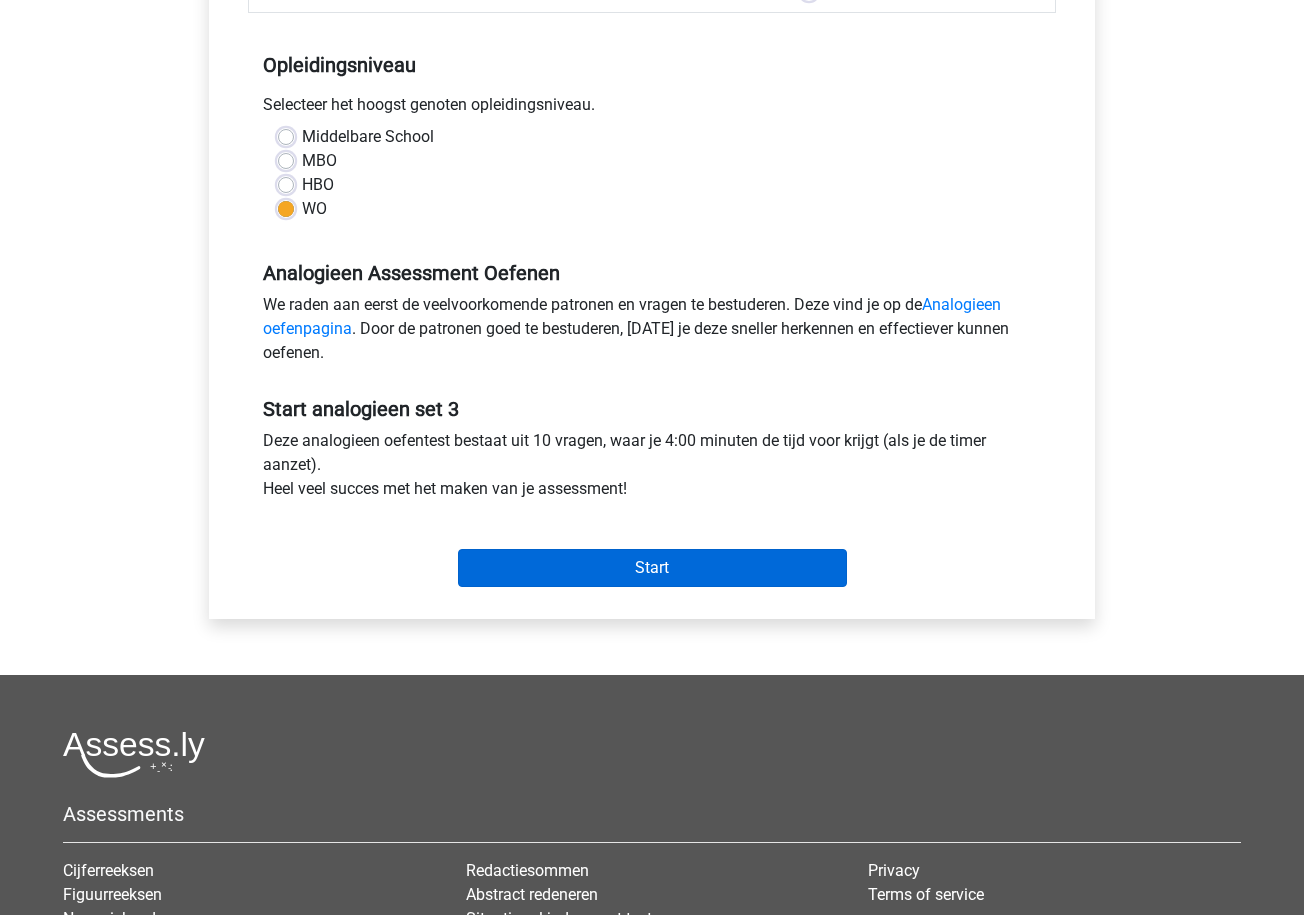 click on "Start" at bounding box center (652, 568) 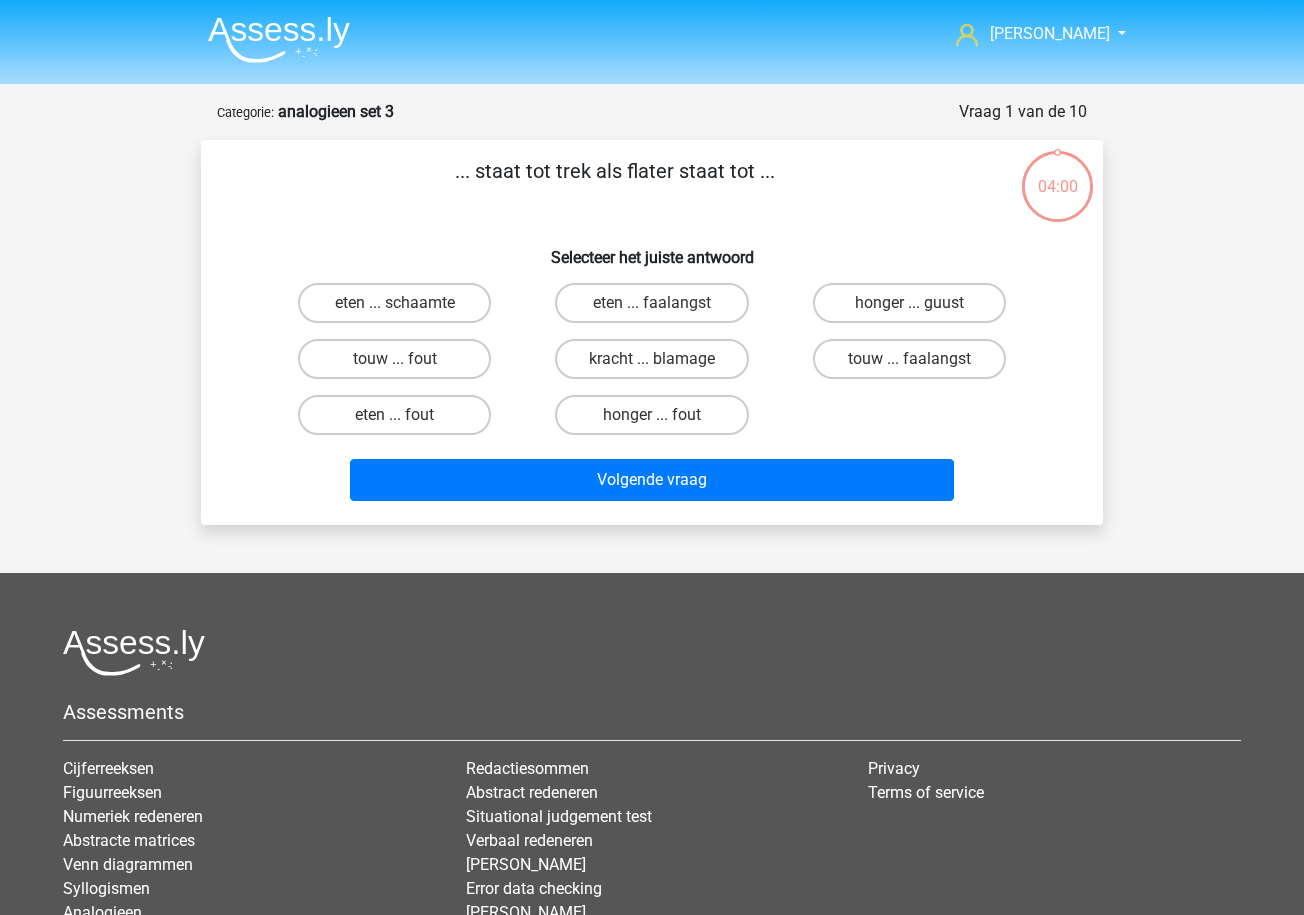 scroll, scrollTop: 0, scrollLeft: 0, axis: both 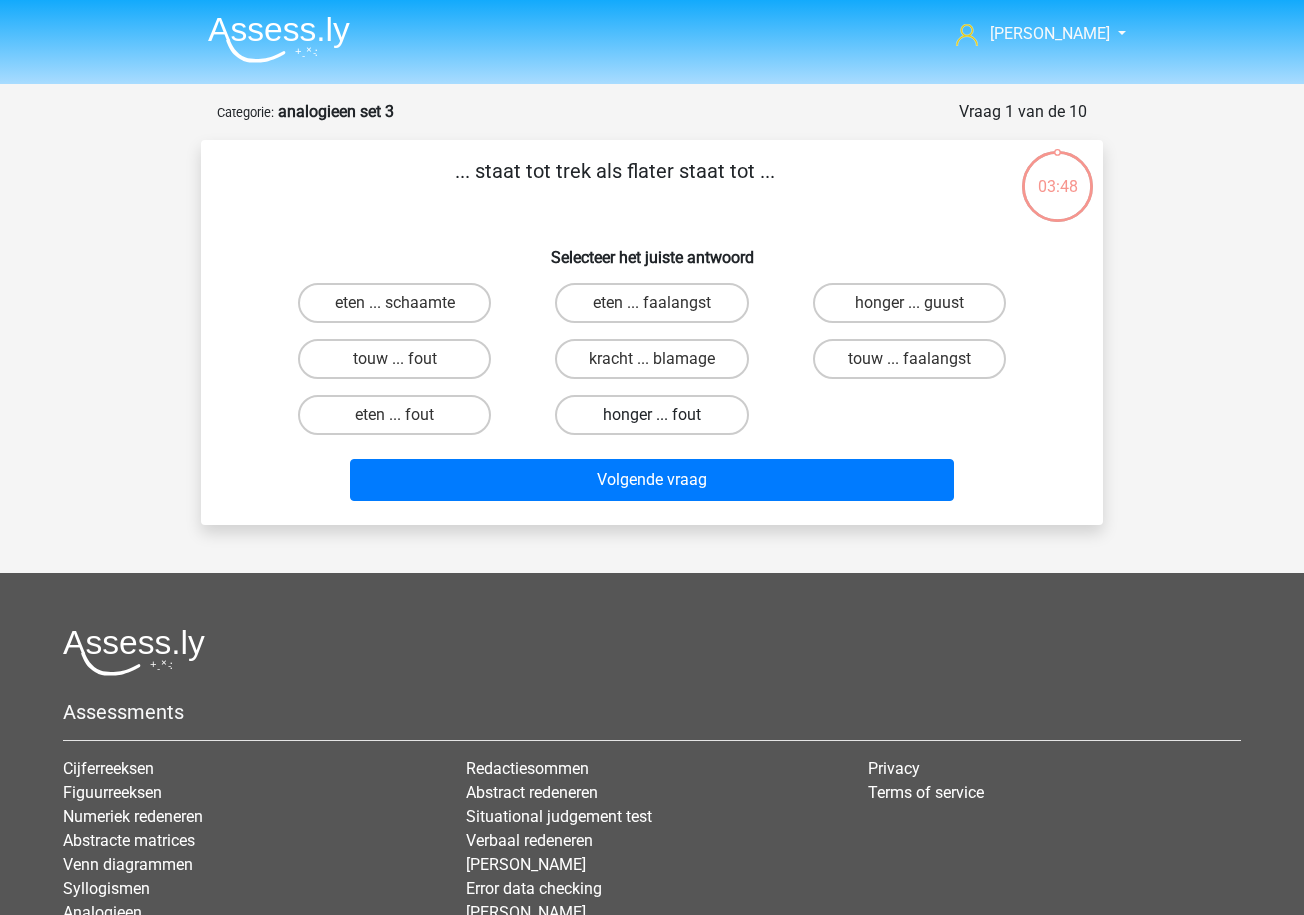 click on "honger ... fout" at bounding box center (651, 415) 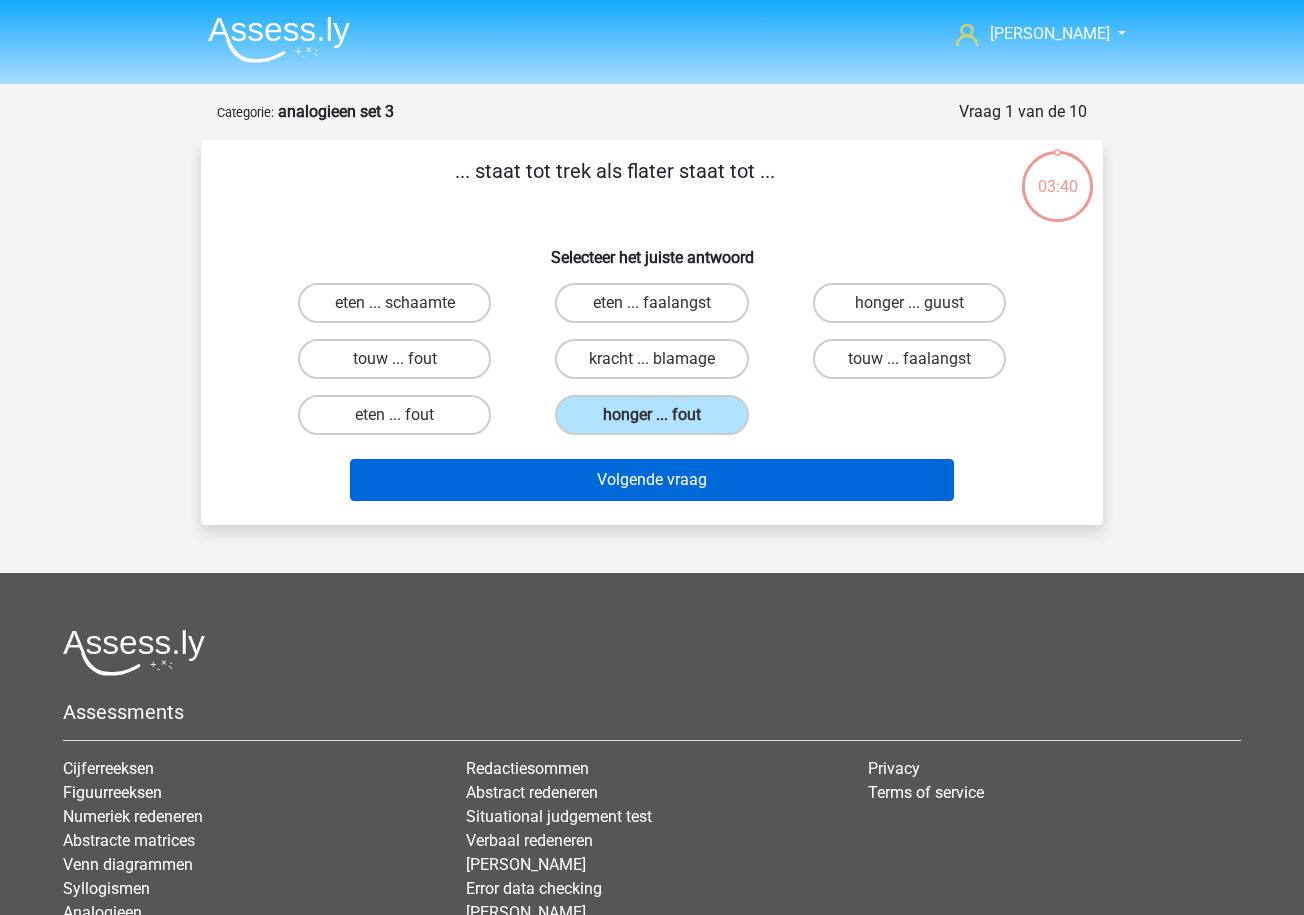 click on "Volgende vraag" at bounding box center [652, 480] 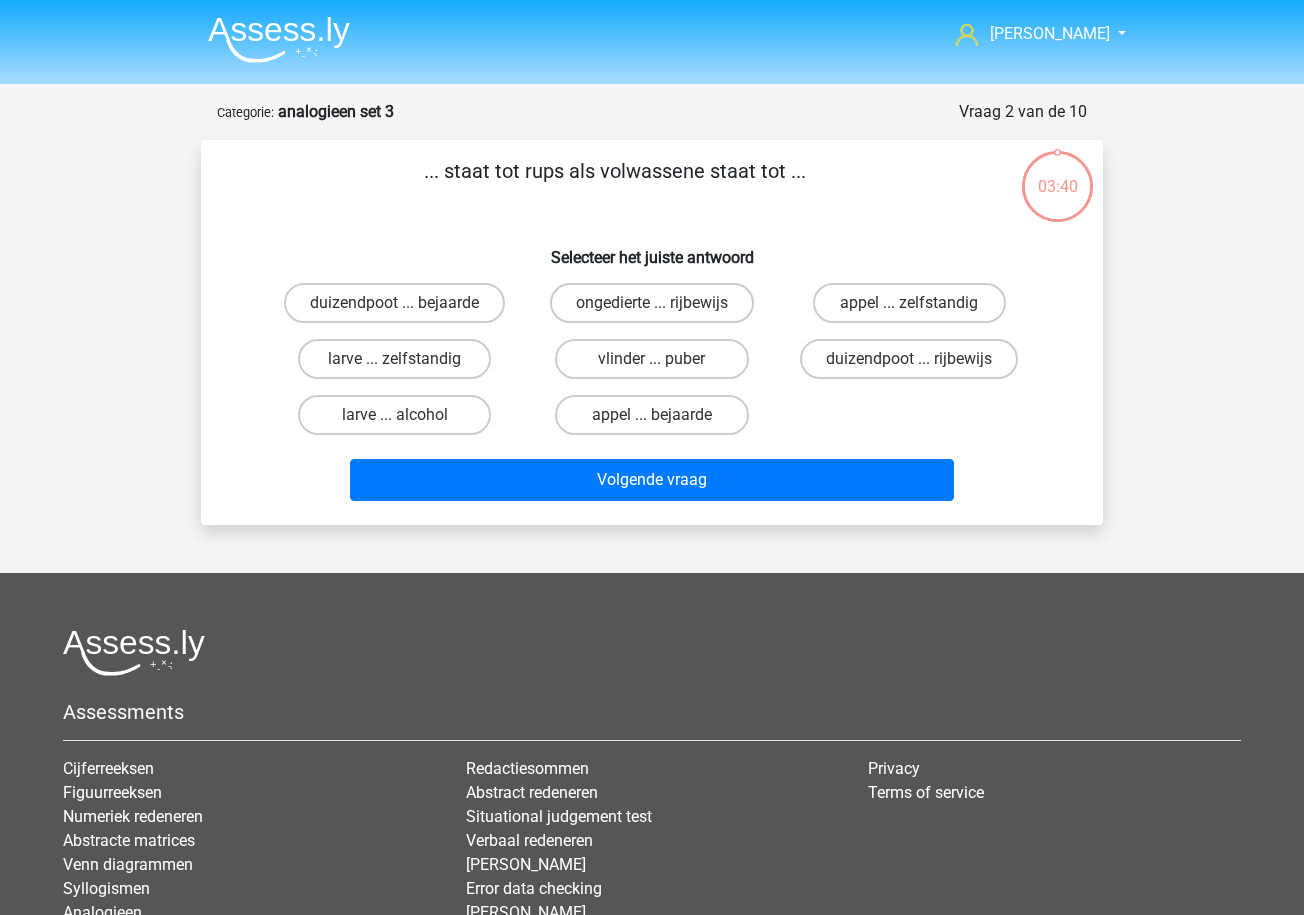 scroll, scrollTop: 100, scrollLeft: 0, axis: vertical 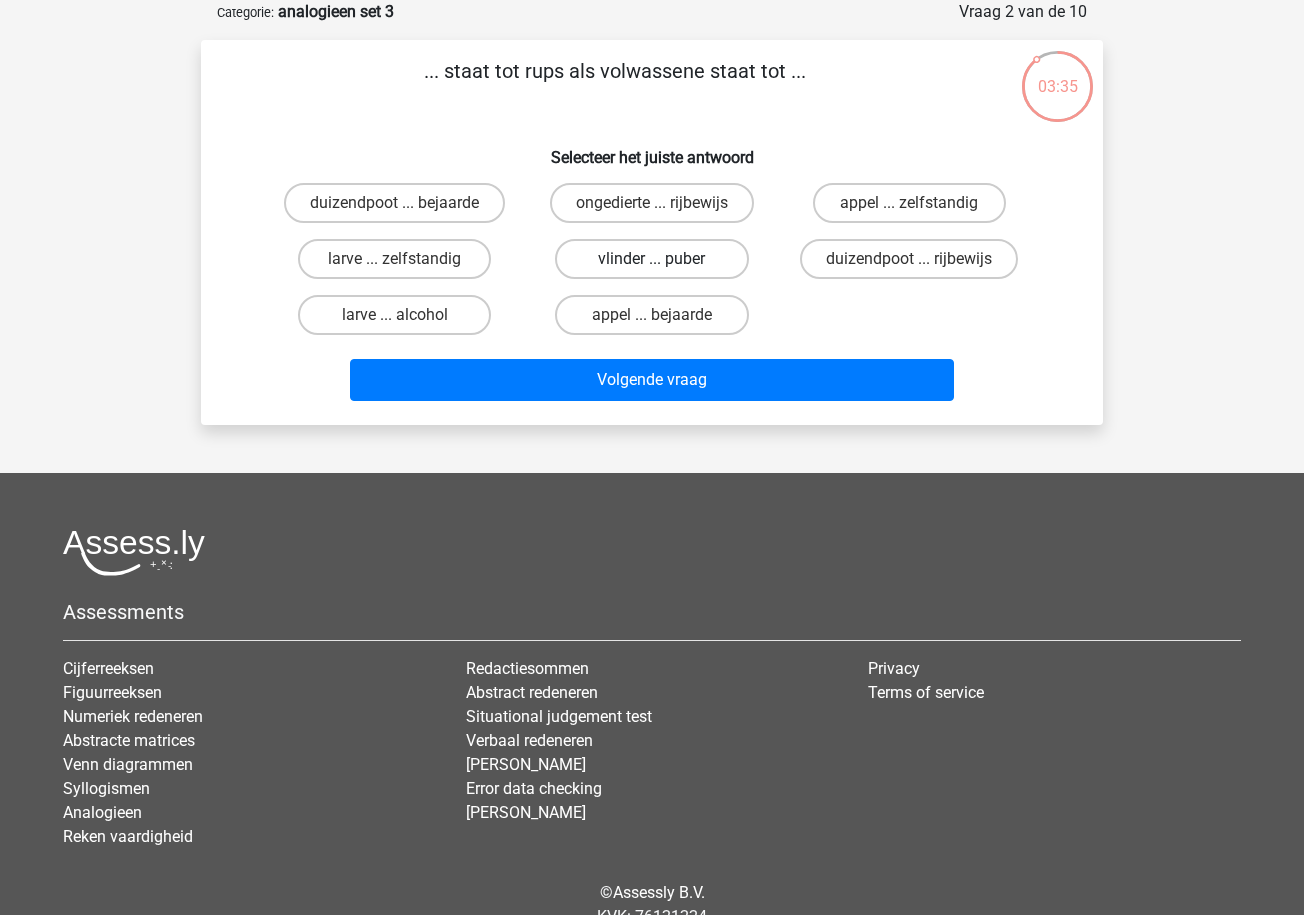 click on "vlinder ... puber" at bounding box center (651, 259) 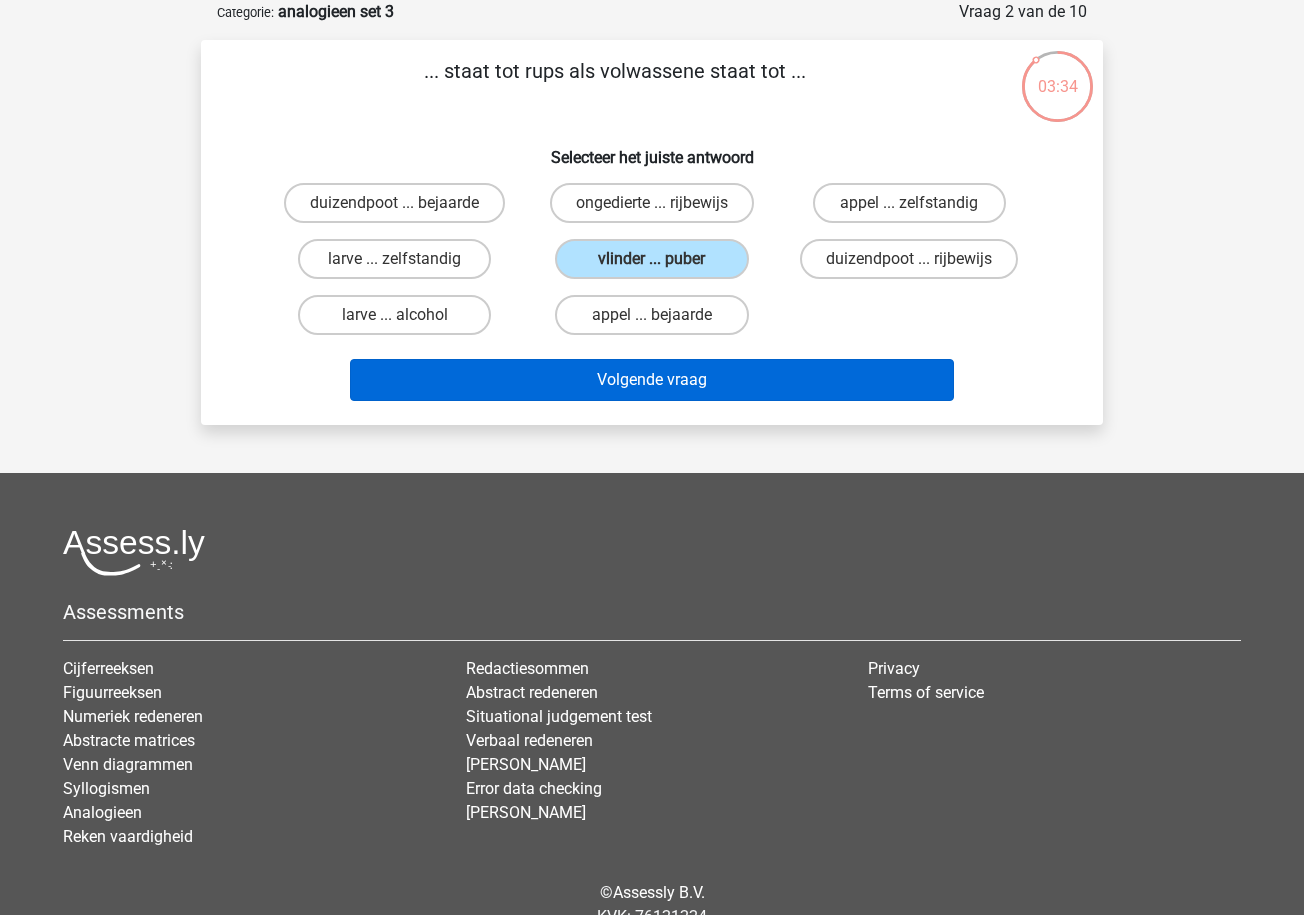 click on "Volgende vraag" at bounding box center (652, 380) 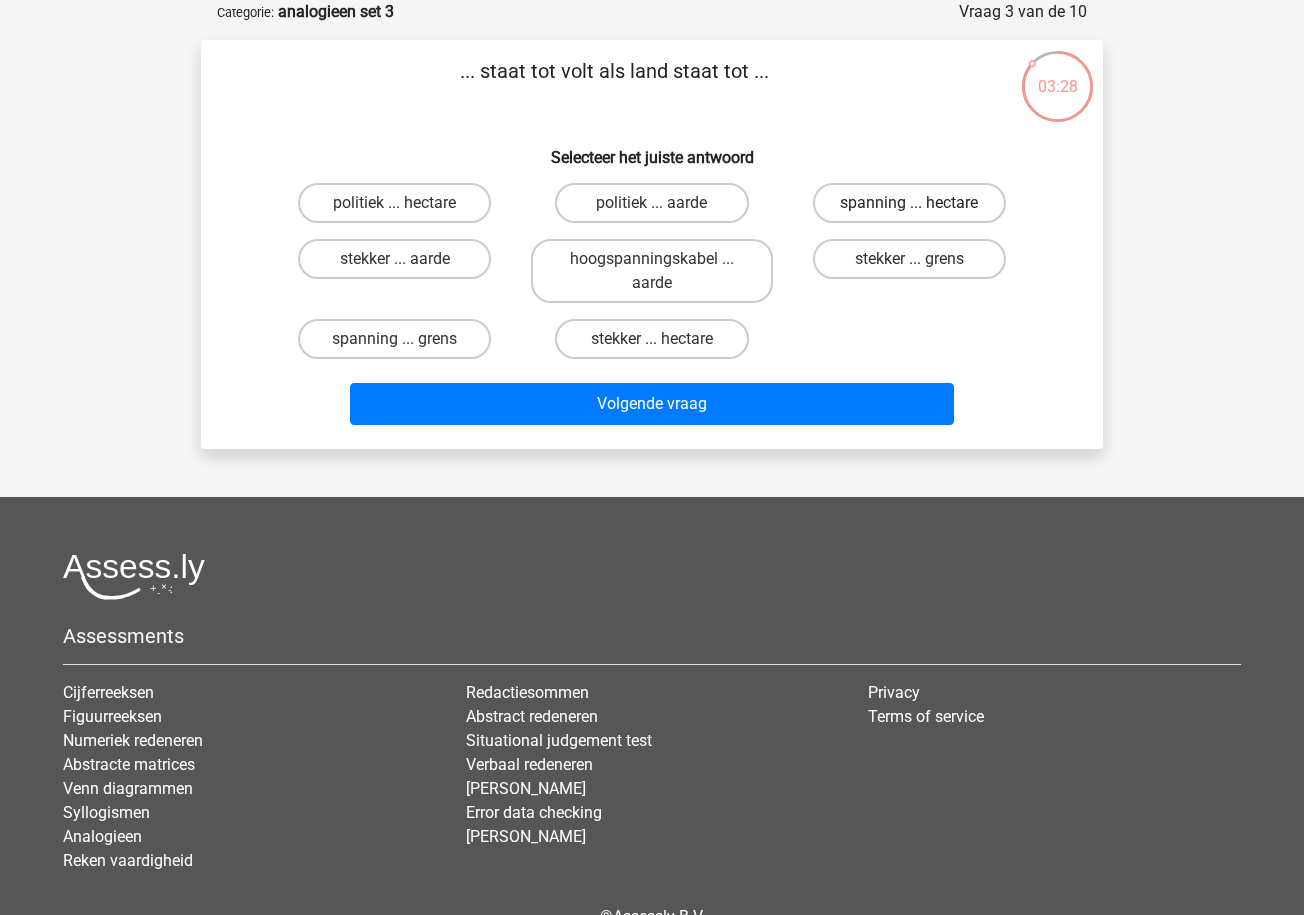 click on "spanning ... hectare" at bounding box center [909, 203] 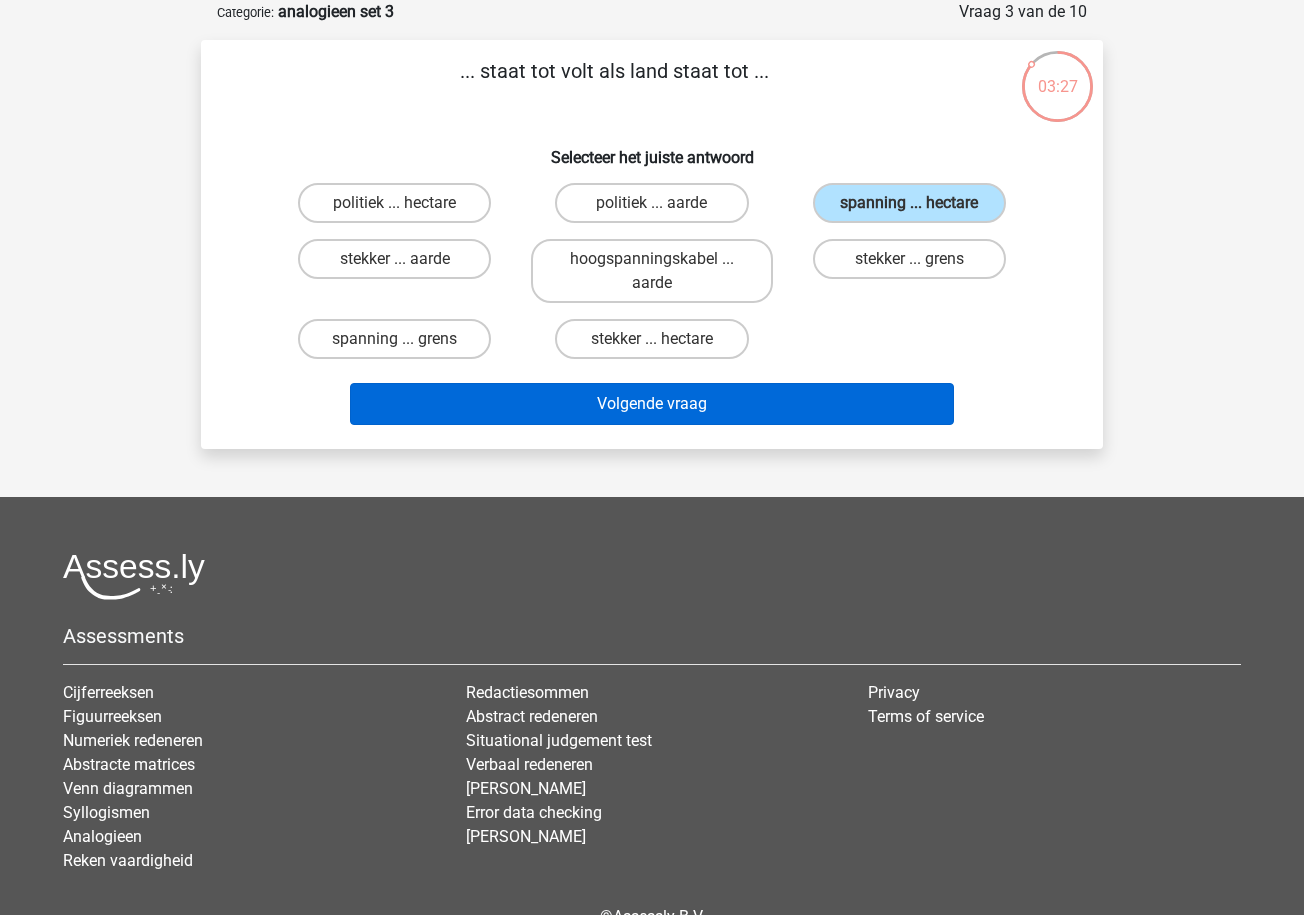 click on "Volgende vraag" at bounding box center [652, 404] 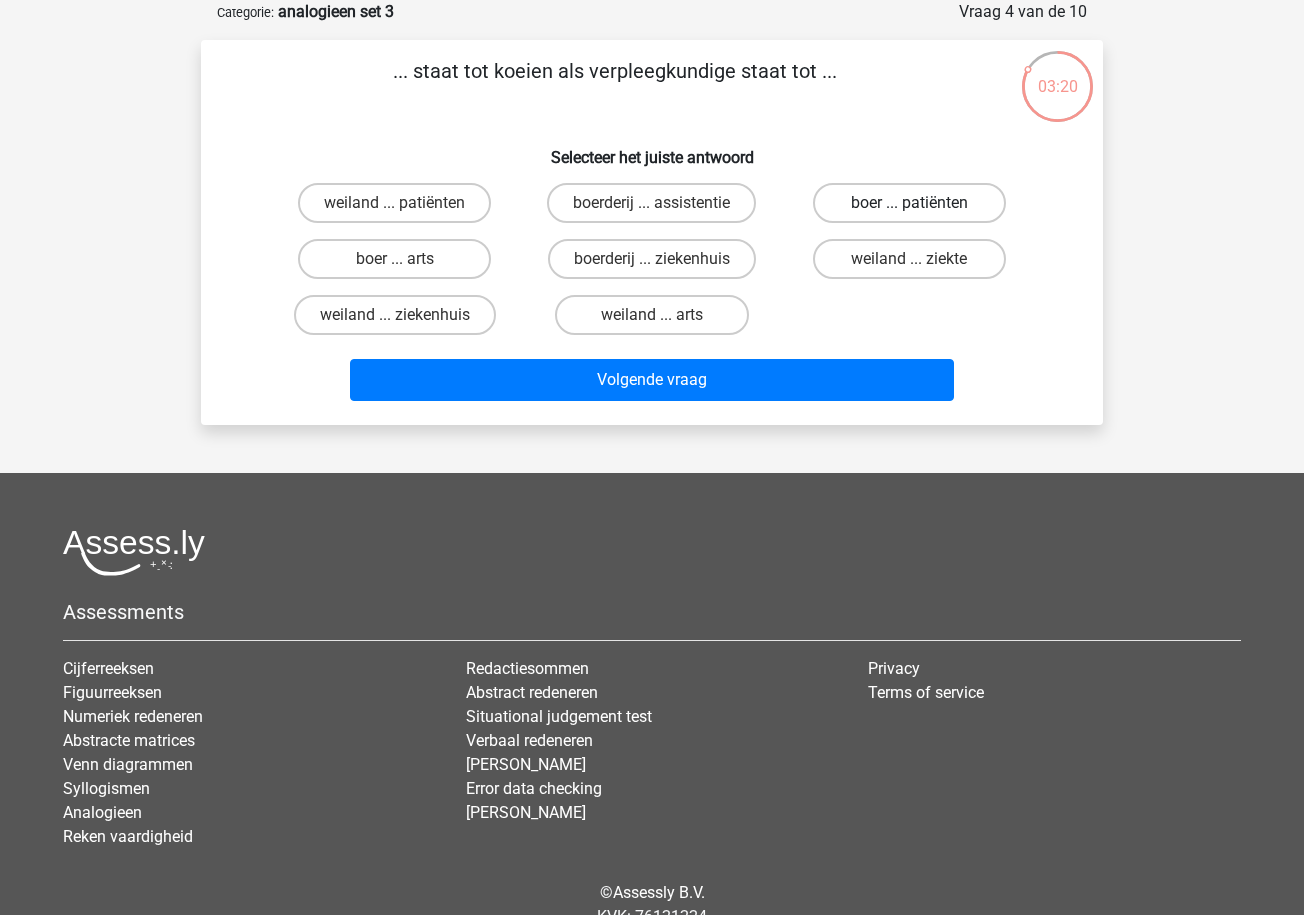 click on "boer ... patiënten" at bounding box center (909, 203) 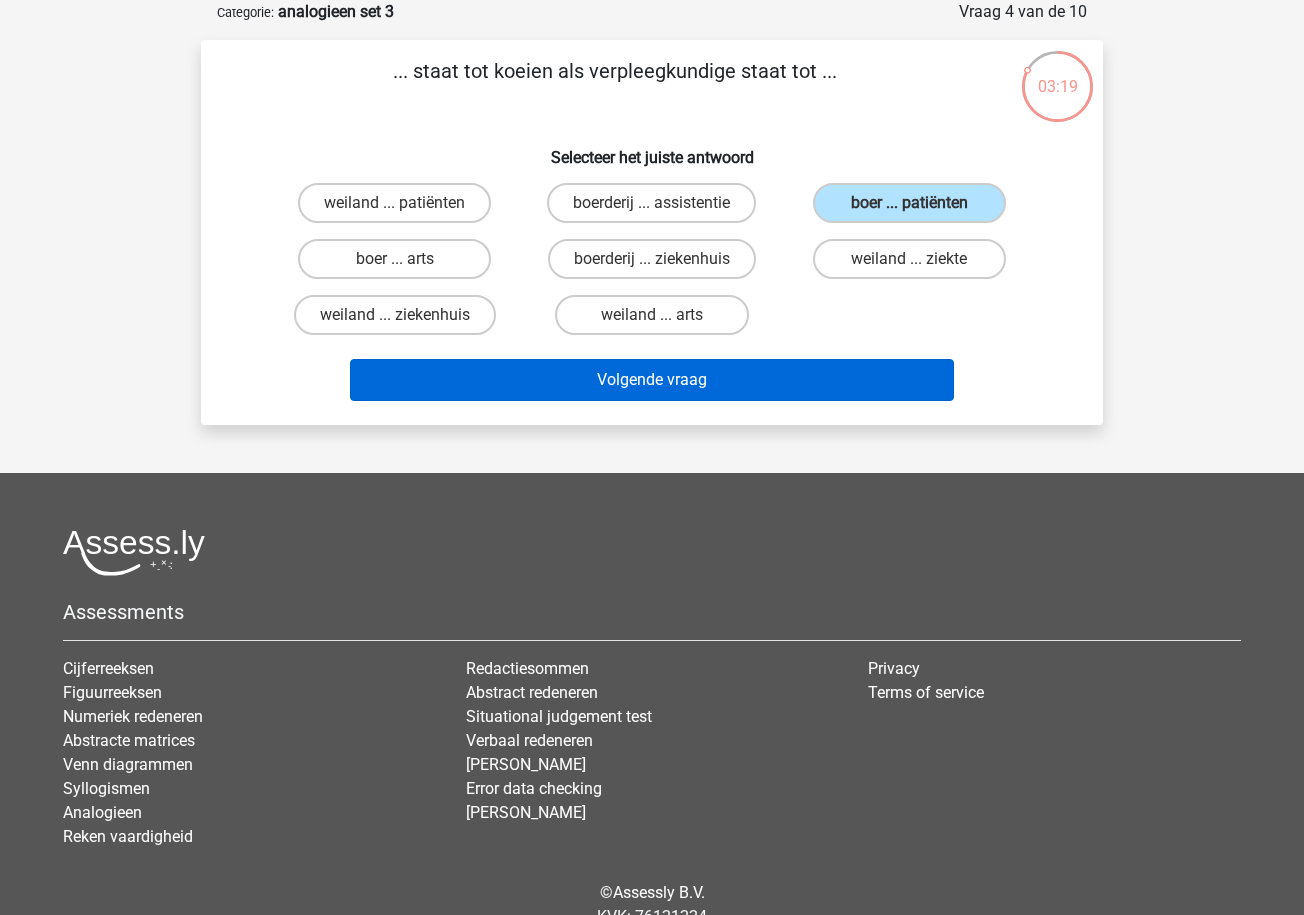 click on "Volgende vraag" at bounding box center (652, 380) 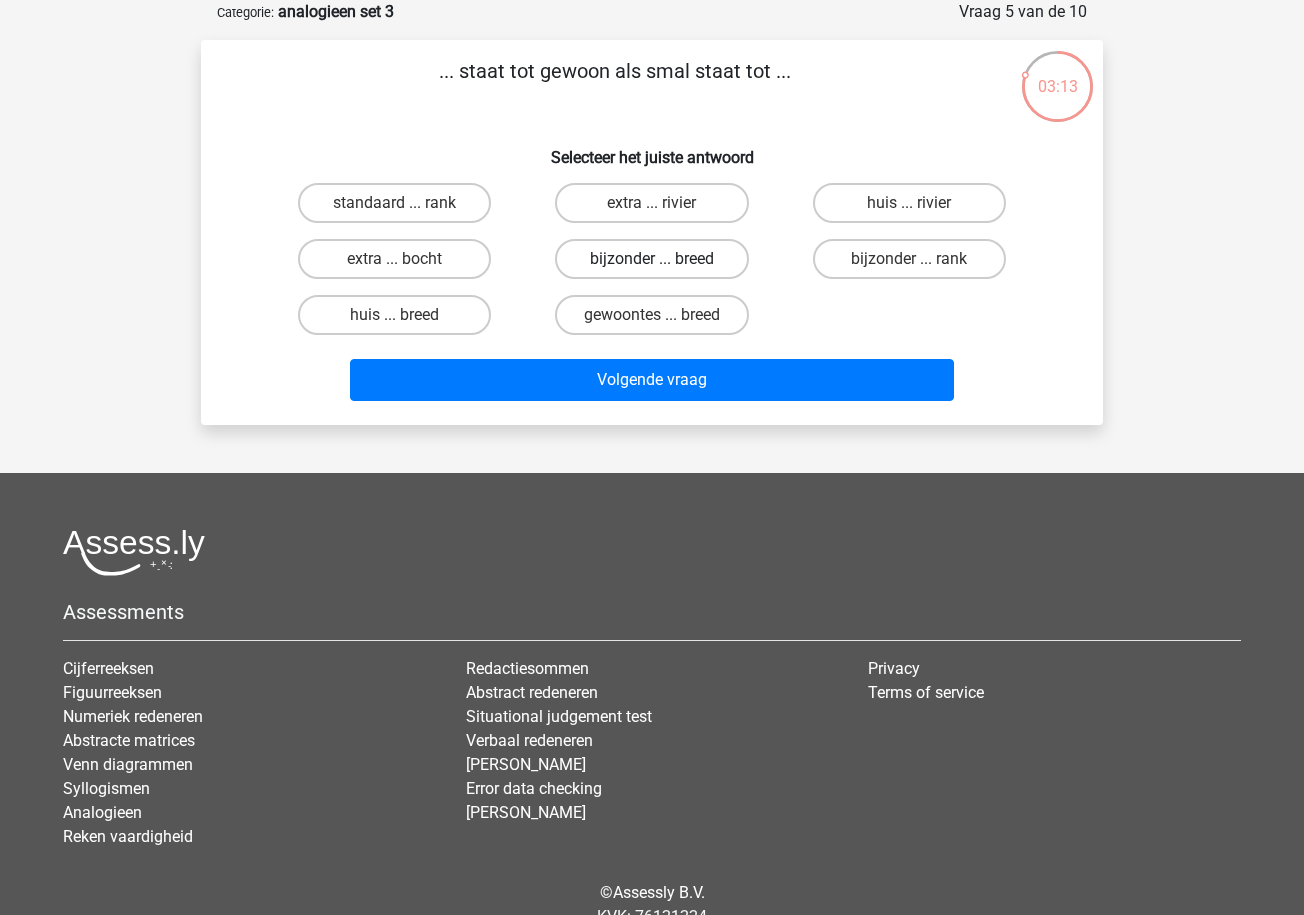 click on "bijzonder ... breed" at bounding box center [651, 259] 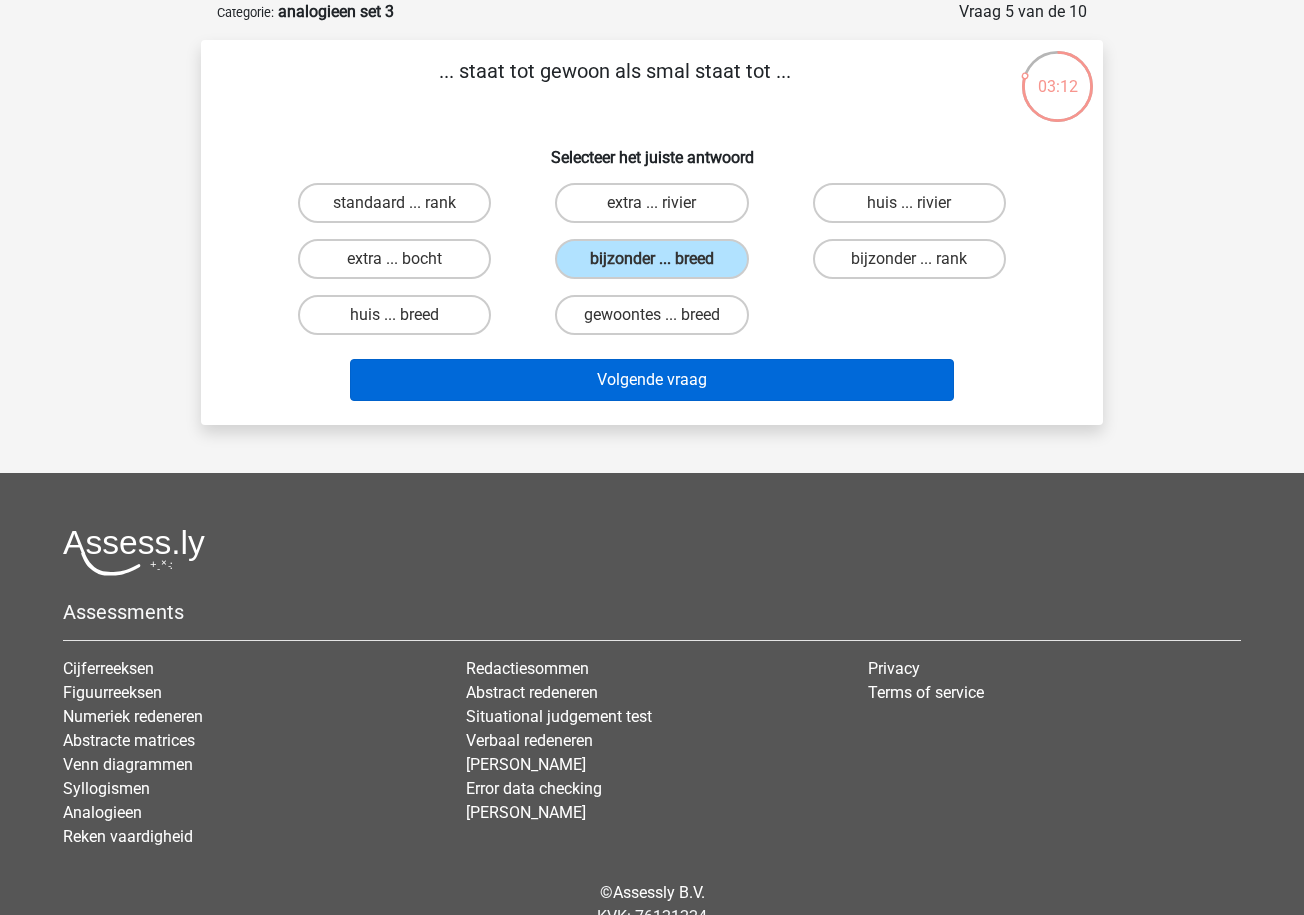 click on "Volgende vraag" at bounding box center (652, 380) 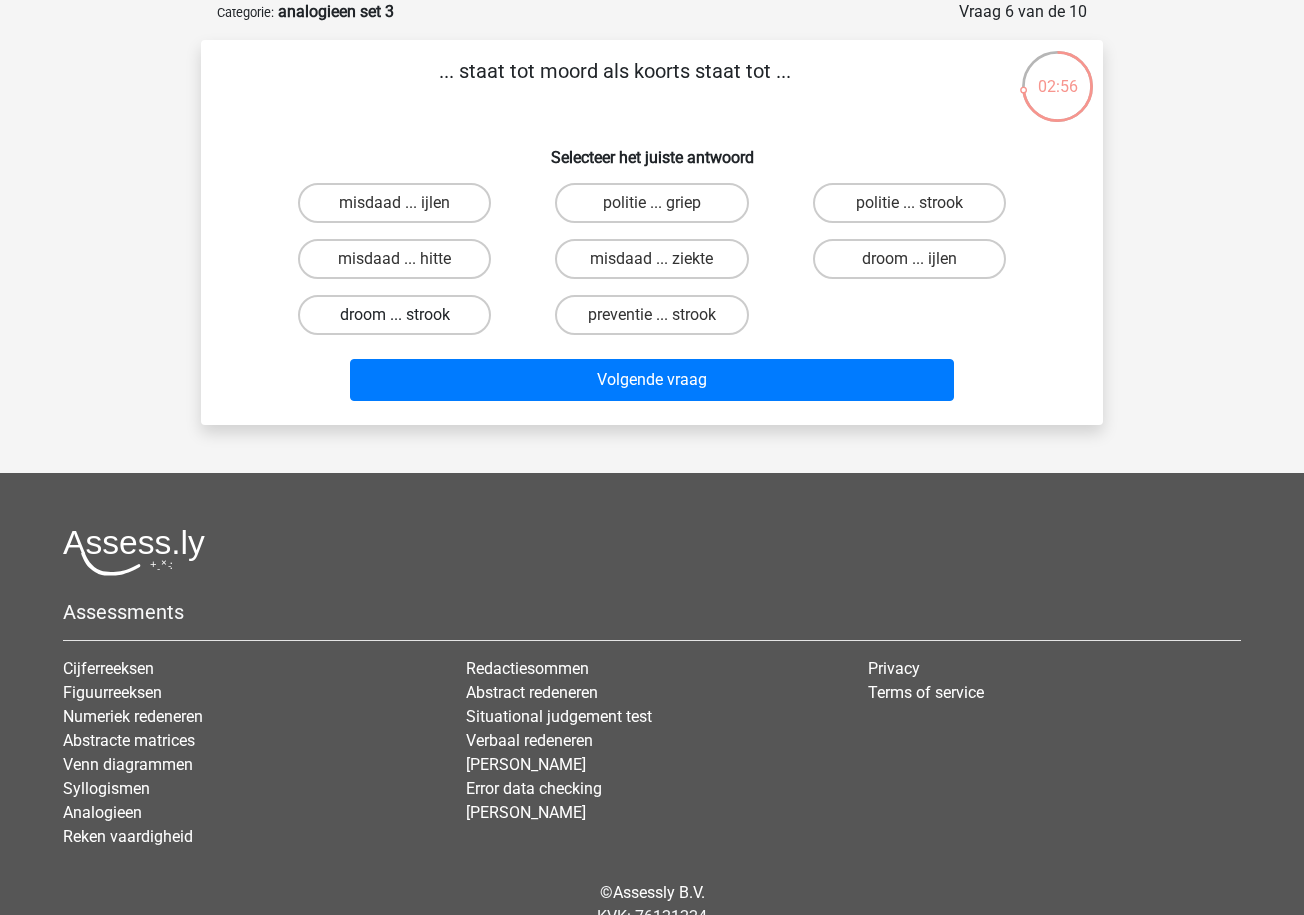 click on "droom ... strook" at bounding box center (394, 315) 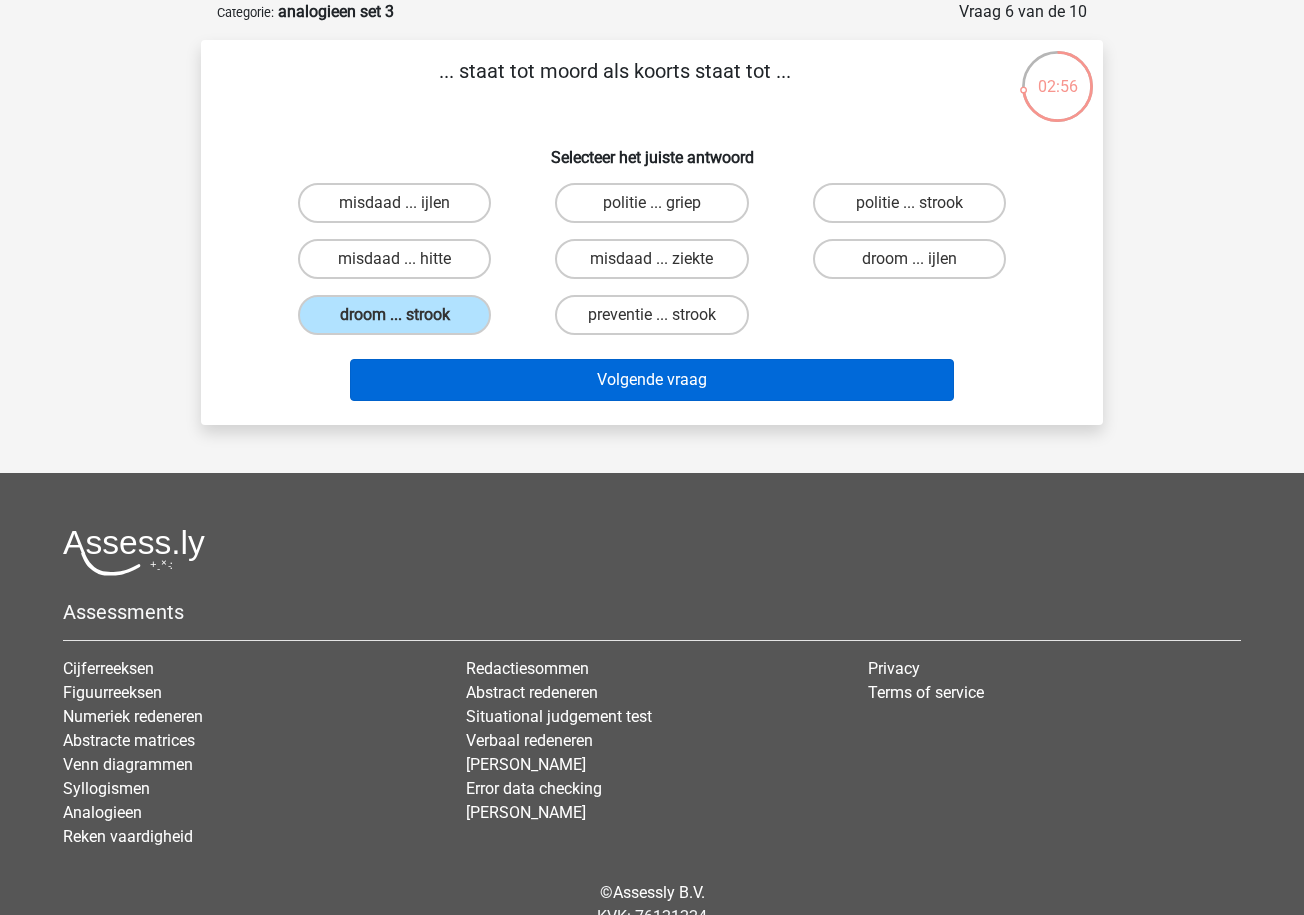 click on "Volgende vraag" at bounding box center (652, 380) 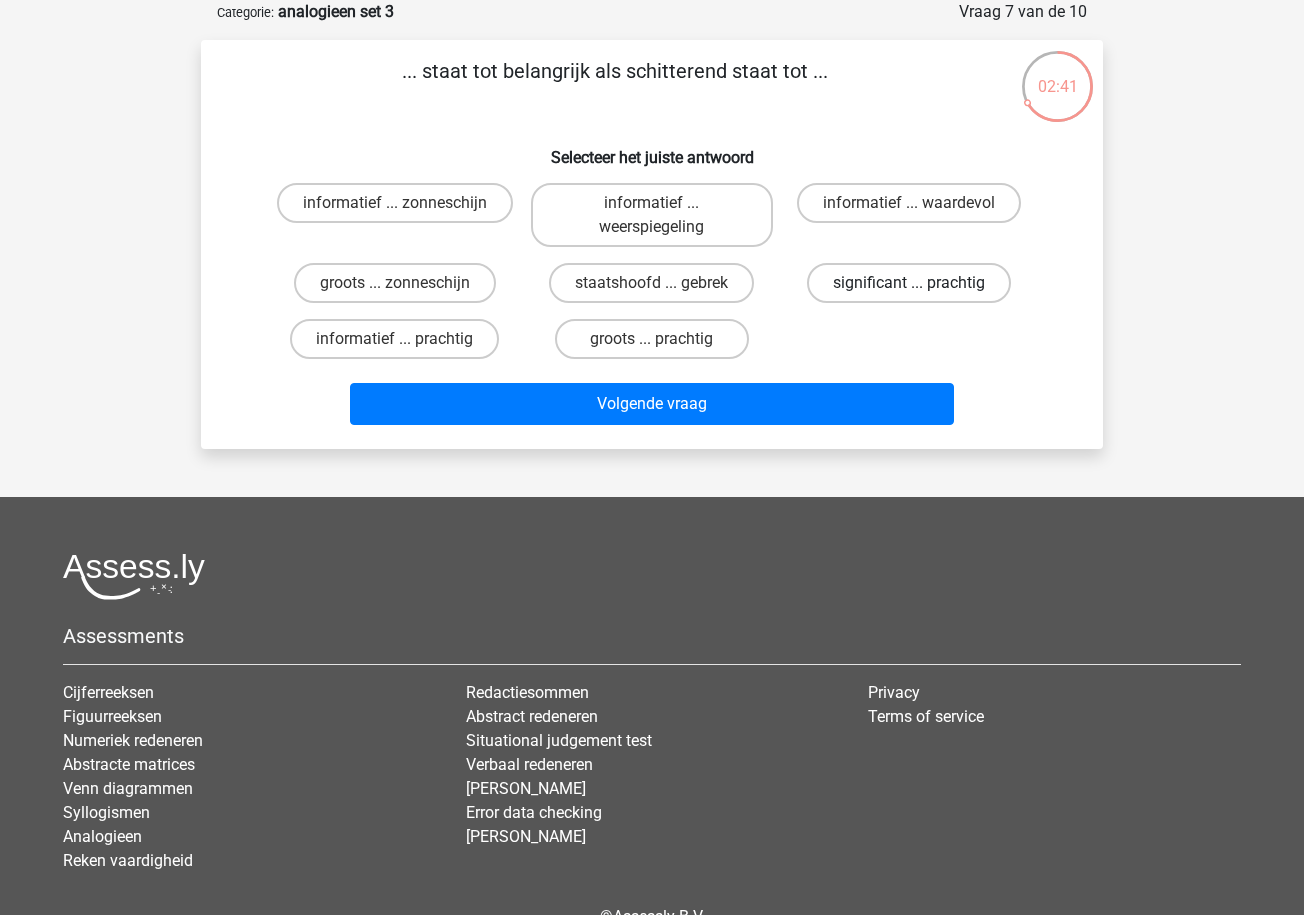 click on "significant ... prachtig" at bounding box center [909, 283] 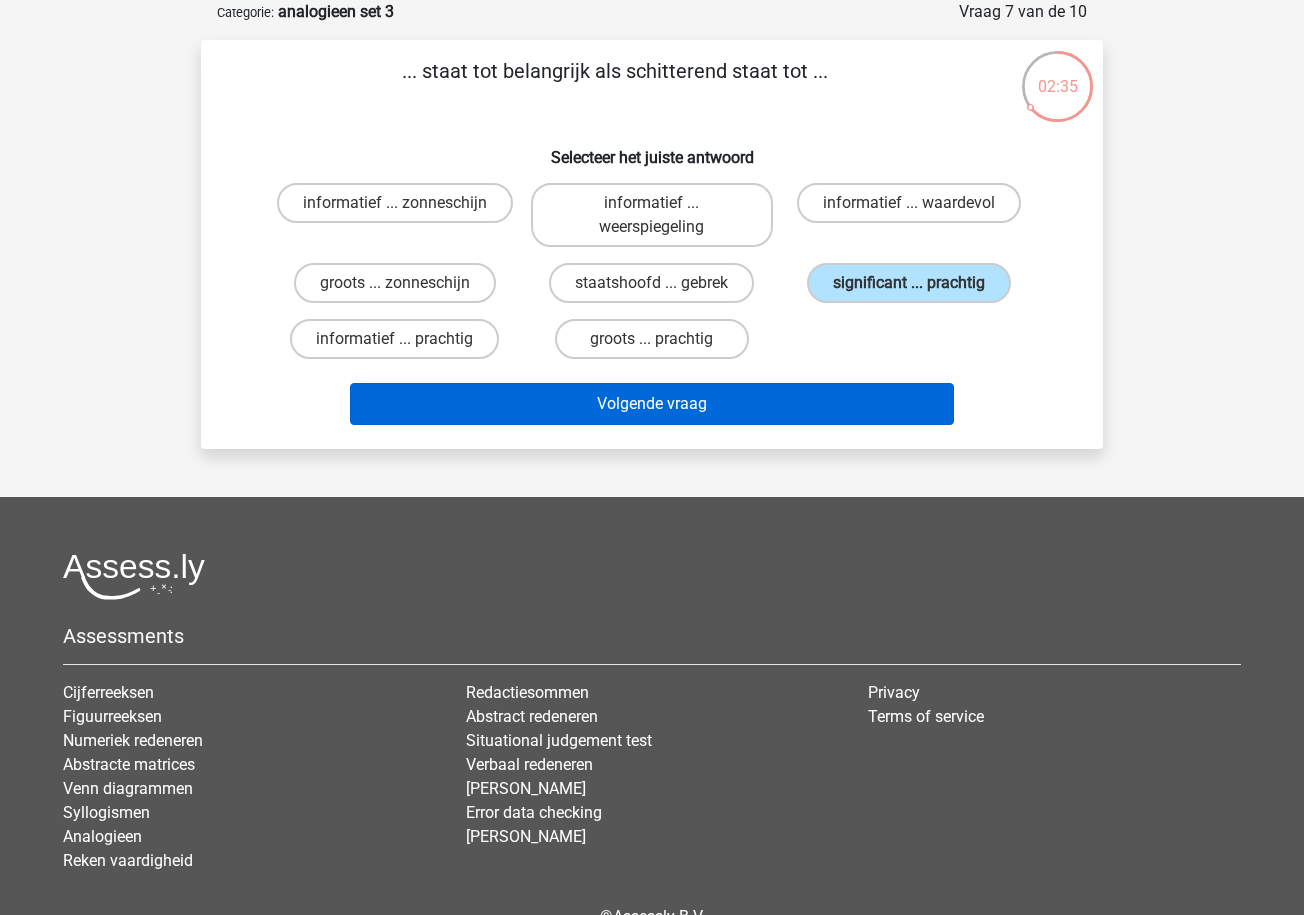 click on "Volgende vraag" at bounding box center [652, 404] 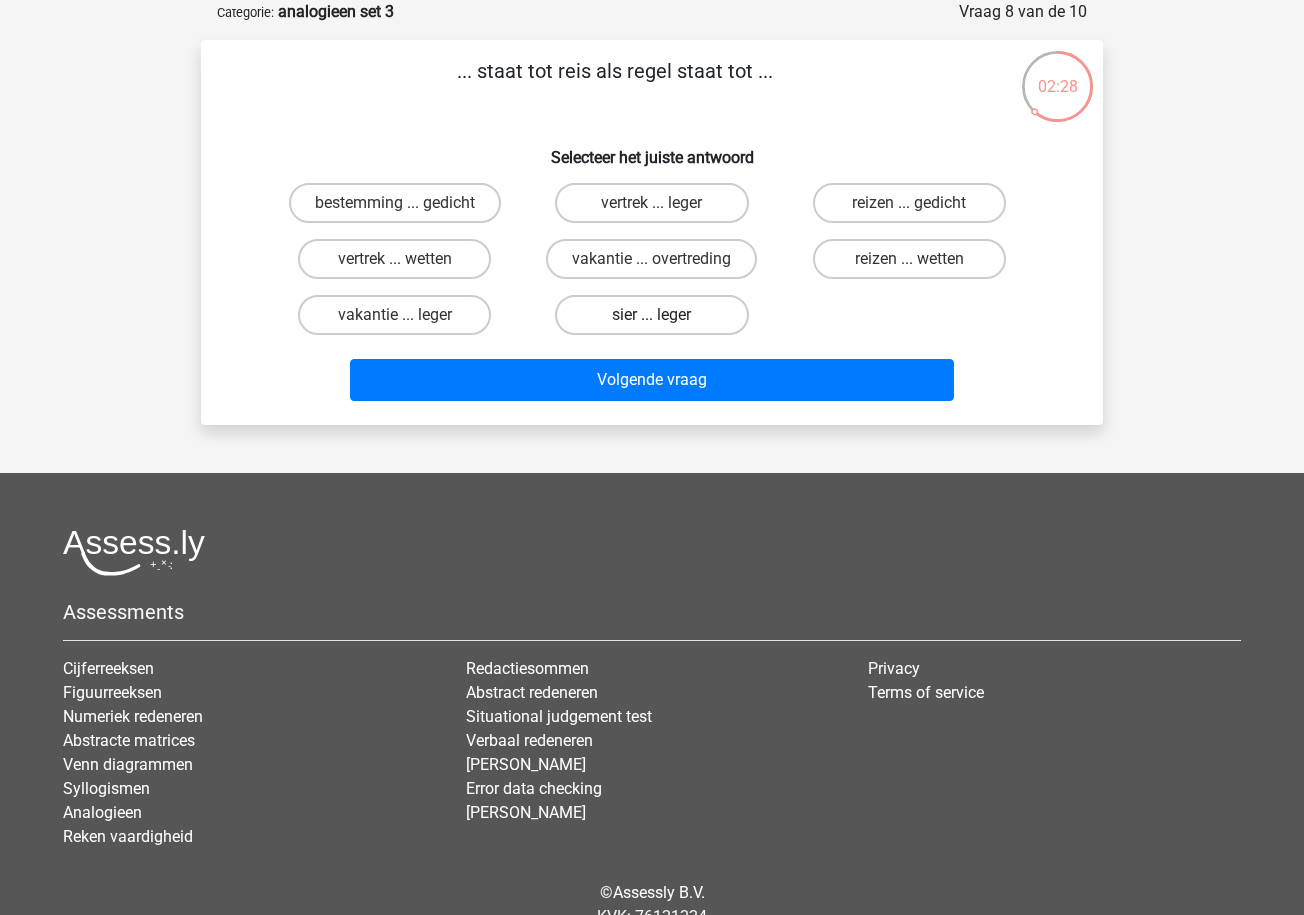 click on "sier ... leger" at bounding box center (651, 315) 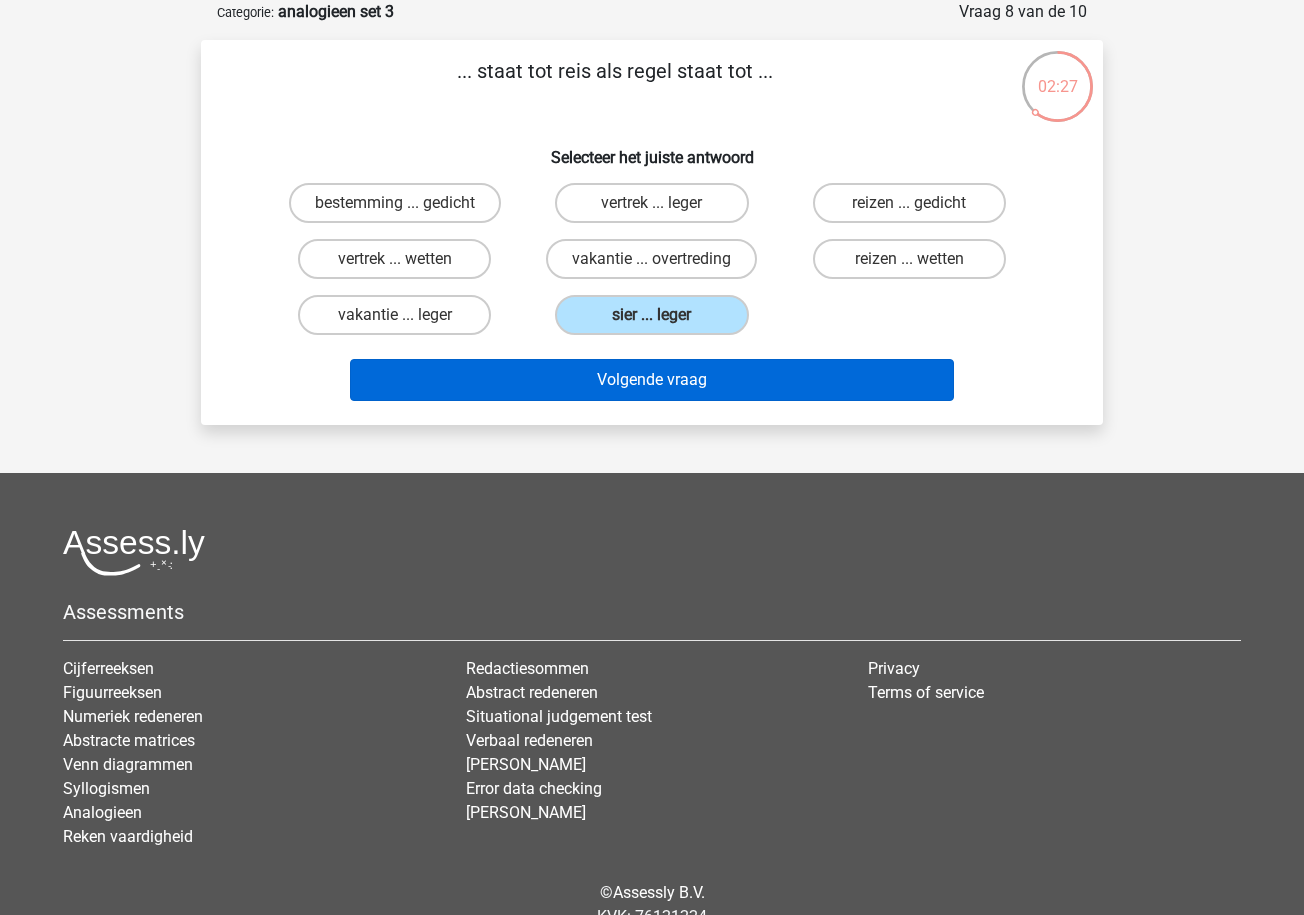 click on "Volgende vraag" at bounding box center (652, 380) 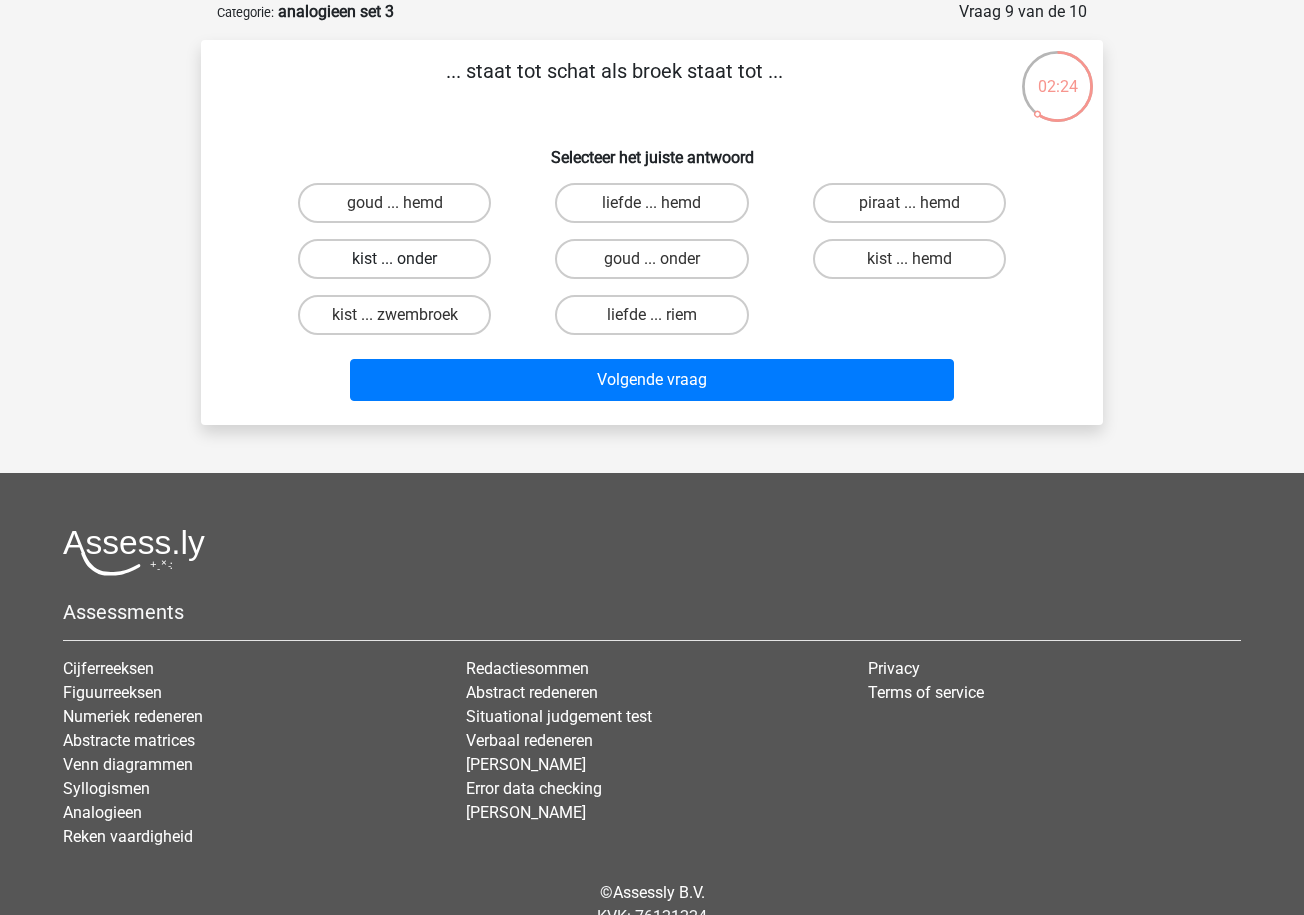 click on "kist ... onder" at bounding box center [394, 259] 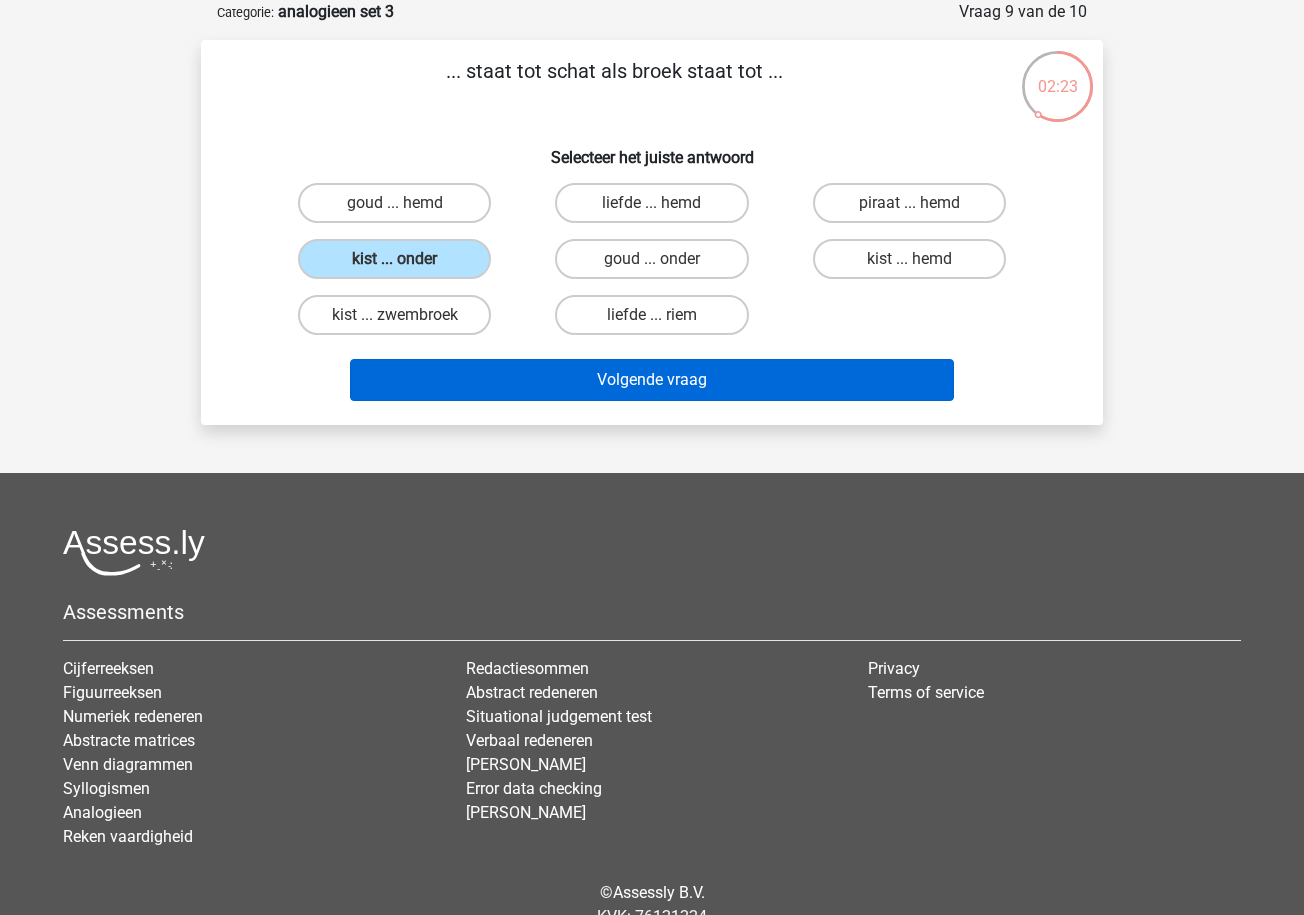 click on "Volgende vraag" at bounding box center (652, 380) 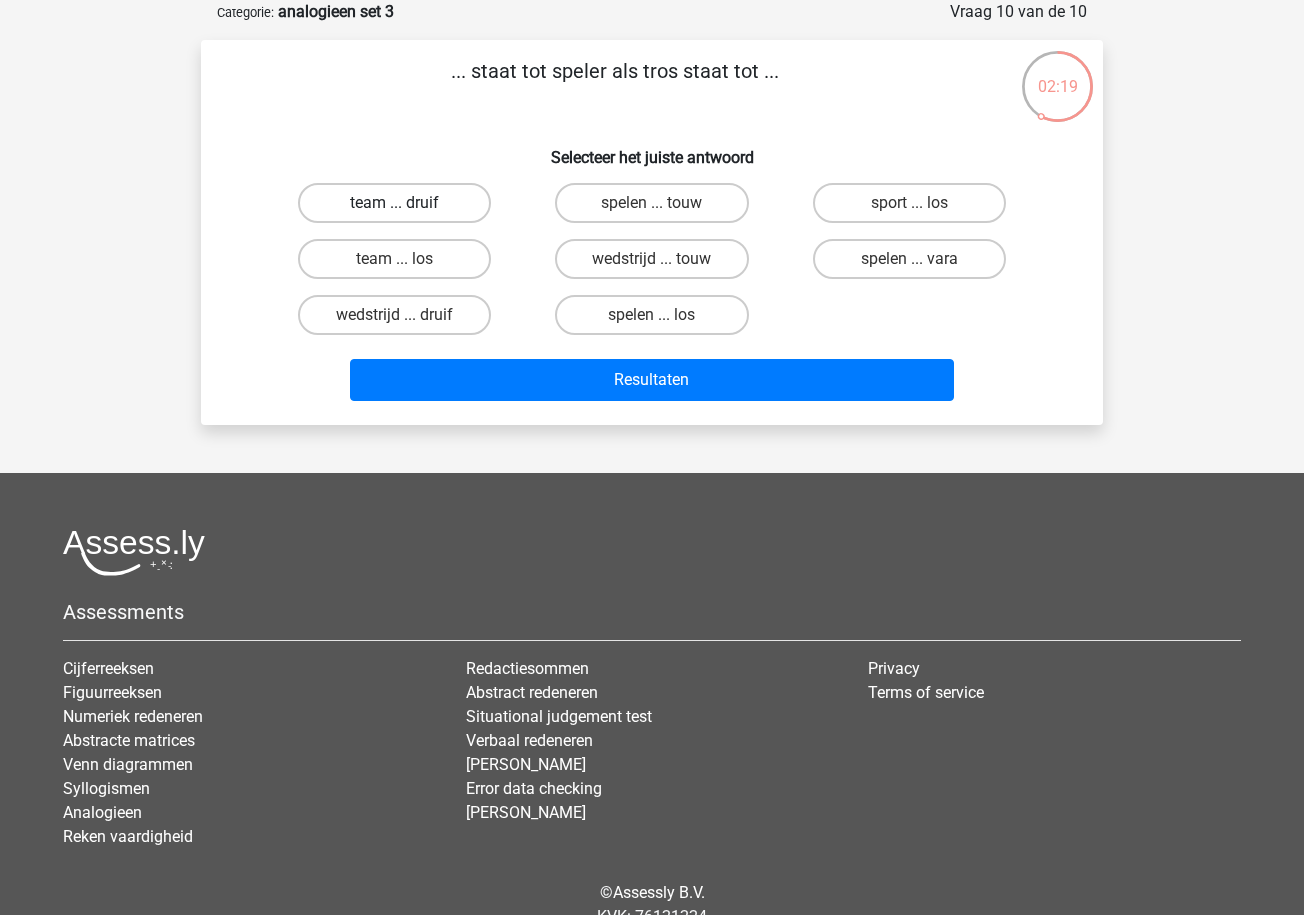 click on "team ... druif" at bounding box center [394, 203] 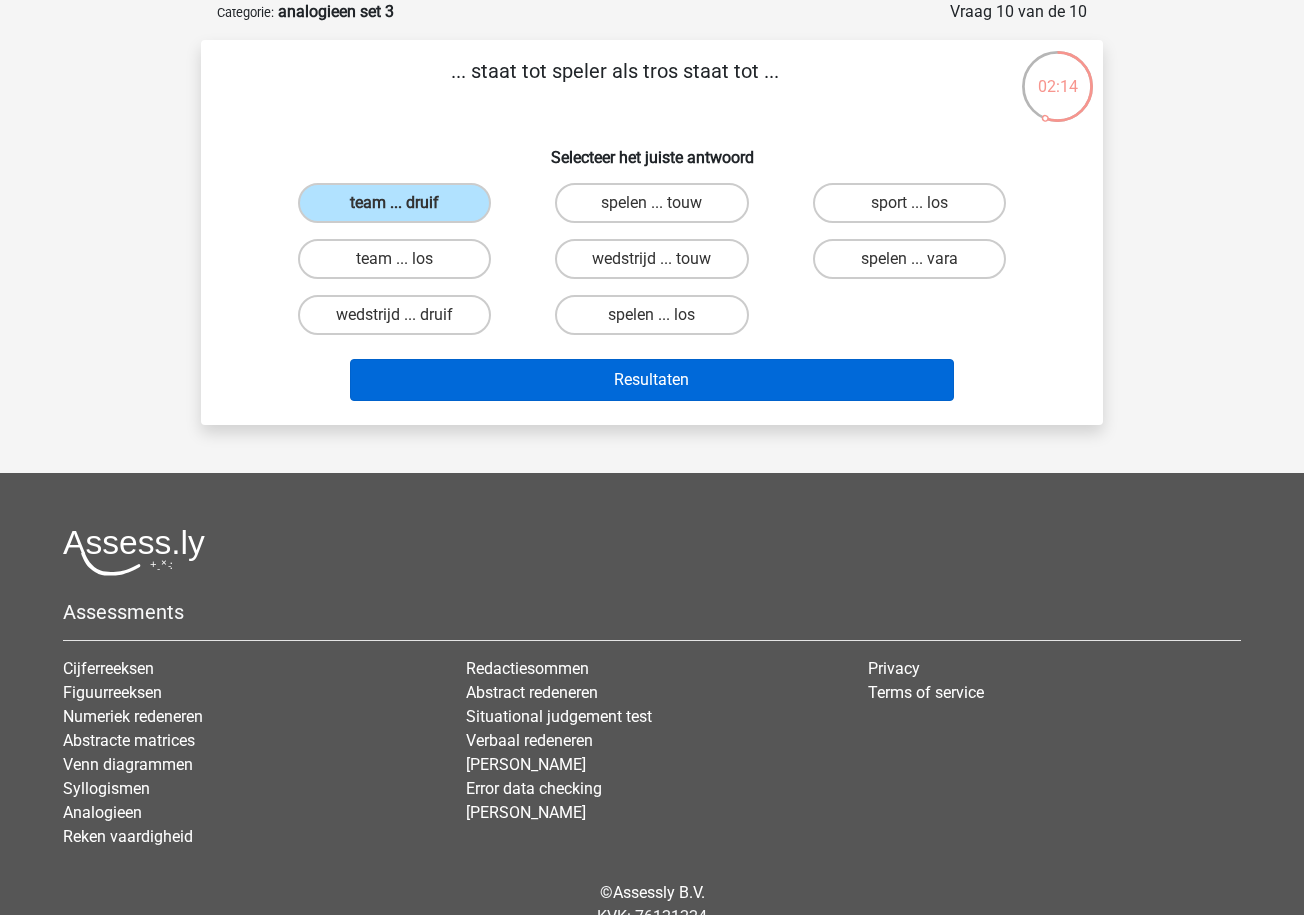 click on "Resultaten" at bounding box center [652, 380] 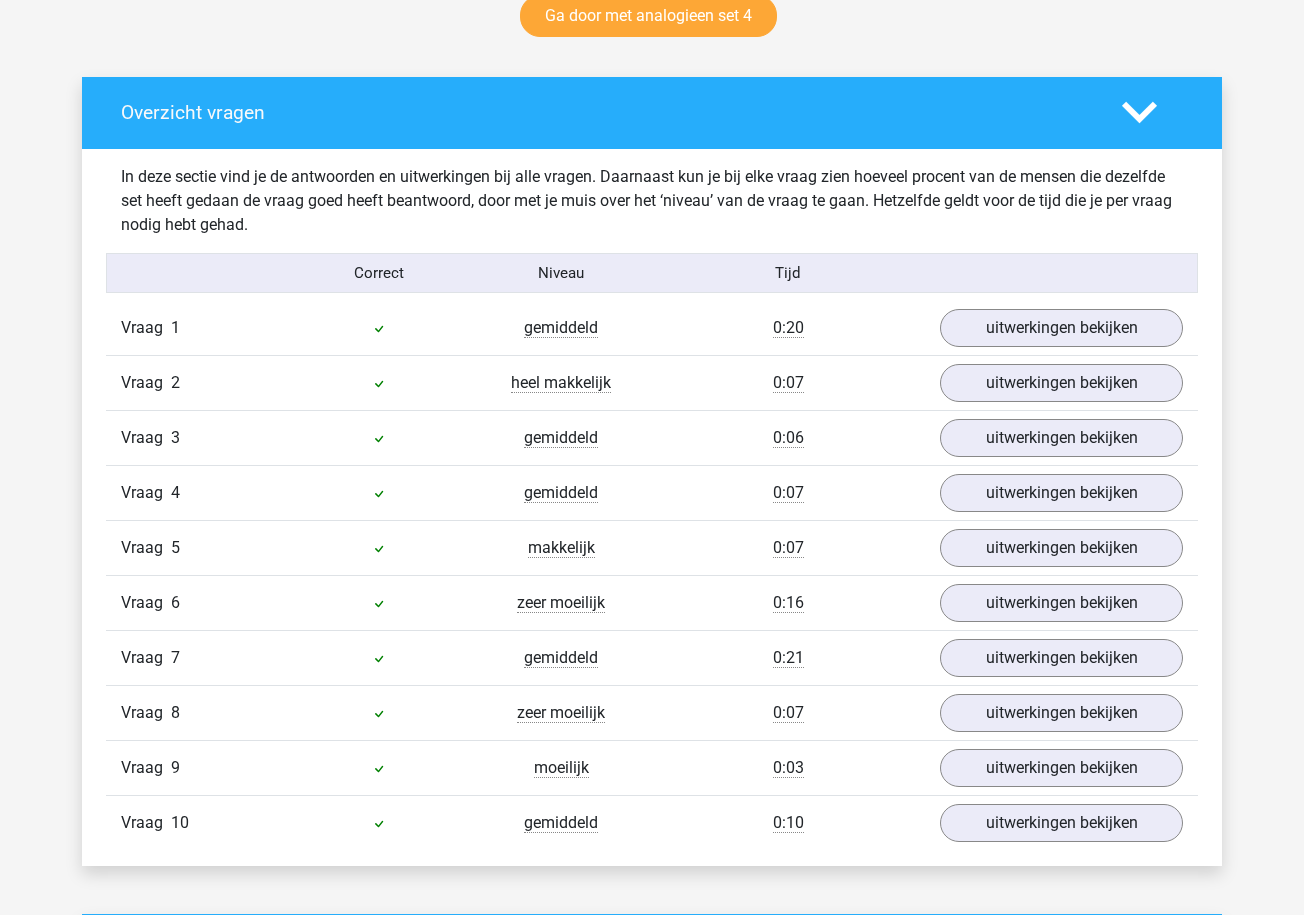 scroll, scrollTop: 1080, scrollLeft: 0, axis: vertical 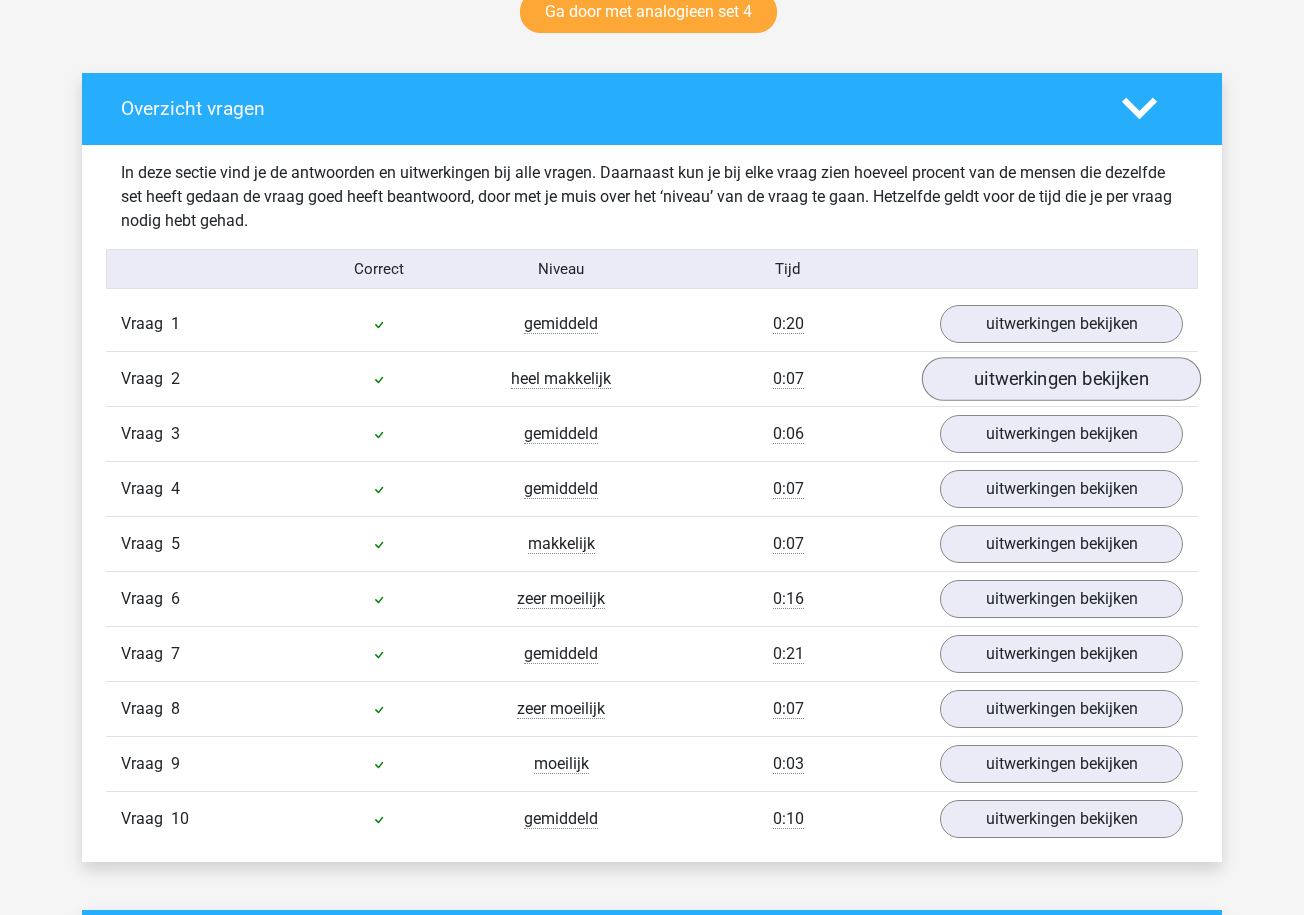 click on "uitwerkingen bekijken" at bounding box center (1061, 380) 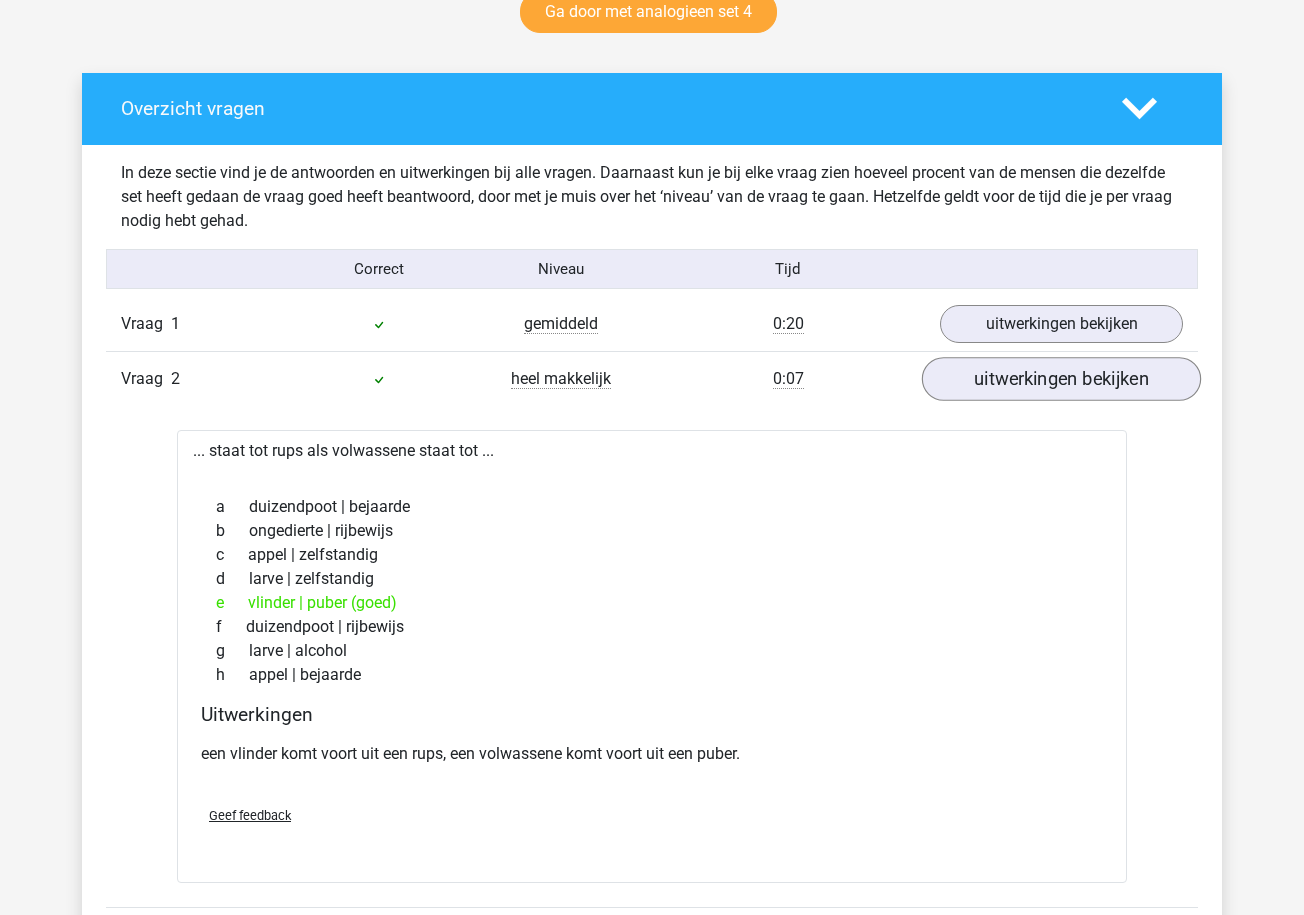 click on "uitwerkingen bekijken" at bounding box center [1061, 380] 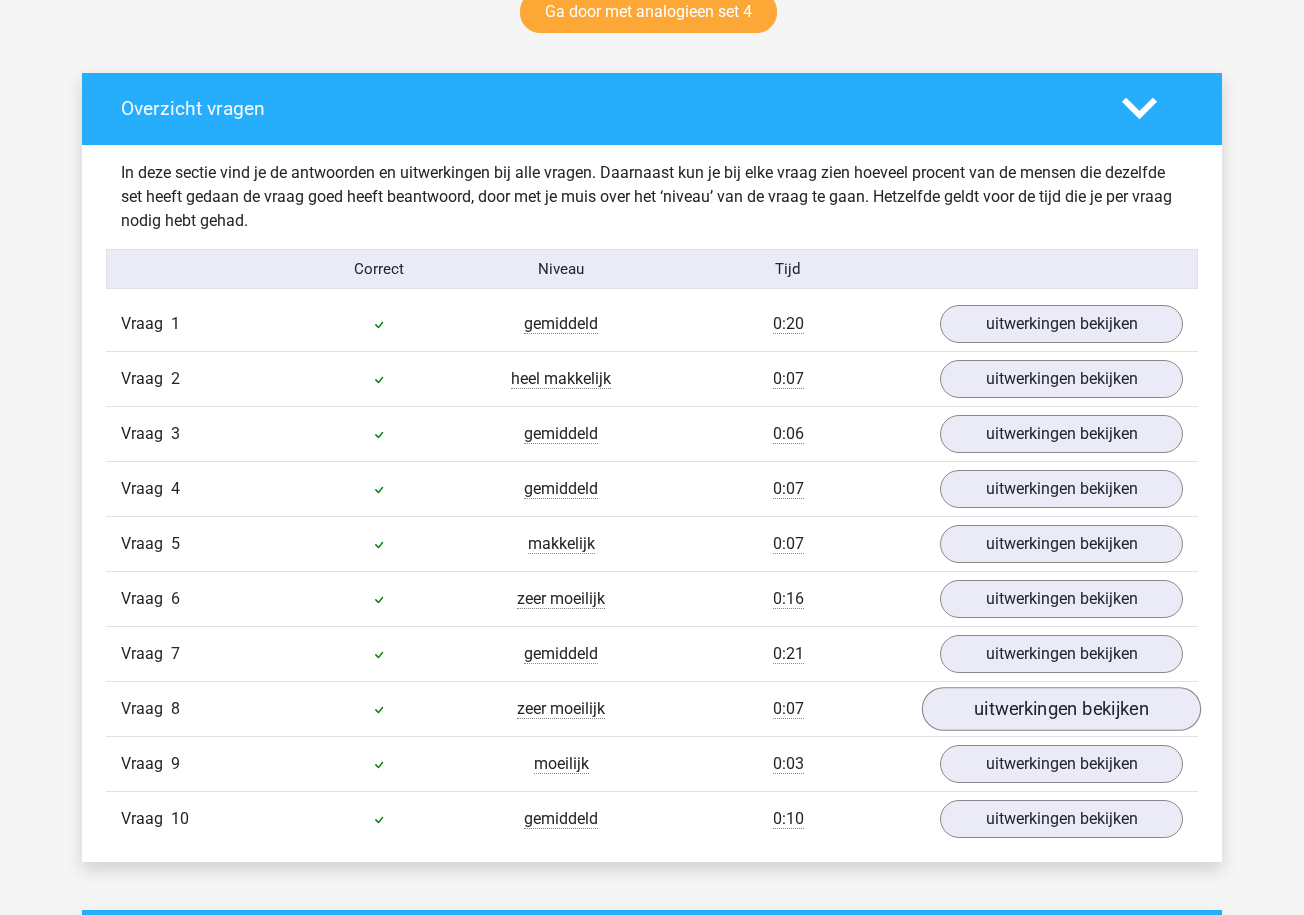 click on "uitwerkingen bekijken" at bounding box center (1061, 710) 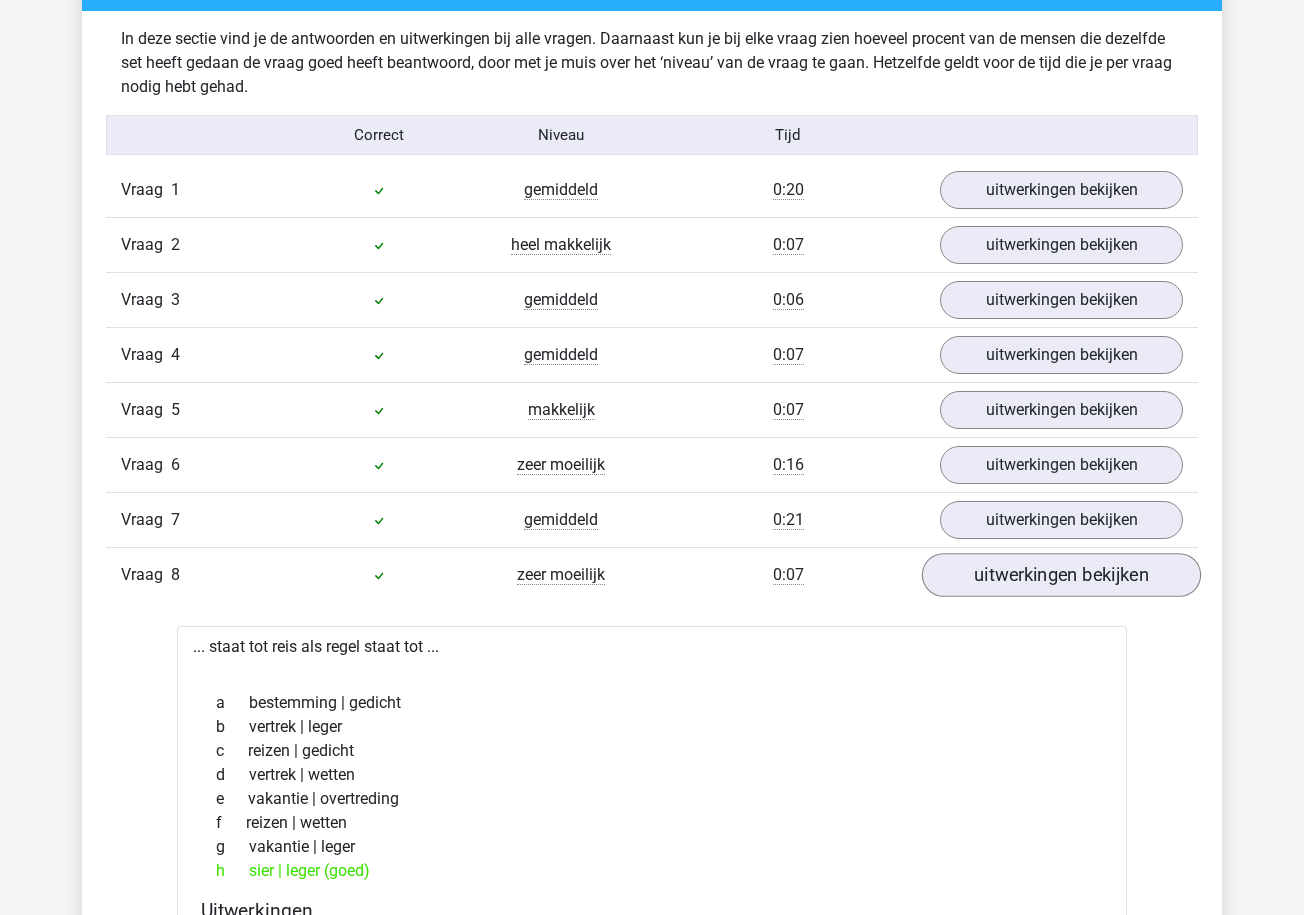 scroll, scrollTop: 1222, scrollLeft: 0, axis: vertical 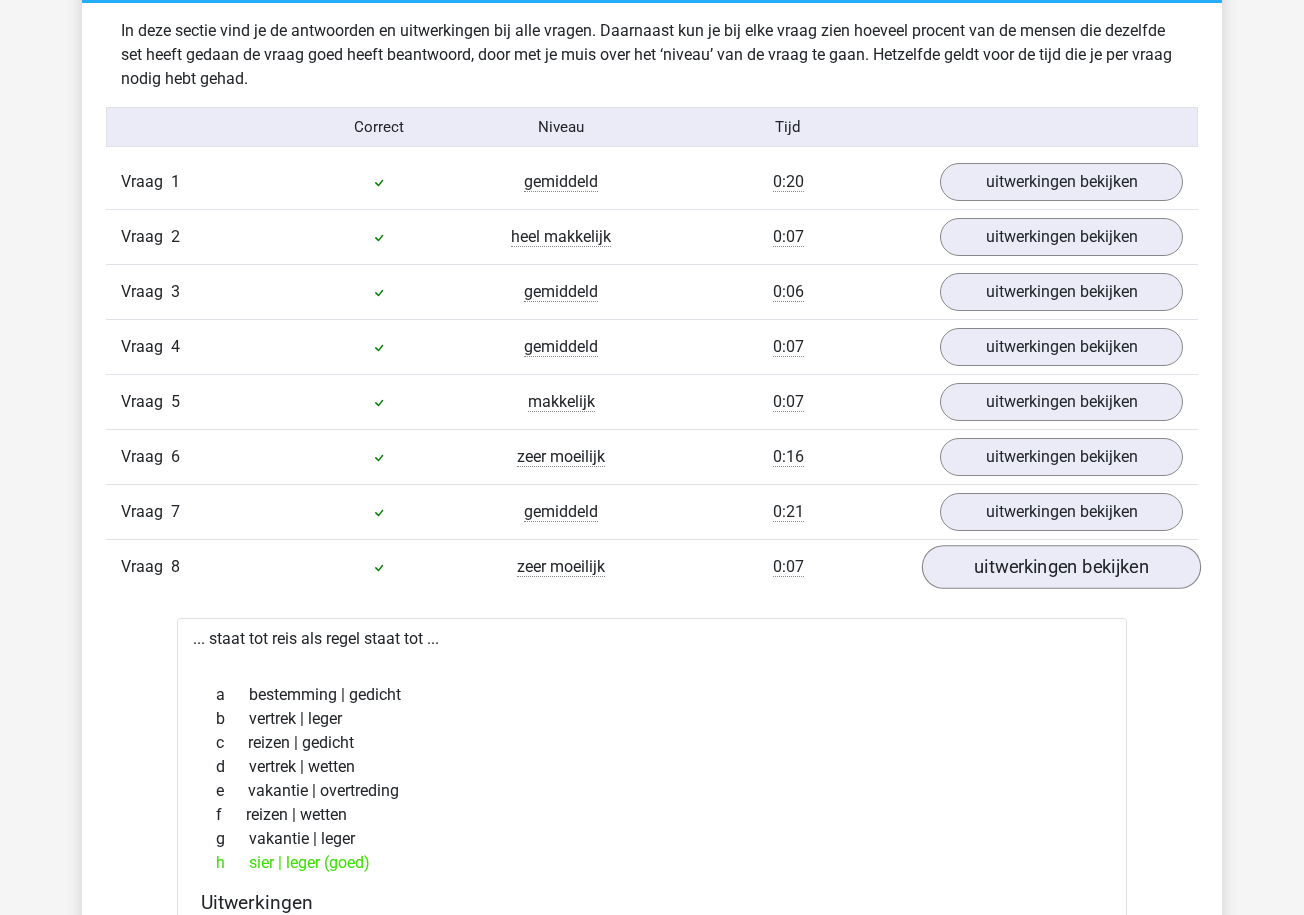 click on "uitwerkingen bekijken" at bounding box center (1061, 568) 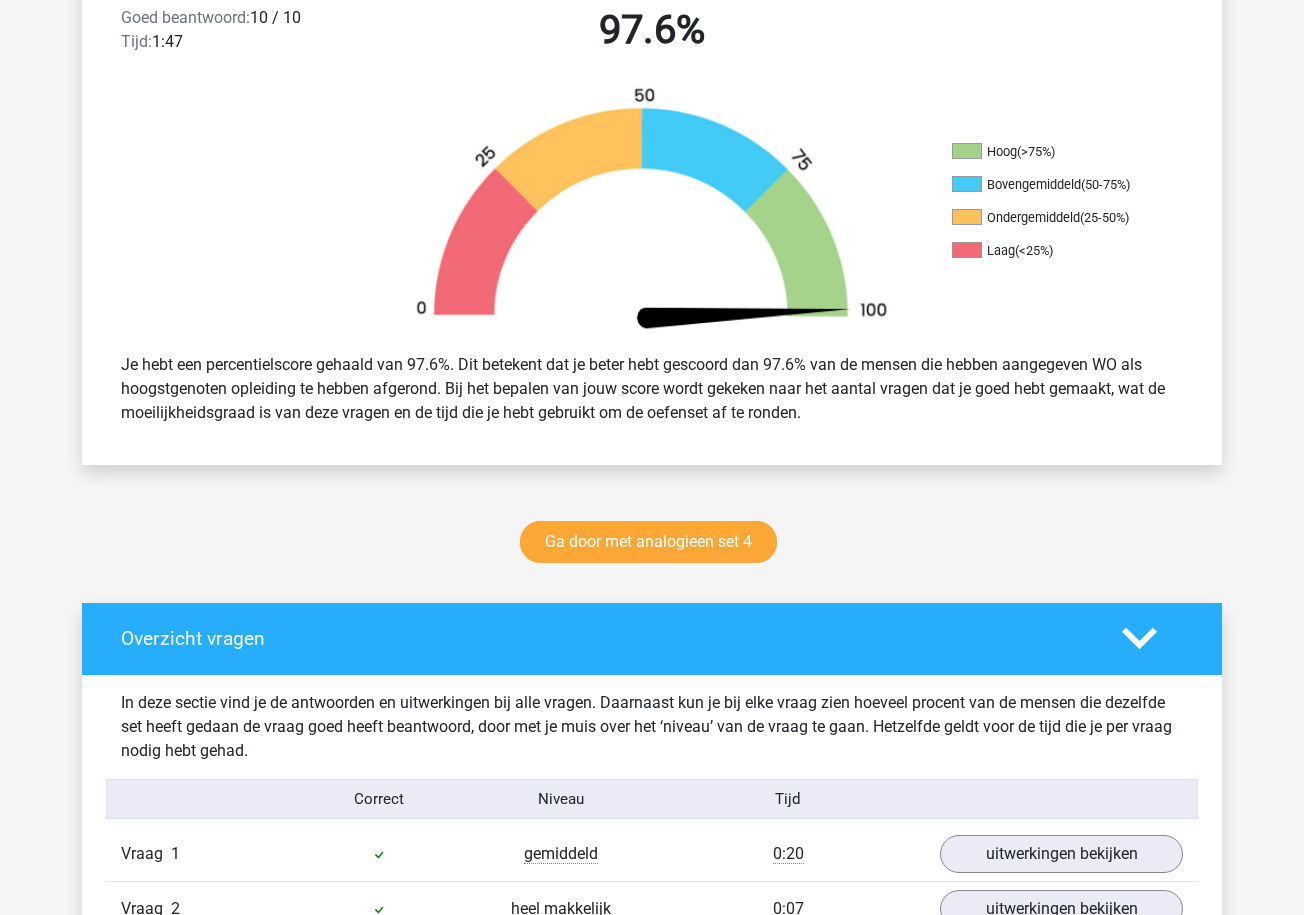 scroll, scrollTop: 538, scrollLeft: 0, axis: vertical 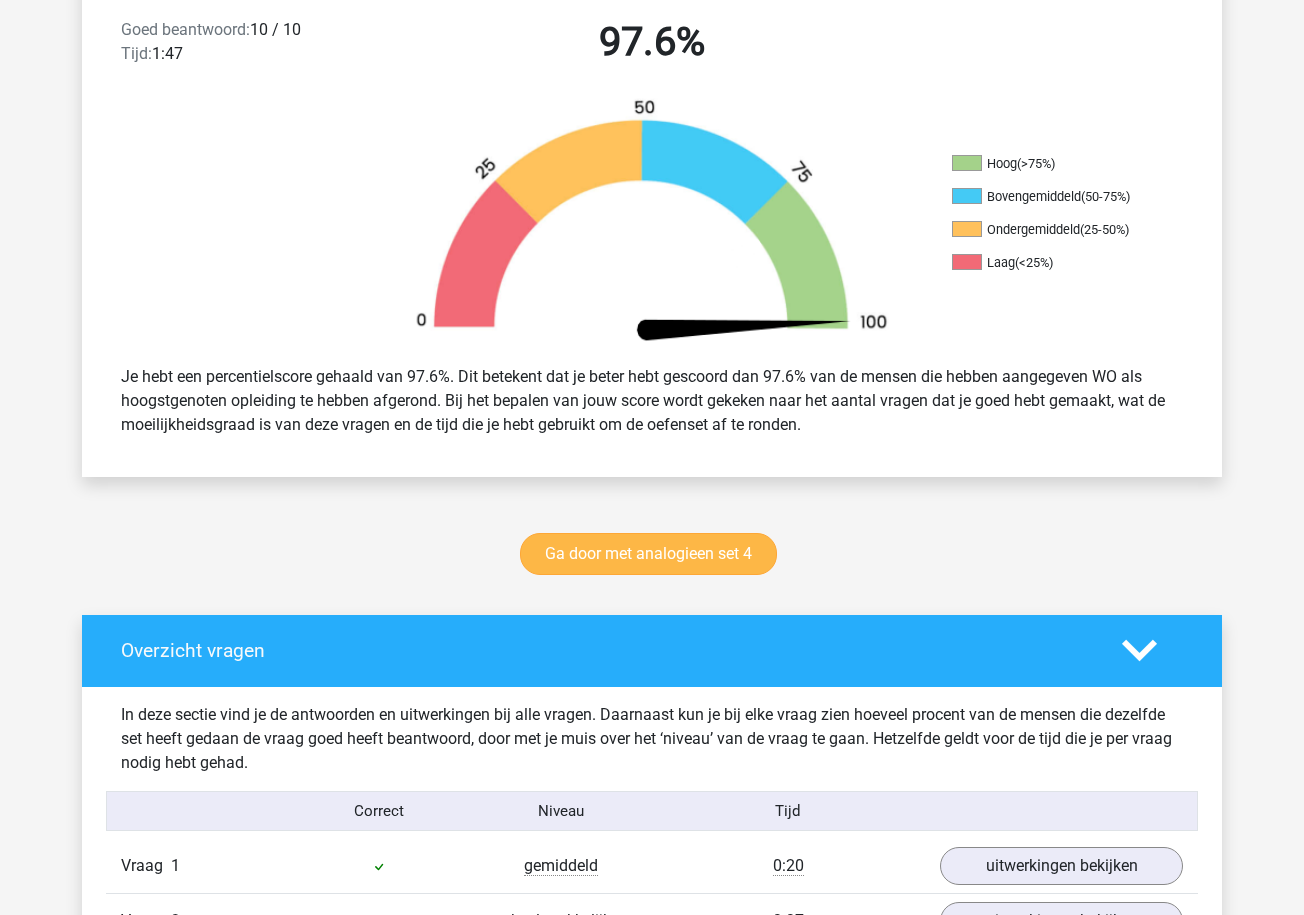 click on "Ga door met analogieen set 4" at bounding box center (648, 554) 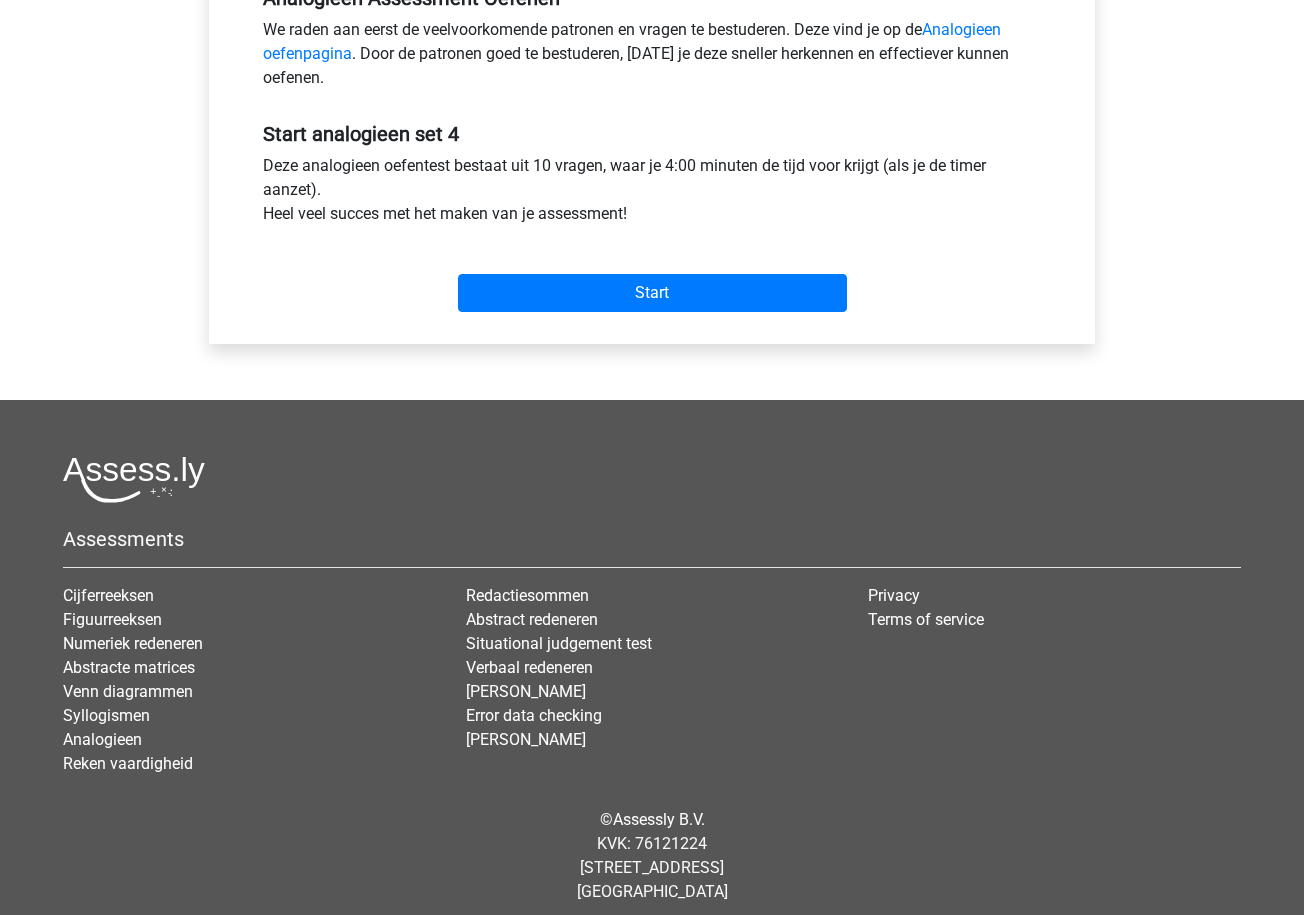 scroll, scrollTop: 652, scrollLeft: 0, axis: vertical 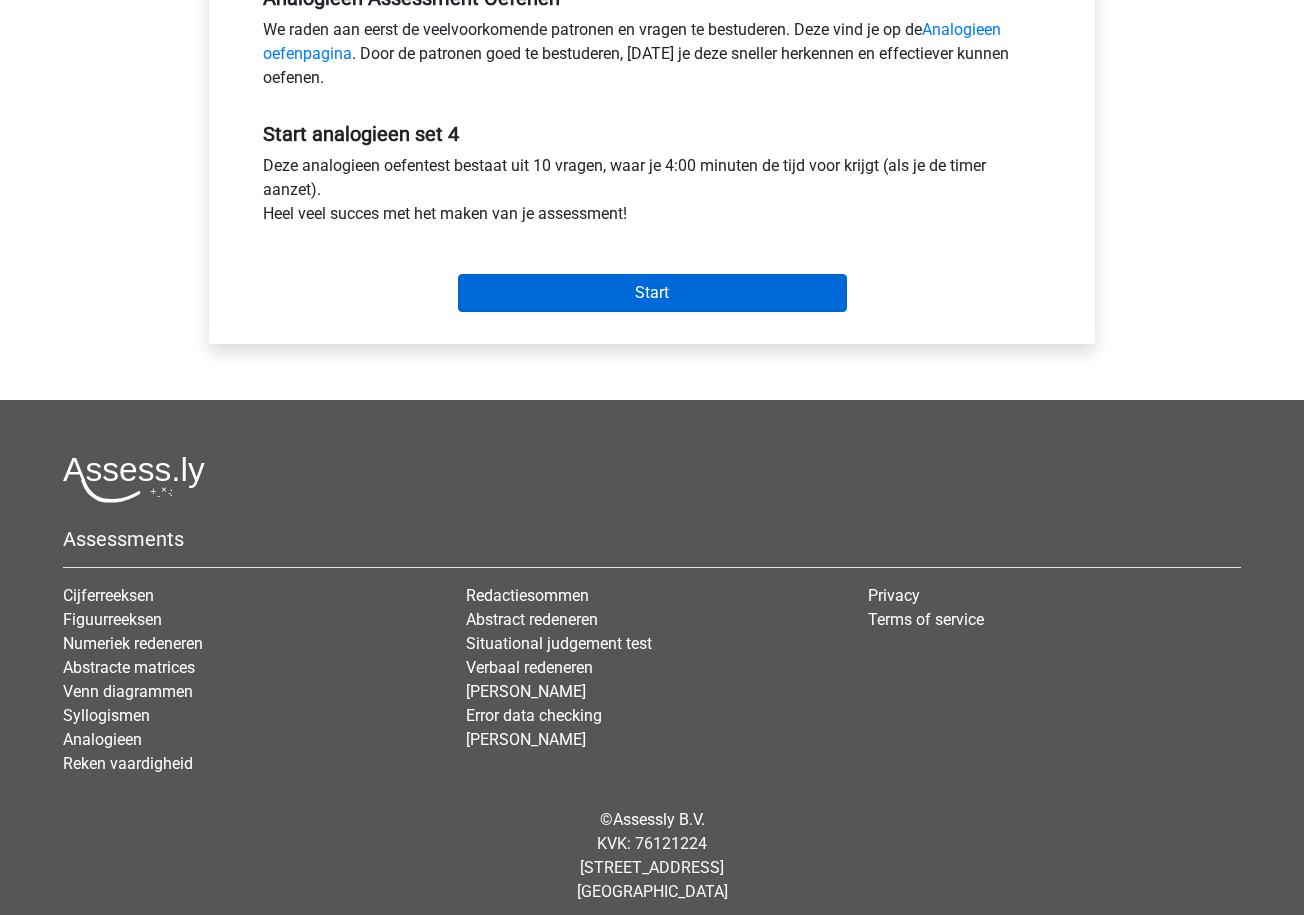 click on "Start" at bounding box center [652, 293] 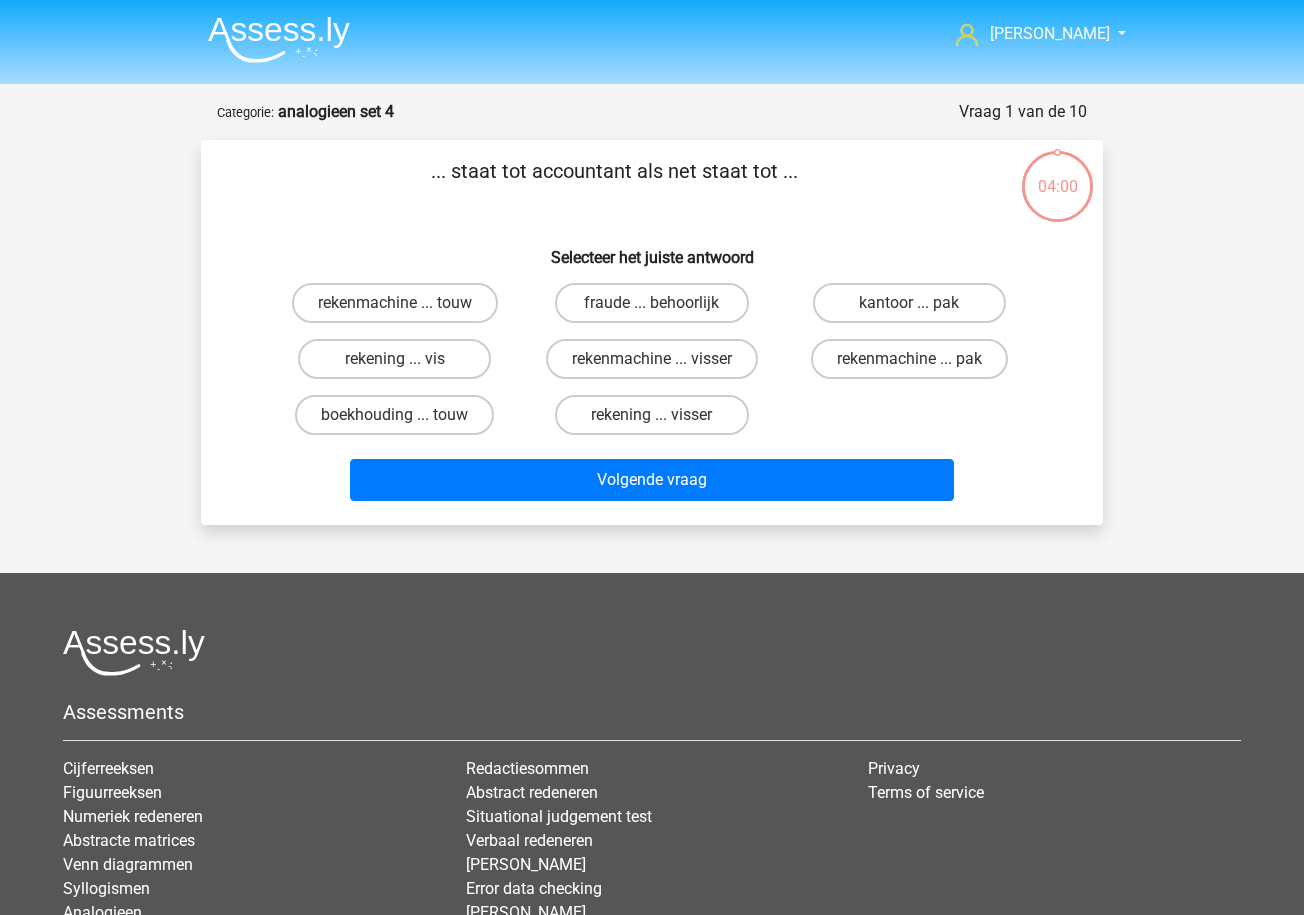 scroll, scrollTop: 0, scrollLeft: 0, axis: both 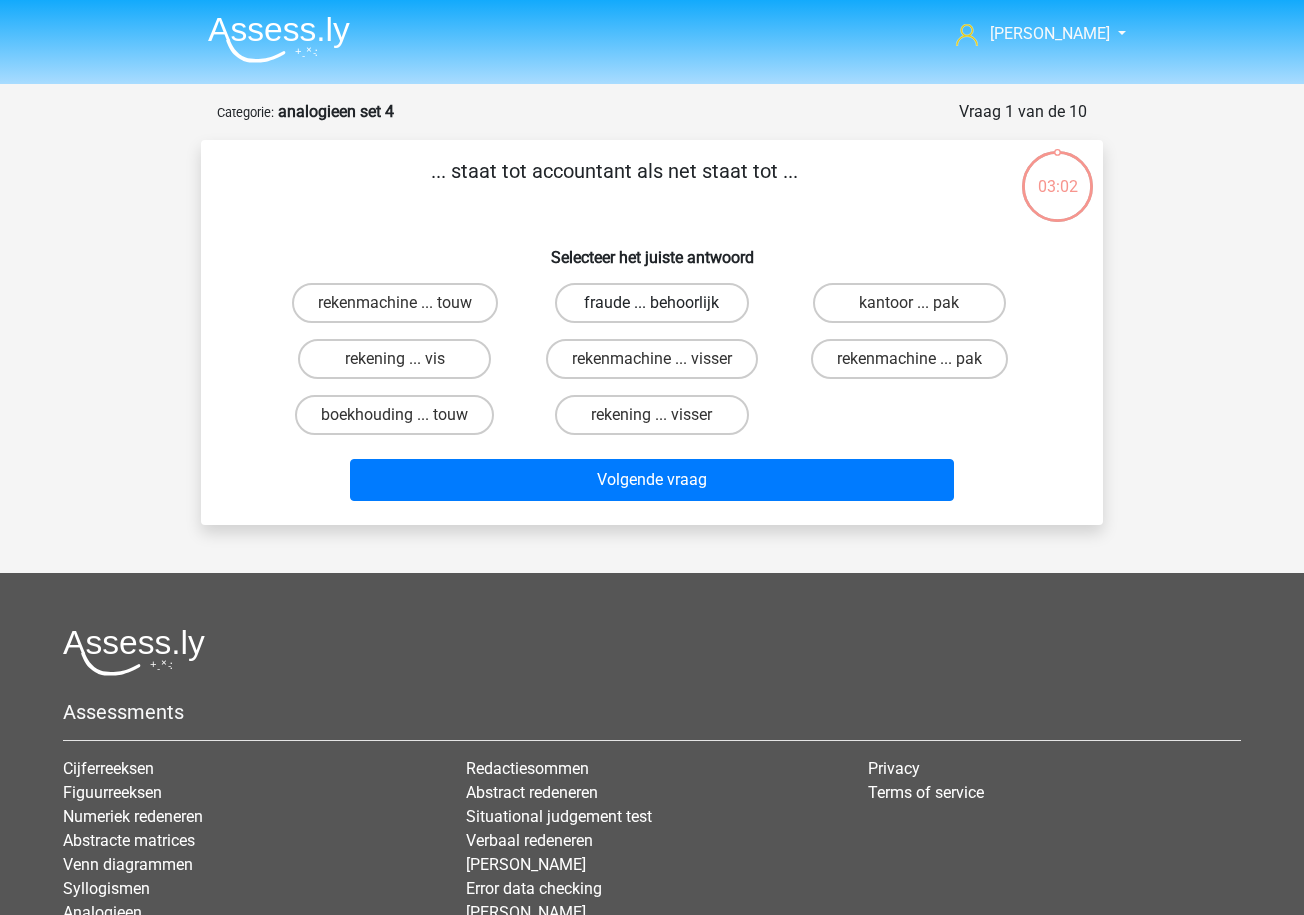 click on "fraude ... behoorlijk" at bounding box center (651, 303) 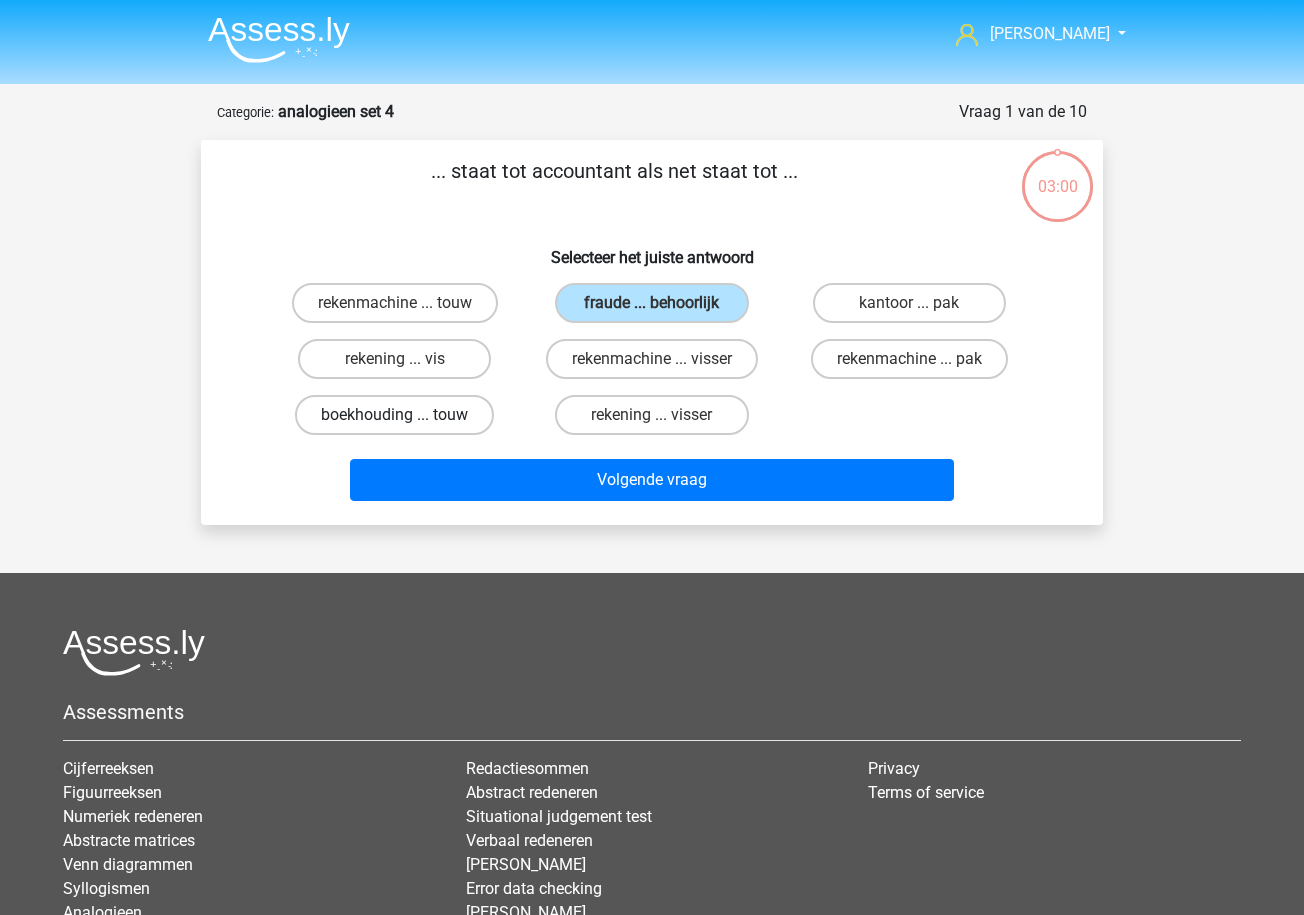 click on "boekhouding ... touw" at bounding box center [394, 415] 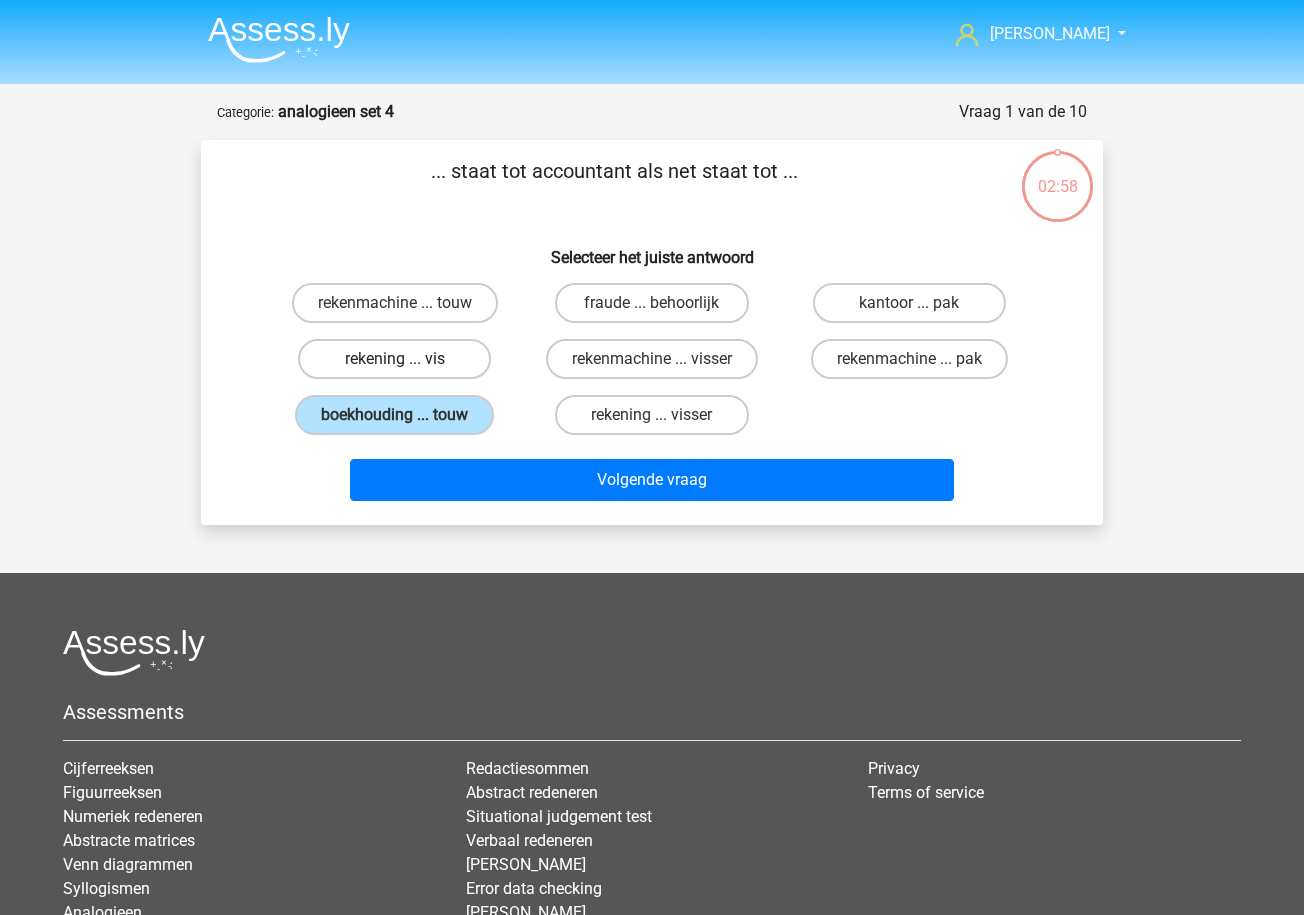 click on "rekening ... vis" at bounding box center (394, 359) 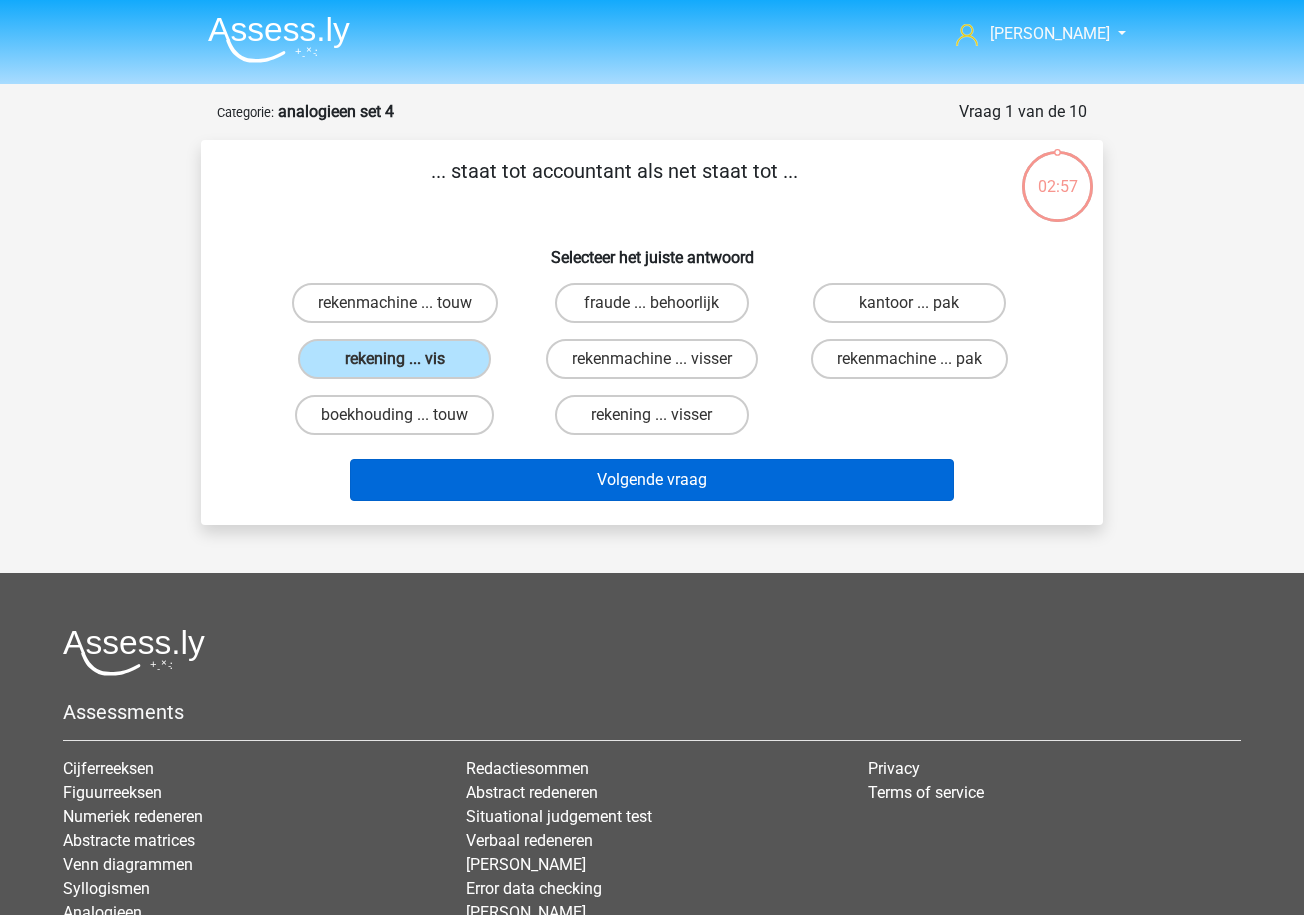 click on "Volgende vraag" at bounding box center (652, 480) 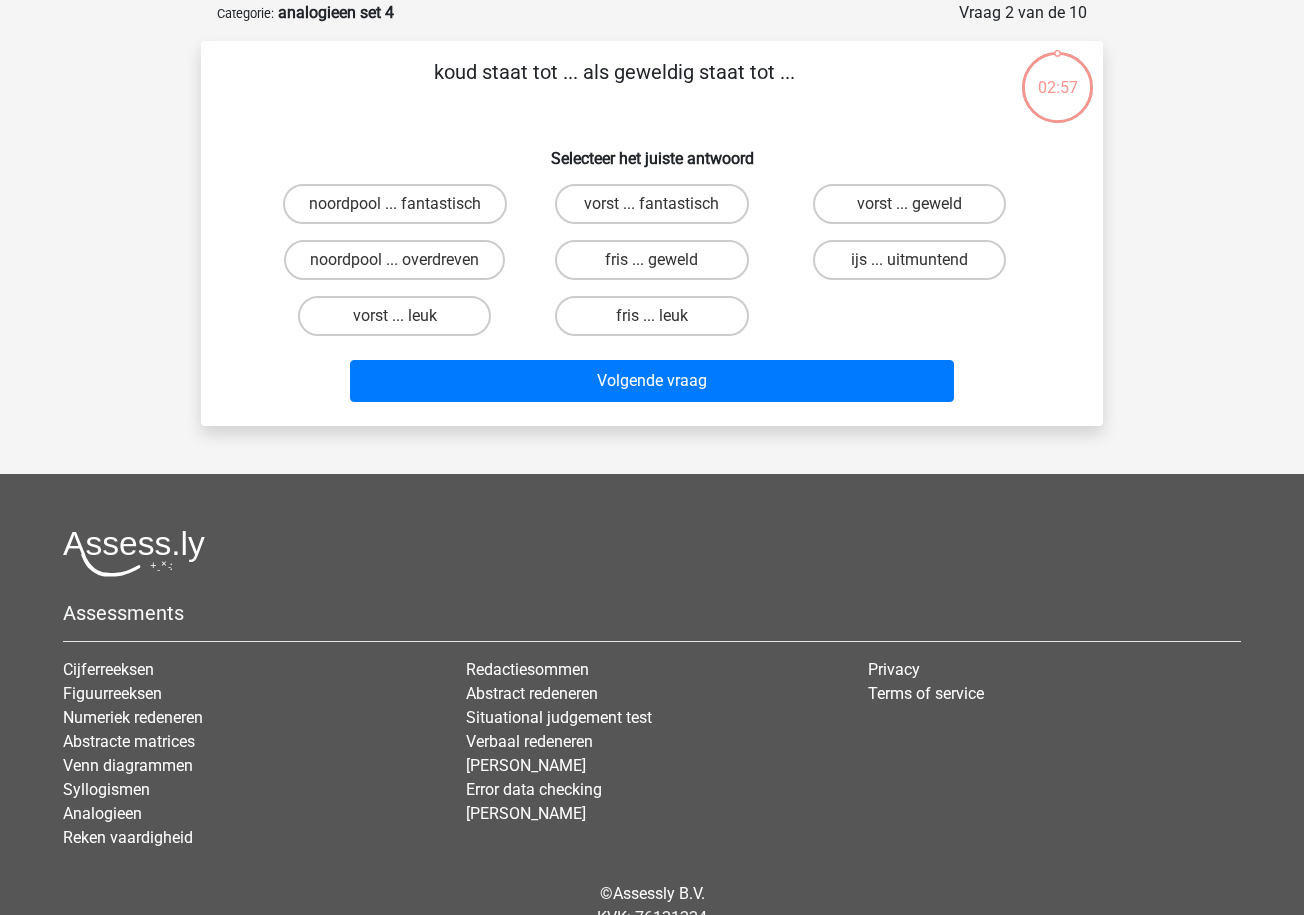 scroll, scrollTop: 100, scrollLeft: 0, axis: vertical 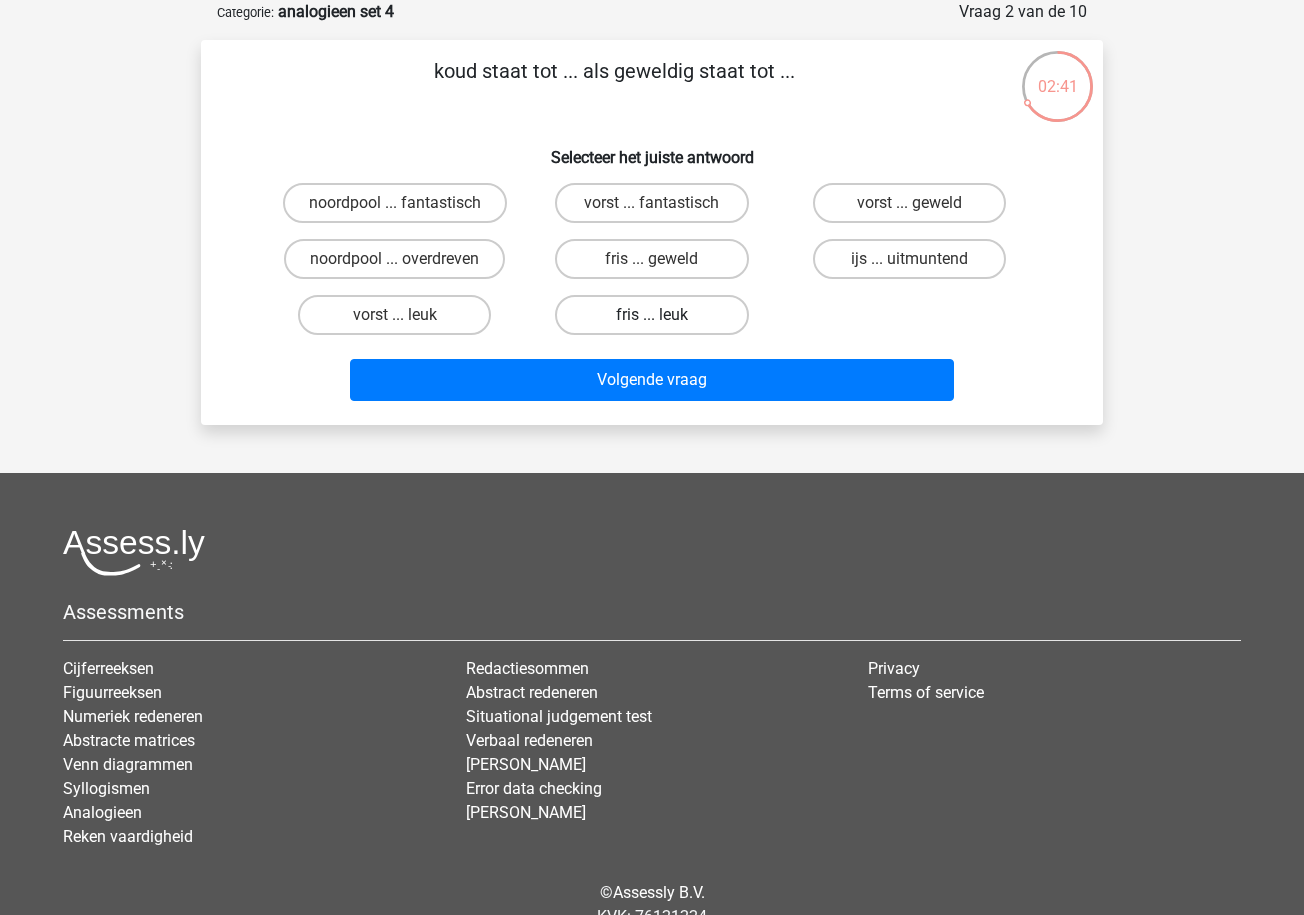 click on "fris ... leuk" at bounding box center (651, 315) 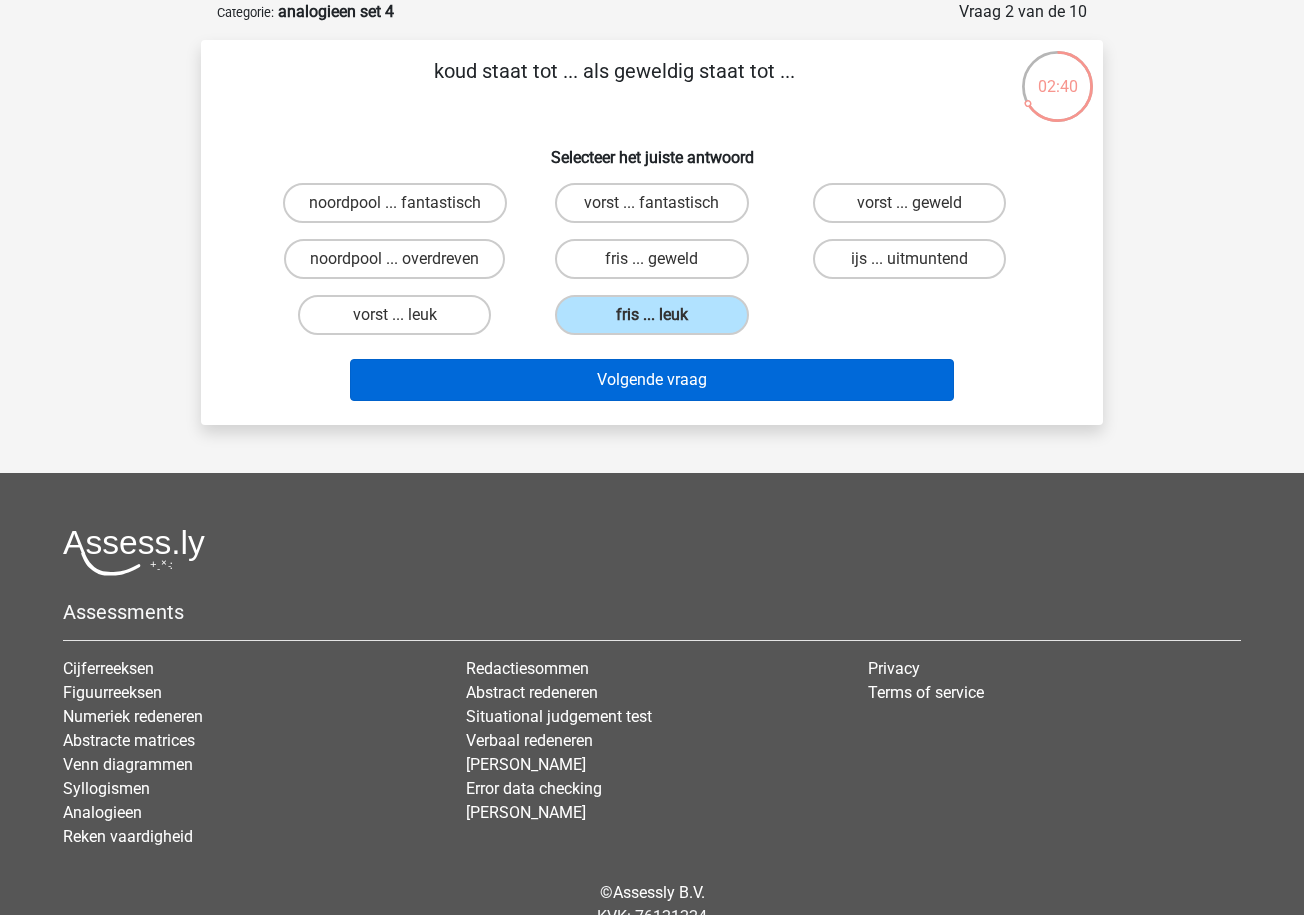 click on "Volgende vraag" at bounding box center (652, 380) 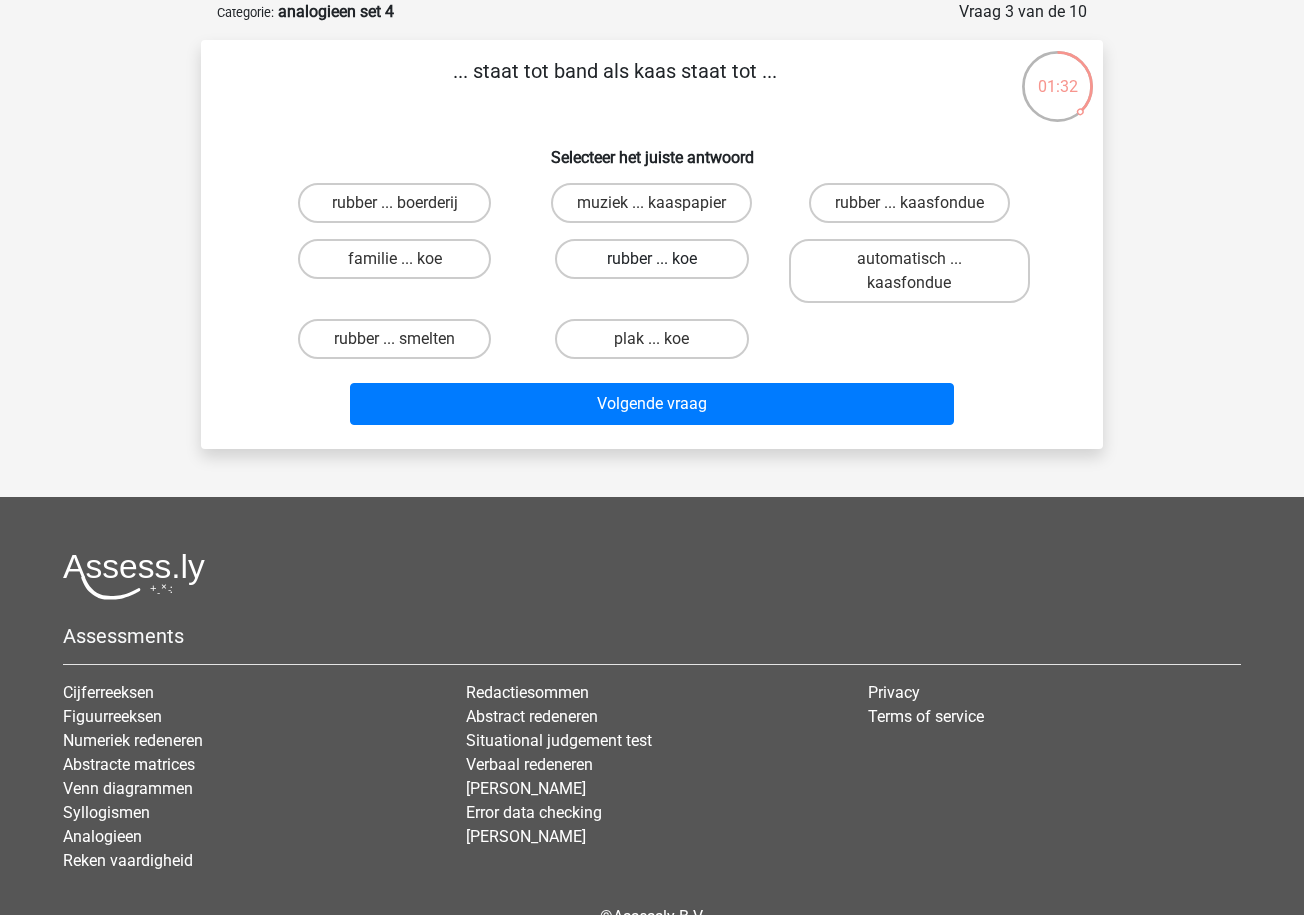 click on "rubber ... koe" at bounding box center (651, 259) 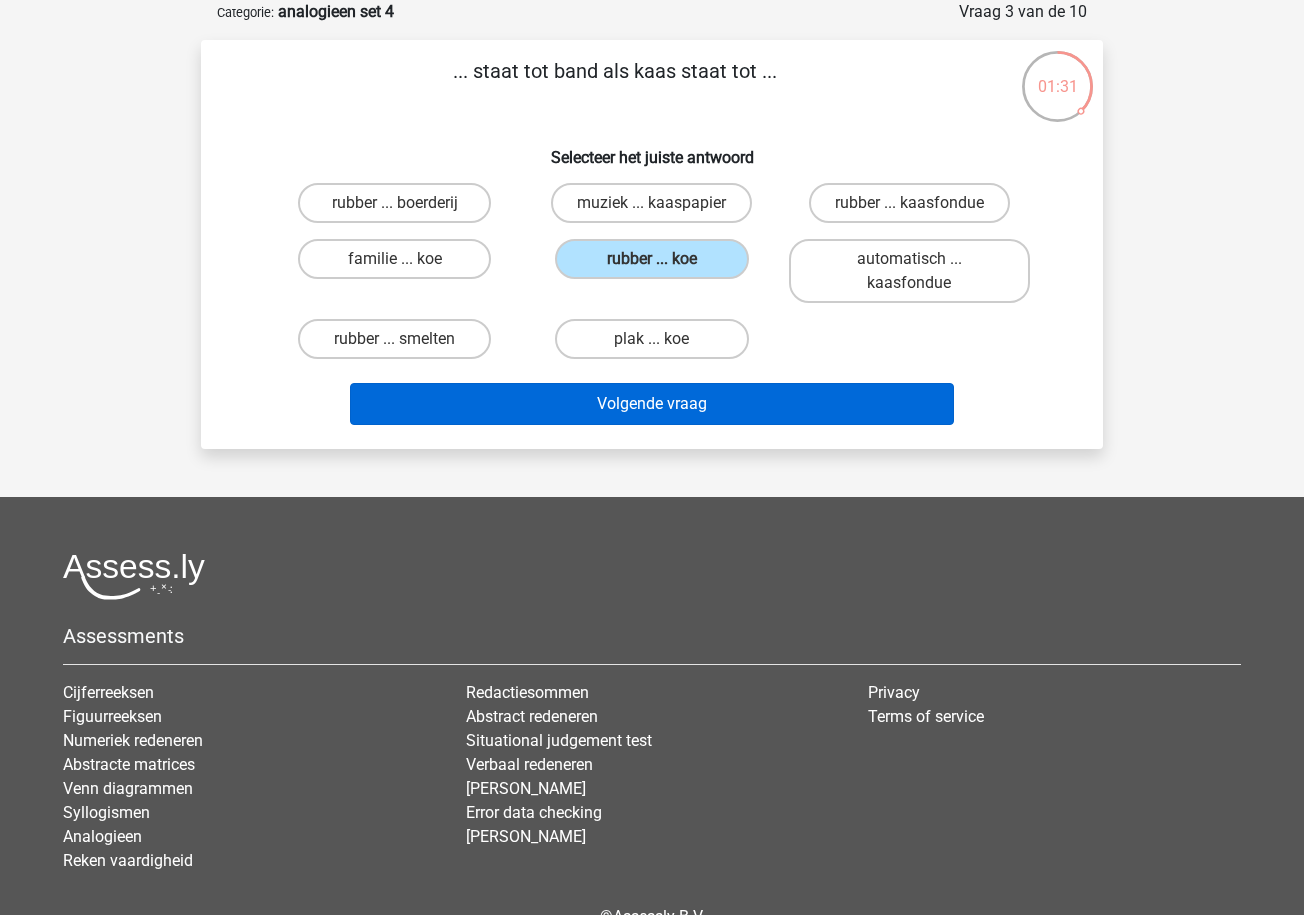 click on "Volgende vraag" at bounding box center (652, 404) 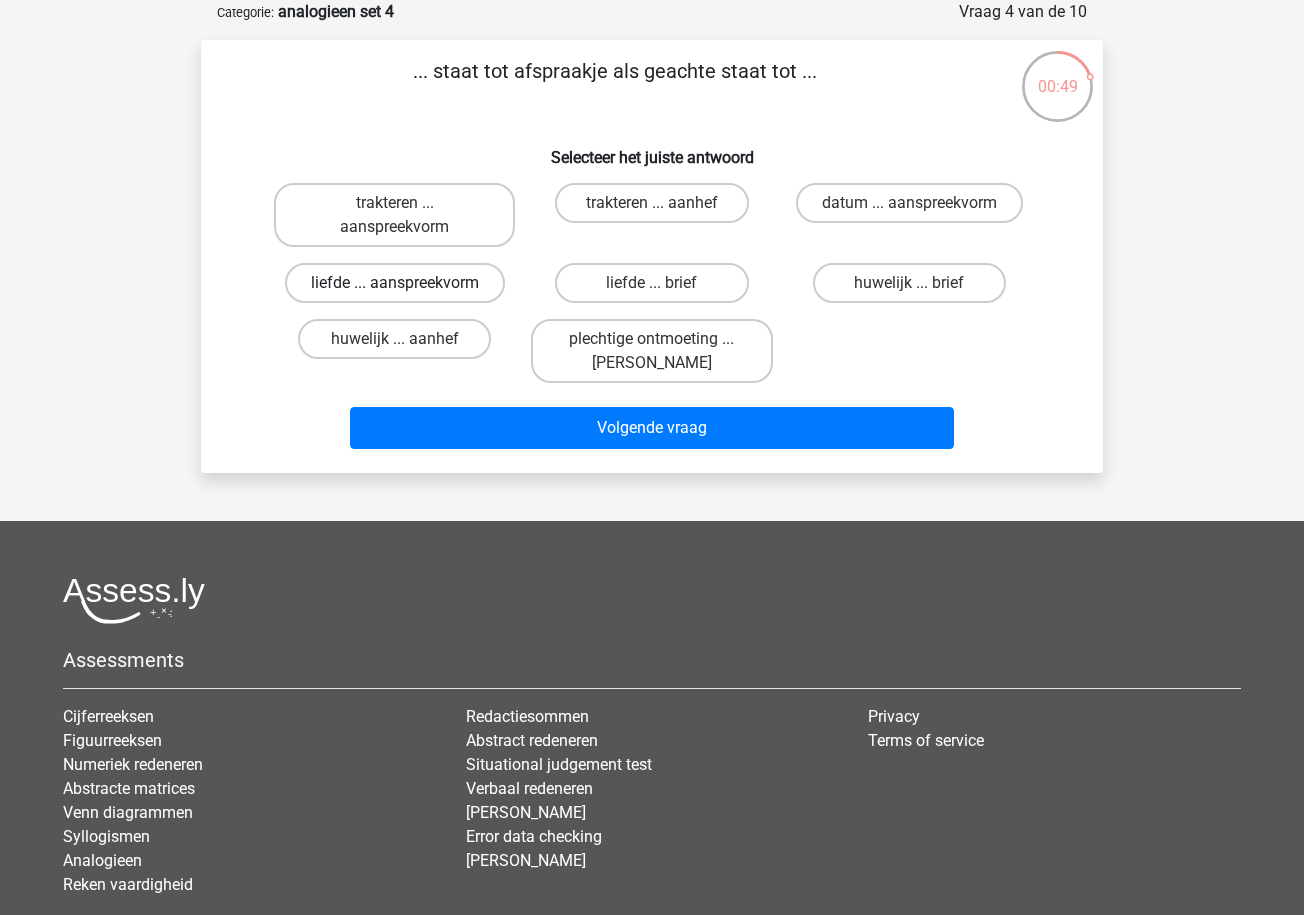 click on "liefde ... aanspreekvorm" at bounding box center (395, 283) 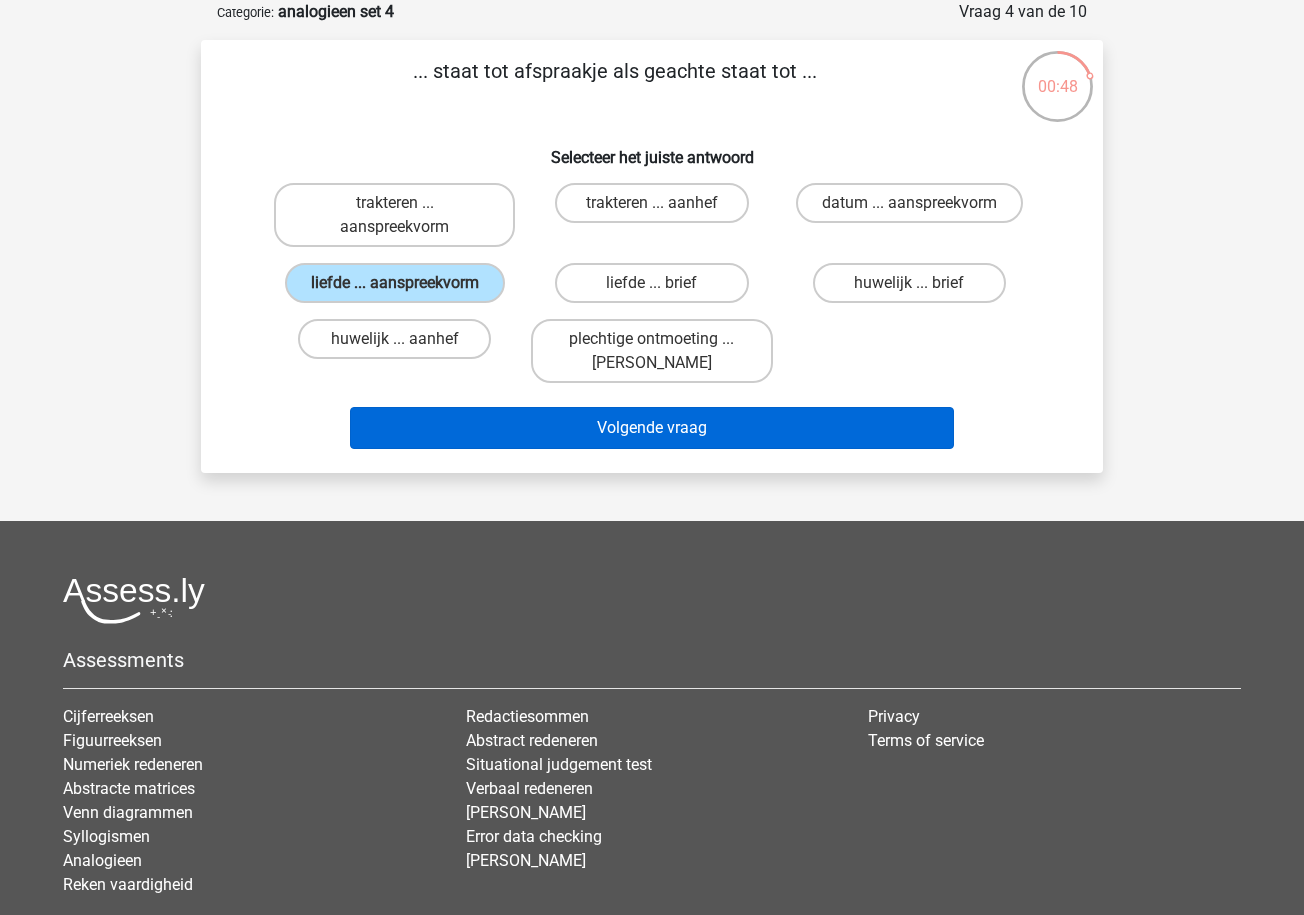 click on "Volgende vraag" at bounding box center [652, 428] 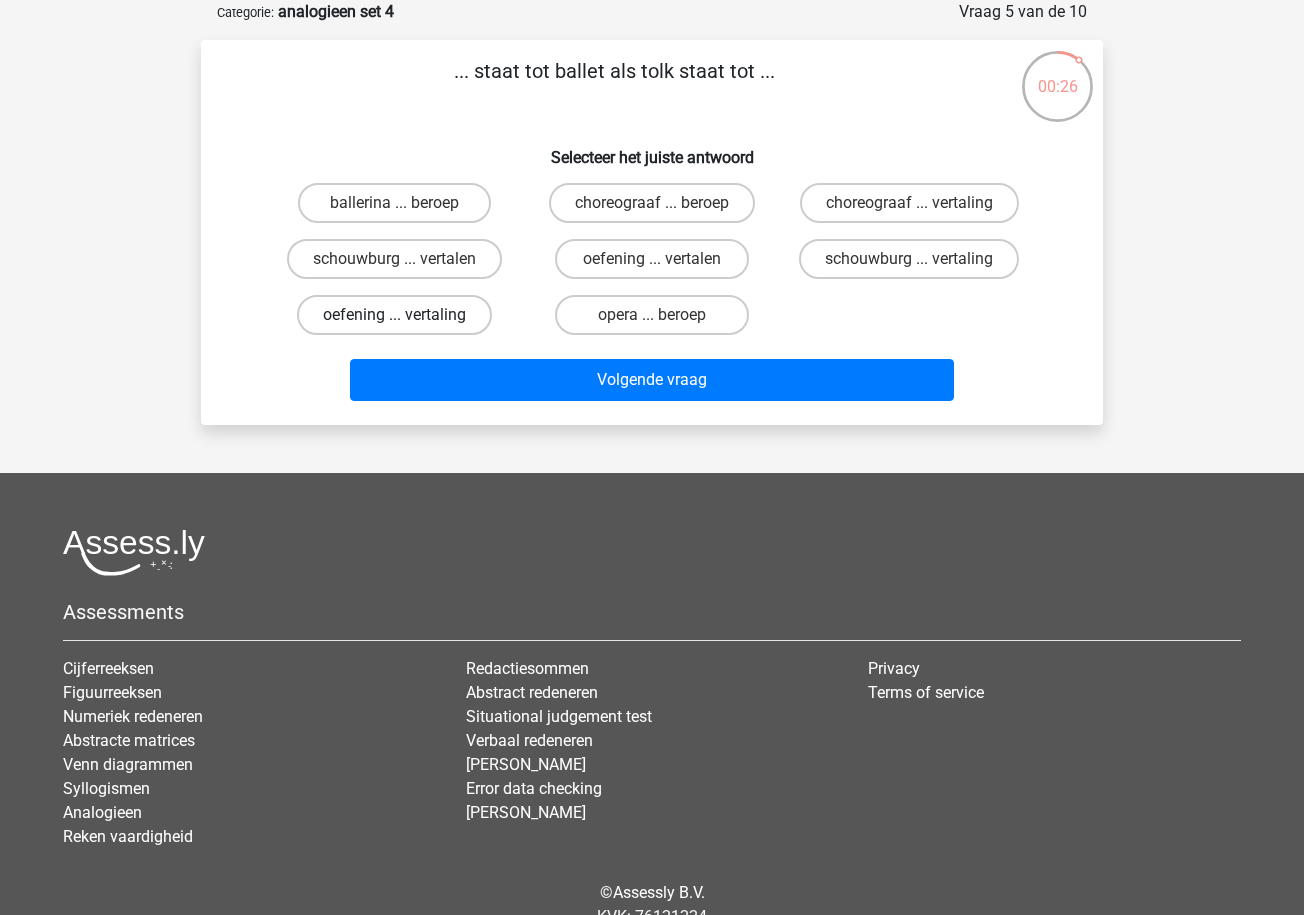 click on "oefening ... vertaling" at bounding box center [394, 315] 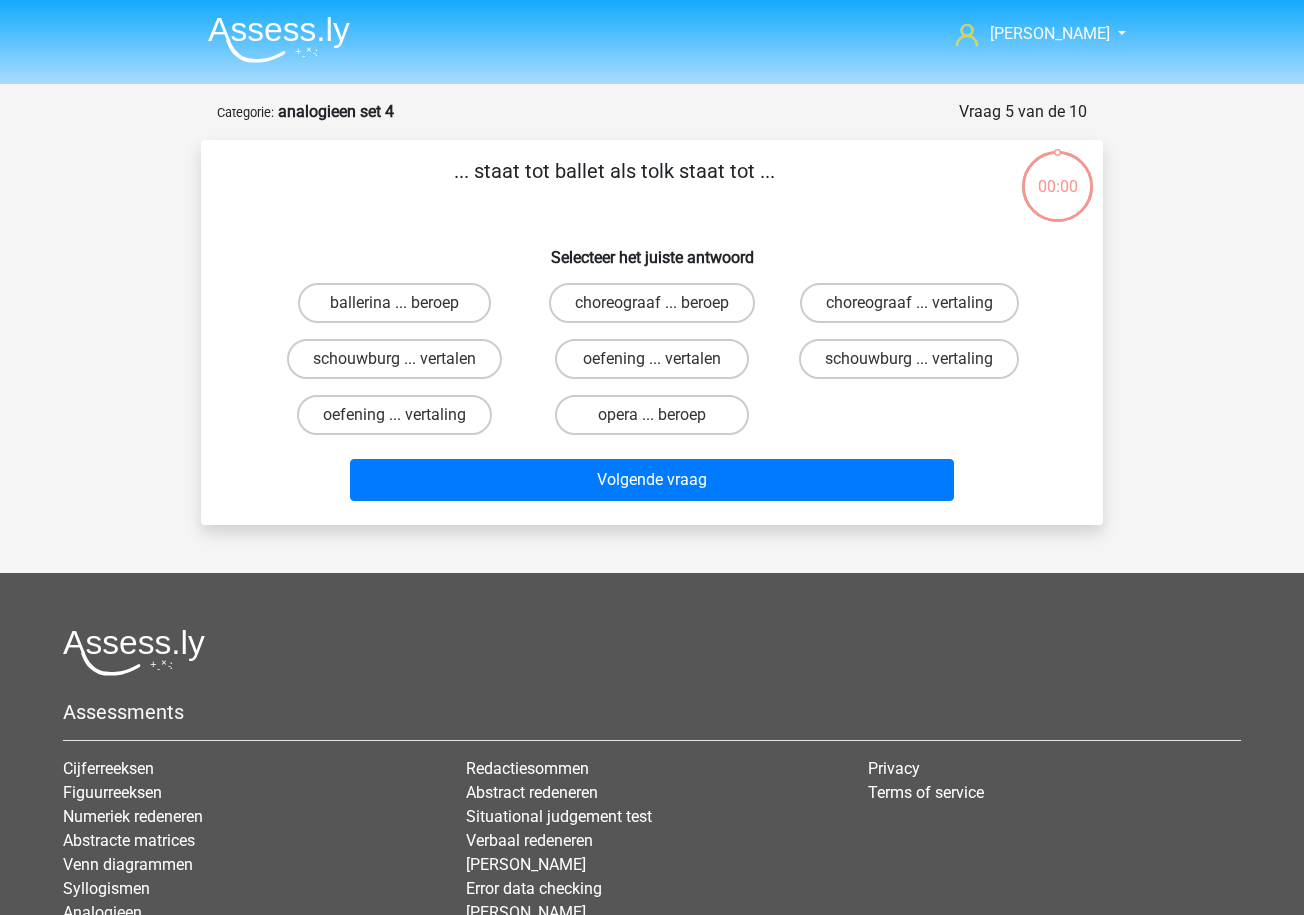 scroll, scrollTop: 100, scrollLeft: 0, axis: vertical 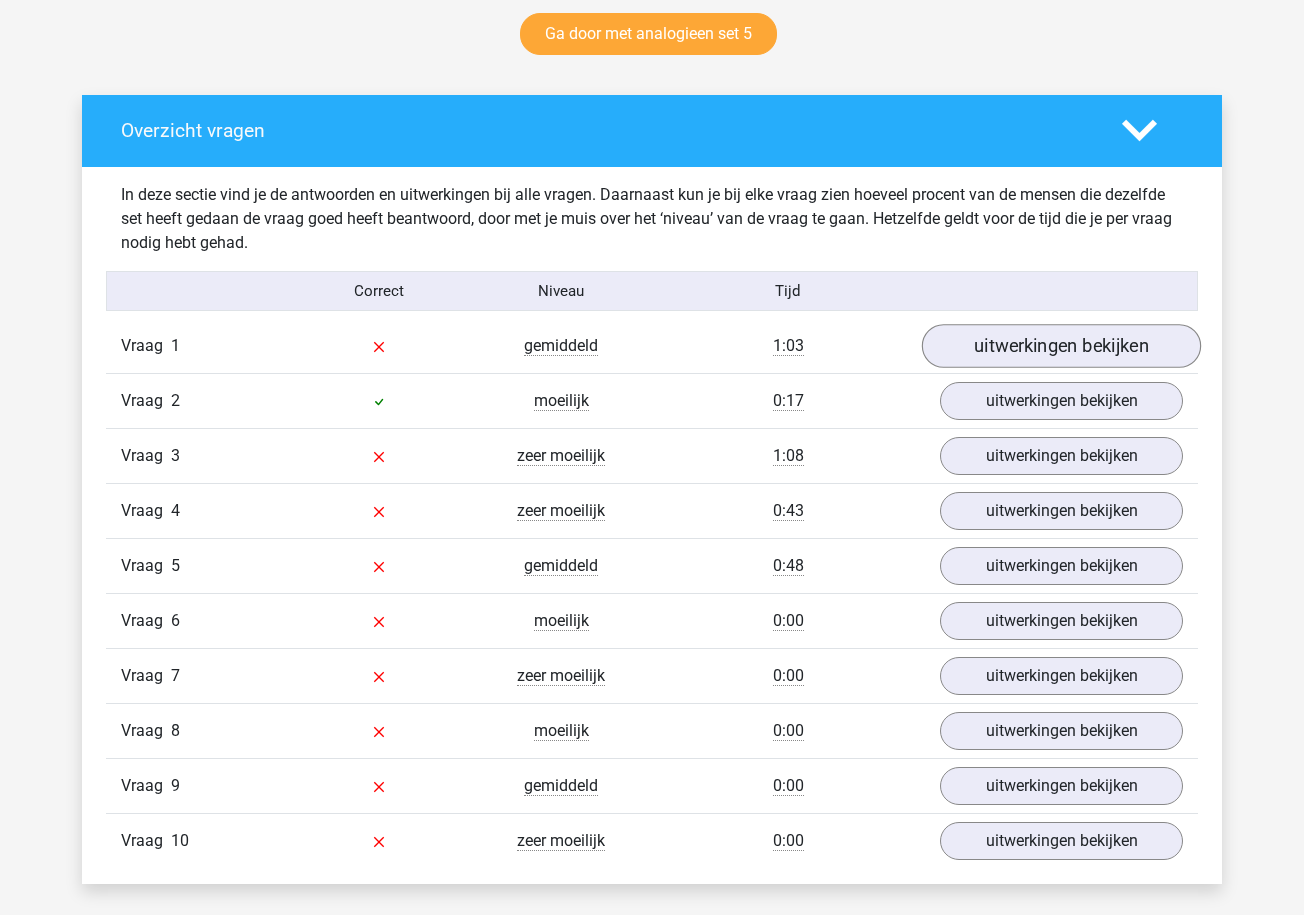 click on "uitwerkingen bekijken" at bounding box center (1061, 347) 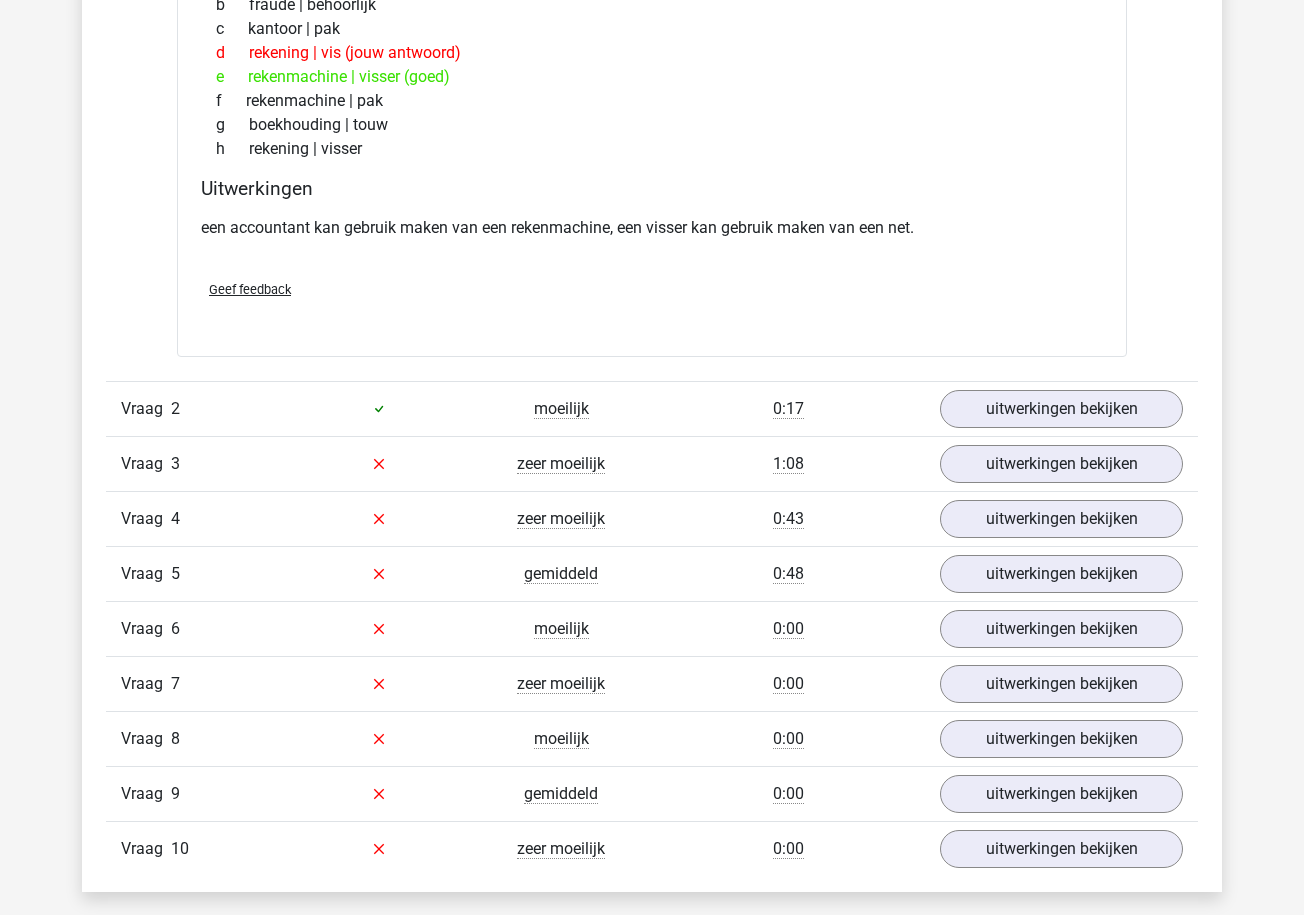 scroll, scrollTop: 1562, scrollLeft: 0, axis: vertical 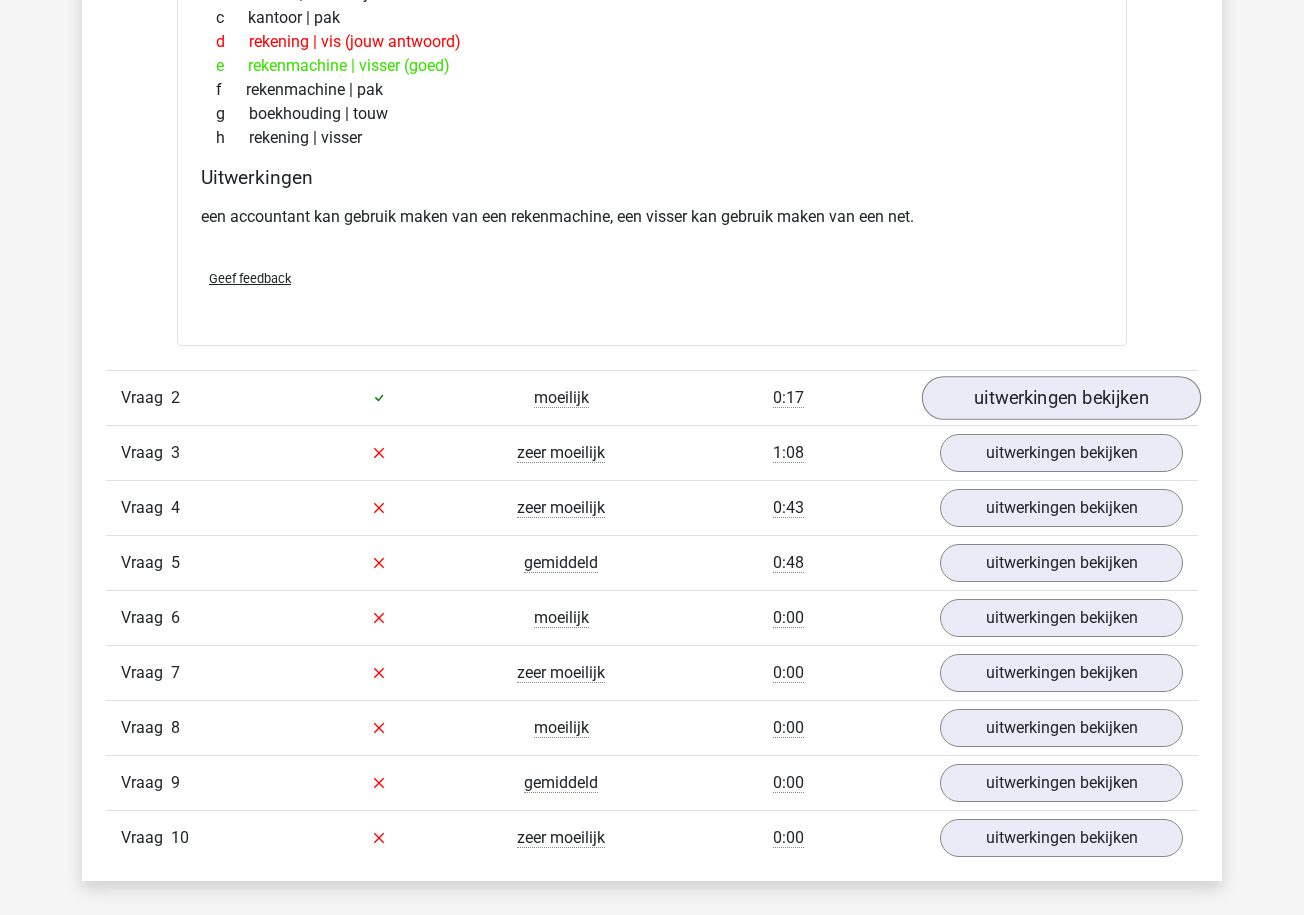 click on "uitwerkingen bekijken" at bounding box center [1061, 398] 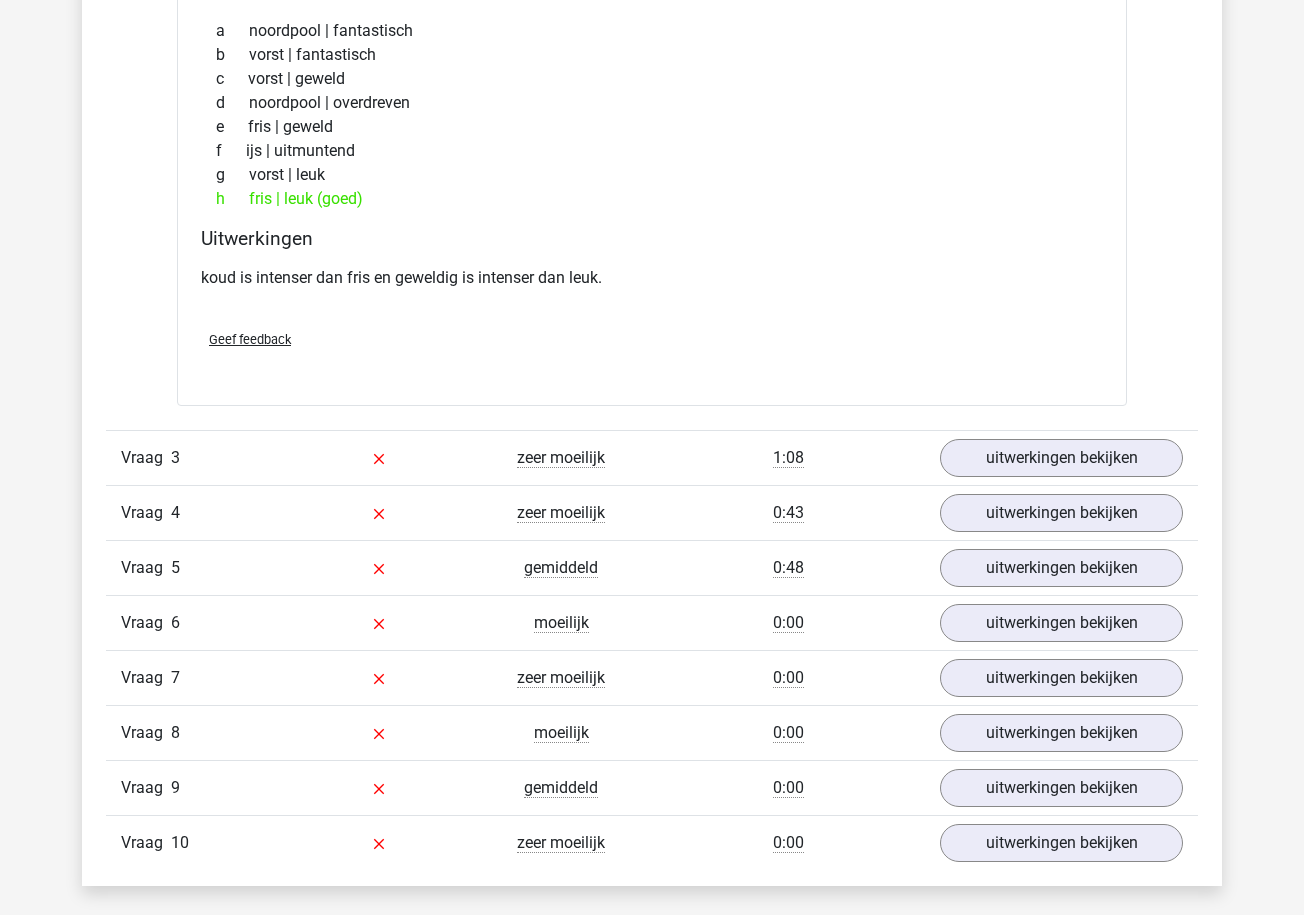 scroll, scrollTop: 2063, scrollLeft: 0, axis: vertical 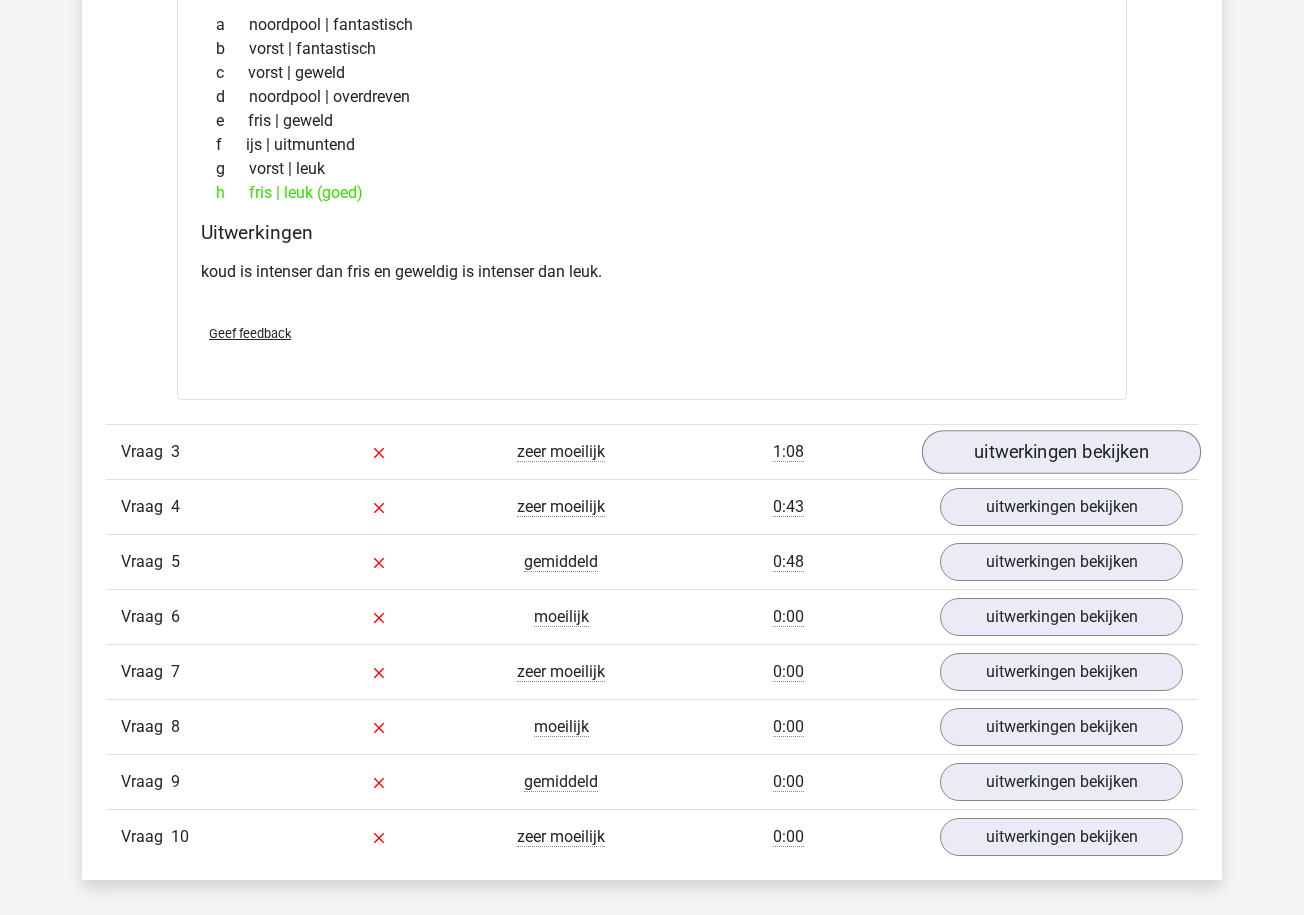 click on "uitwerkingen bekijken" at bounding box center (1061, 452) 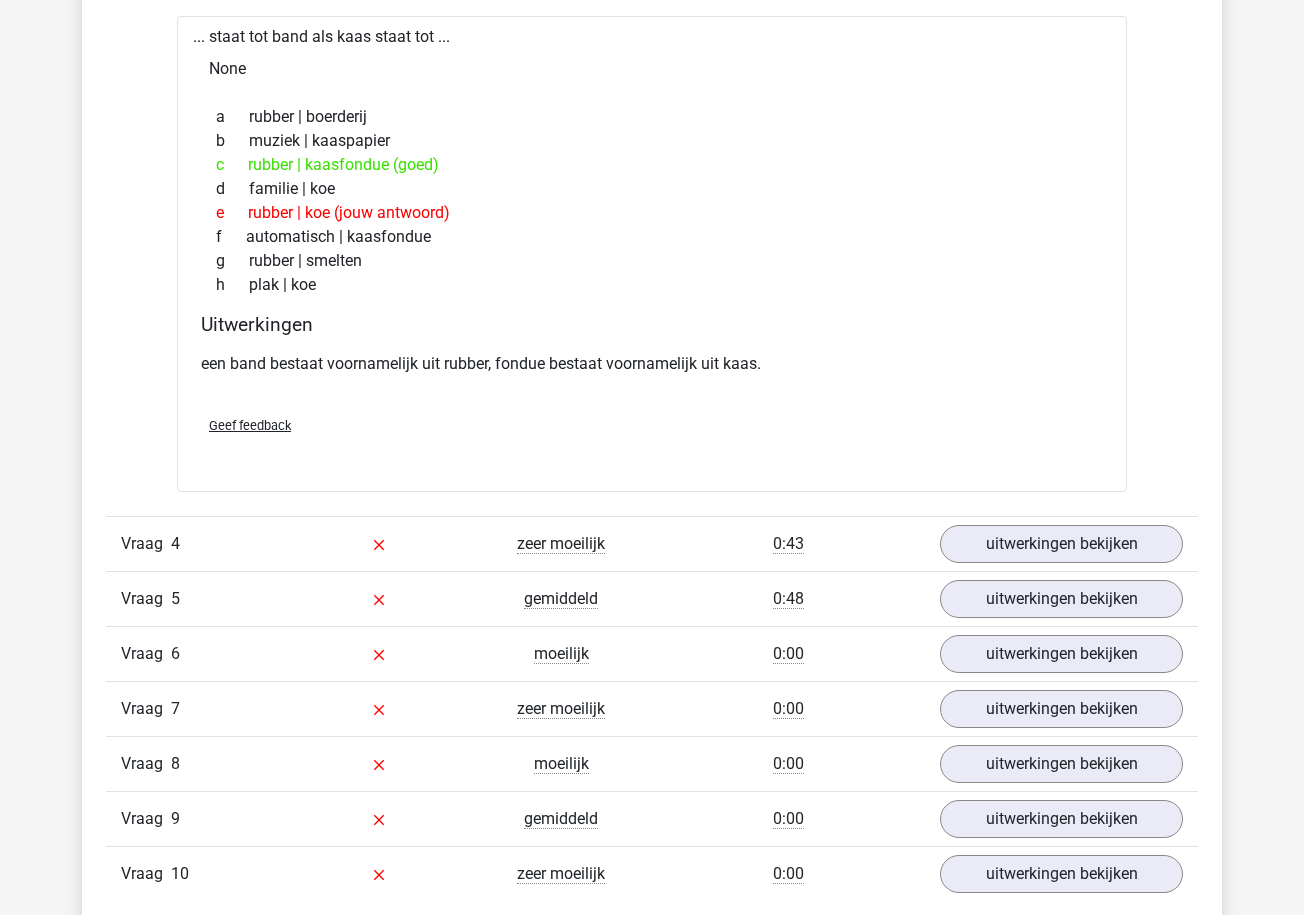scroll, scrollTop: 2579, scrollLeft: 0, axis: vertical 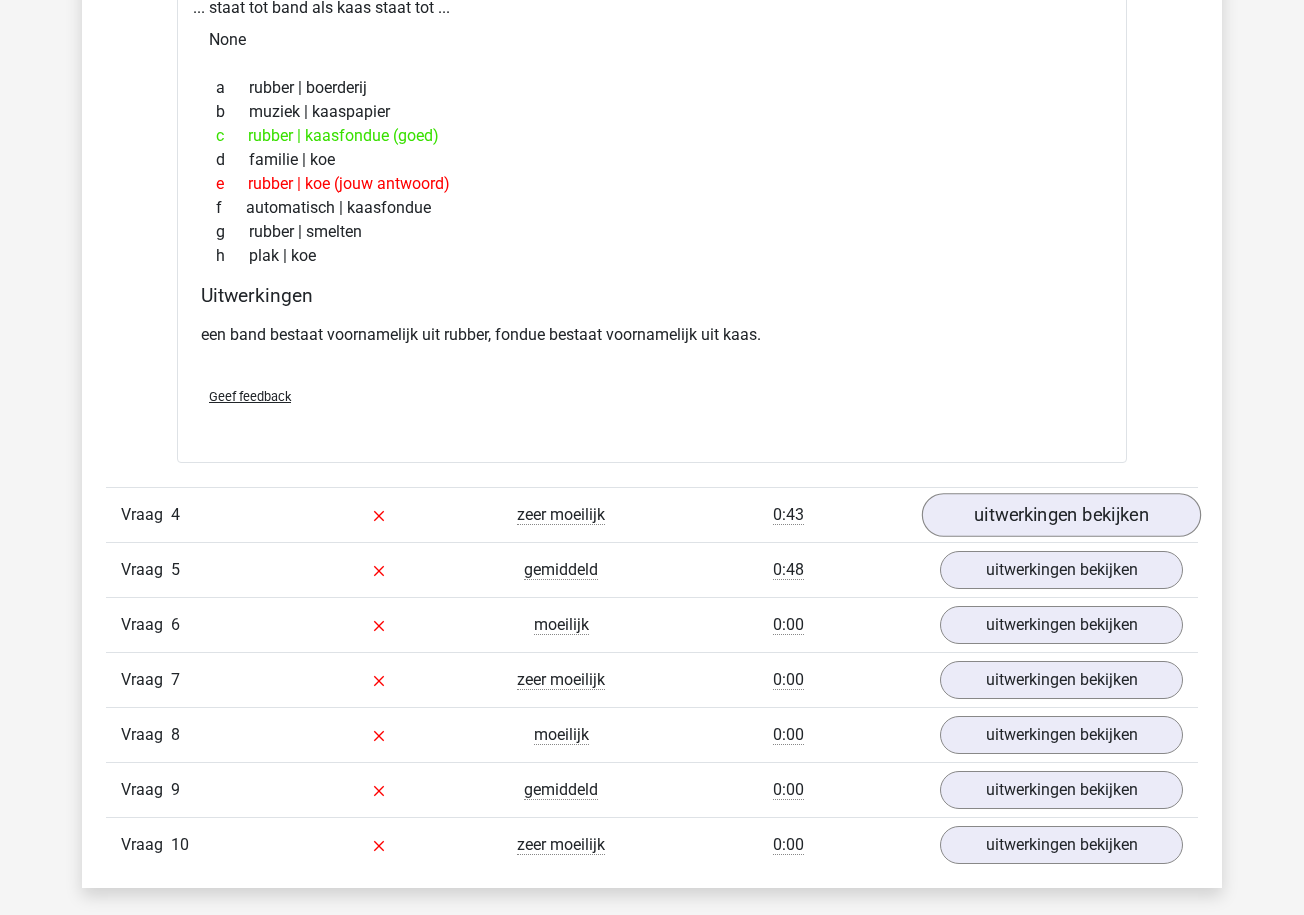 click on "uitwerkingen bekijken" at bounding box center [1061, 515] 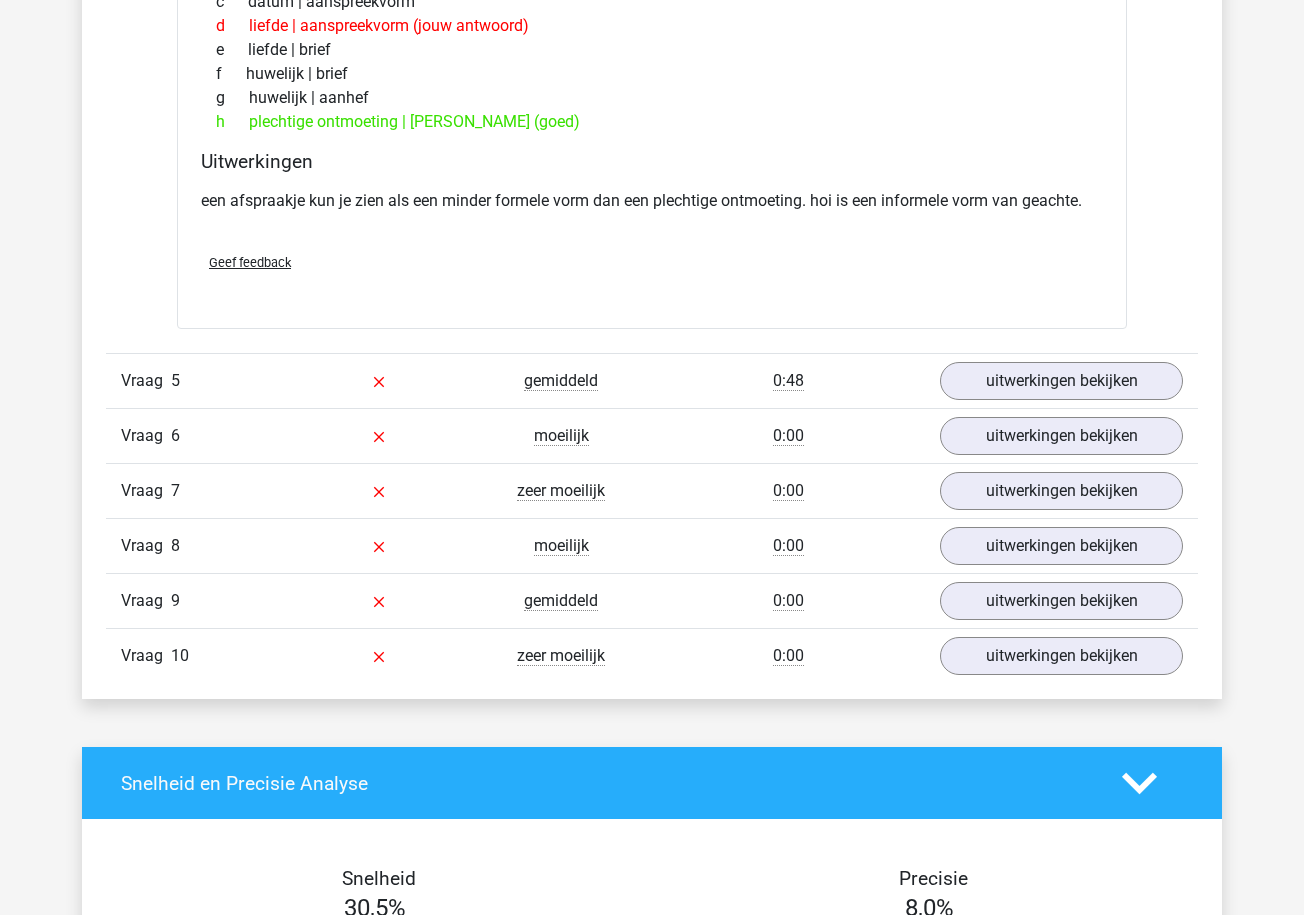 scroll, scrollTop: 3293, scrollLeft: 0, axis: vertical 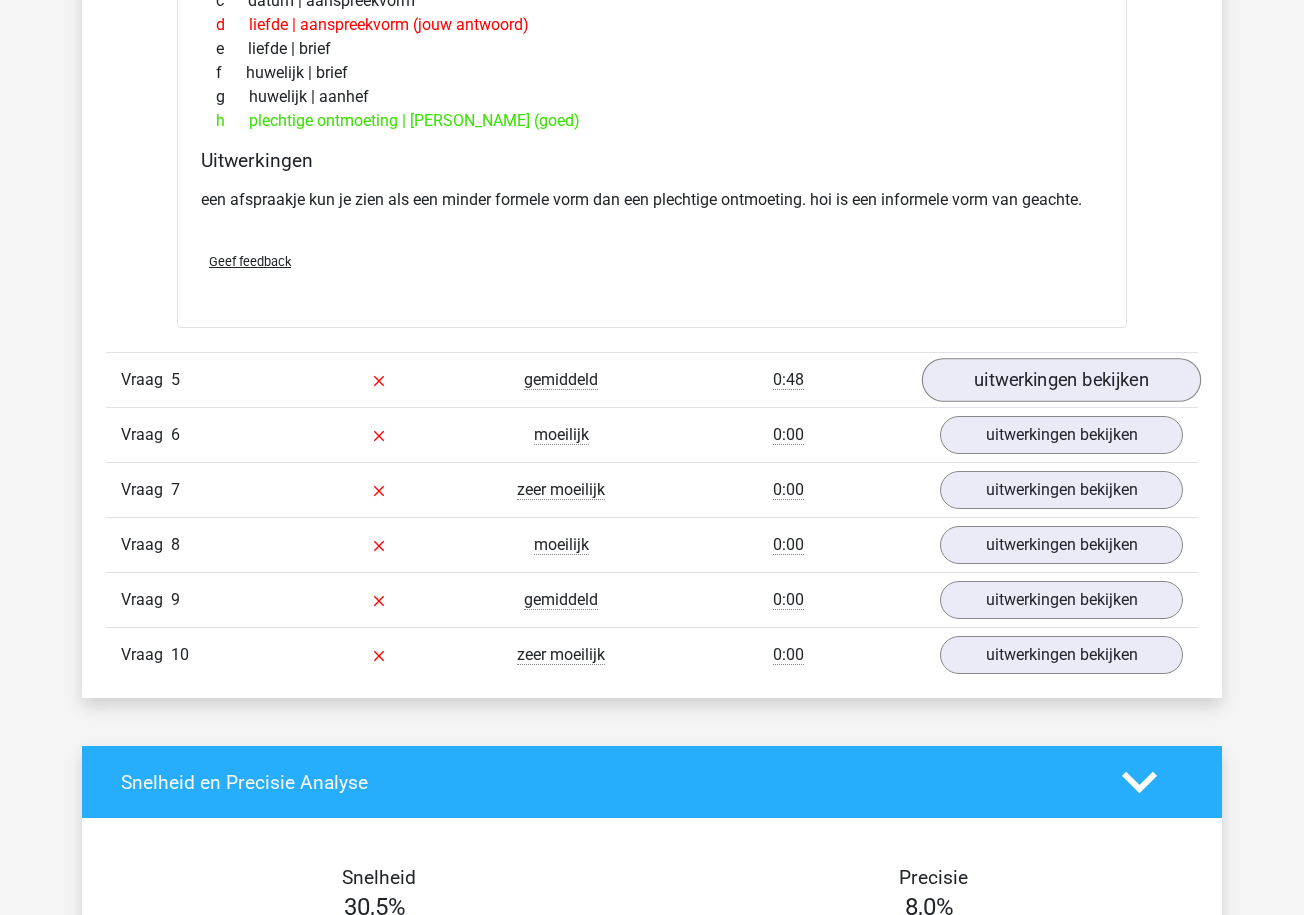 click on "uitwerkingen bekijken" at bounding box center [1061, 380] 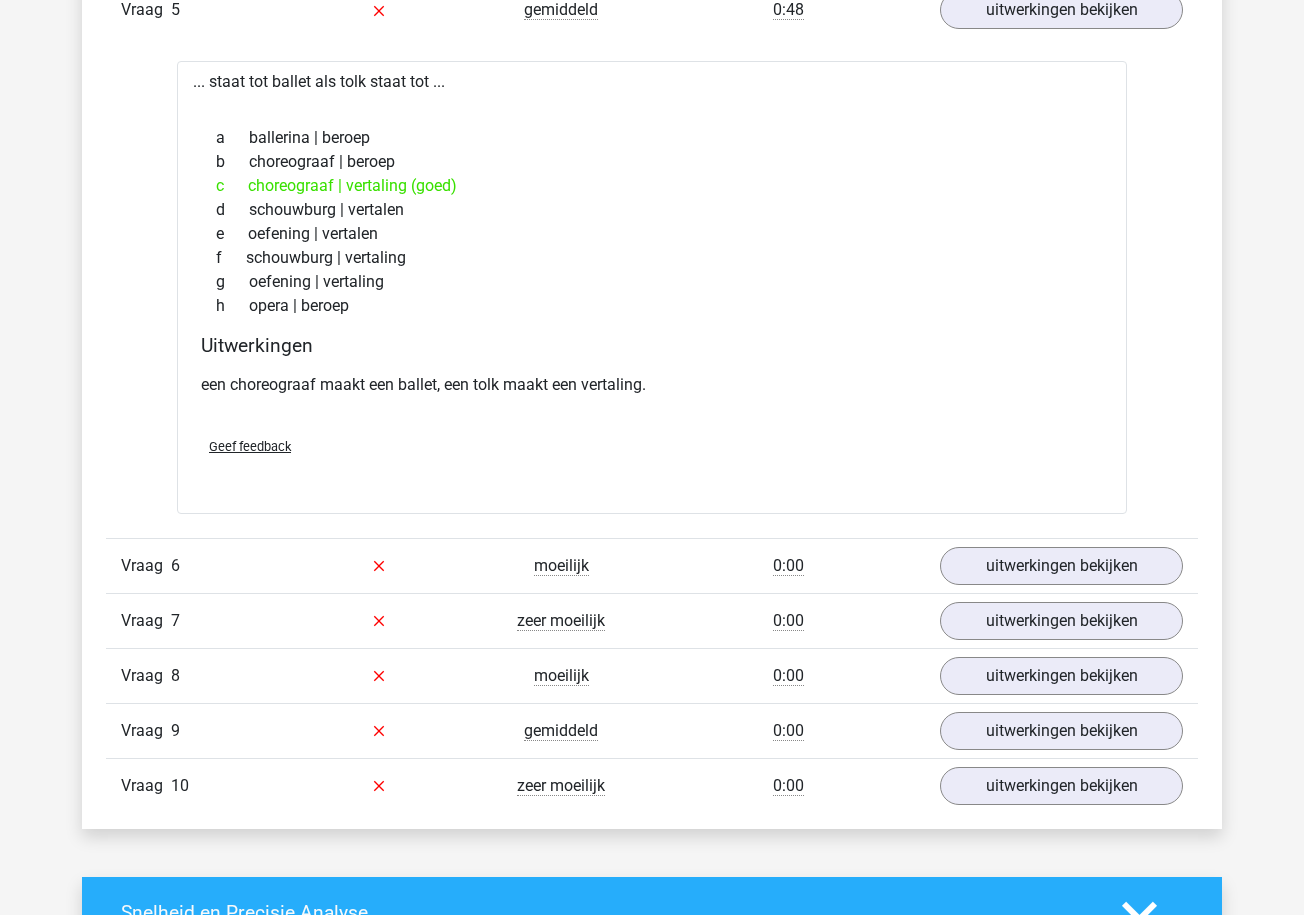 scroll, scrollTop: 3697, scrollLeft: 0, axis: vertical 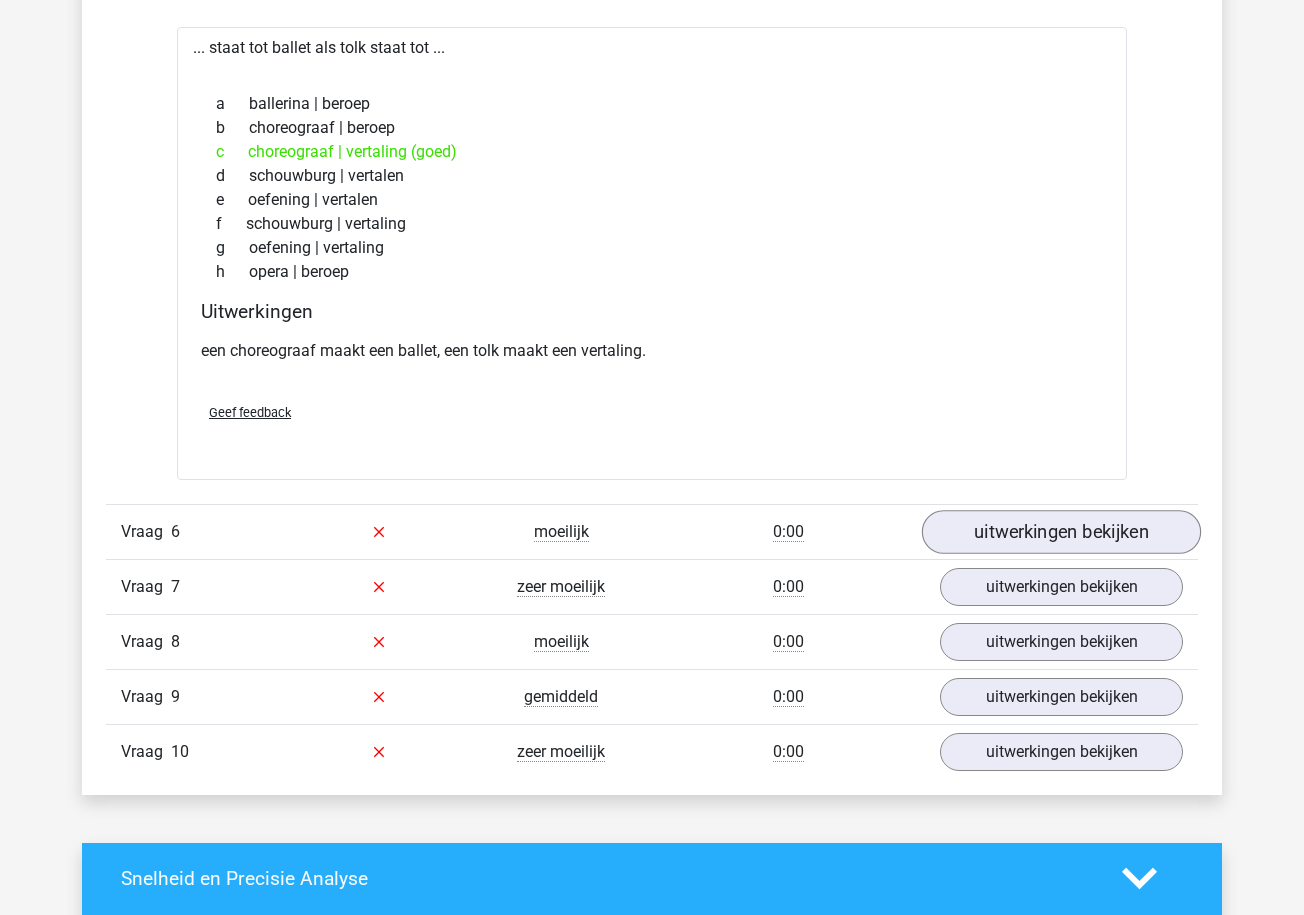 click on "uitwerkingen bekijken" at bounding box center [1061, 532] 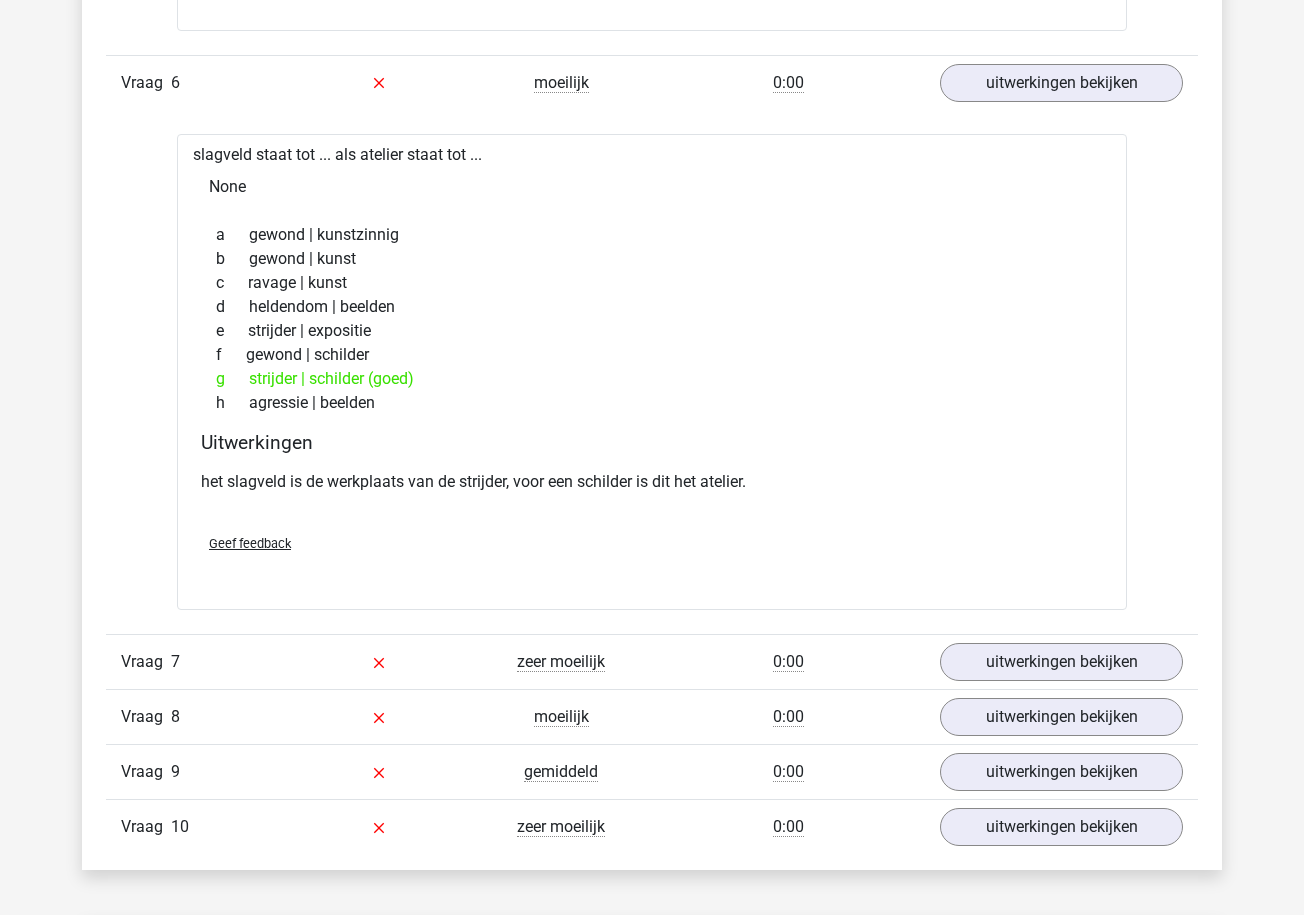 scroll, scrollTop: 4147, scrollLeft: 0, axis: vertical 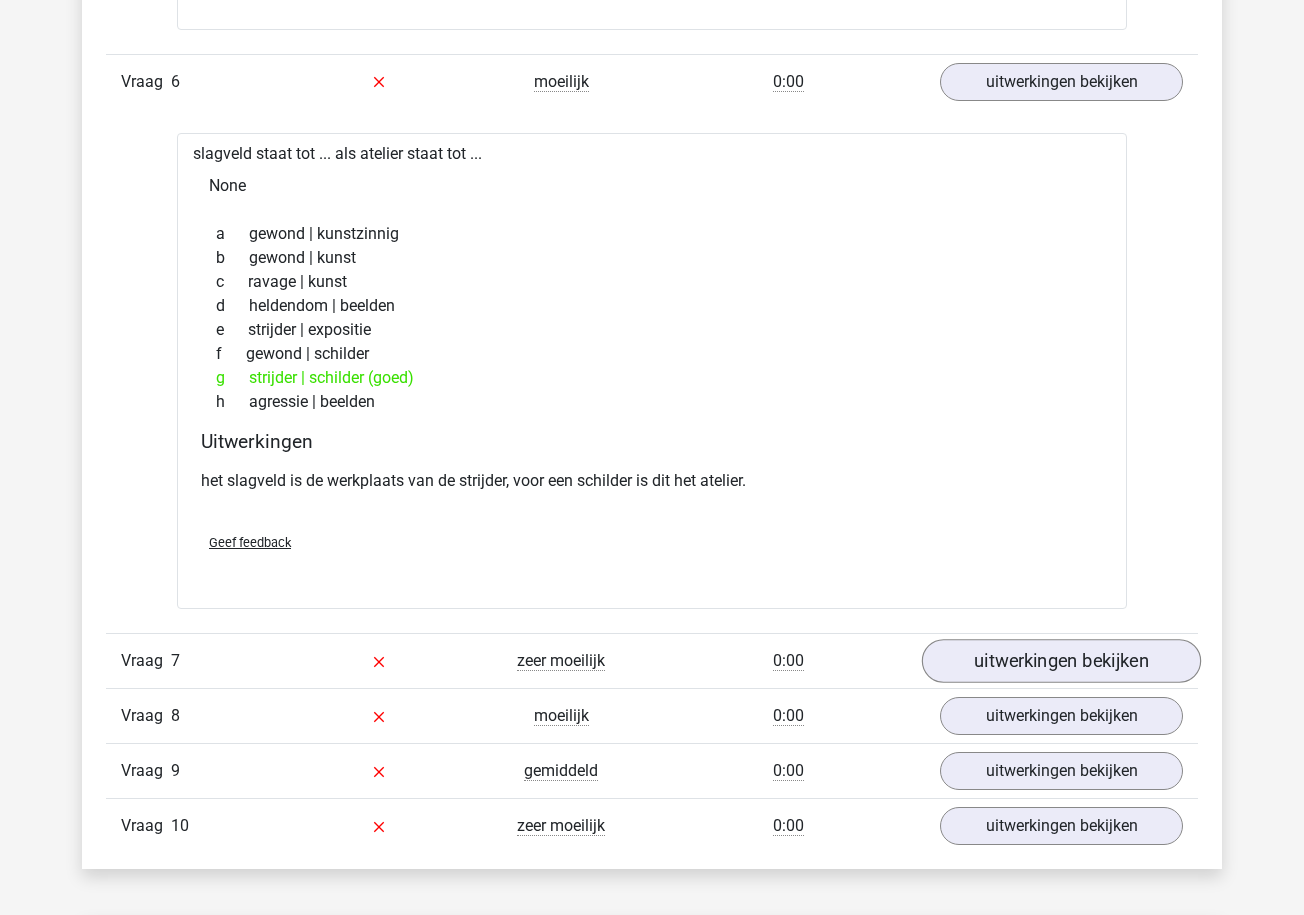 click on "uitwerkingen bekijken" at bounding box center (1061, 661) 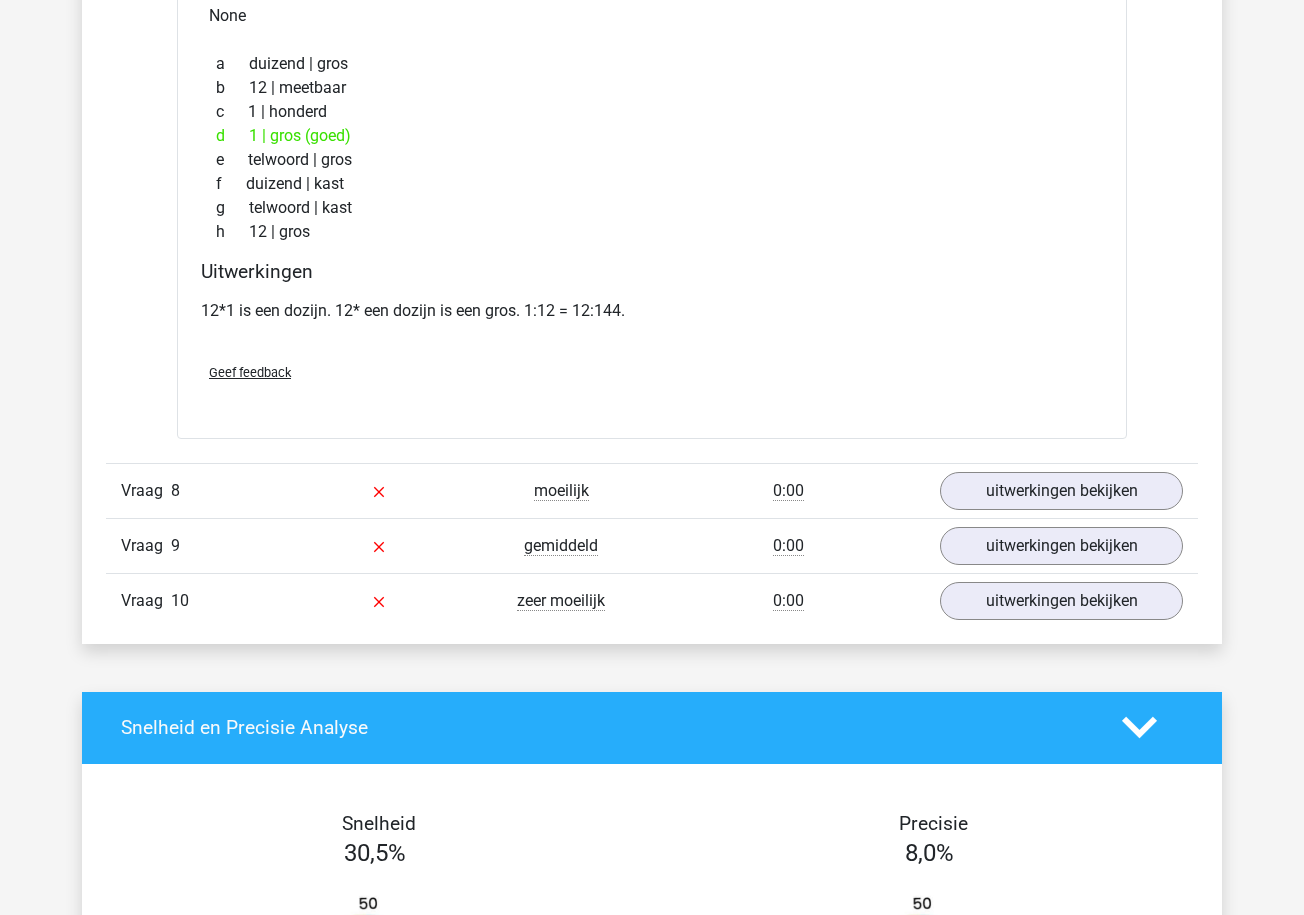 scroll, scrollTop: 4906, scrollLeft: 0, axis: vertical 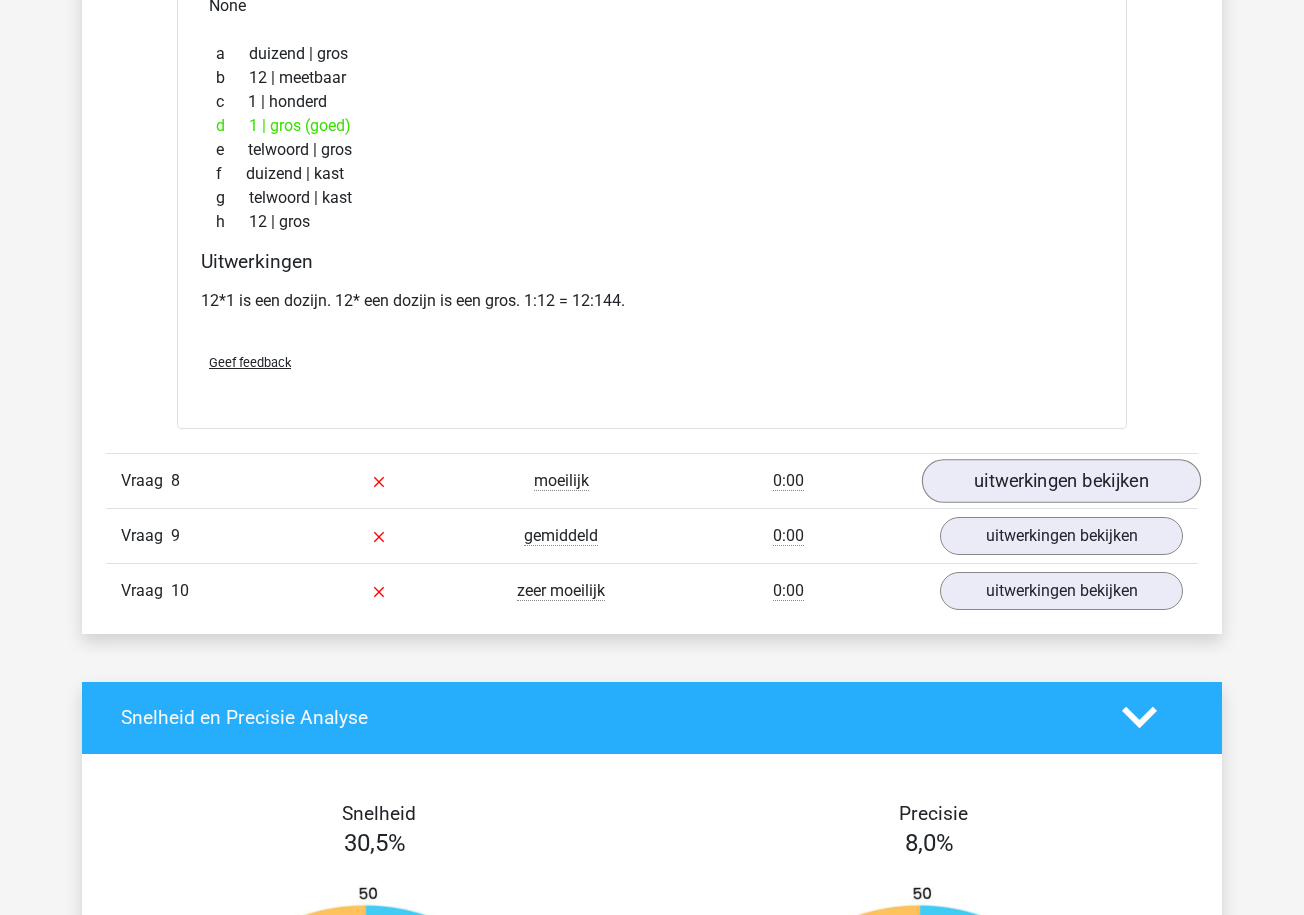 click on "uitwerkingen bekijken" at bounding box center (1061, 481) 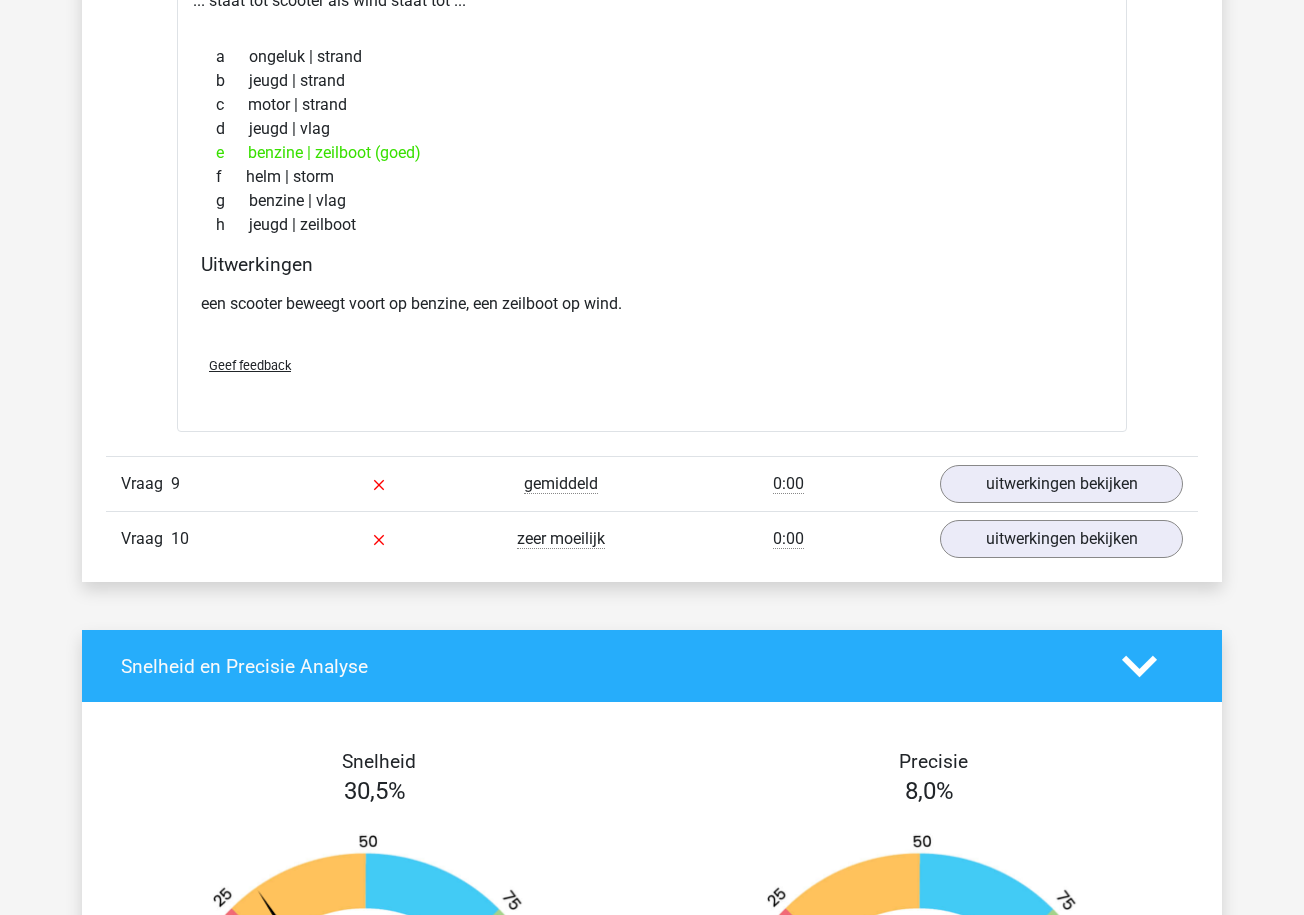 scroll, scrollTop: 5461, scrollLeft: 0, axis: vertical 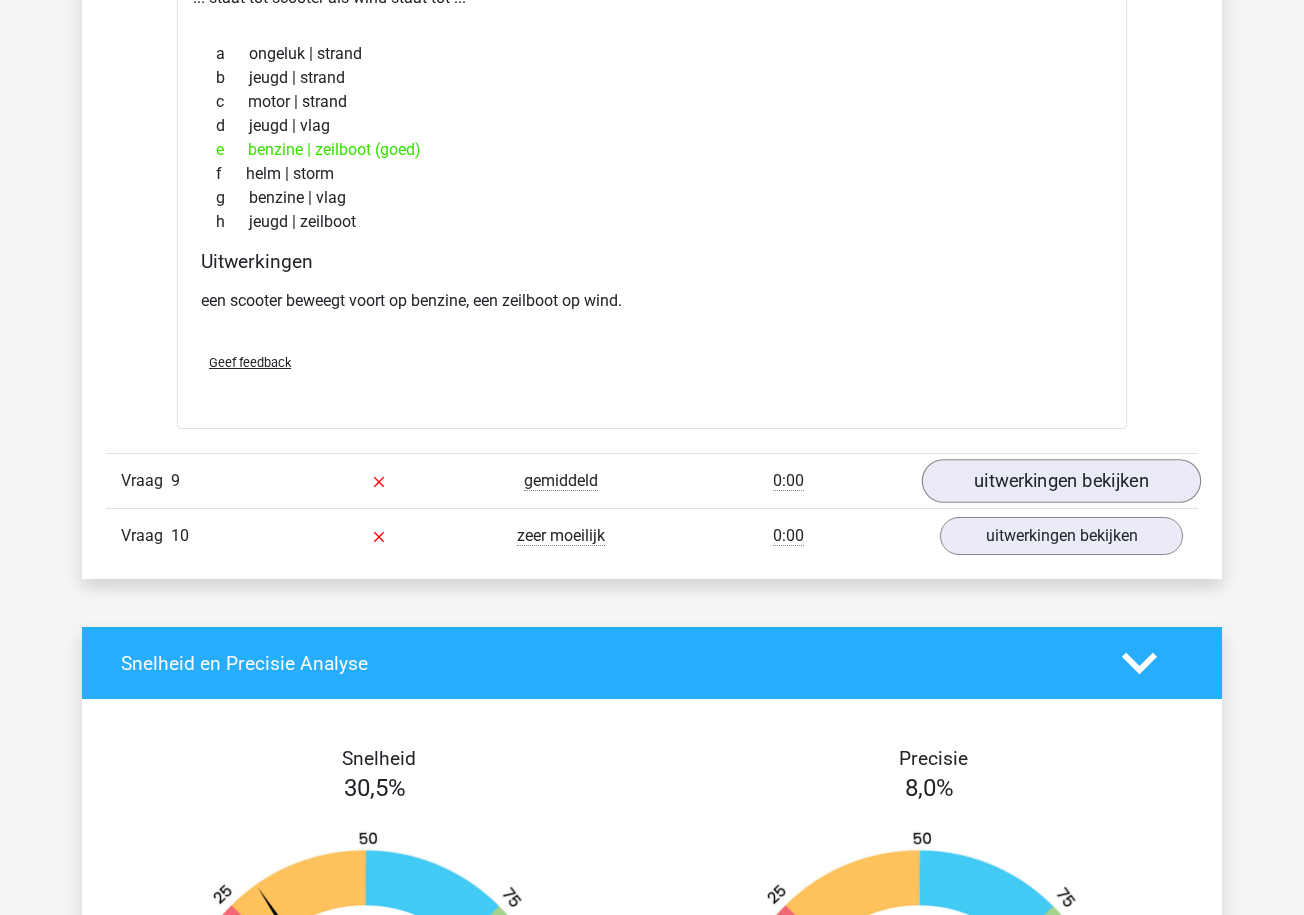 click on "uitwerkingen bekijken" at bounding box center [1061, 481] 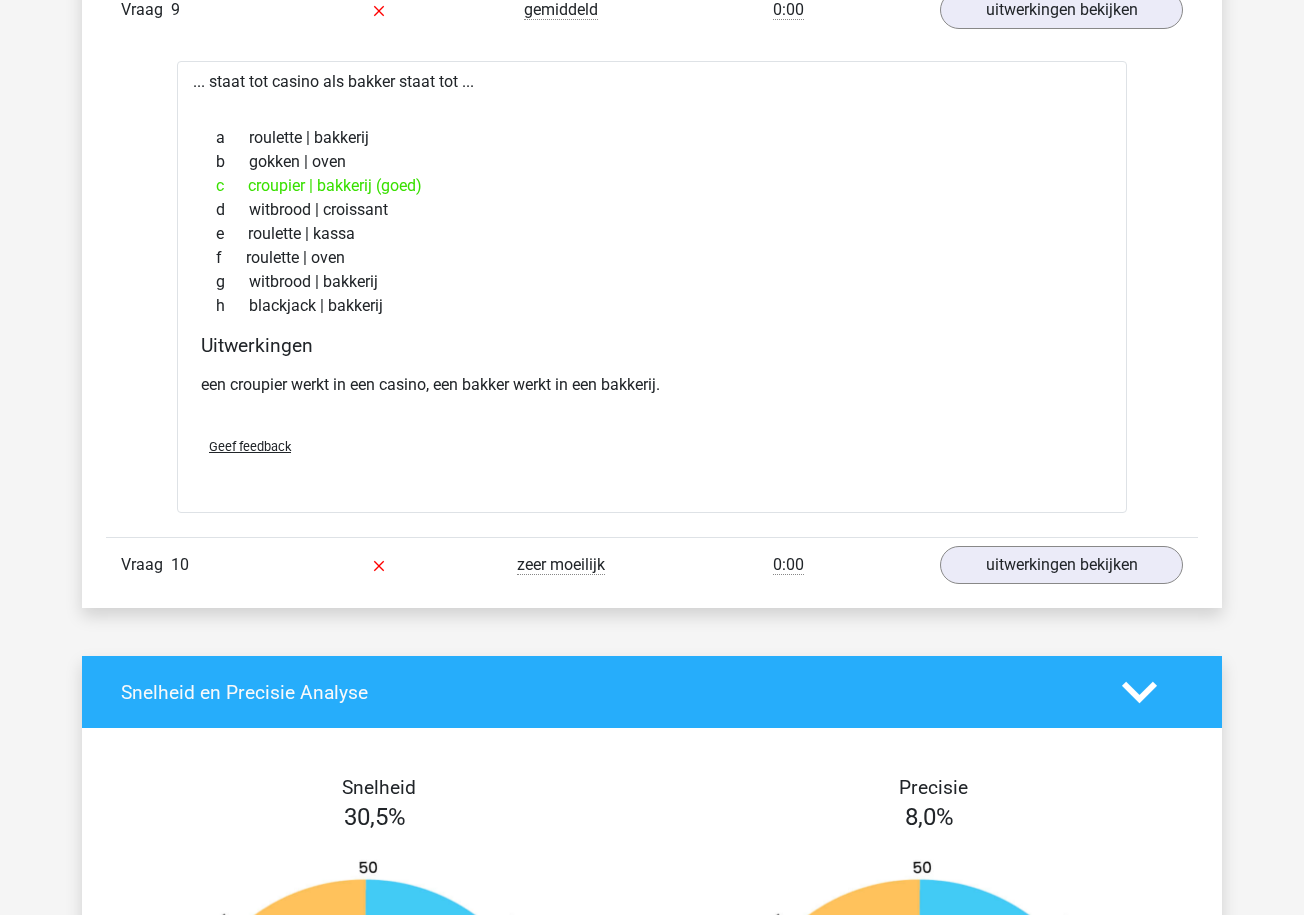 scroll, scrollTop: 5936, scrollLeft: 0, axis: vertical 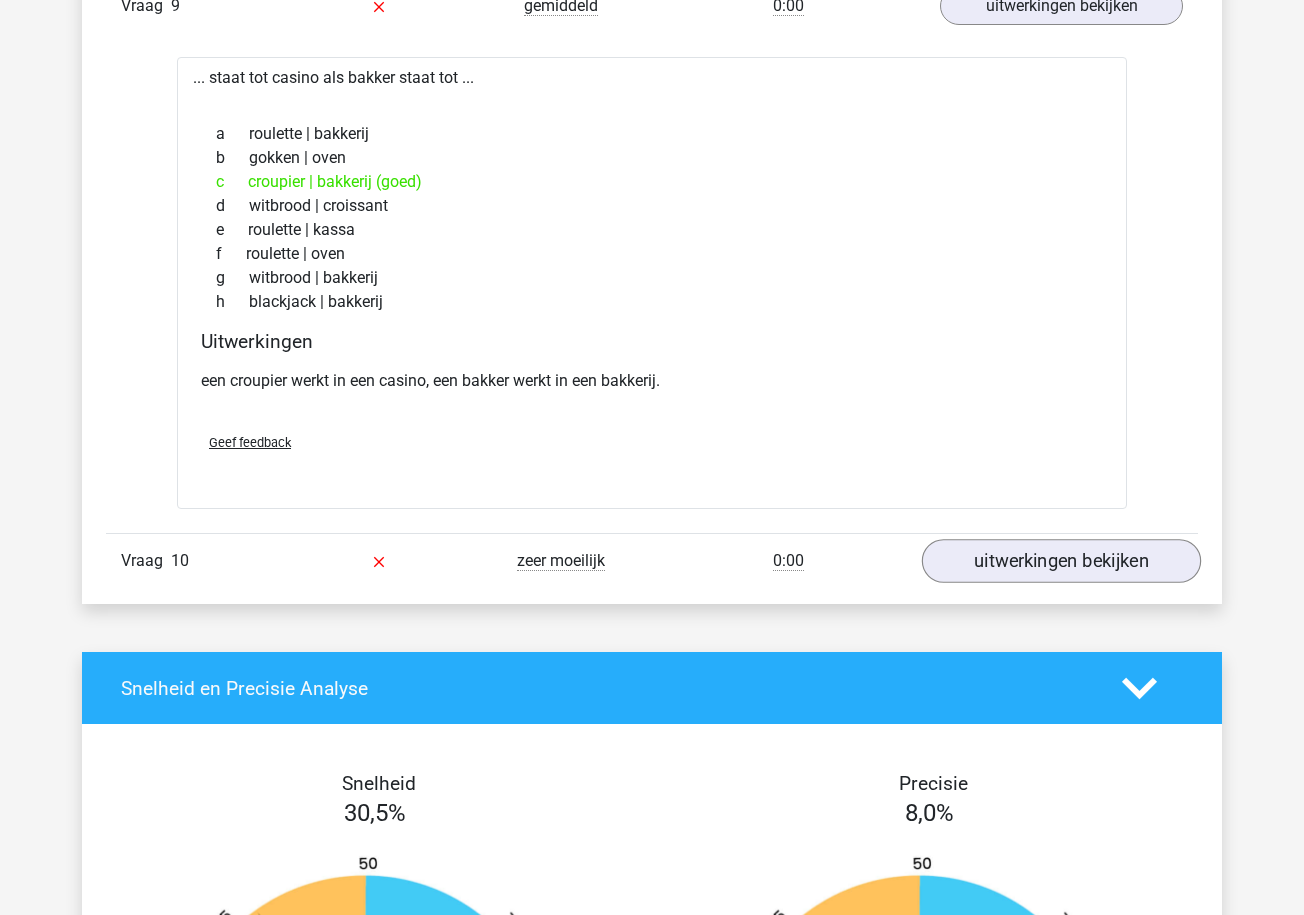 click on "uitwerkingen bekijken" at bounding box center [1061, 562] 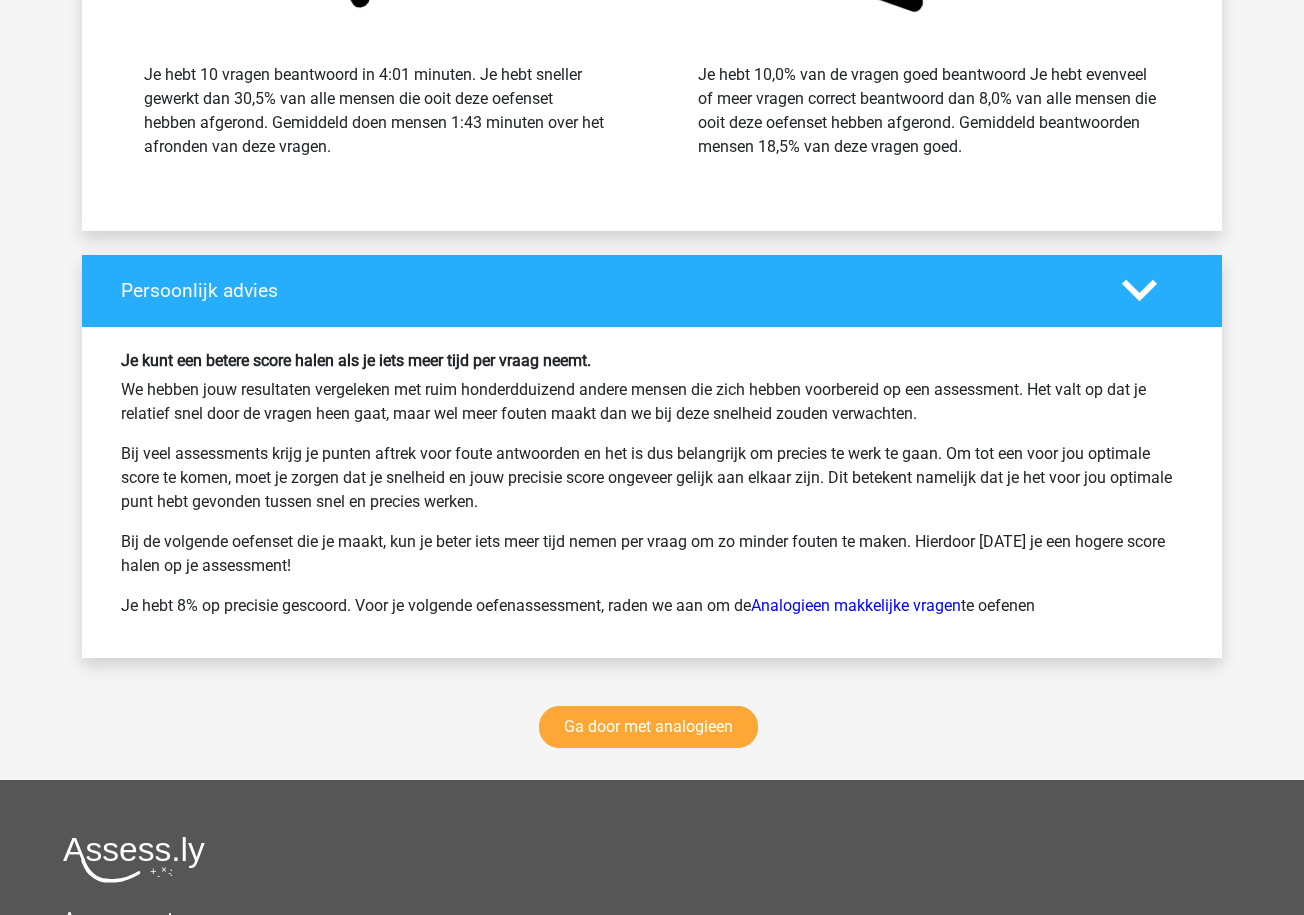 scroll, scrollTop: 7531, scrollLeft: 0, axis: vertical 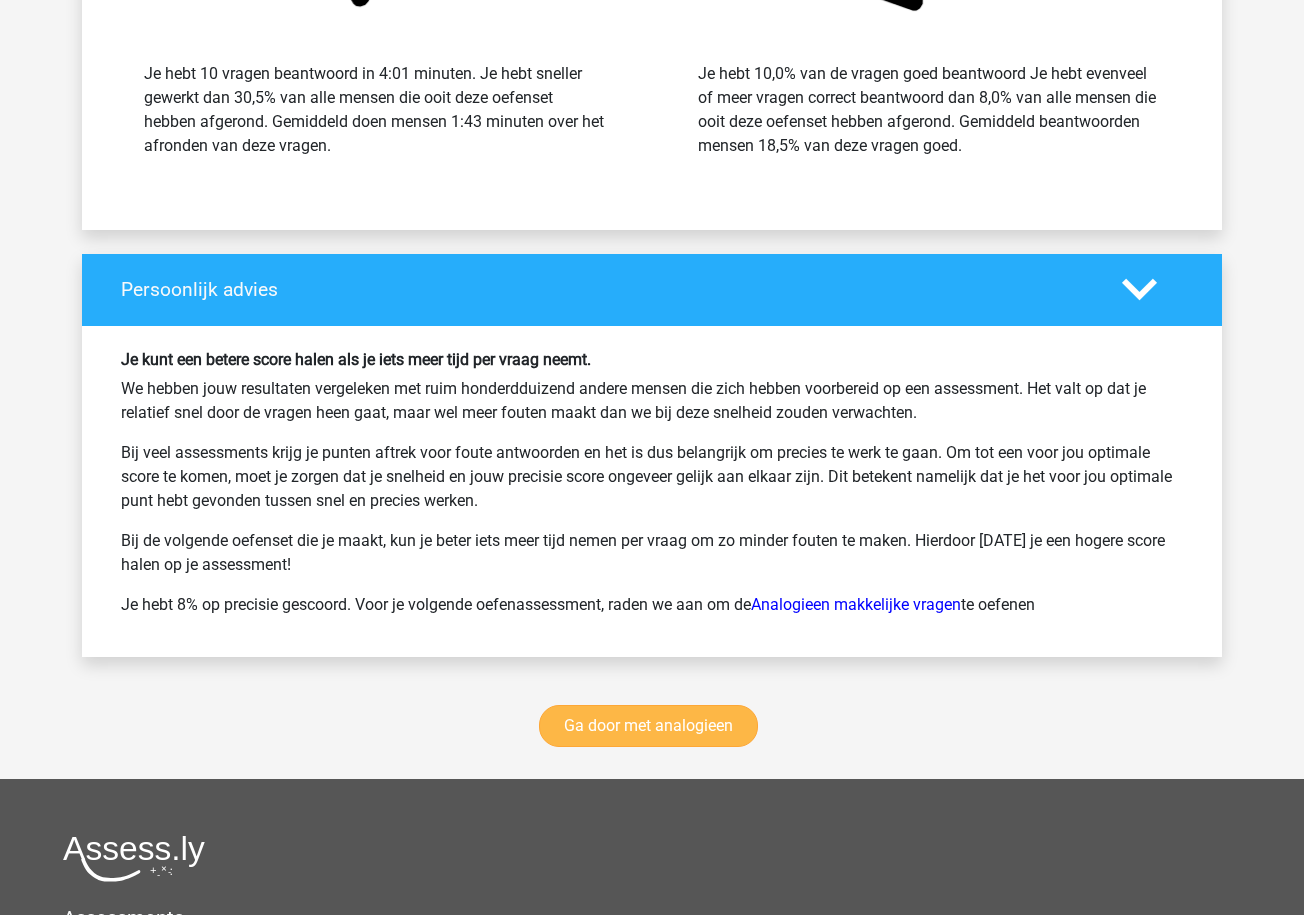 click on "Ga door met analogieen" at bounding box center [648, 726] 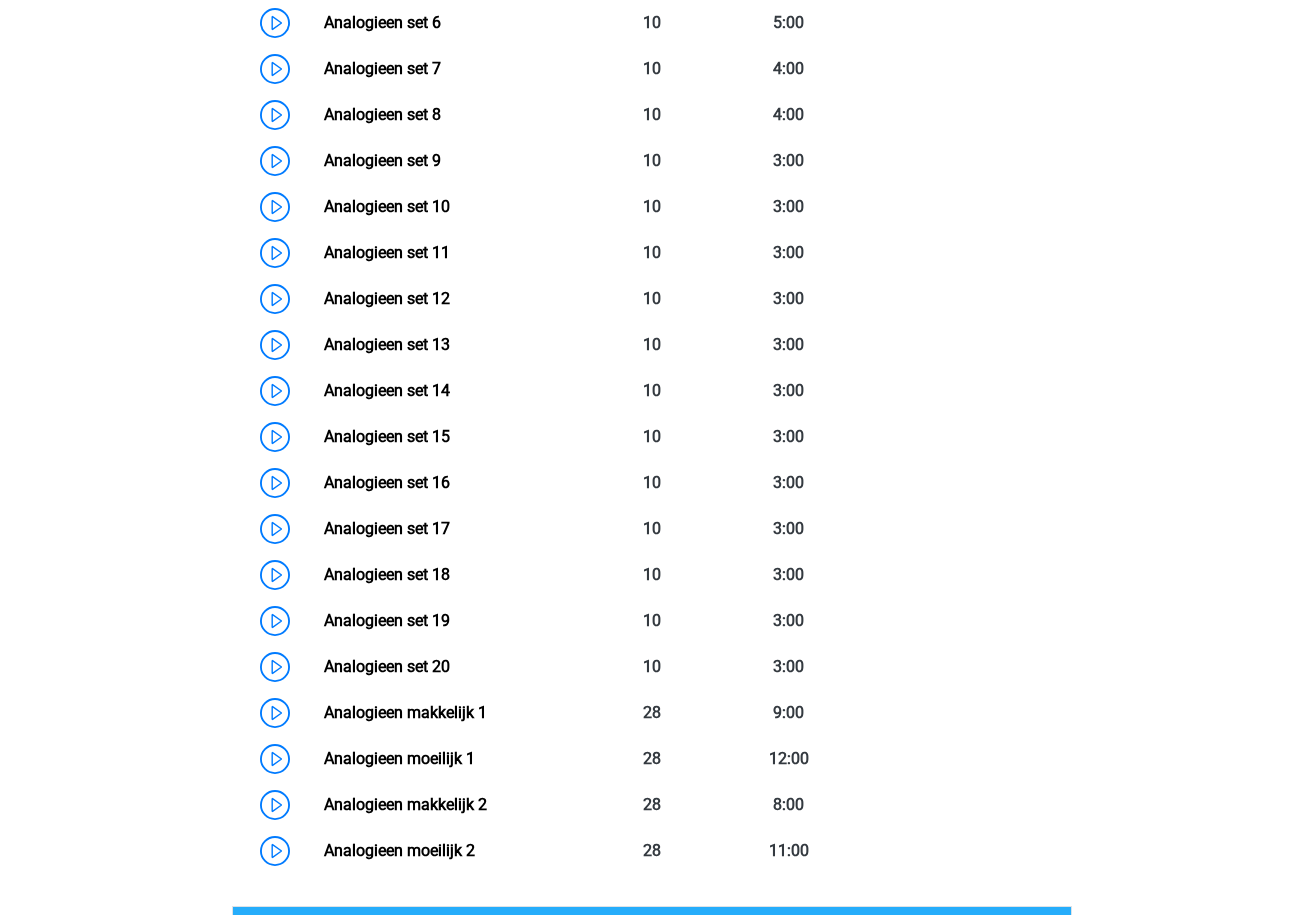scroll, scrollTop: 1248, scrollLeft: 0, axis: vertical 